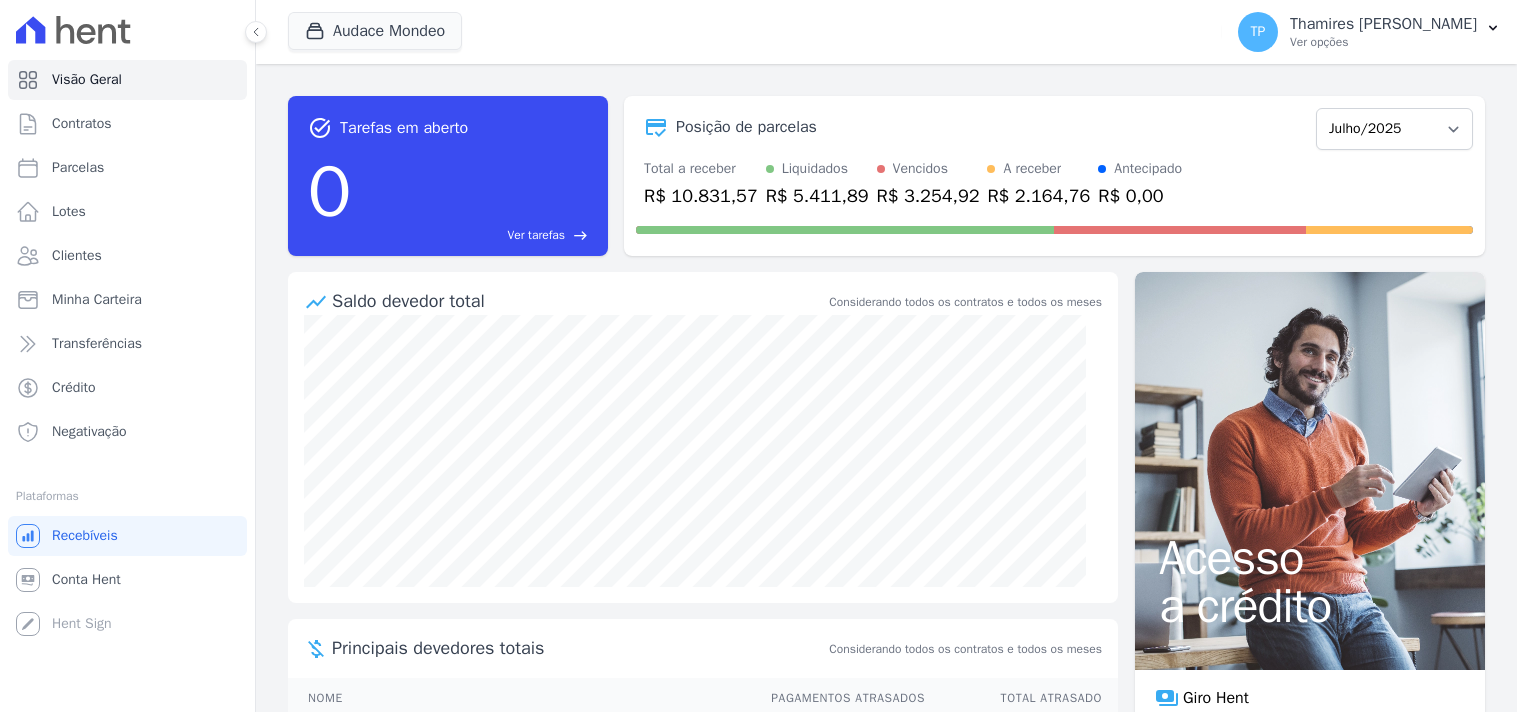 scroll, scrollTop: 0, scrollLeft: 0, axis: both 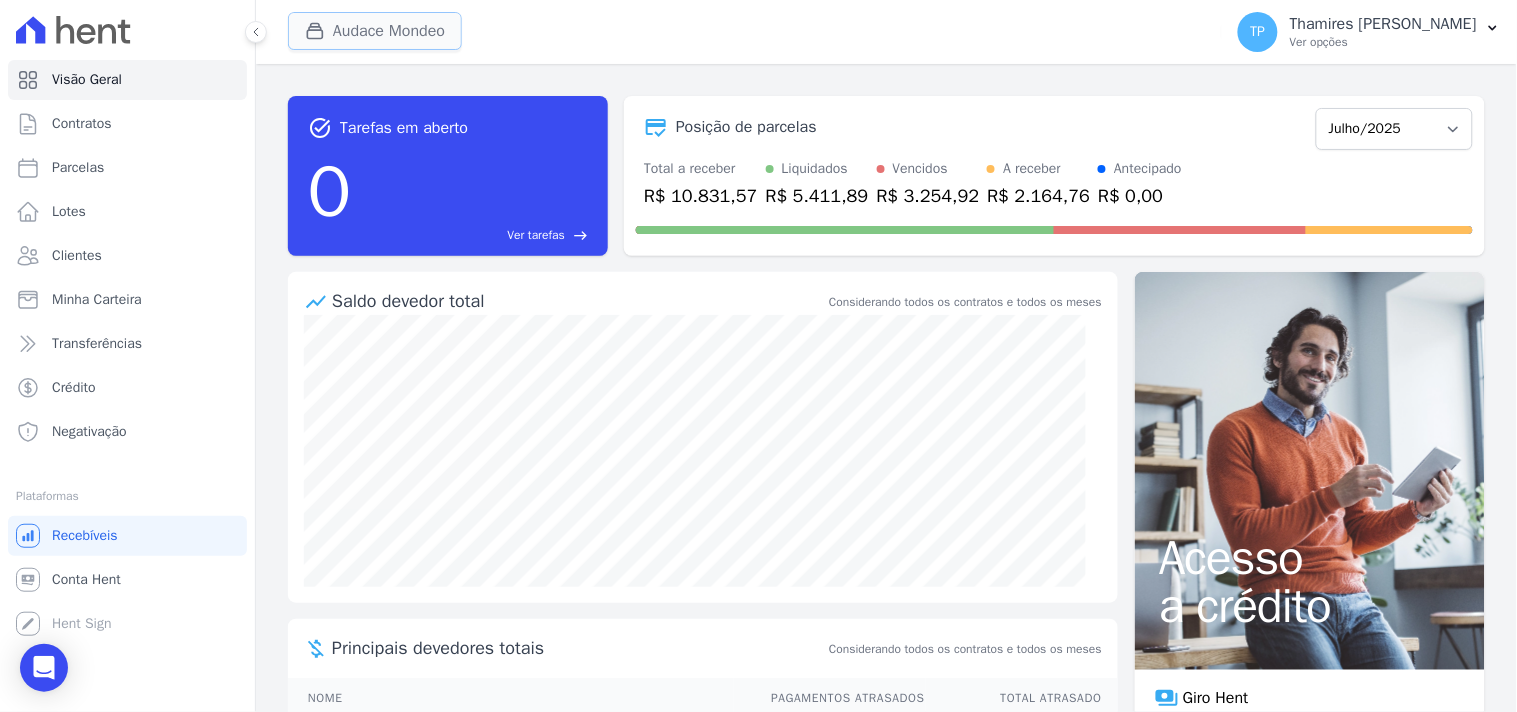 click on "Audace Mondeo" at bounding box center [375, 31] 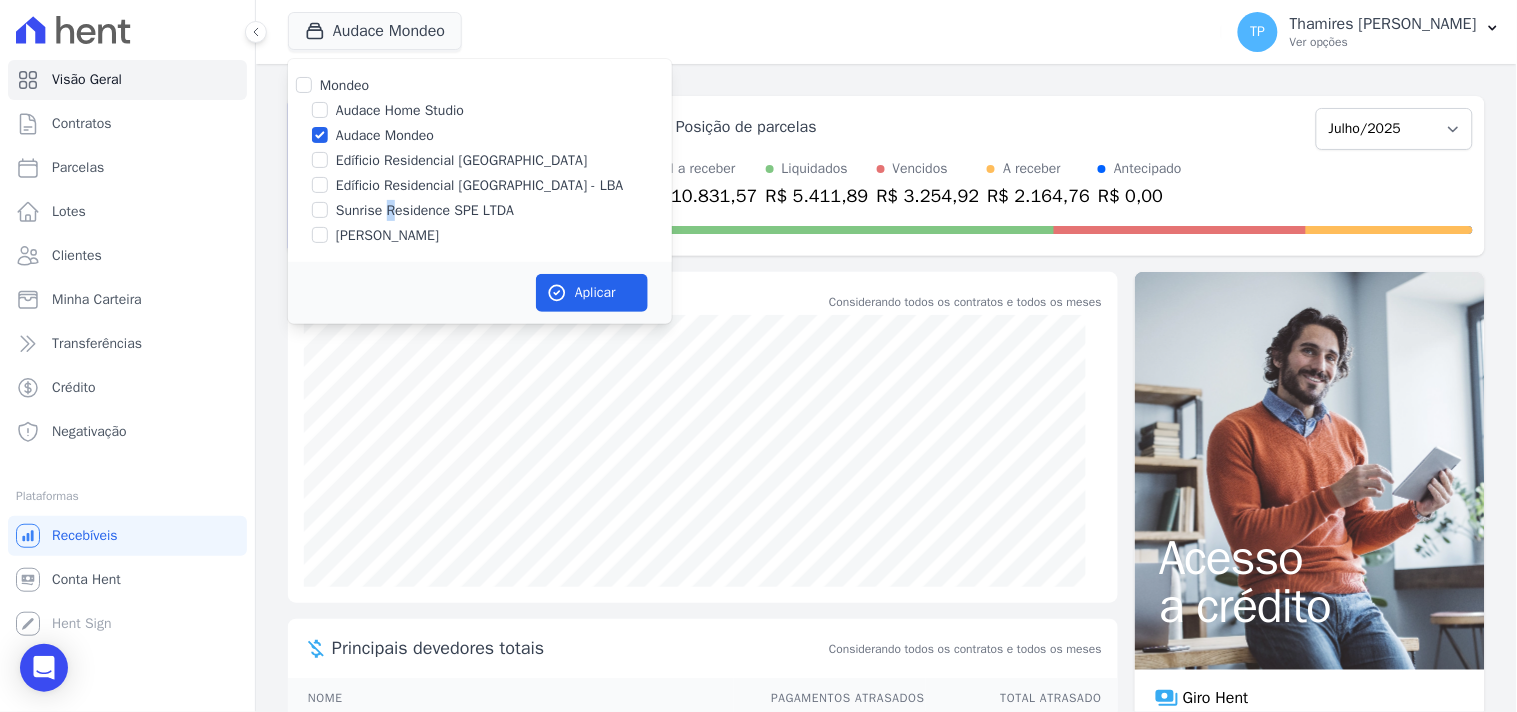 click on "Sunrise Residence SPE LTDA" at bounding box center [425, 210] 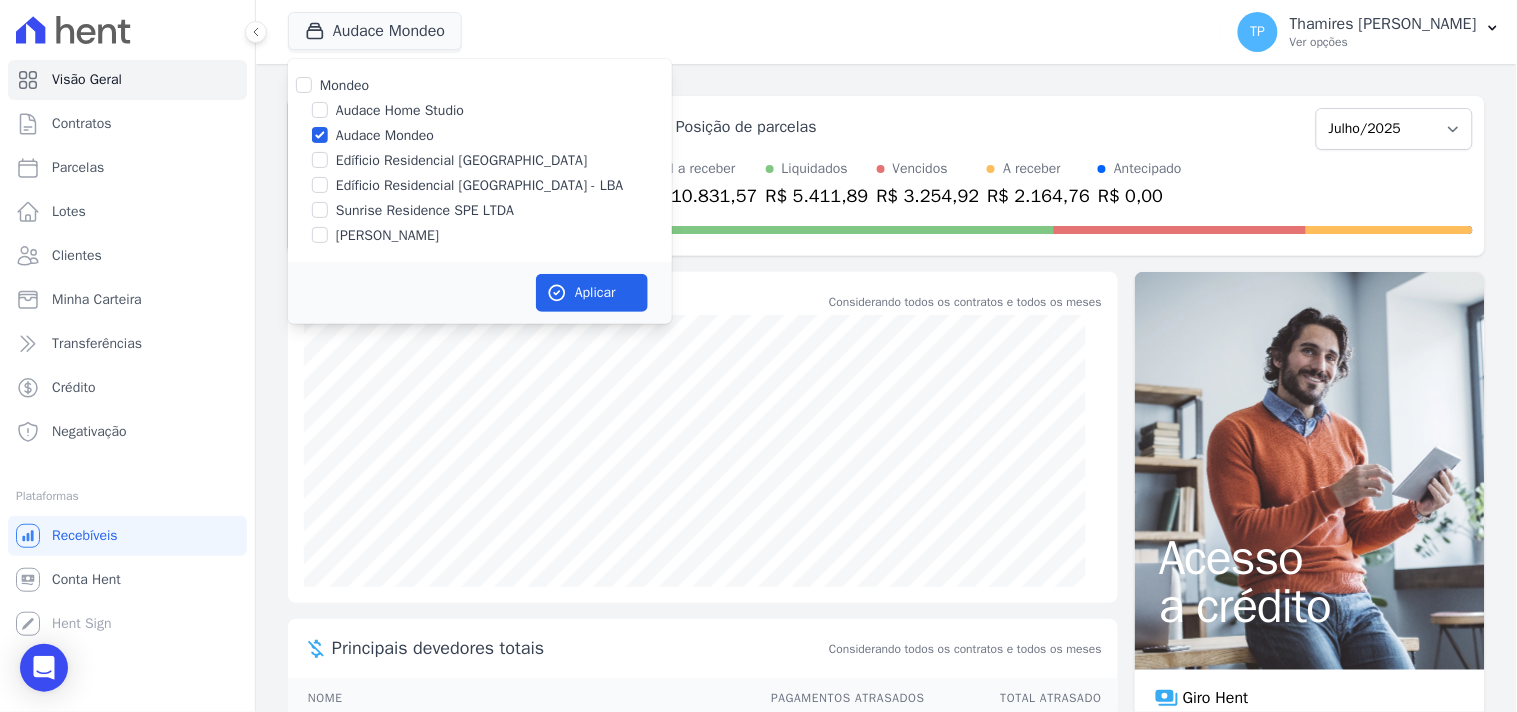 click on "Sunrise Residence SPE LTDA" at bounding box center (425, 210) 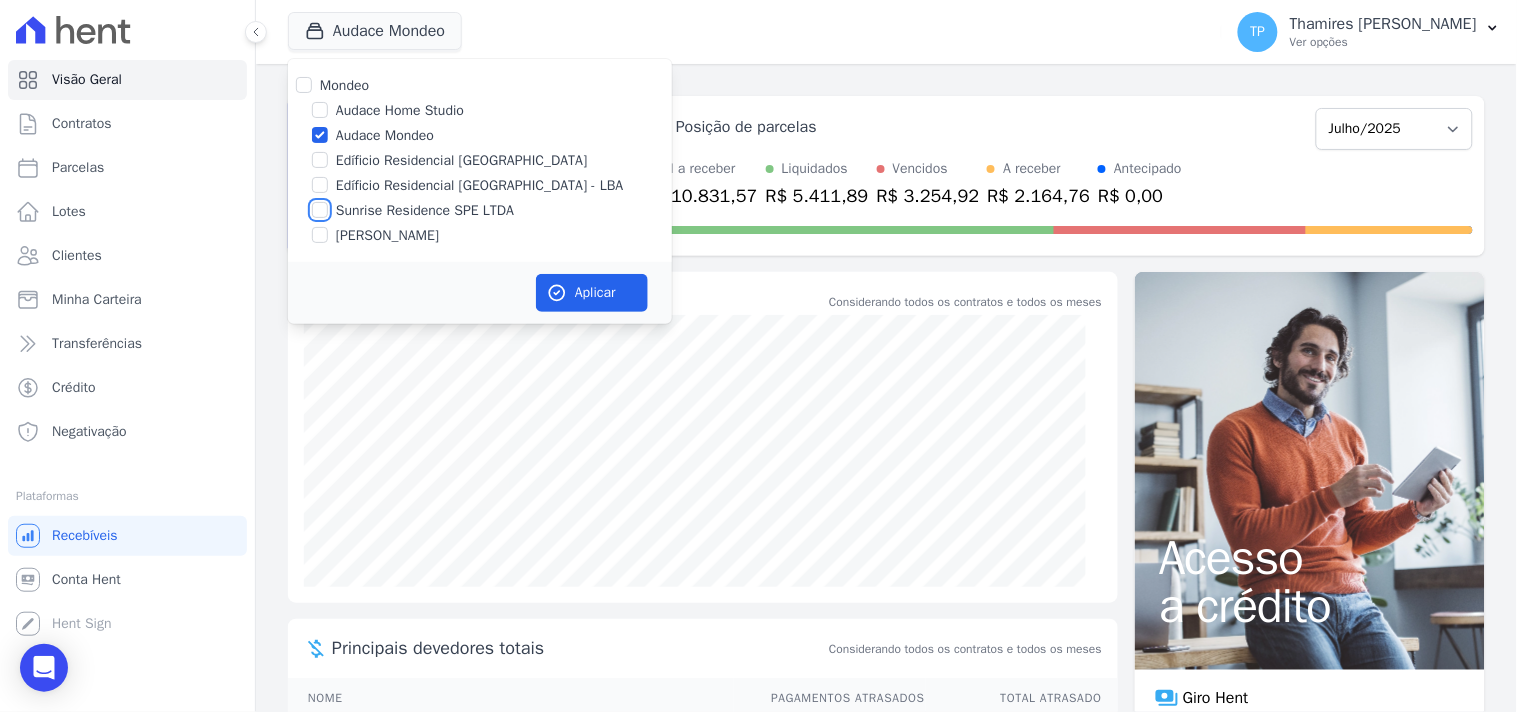 click on "Sunrise Residence SPE LTDA" at bounding box center [320, 210] 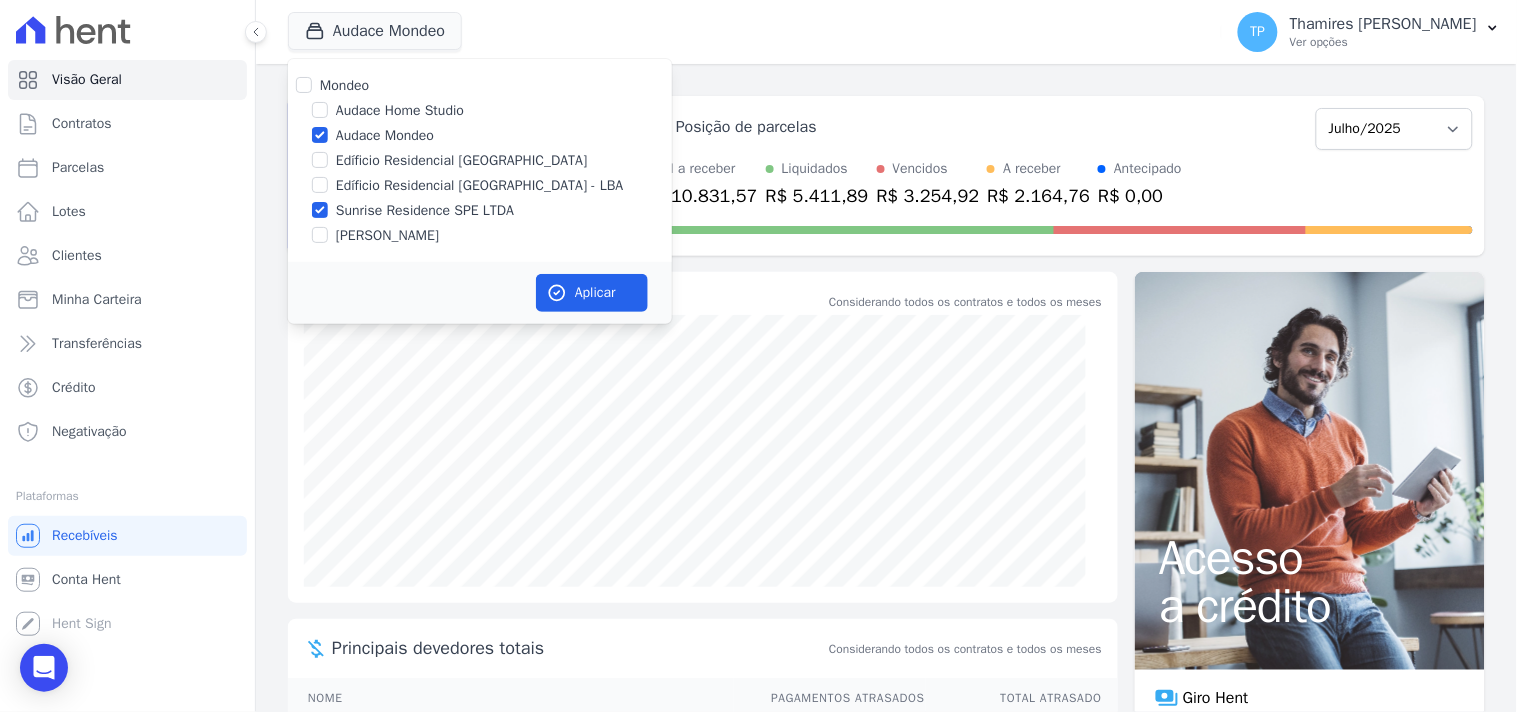 drag, startPoint x: 378, startPoint y: 128, endPoint x: 554, endPoint y: 220, distance: 198.59506 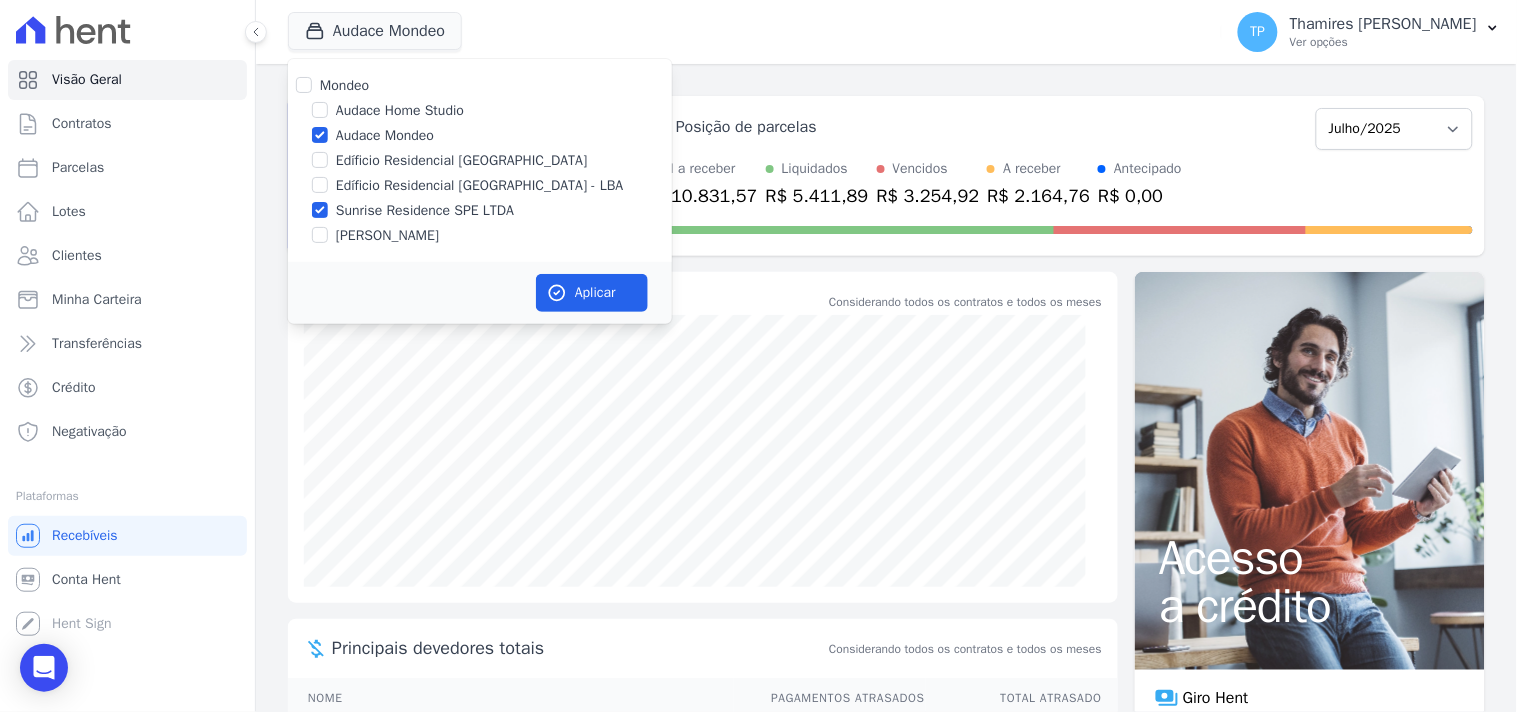 click on "Audace Mondeo" at bounding box center (385, 135) 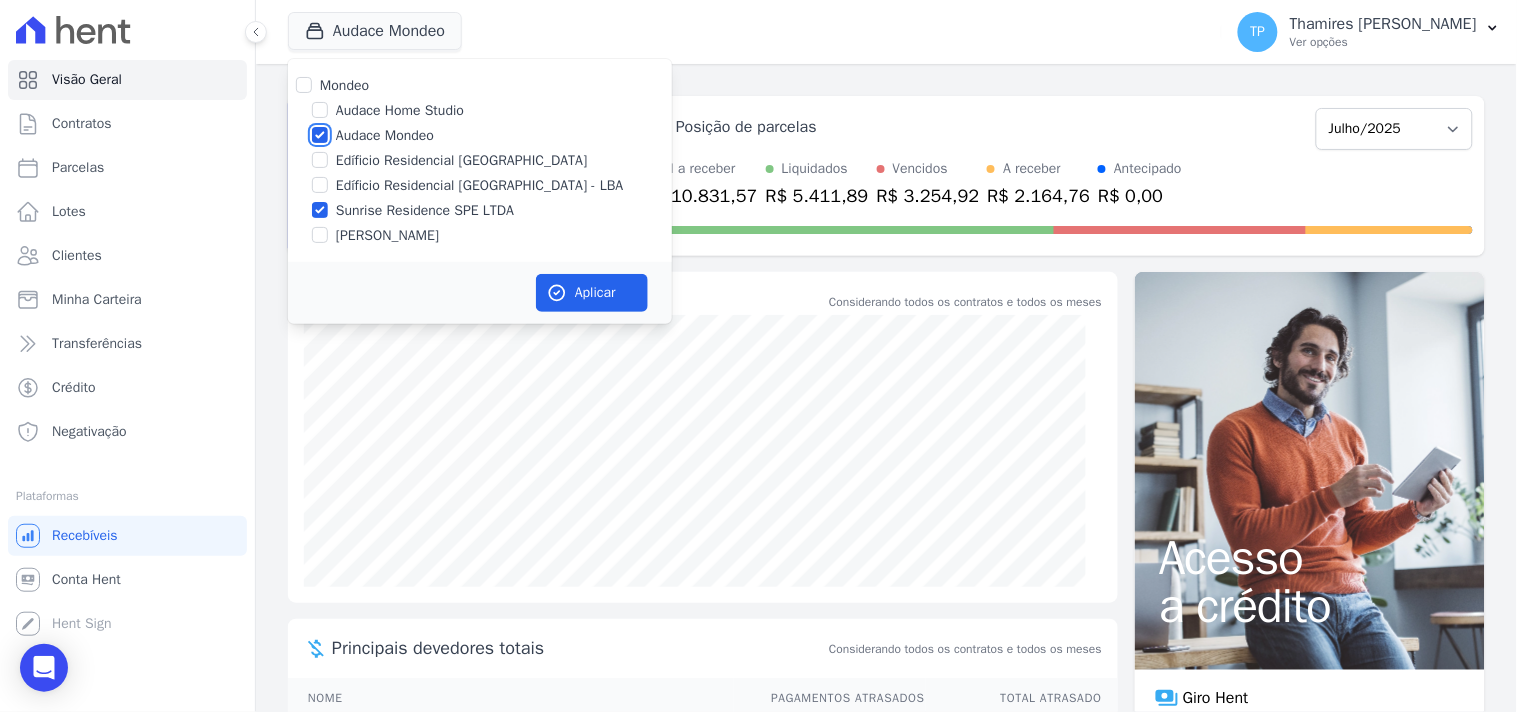 checkbox on "false" 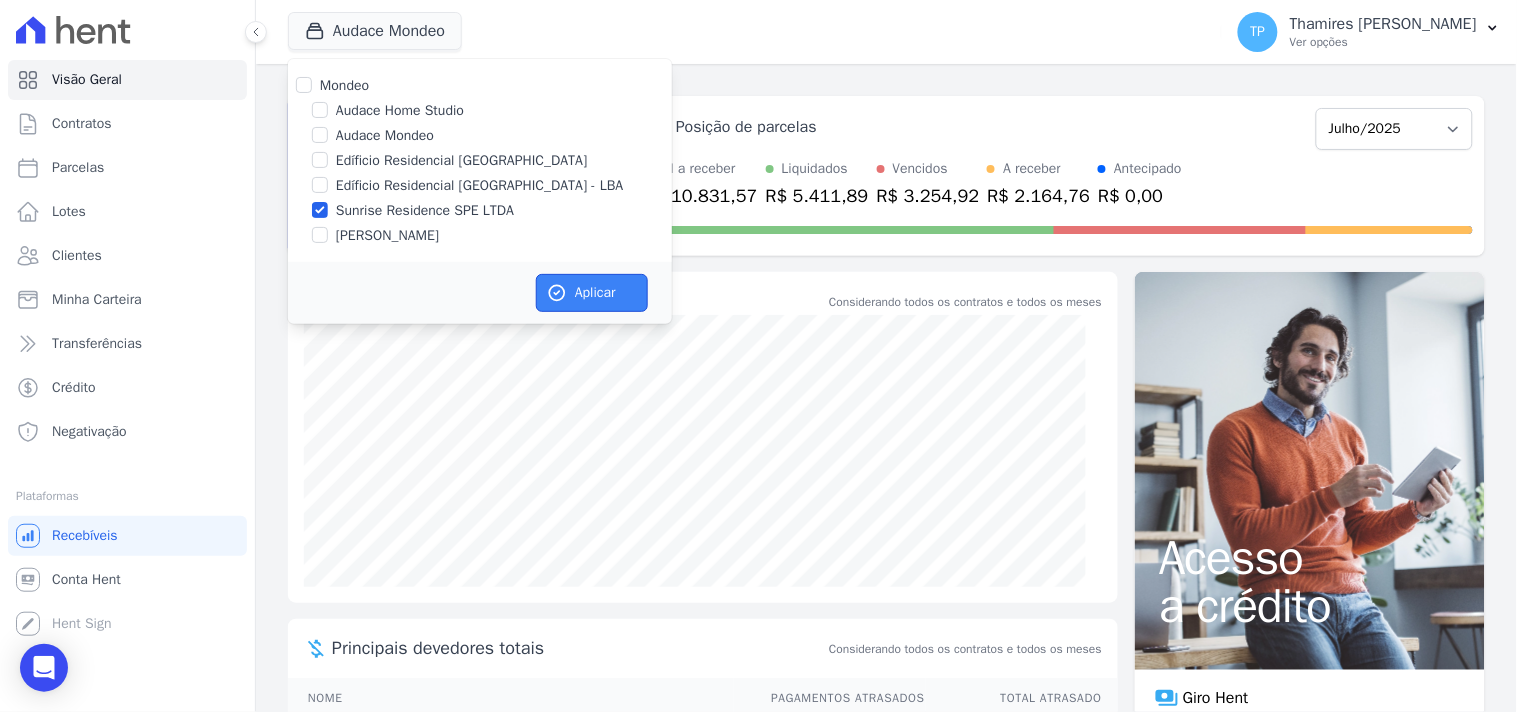 click on "Aplicar" at bounding box center [592, 293] 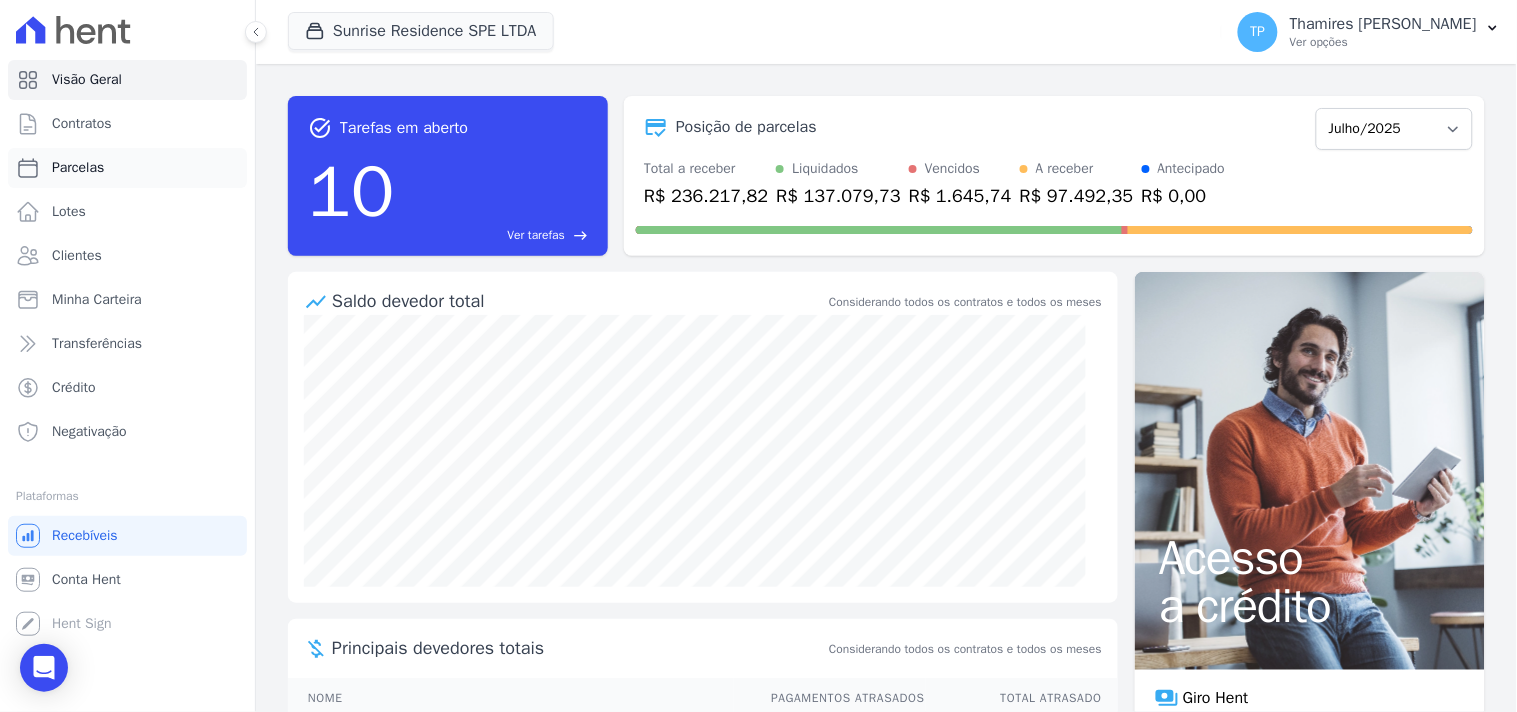 click on "Parcelas" at bounding box center (127, 168) 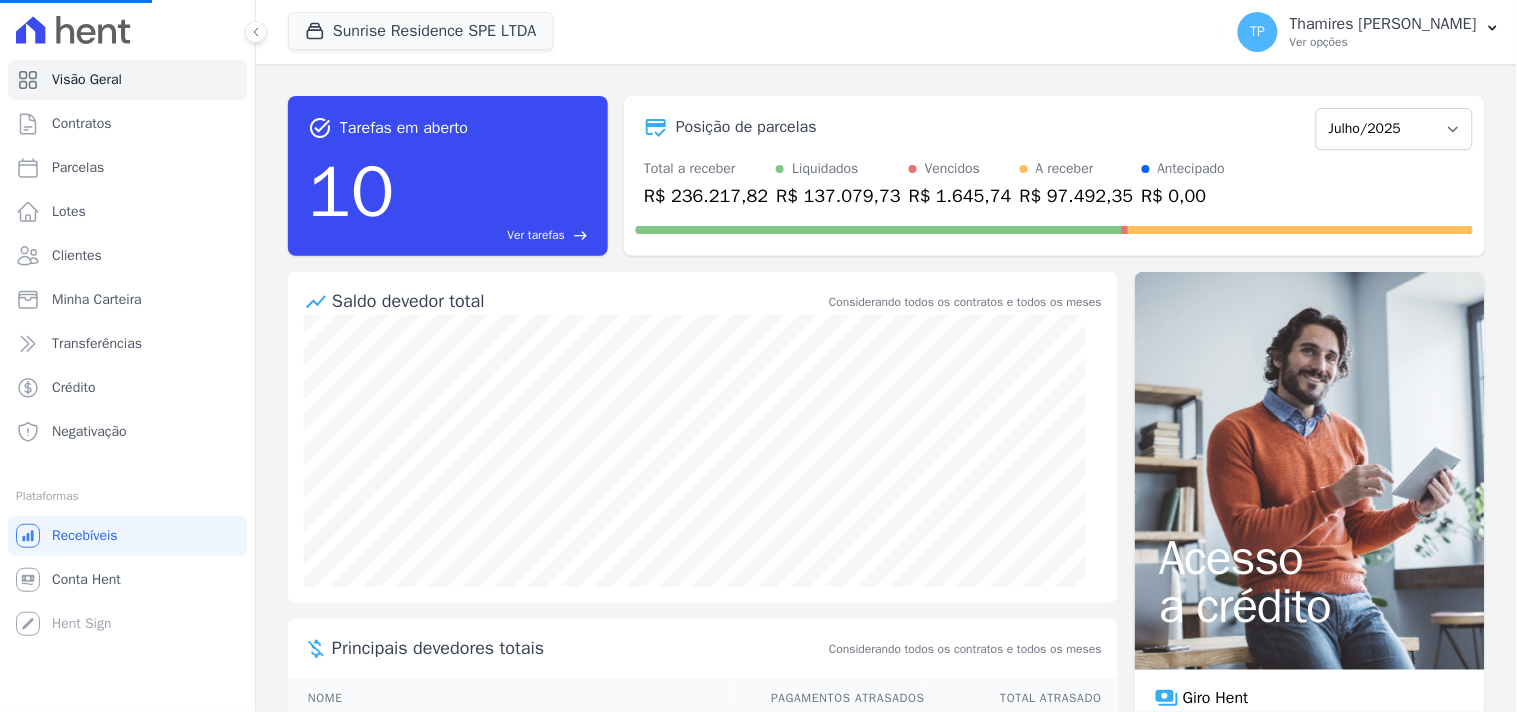 select 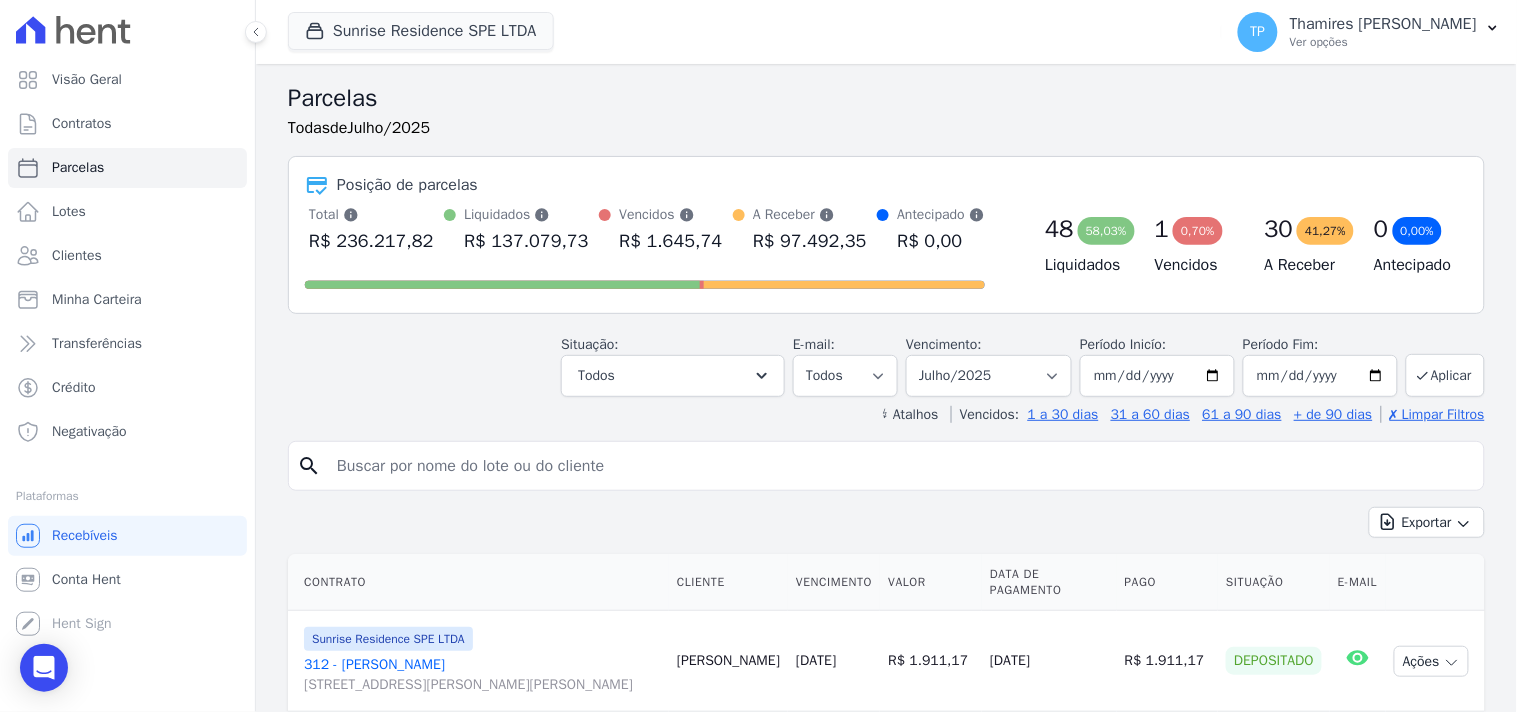 click at bounding box center [900, 466] 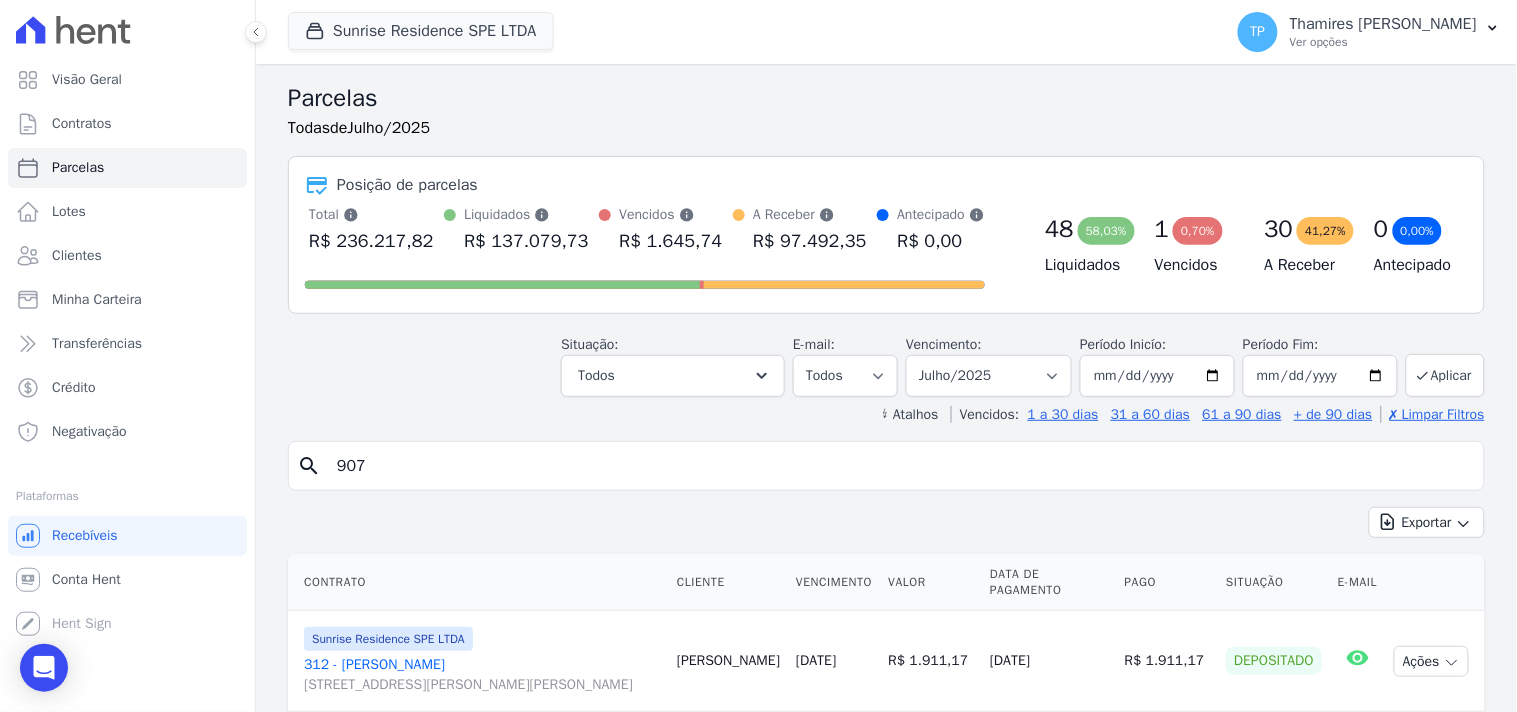 type on "907" 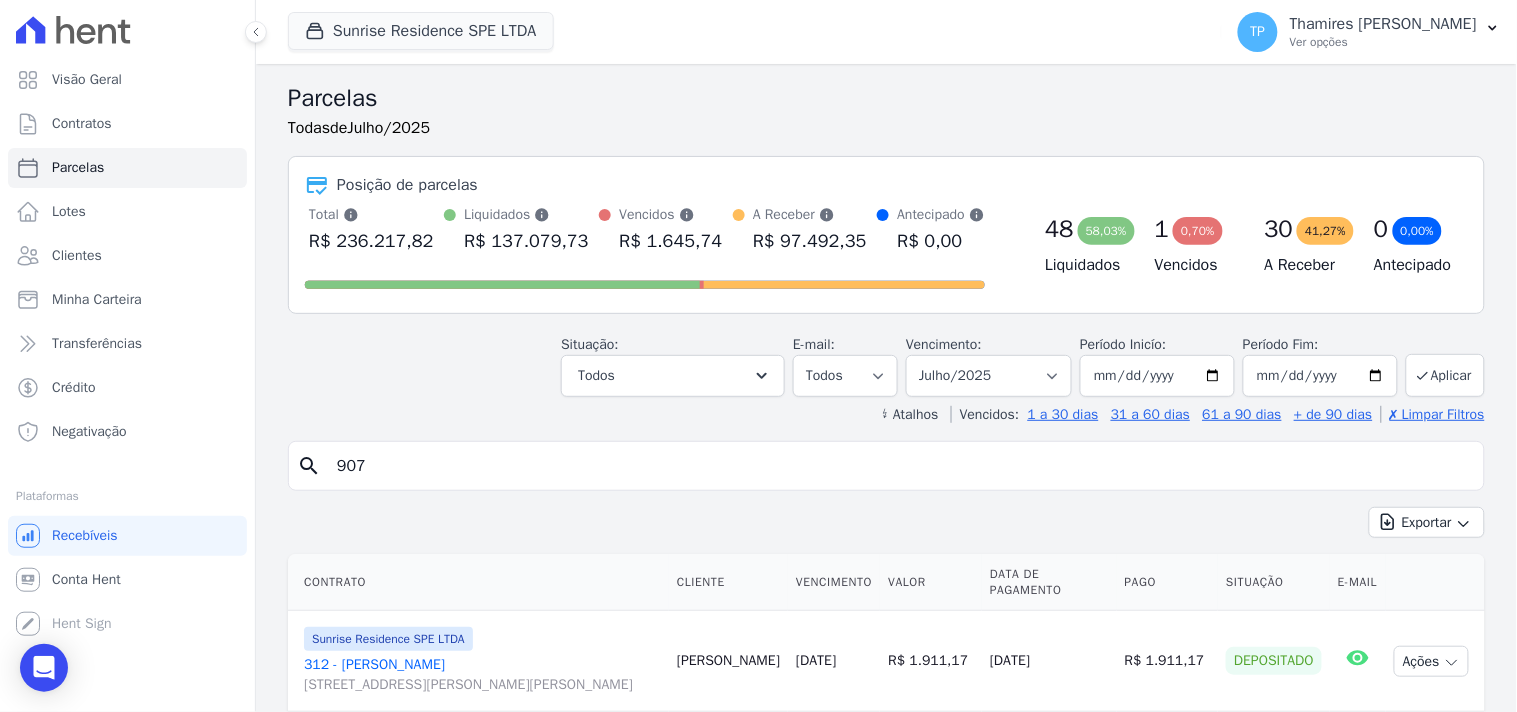 select 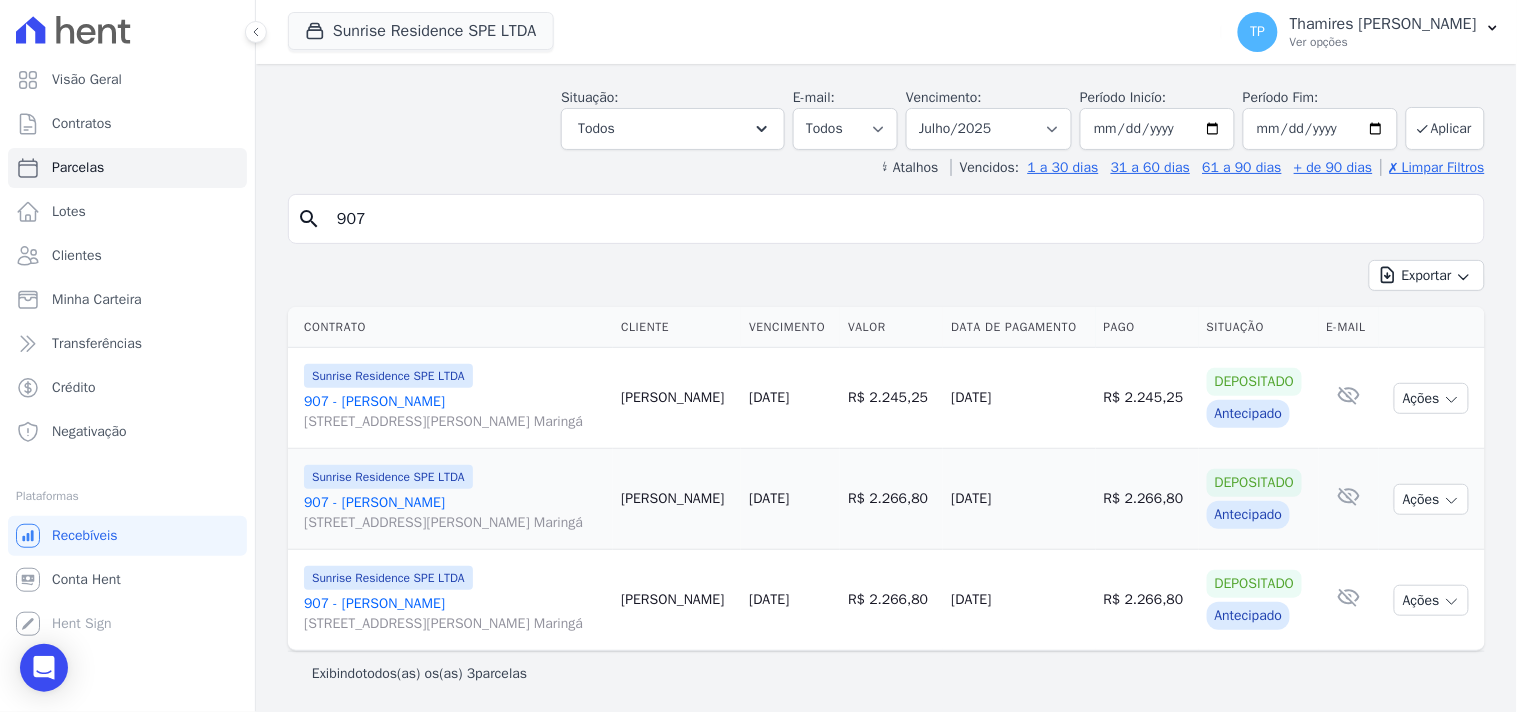 scroll, scrollTop: 153, scrollLeft: 0, axis: vertical 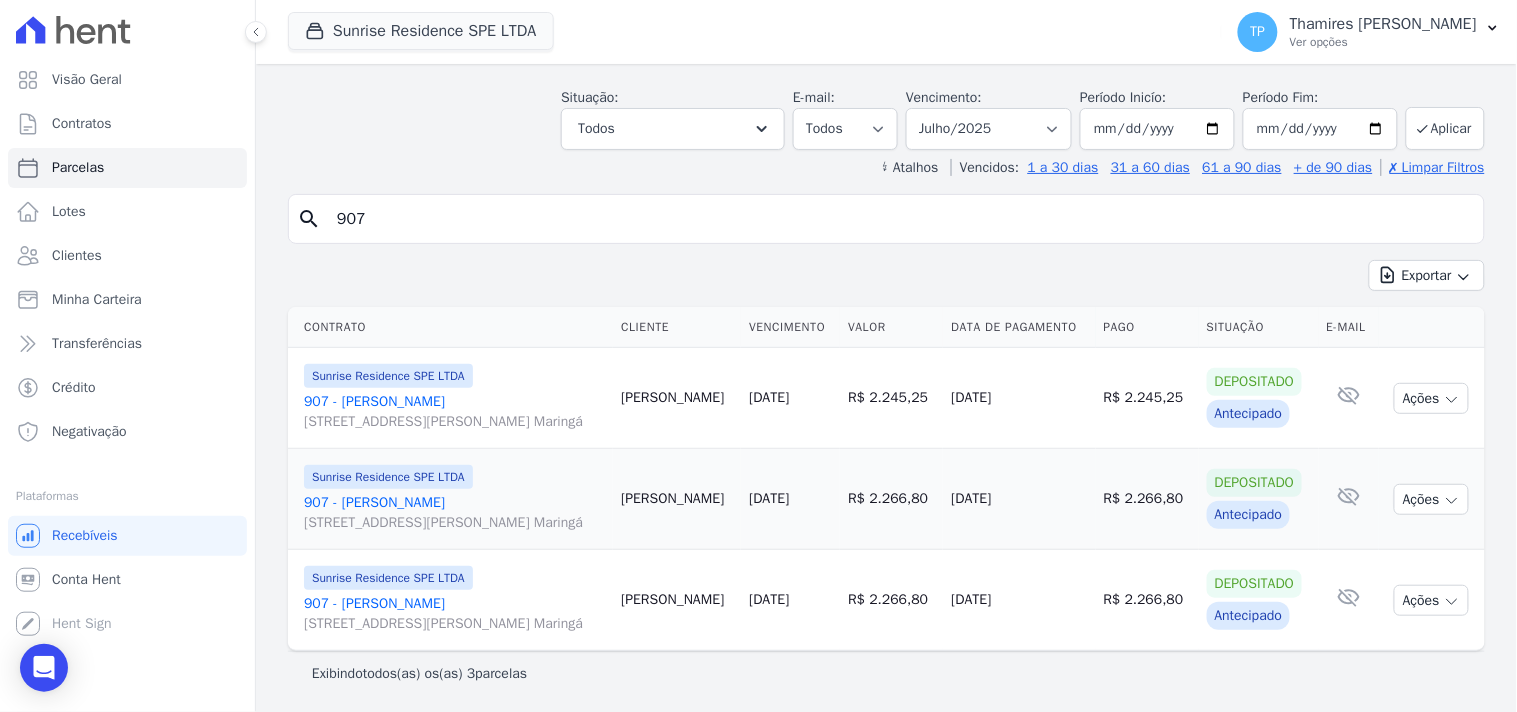 click on "907 - Franciane Ranzoni
[STREET_ADDRESS][PERSON_NAME][PERSON_NAME]" at bounding box center (454, 412) 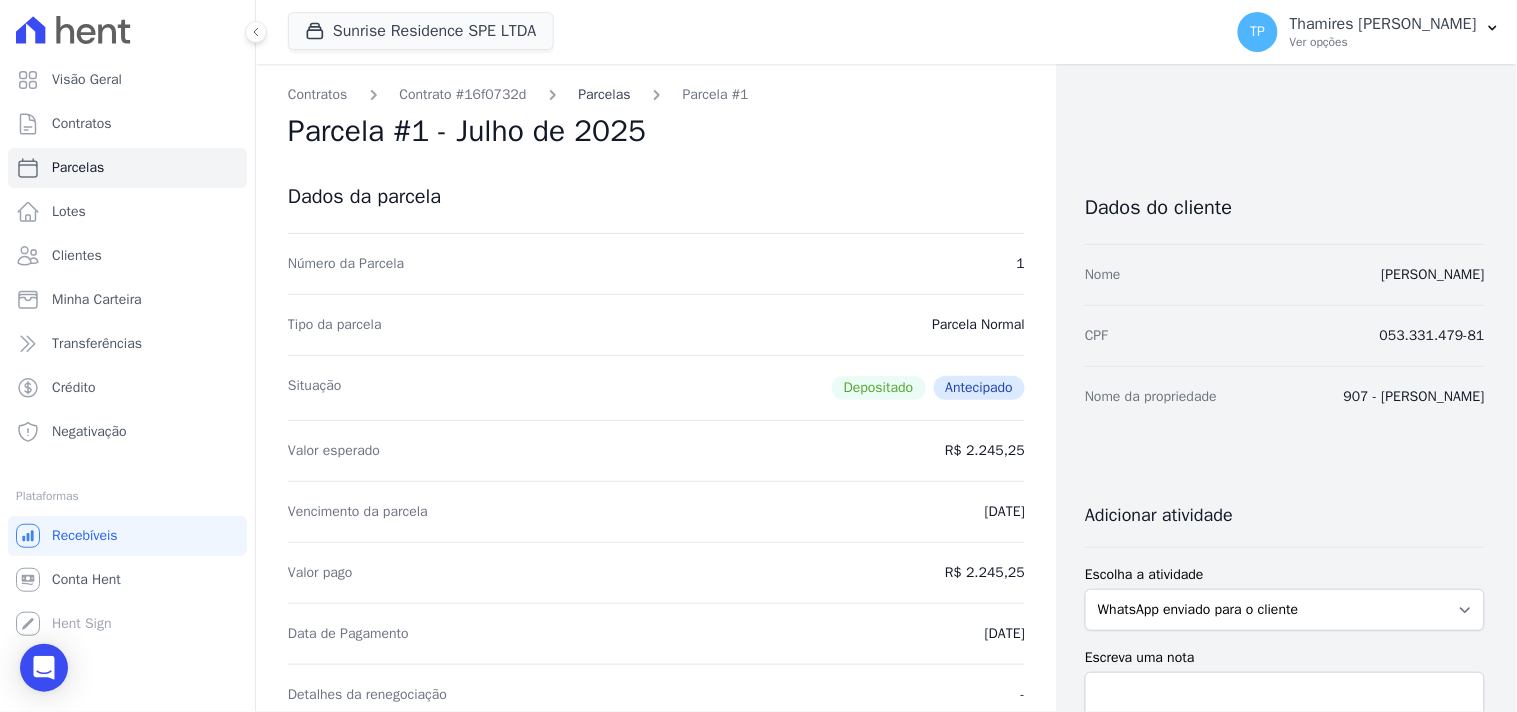 click on "Parcelas" at bounding box center [605, 94] 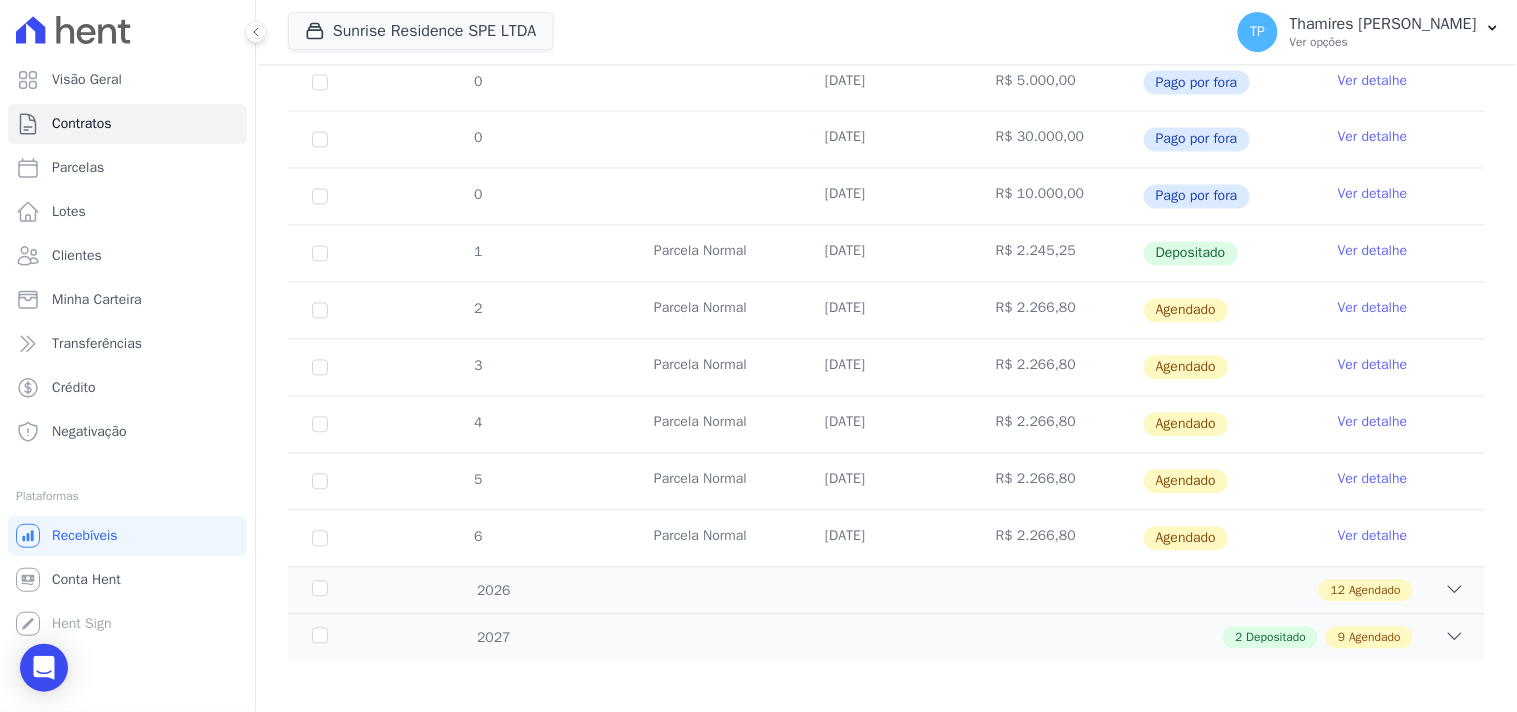 scroll, scrollTop: 946, scrollLeft: 0, axis: vertical 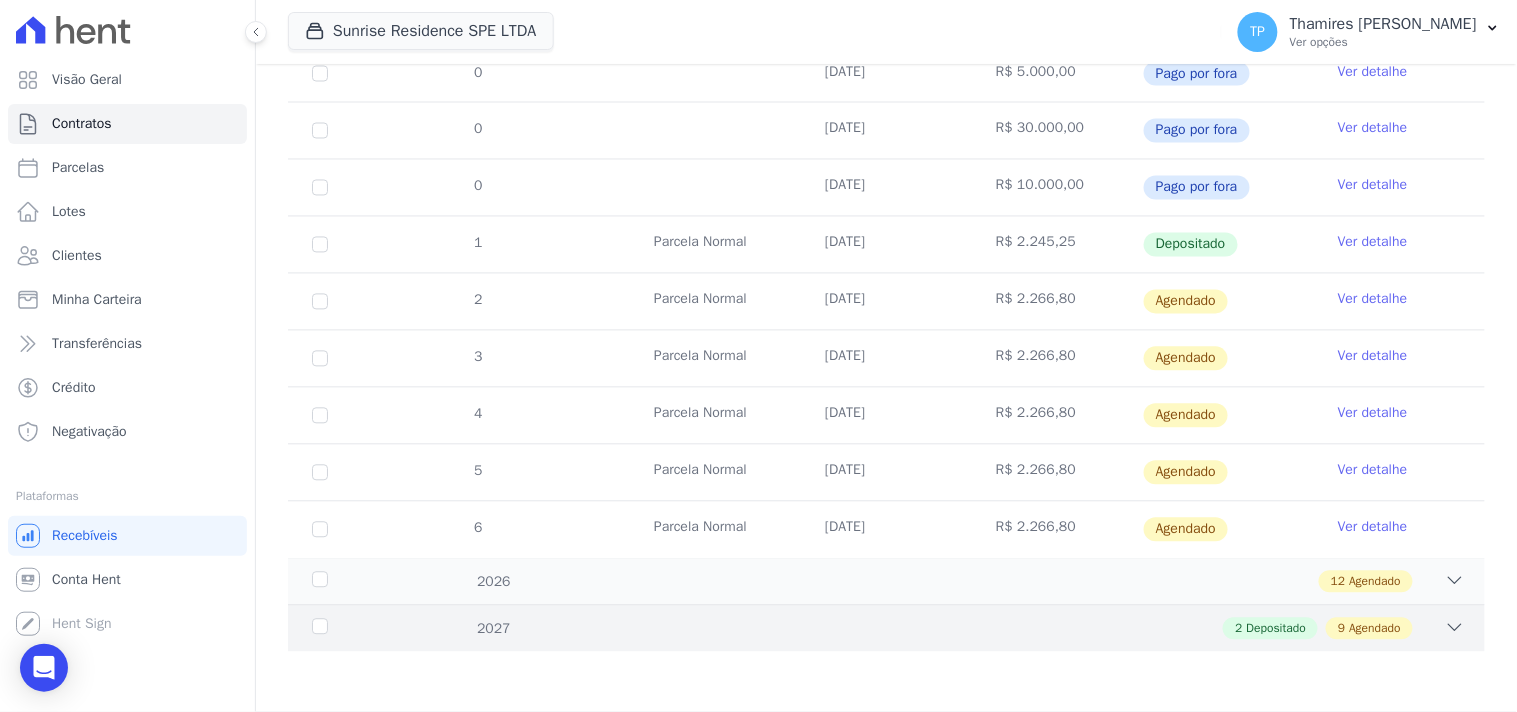 click on "2
Depositado
9
Agendado" at bounding box center (945, 629) 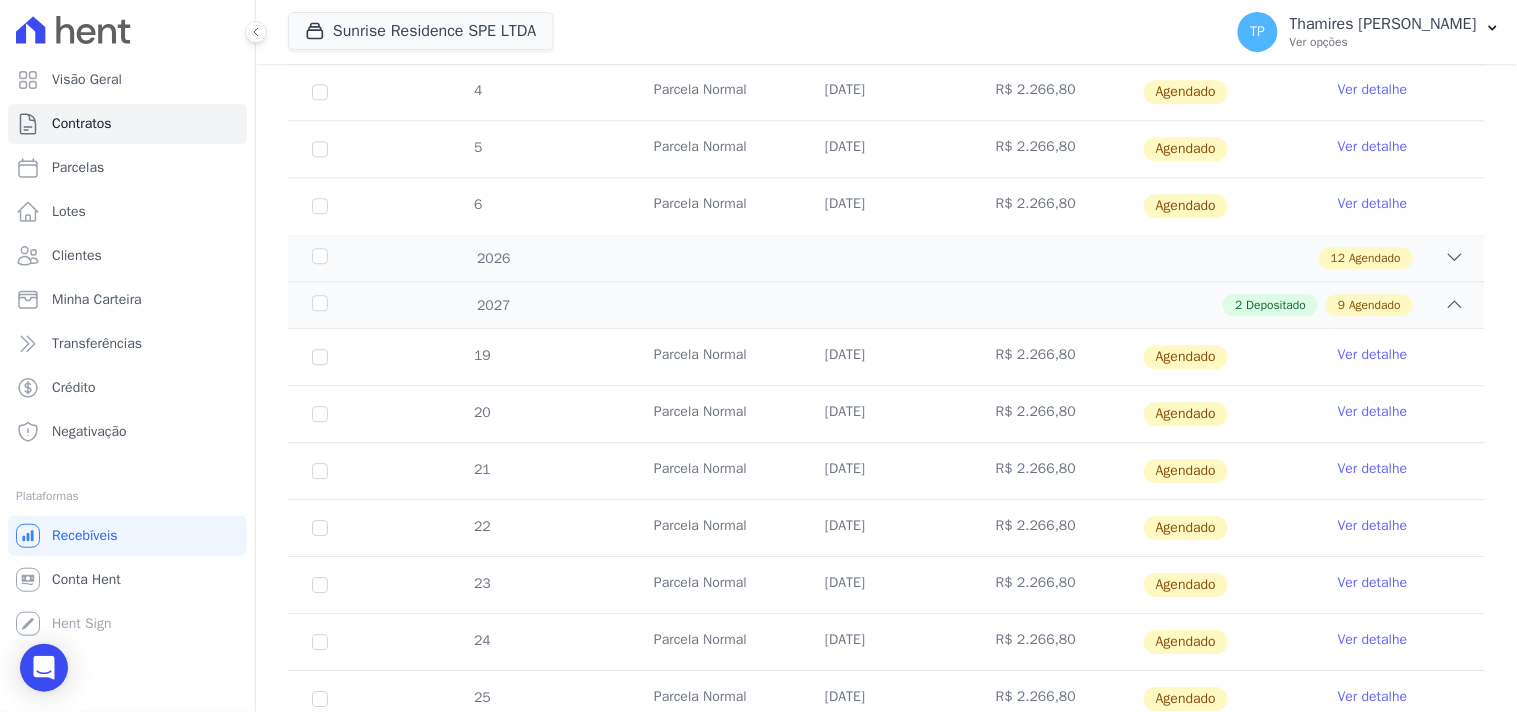 scroll, scrollTop: 1574, scrollLeft: 0, axis: vertical 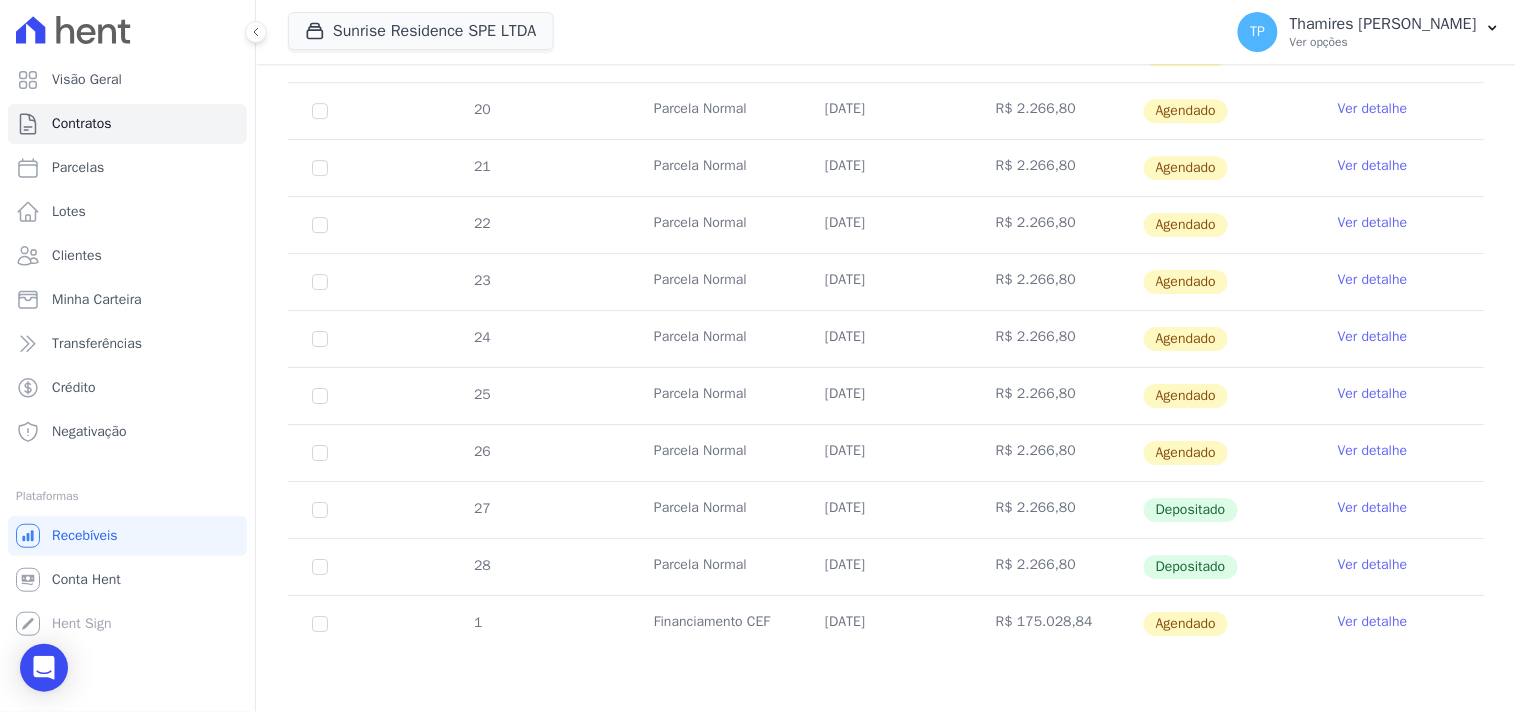click on "Ver detalhe" at bounding box center [1373, 451] 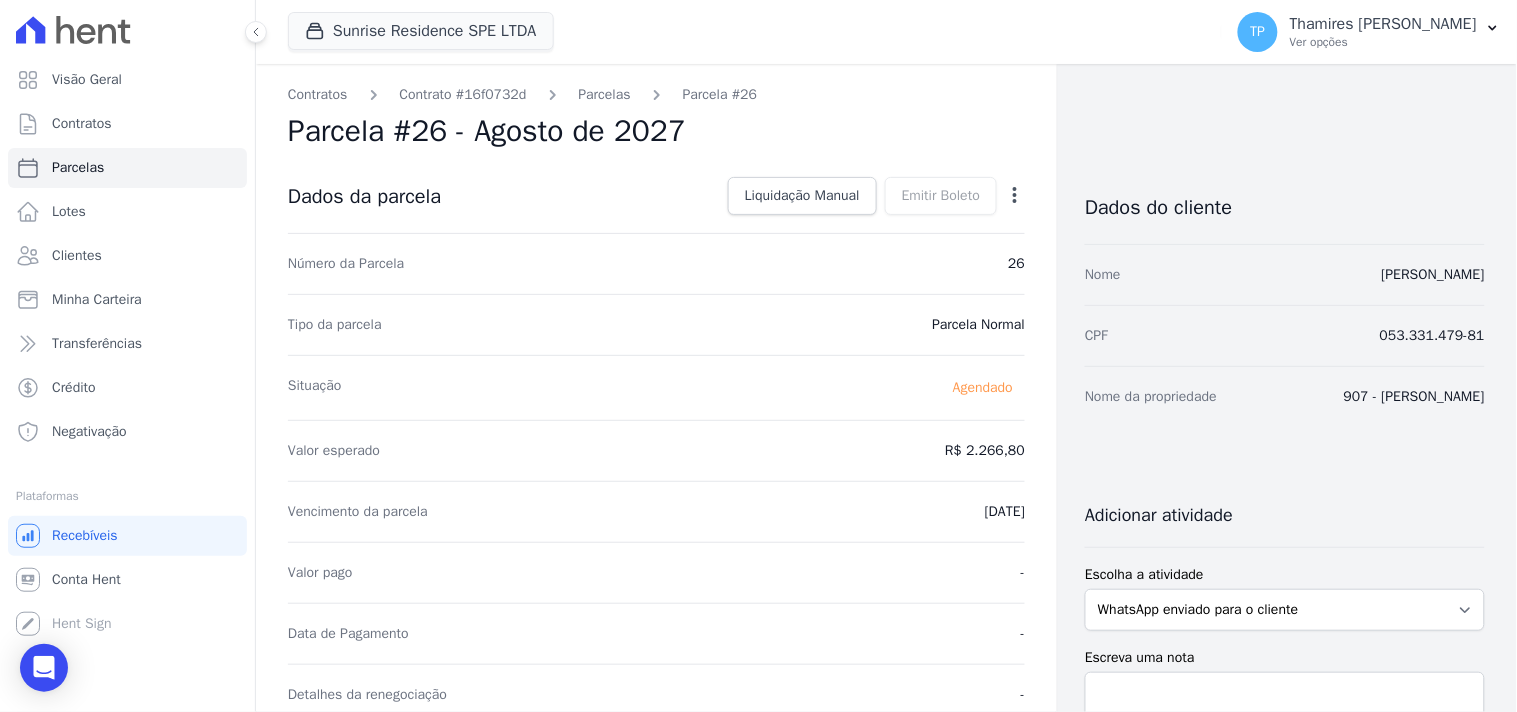 scroll, scrollTop: 655, scrollLeft: 0, axis: vertical 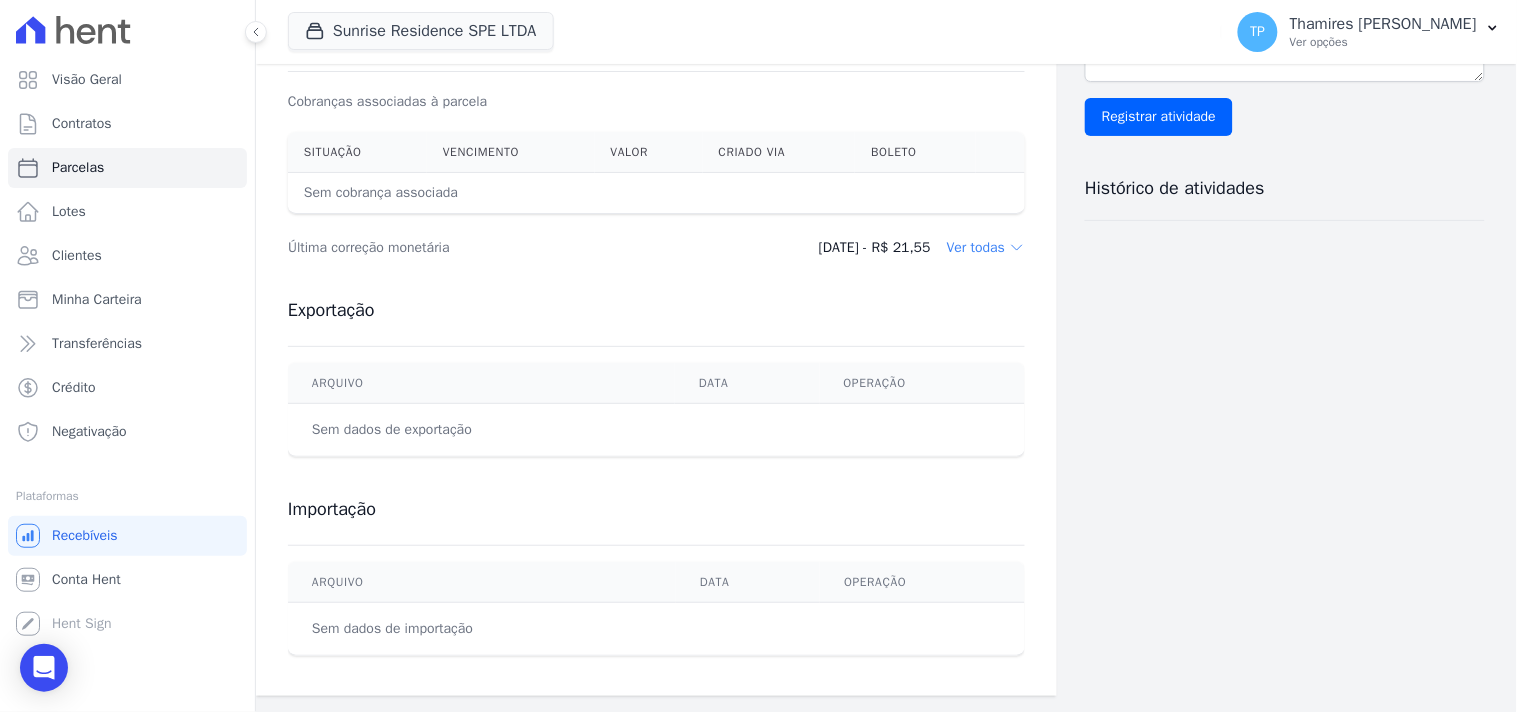 click on "Ver todas" at bounding box center (986, 248) 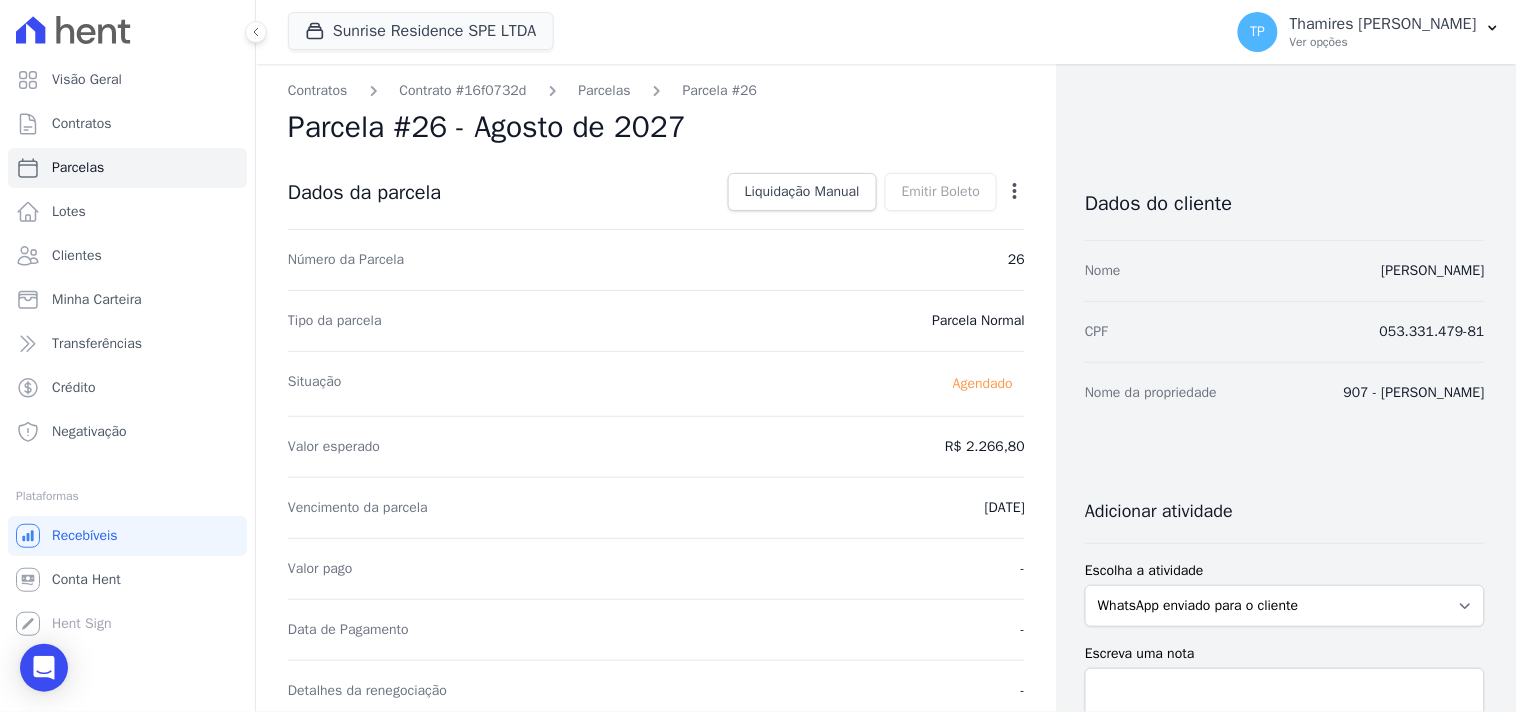 scroll, scrollTop: 0, scrollLeft: 0, axis: both 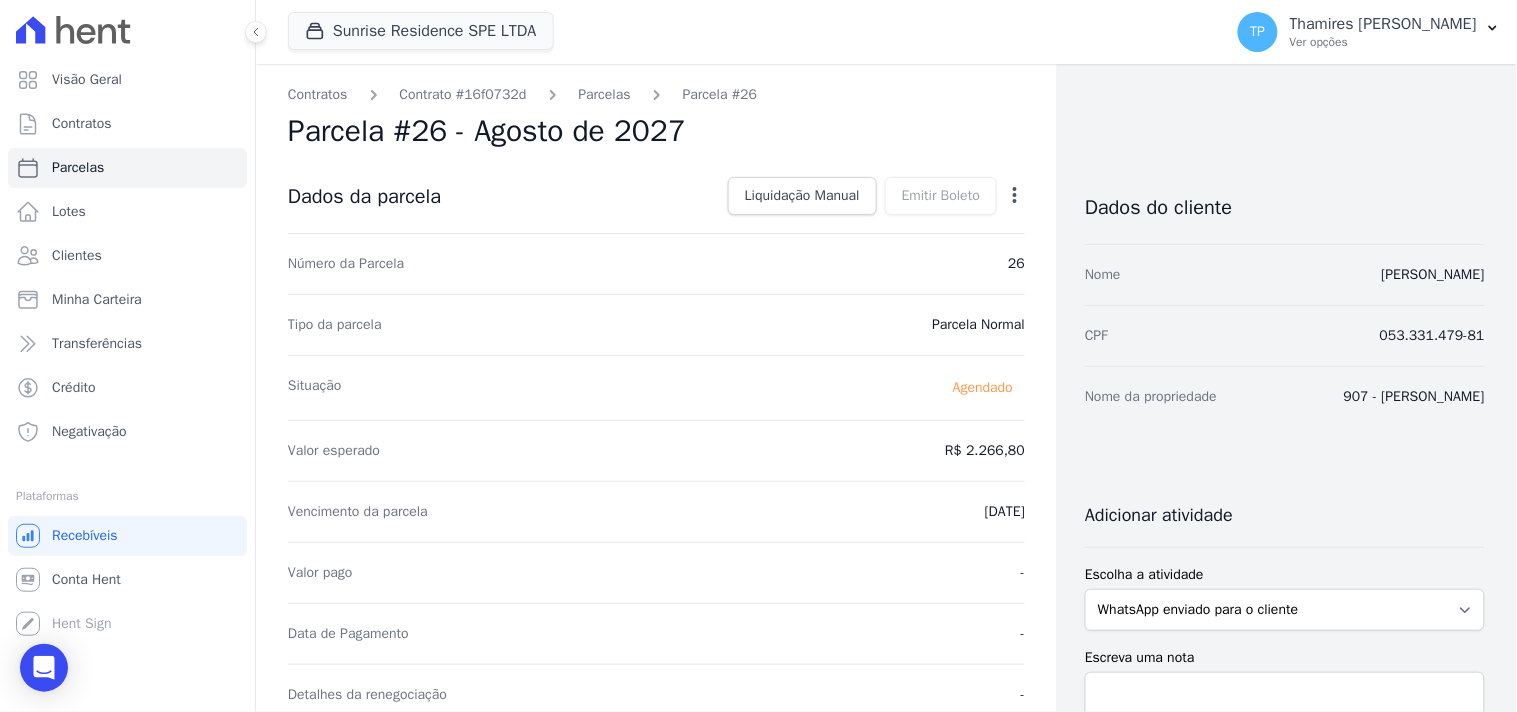 drag, startPoint x: 1016, startPoint y: 198, endPoint x: 1005, endPoint y: 201, distance: 11.401754 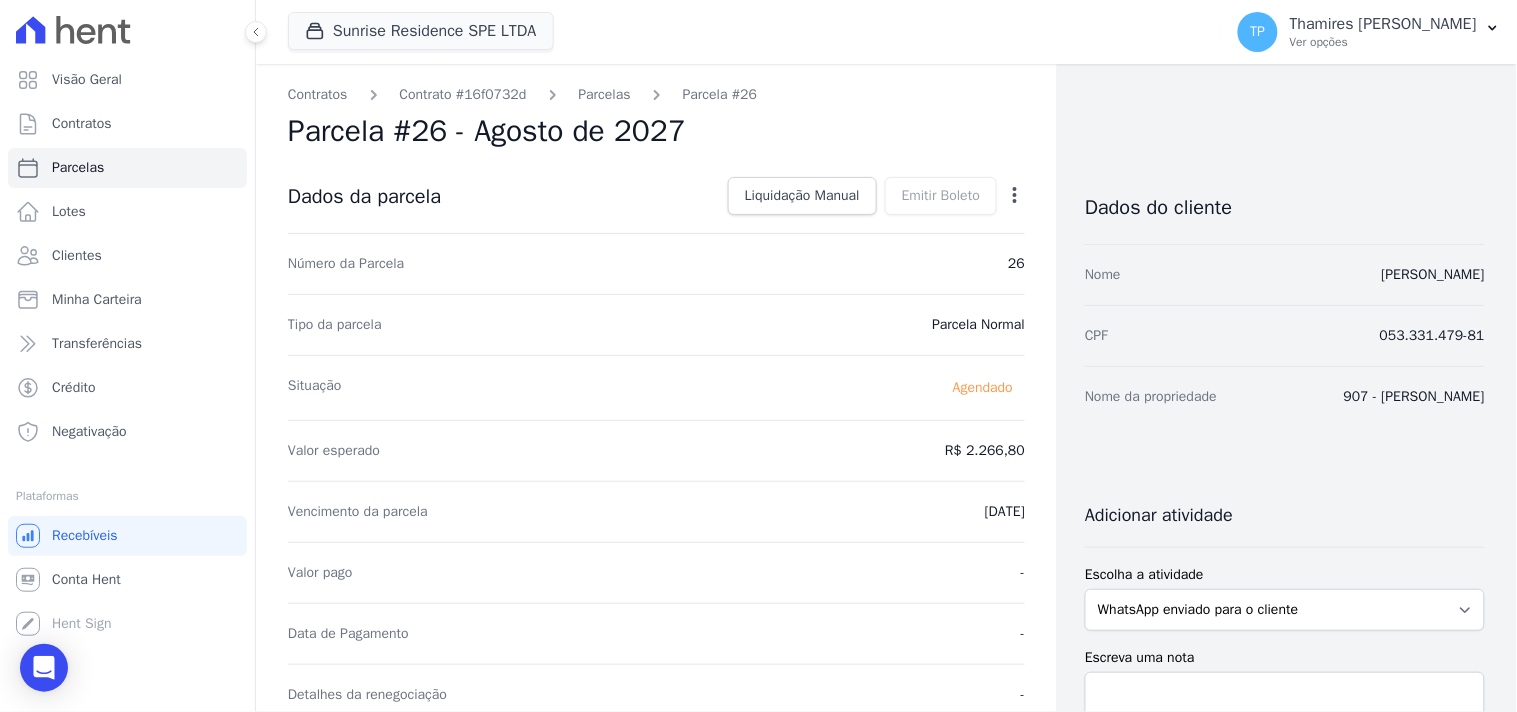 click 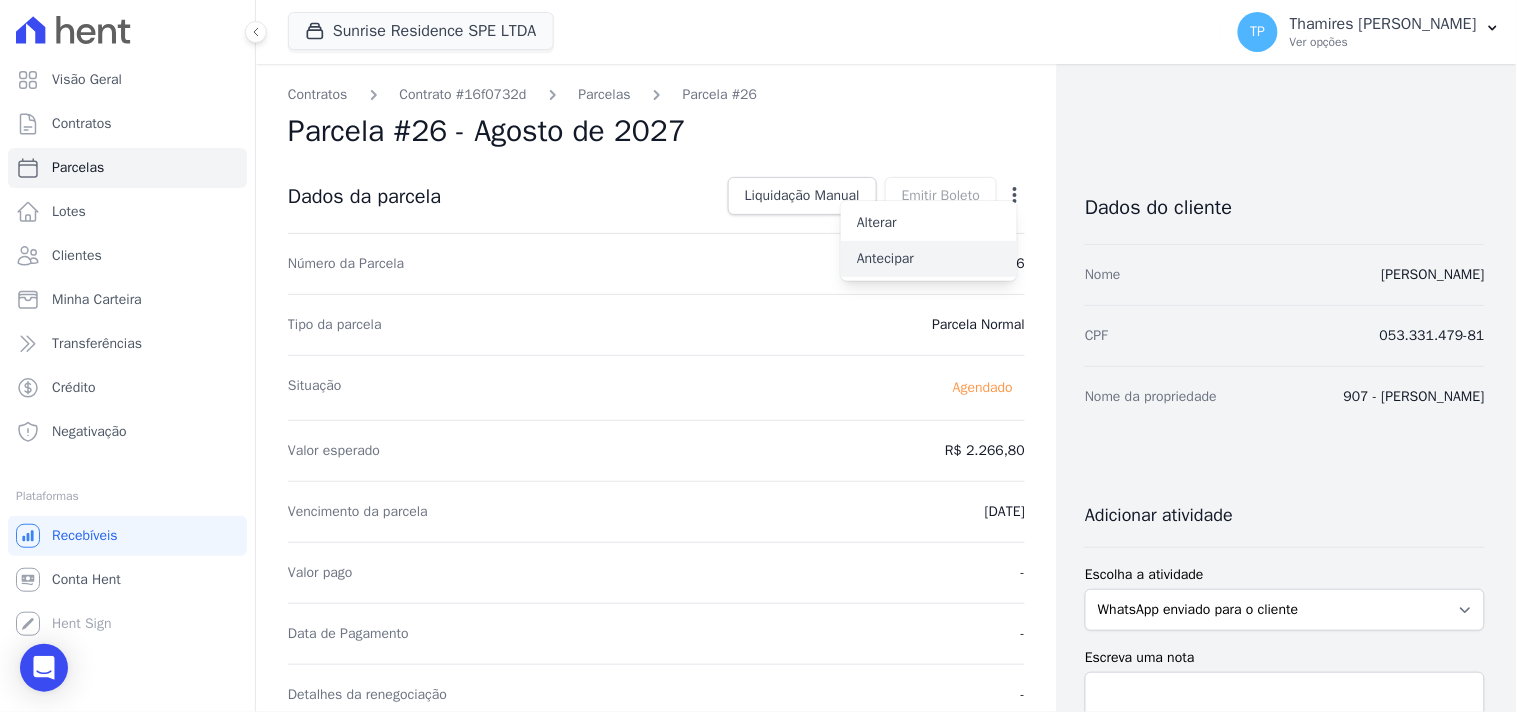 click on "Antecipar" at bounding box center (929, 259) 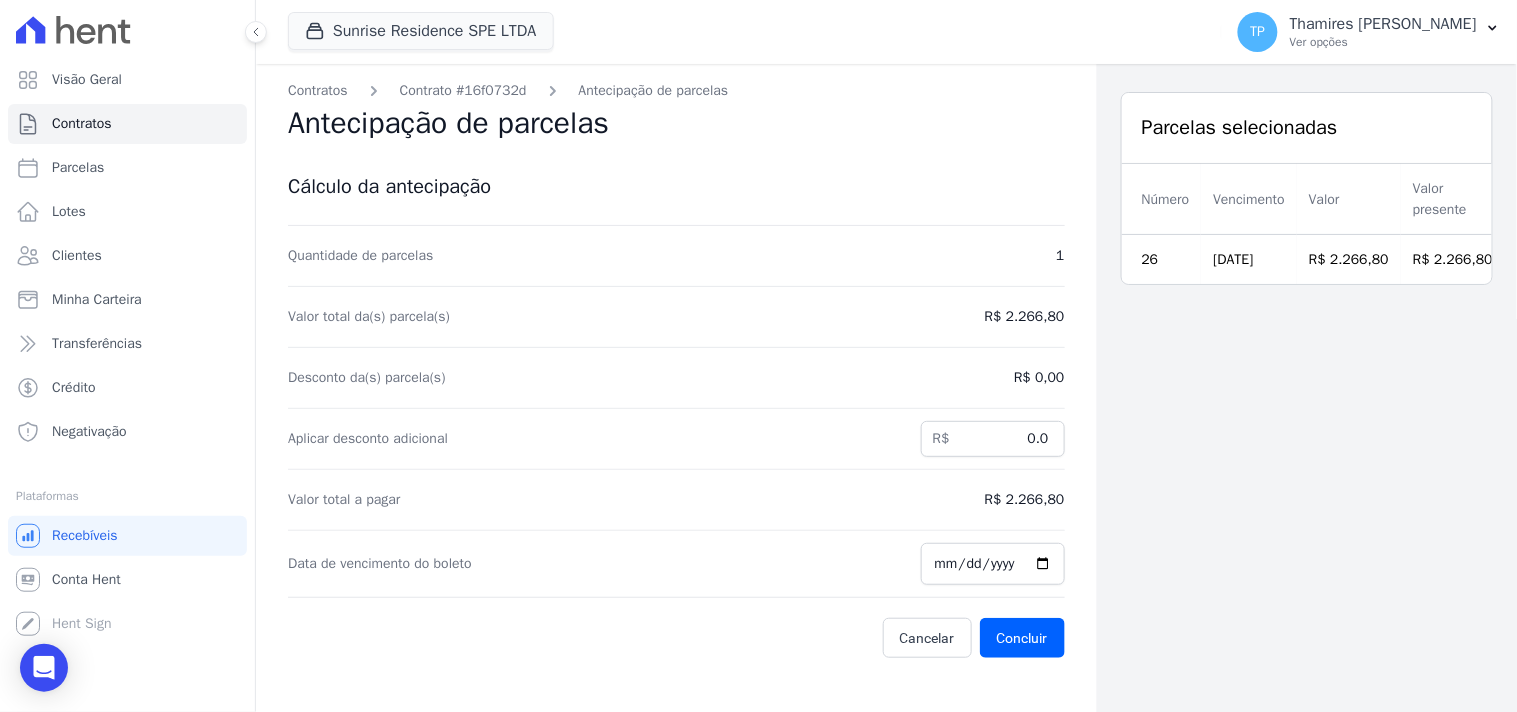 scroll, scrollTop: 64, scrollLeft: 0, axis: vertical 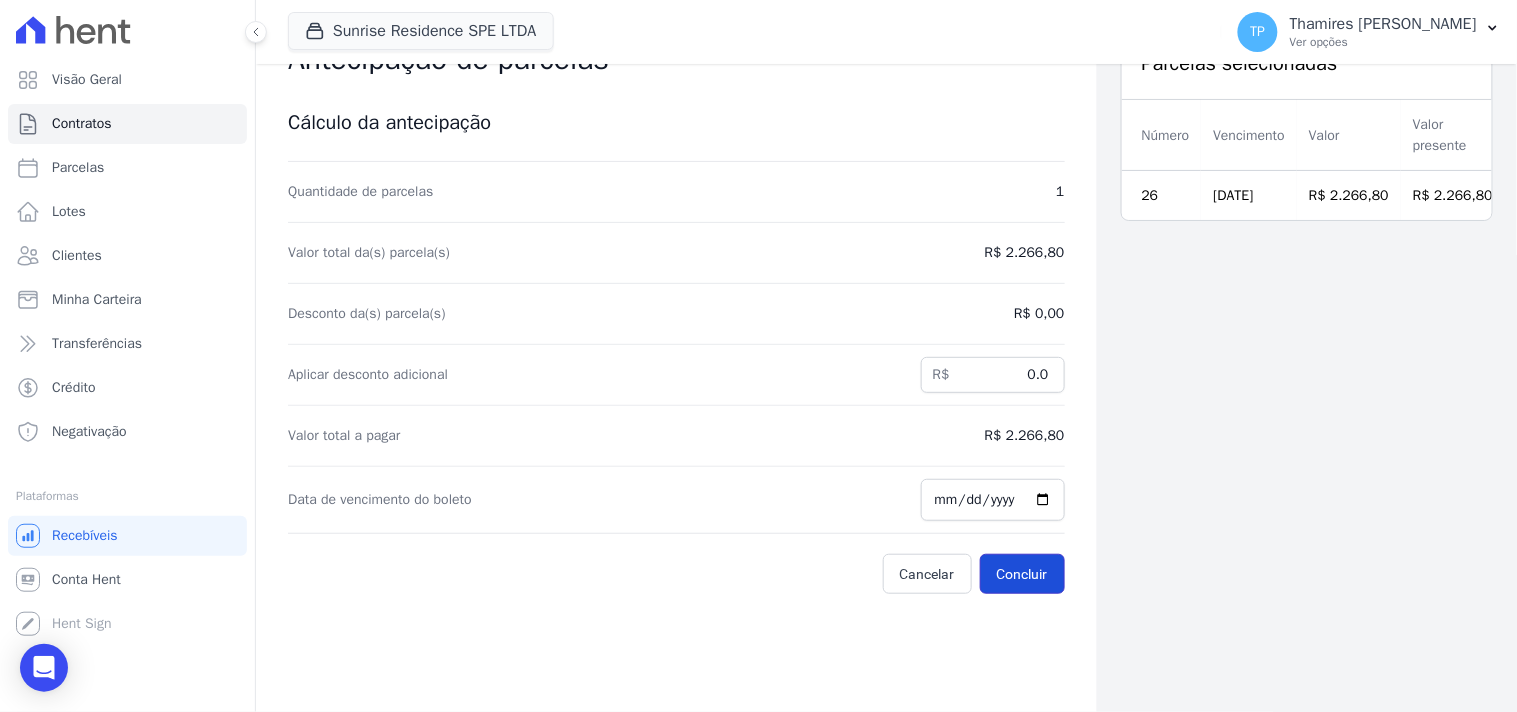 drag, startPoint x: 1026, startPoint y: 566, endPoint x: 998, endPoint y: 571, distance: 28.442924 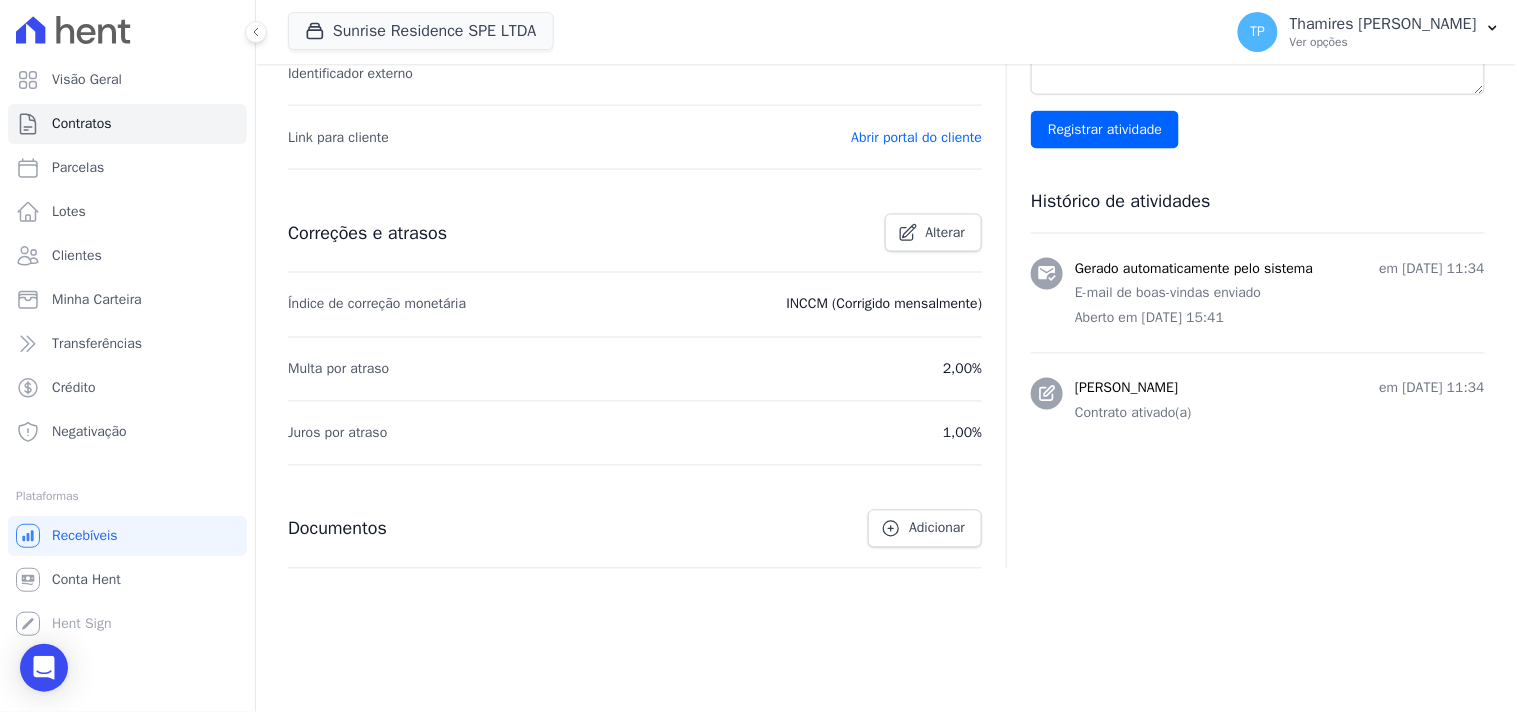 scroll, scrollTop: 0, scrollLeft: 0, axis: both 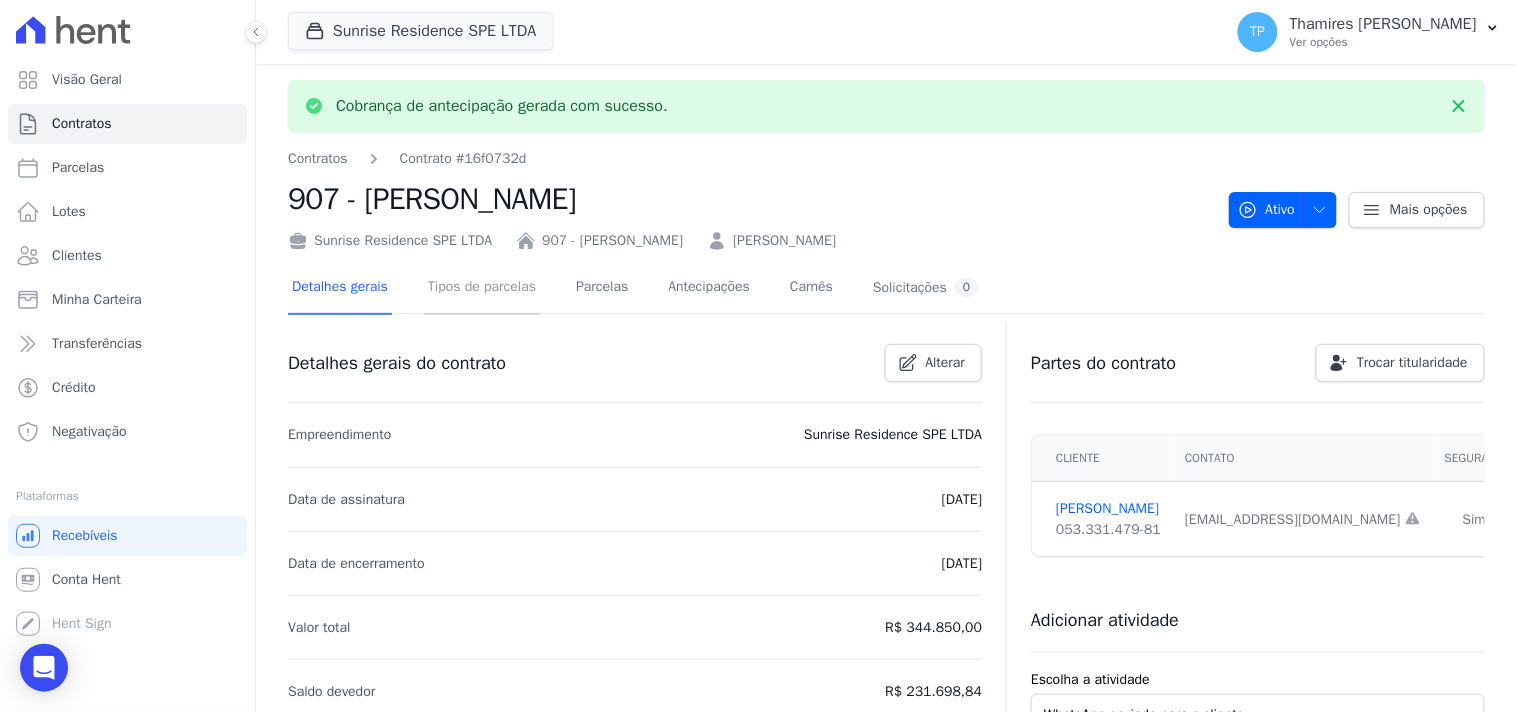 click on "Tipos de parcelas" at bounding box center [482, 288] 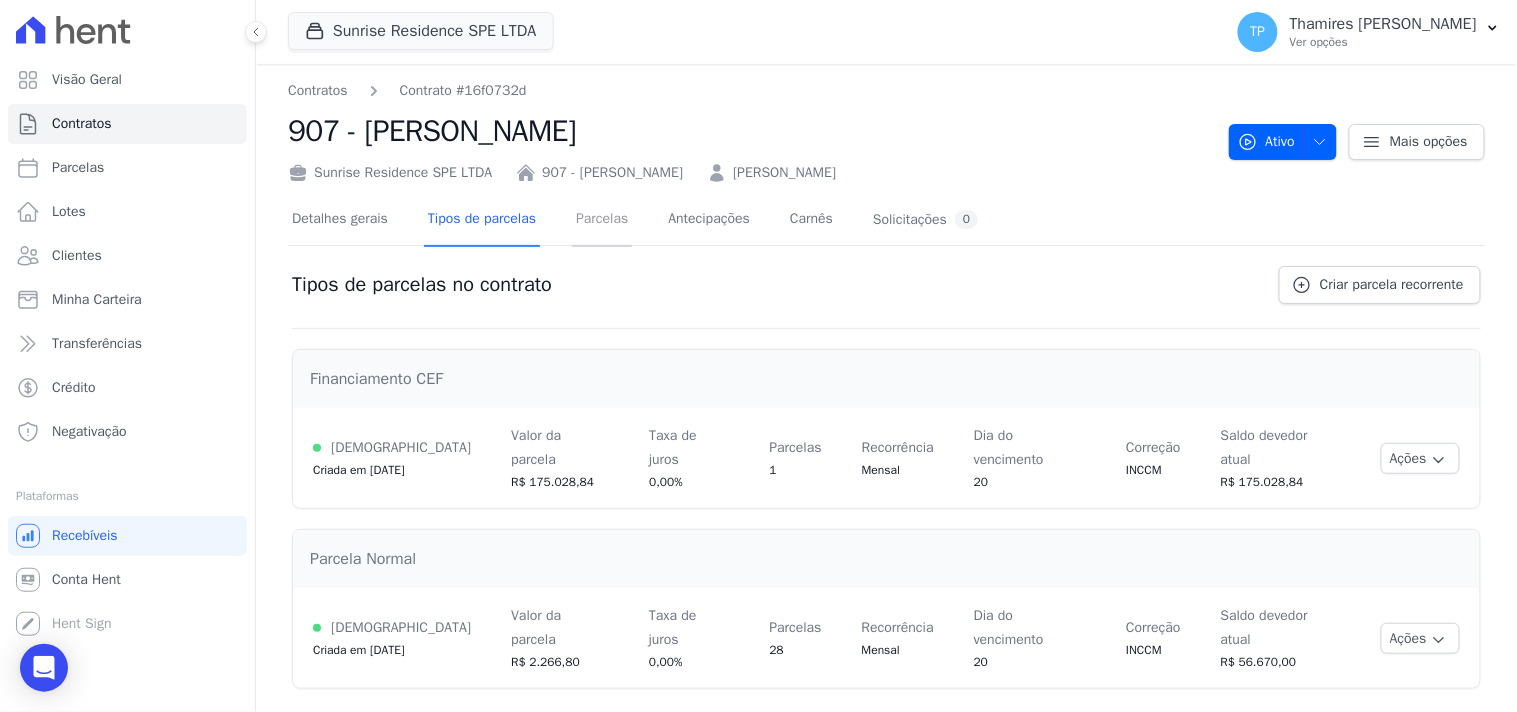 click on "Parcelas" at bounding box center [602, 220] 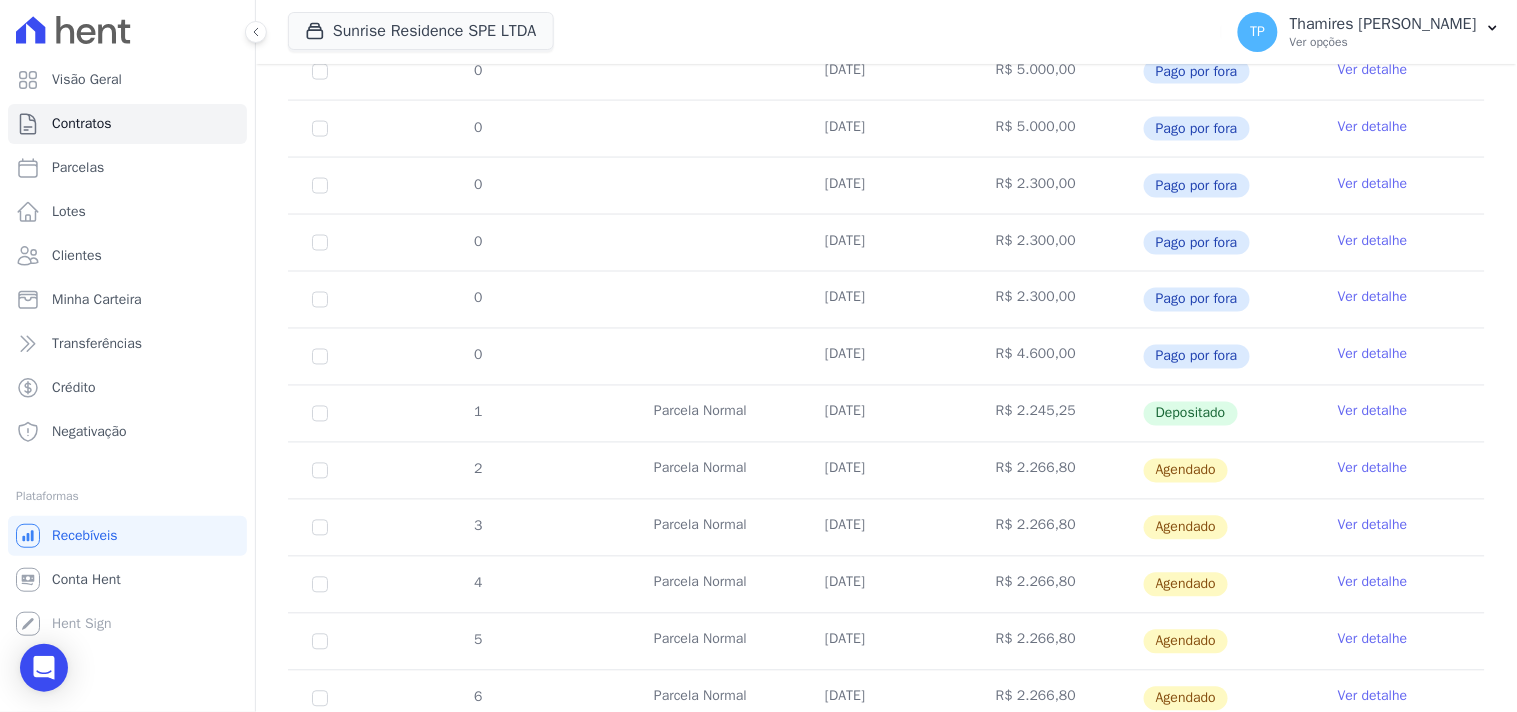 scroll, scrollTop: 946, scrollLeft: 0, axis: vertical 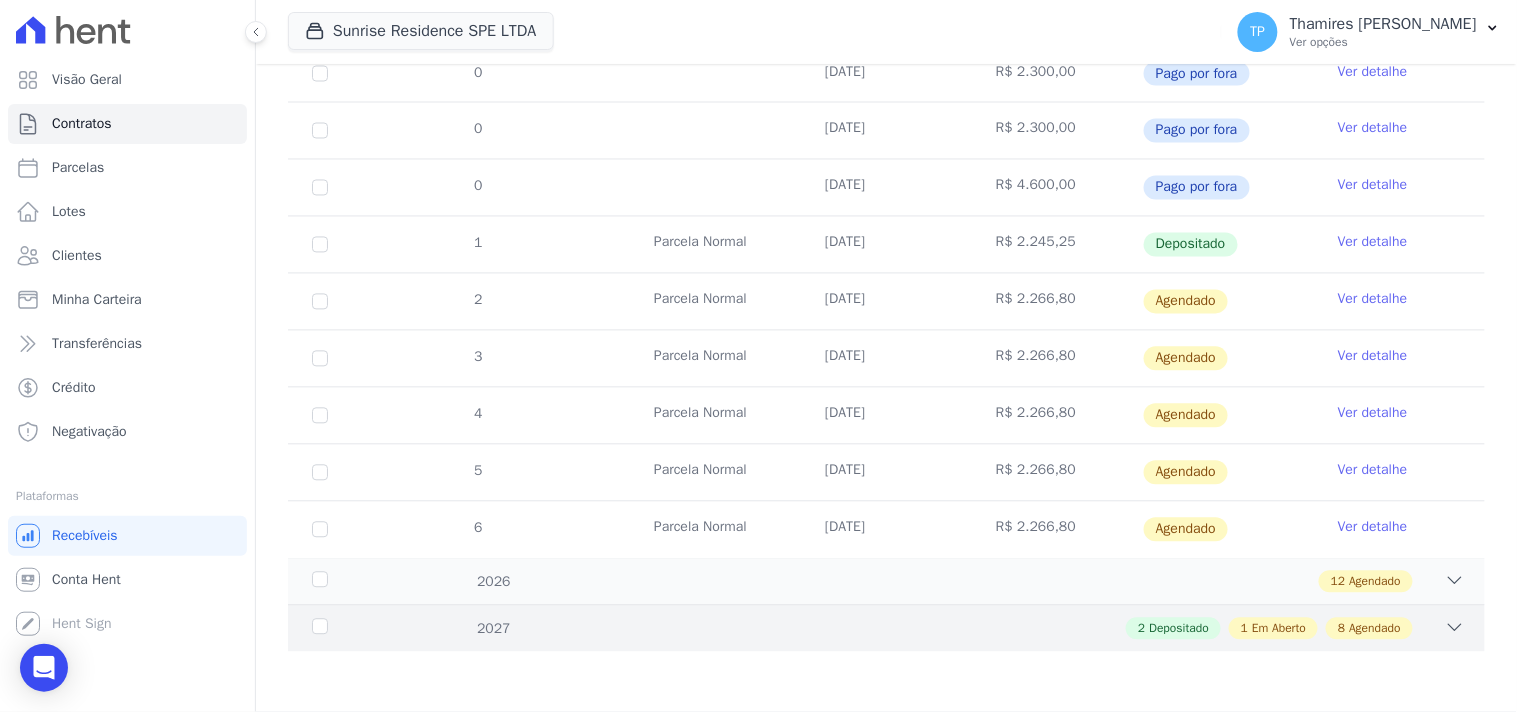 click on "Agendado" at bounding box center (1375, 629) 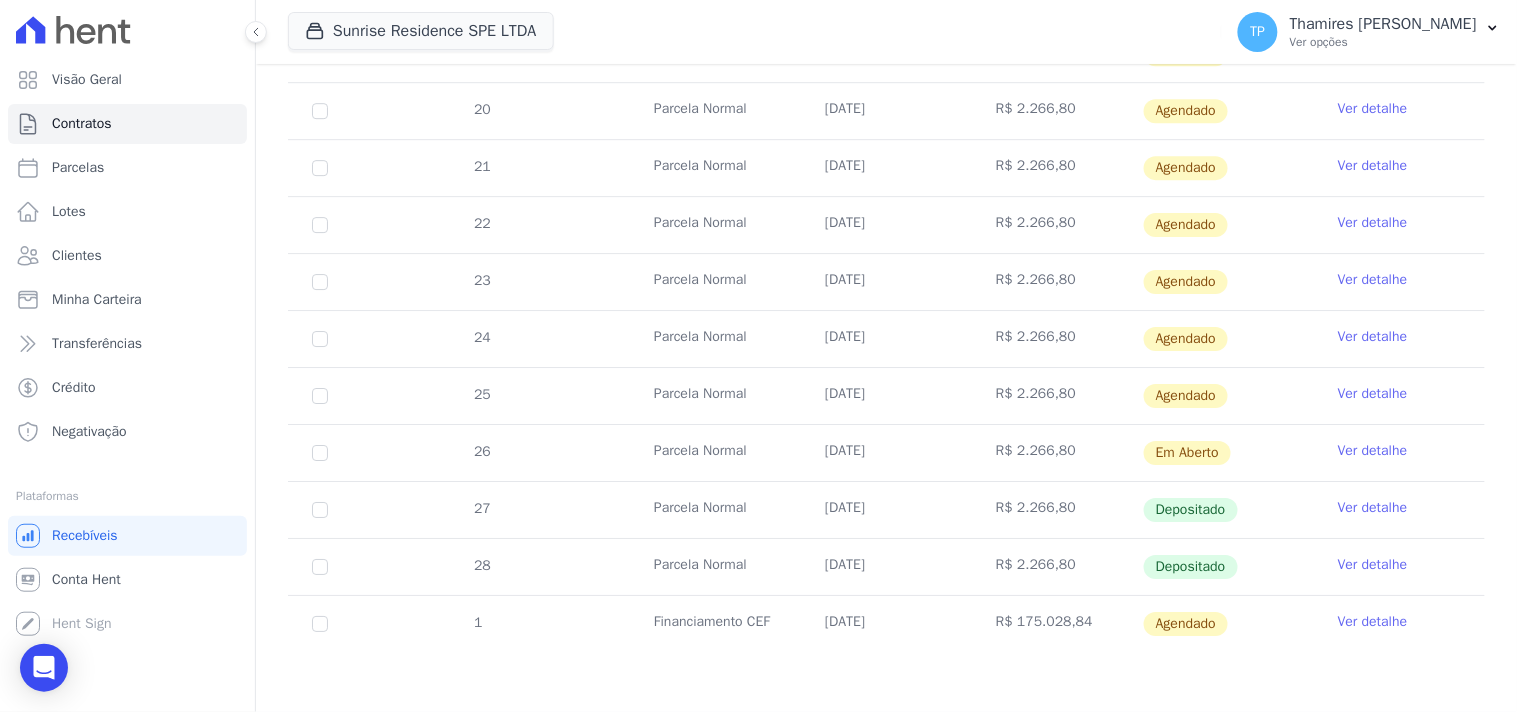 scroll, scrollTop: 1574, scrollLeft: 0, axis: vertical 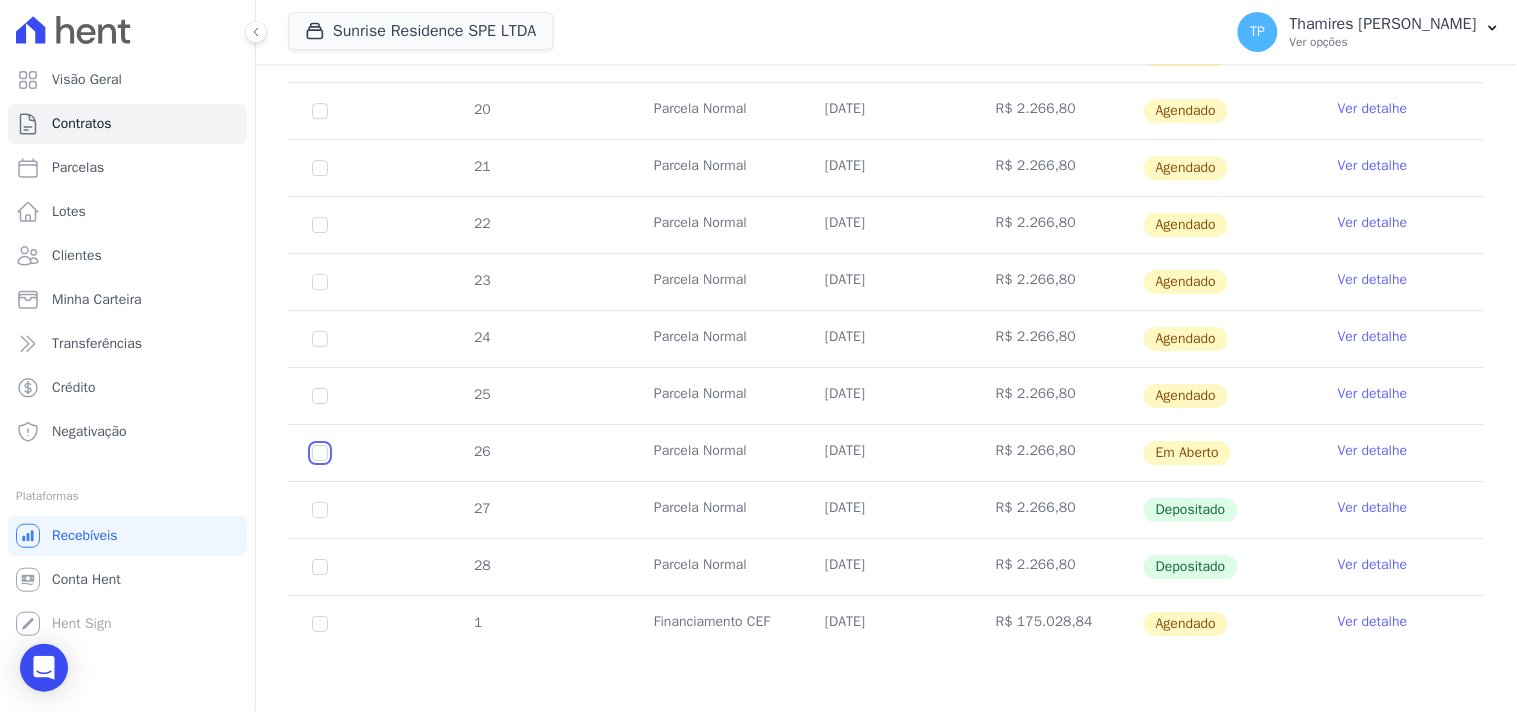 click at bounding box center [320, 453] 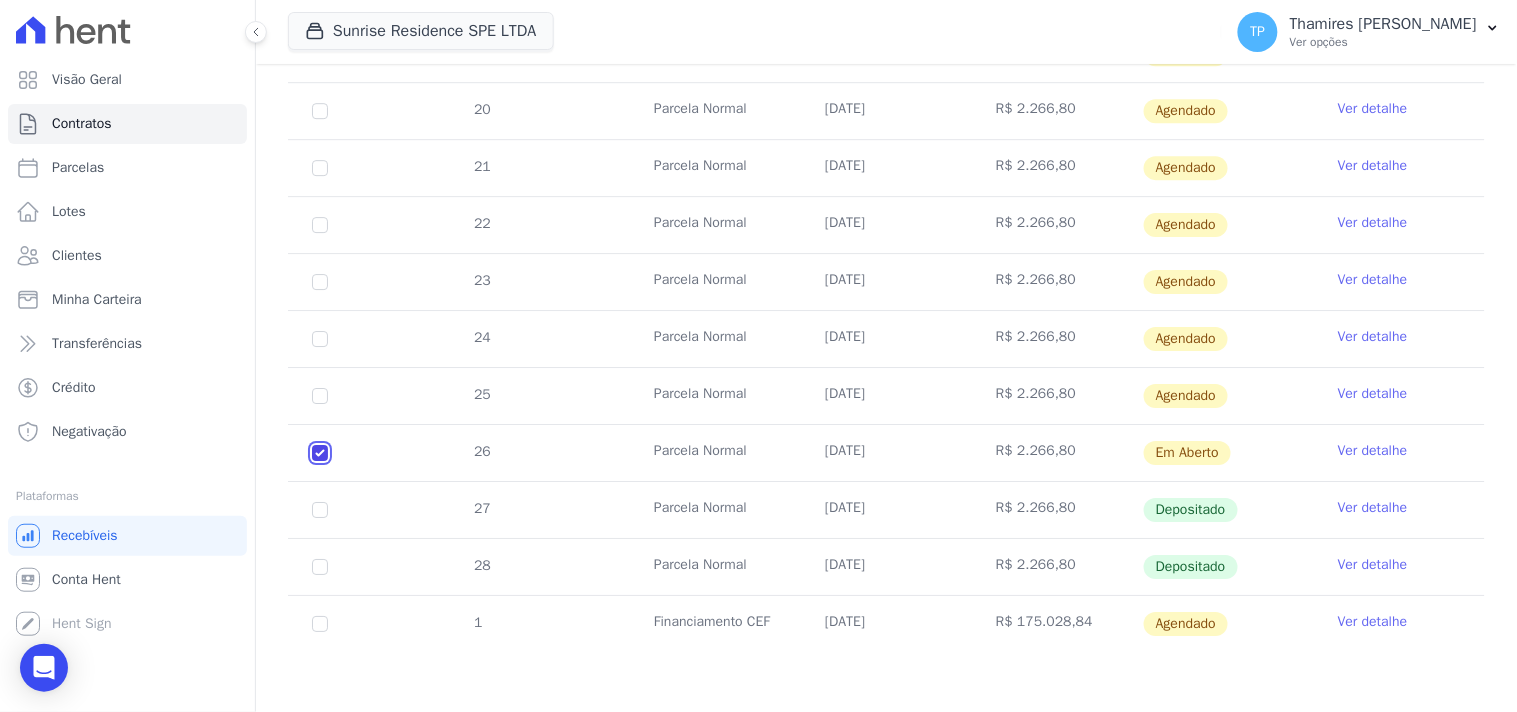 checkbox on "true" 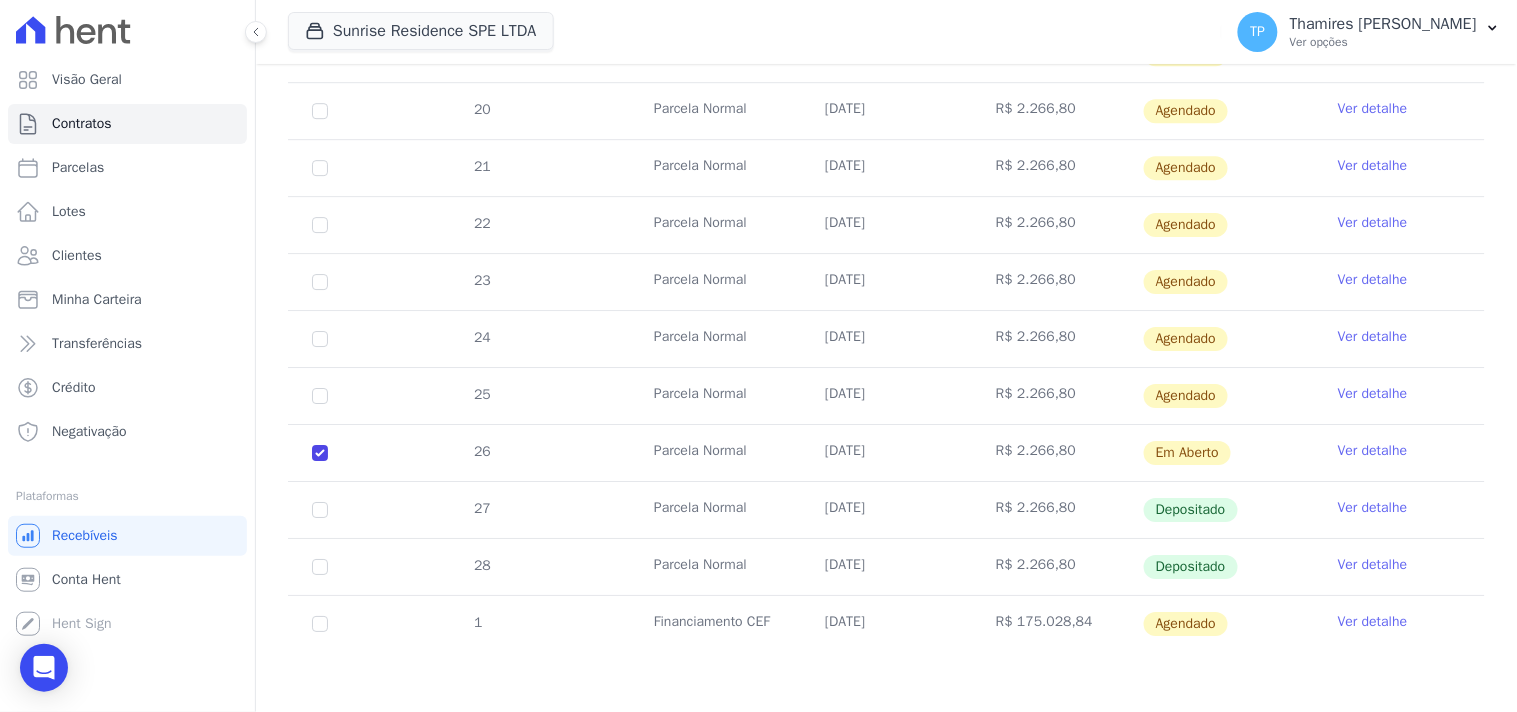 click on "Ver detalhe" at bounding box center [1373, 451] 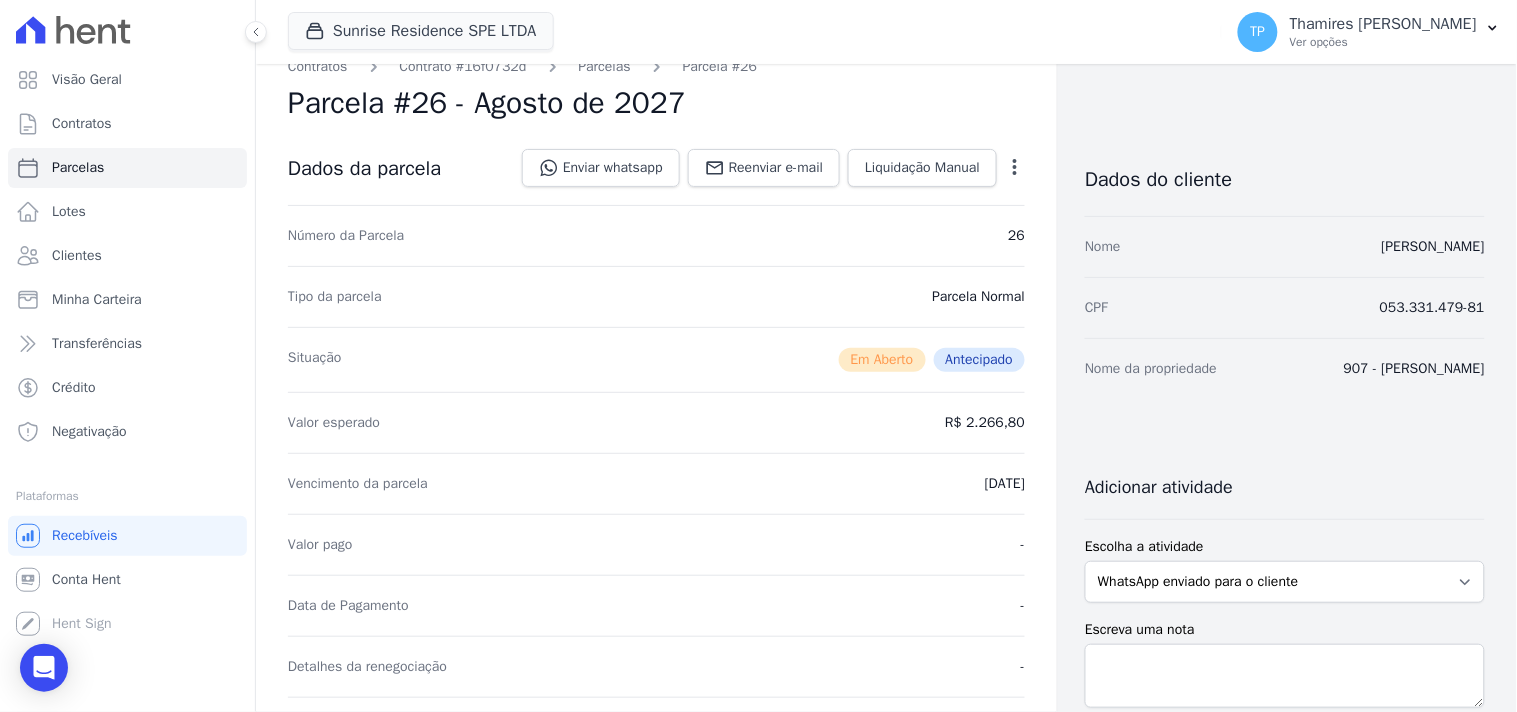 scroll, scrollTop: 0, scrollLeft: 0, axis: both 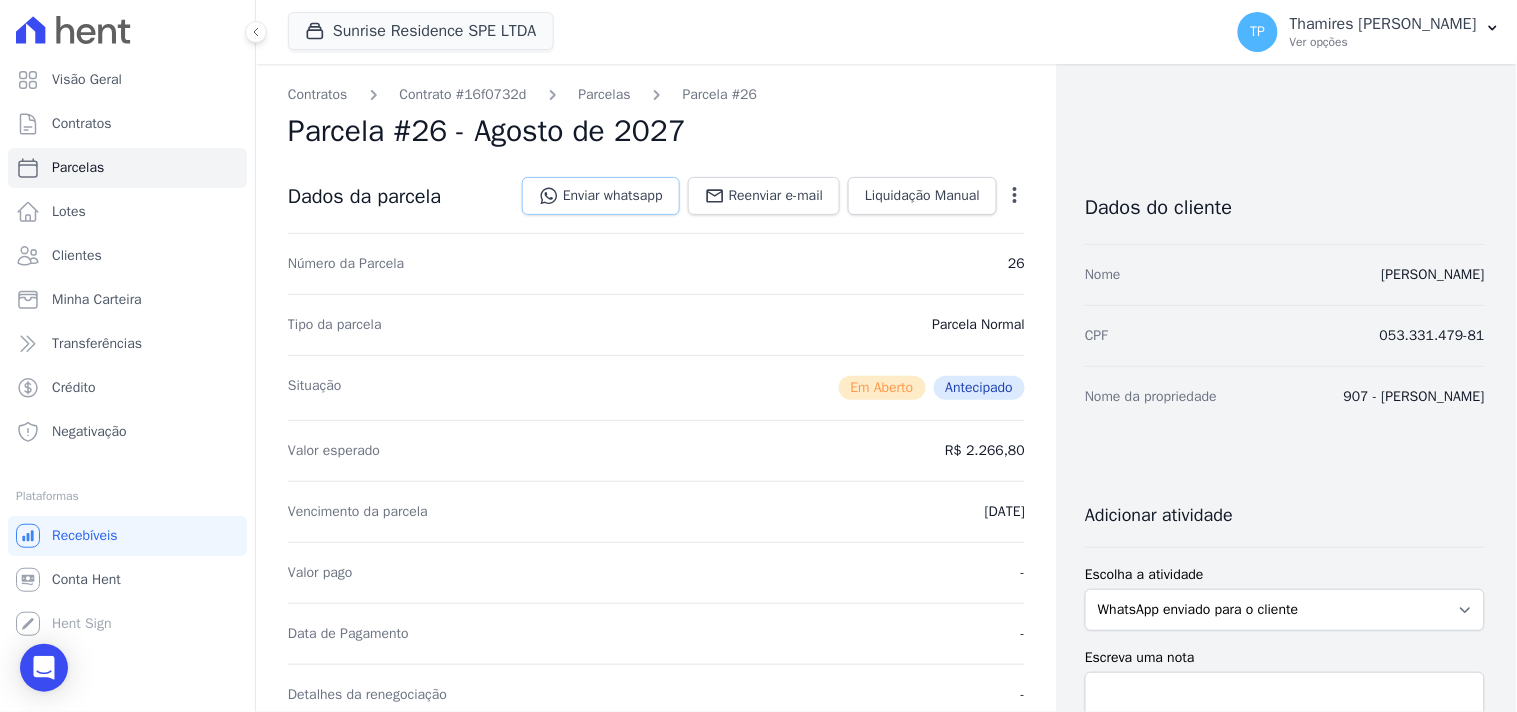 click on "Enviar whatsapp" at bounding box center (601, 196) 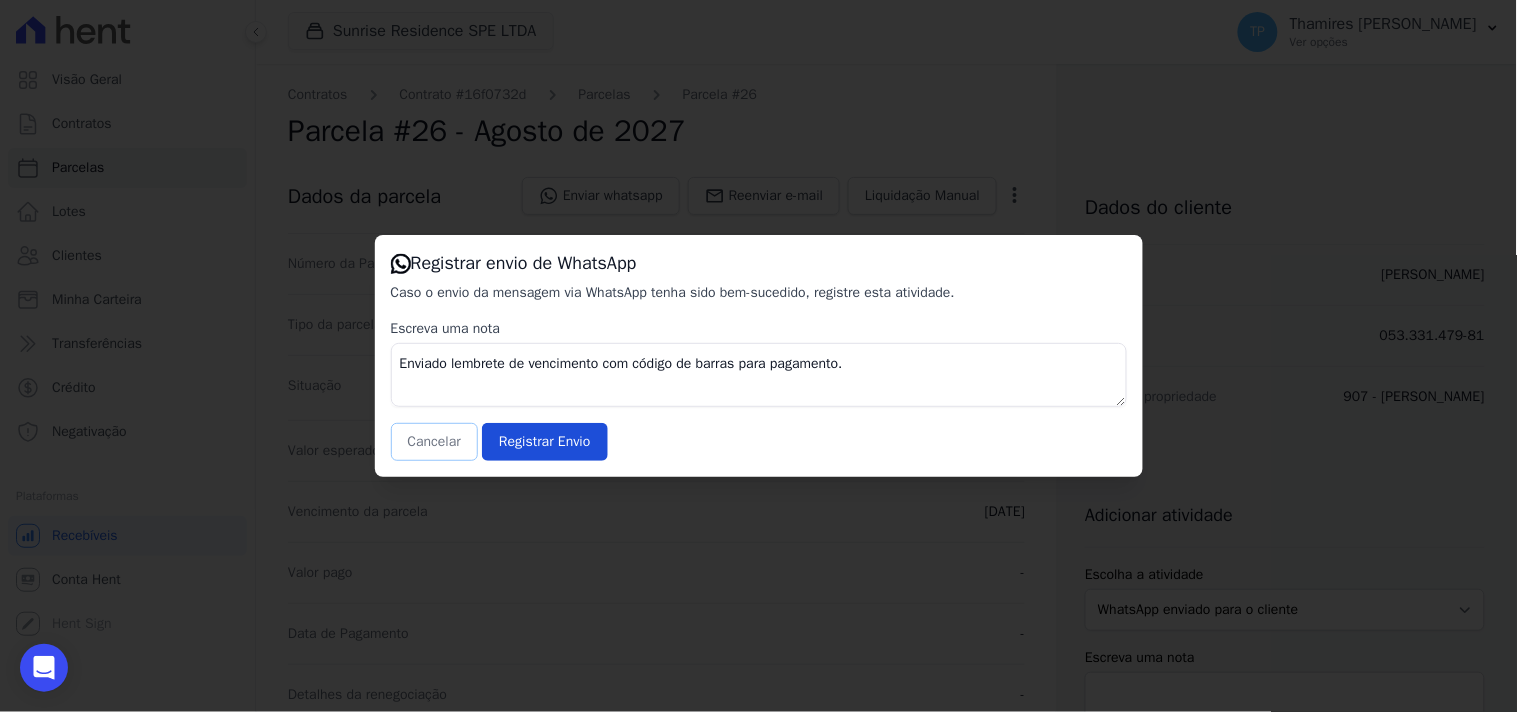 click on "Cancelar" at bounding box center (434, 442) 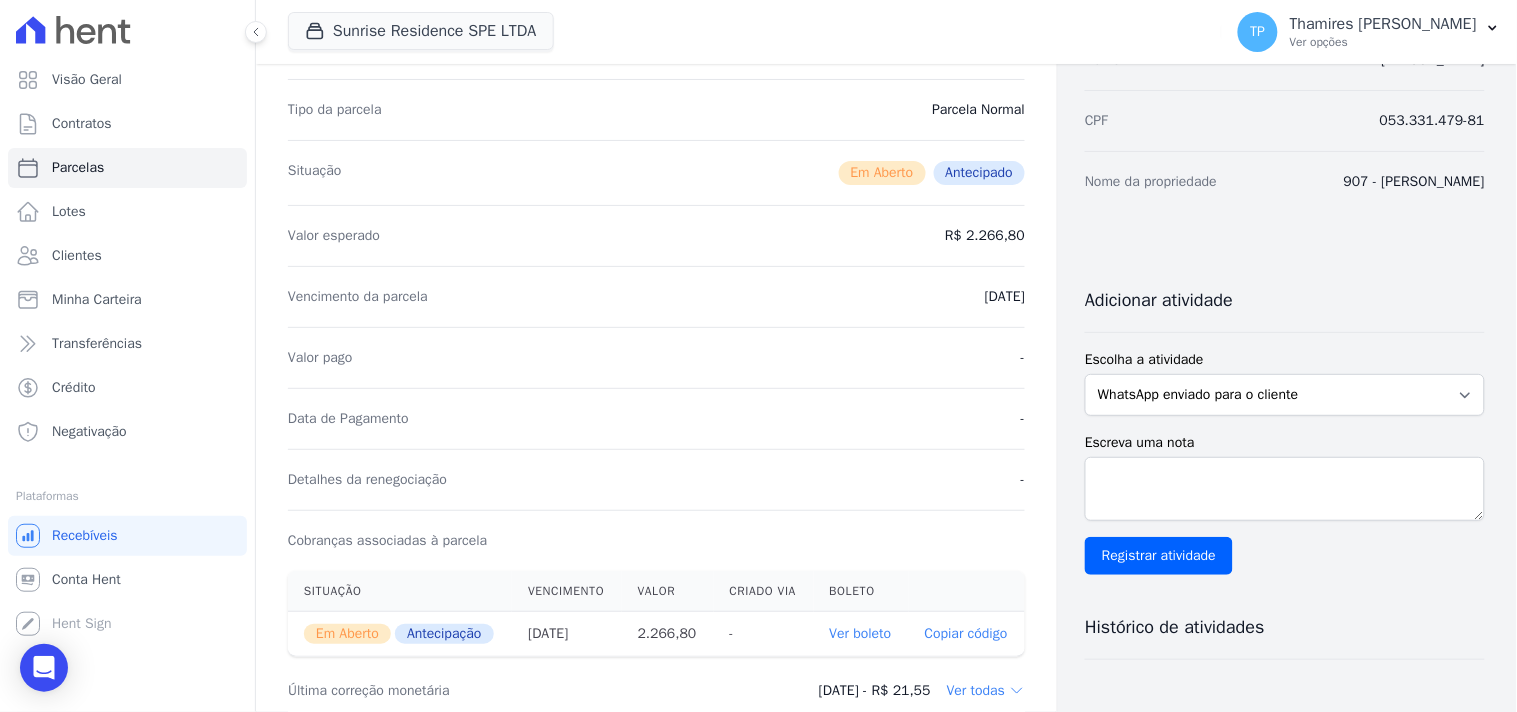 scroll, scrollTop: 555, scrollLeft: 0, axis: vertical 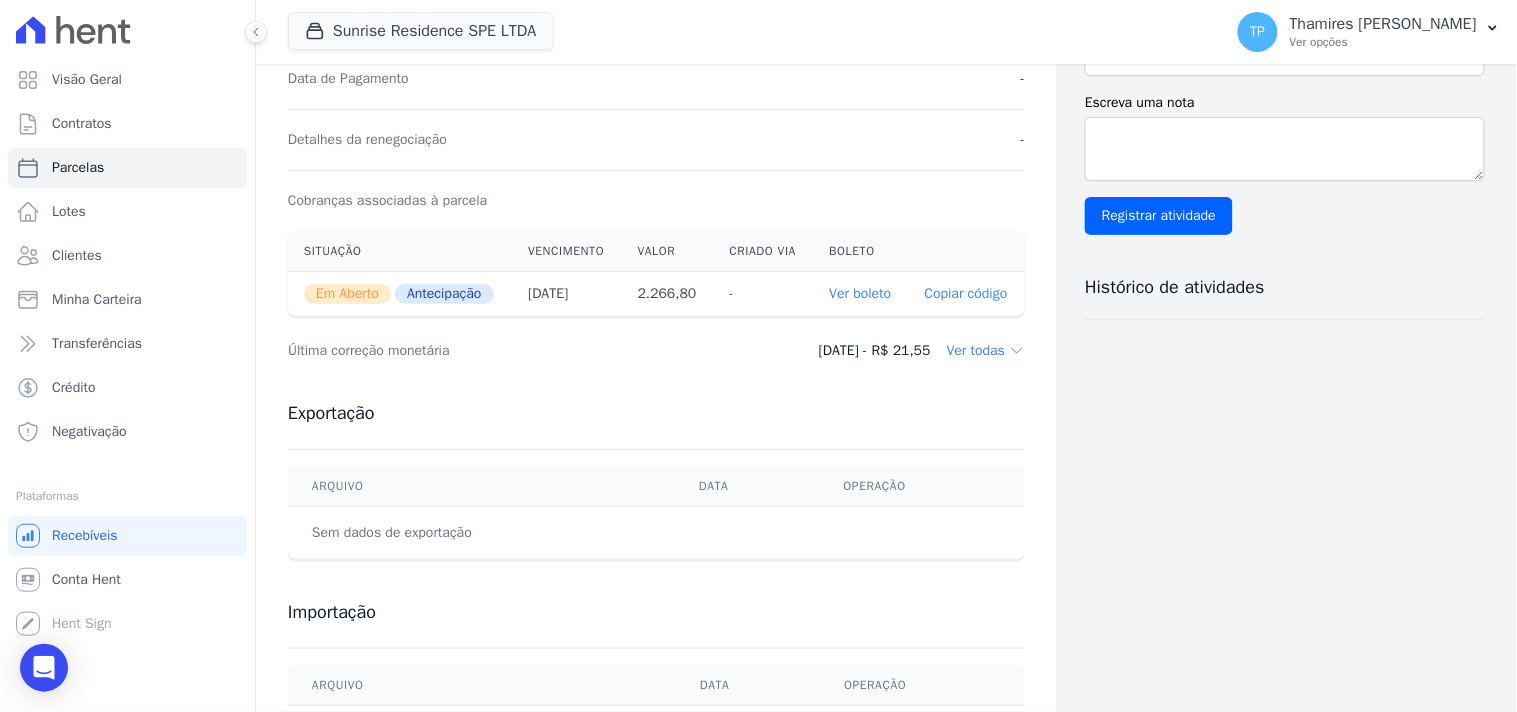 click on "Ver todas" at bounding box center (986, 351) 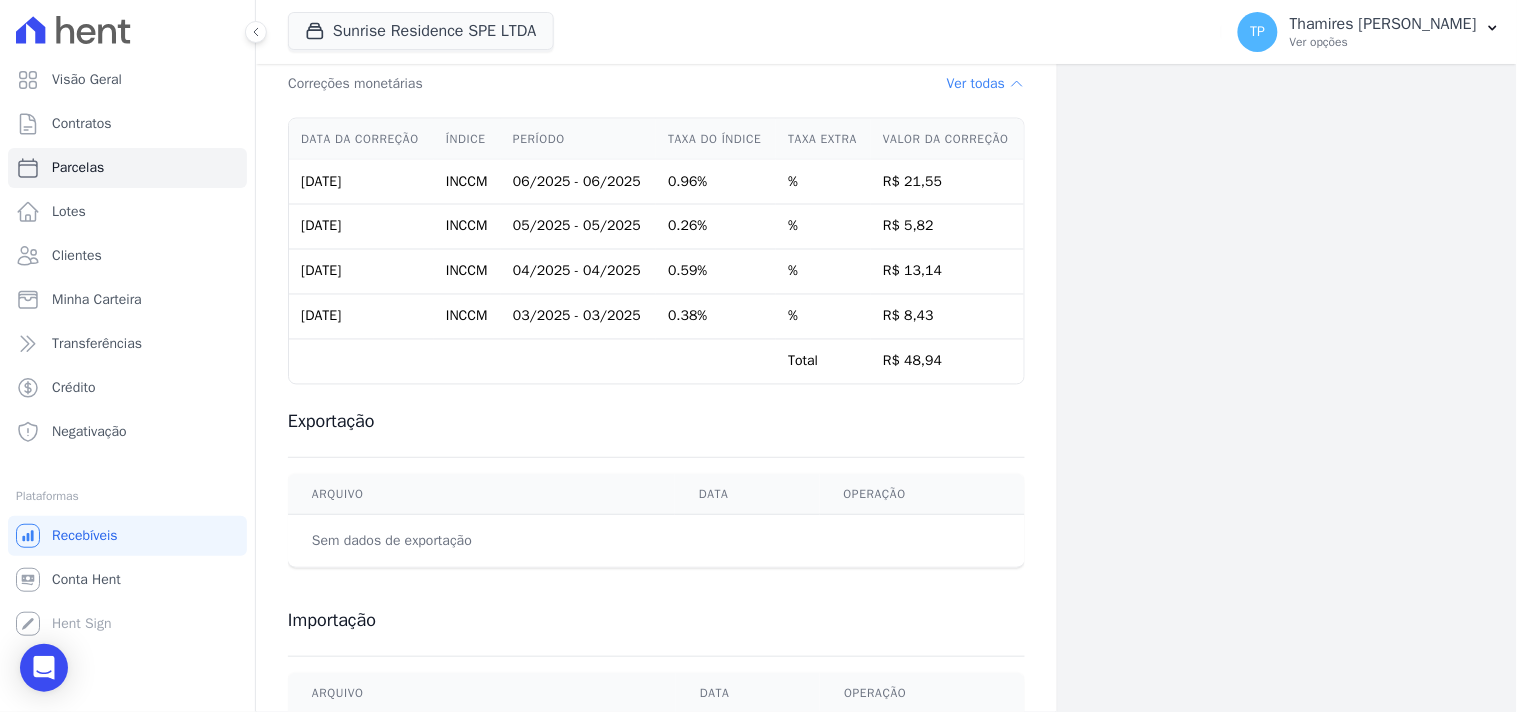 scroll, scrollTop: 542, scrollLeft: 0, axis: vertical 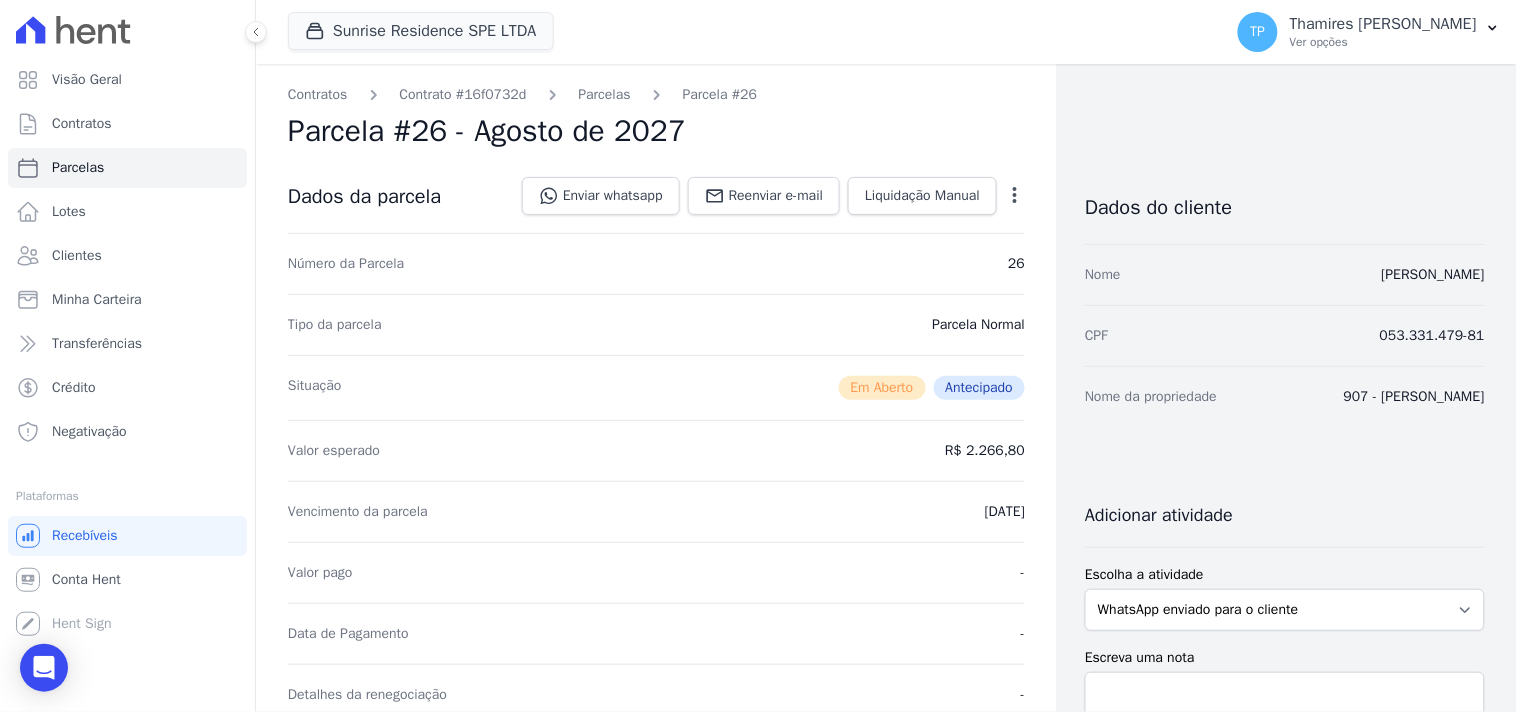 click 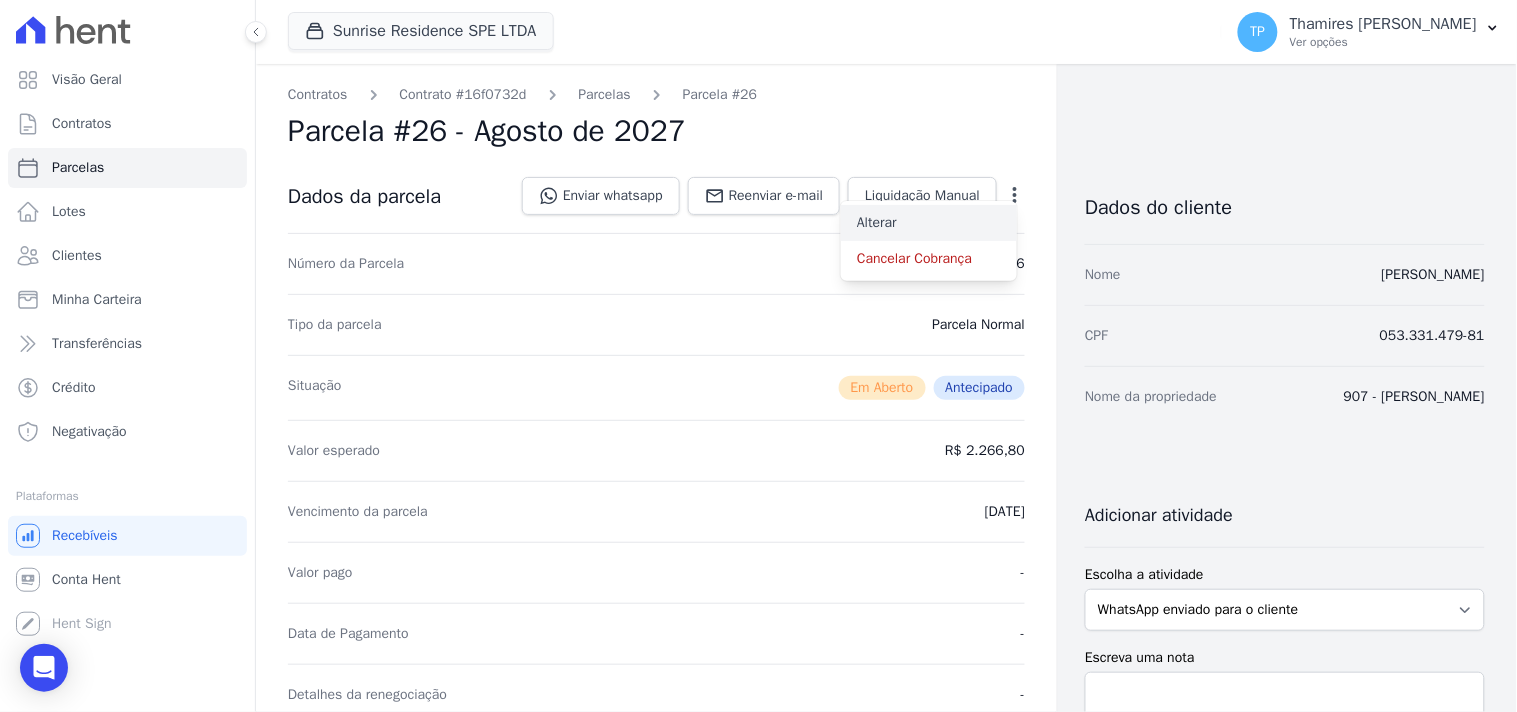 click on "Alterar" at bounding box center [929, 223] 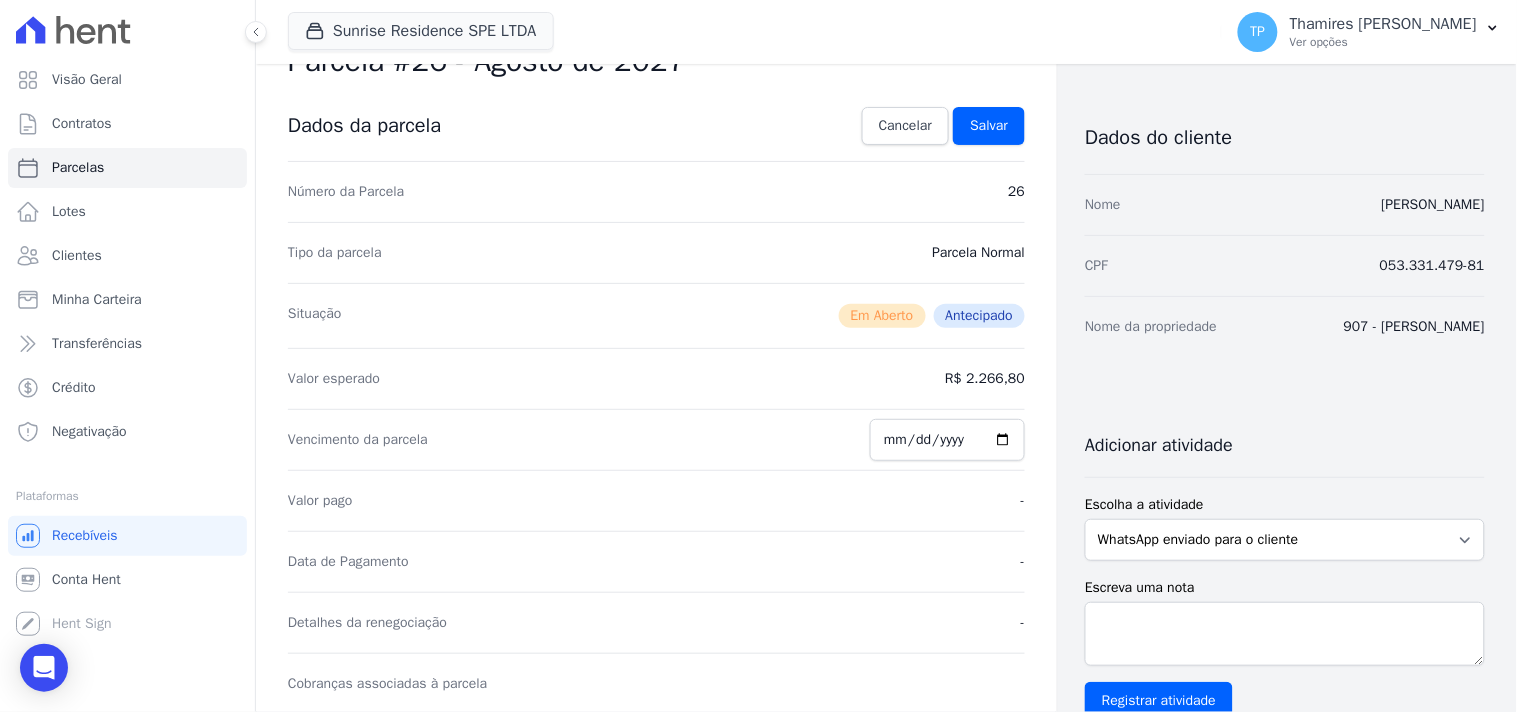 scroll, scrollTop: 0, scrollLeft: 0, axis: both 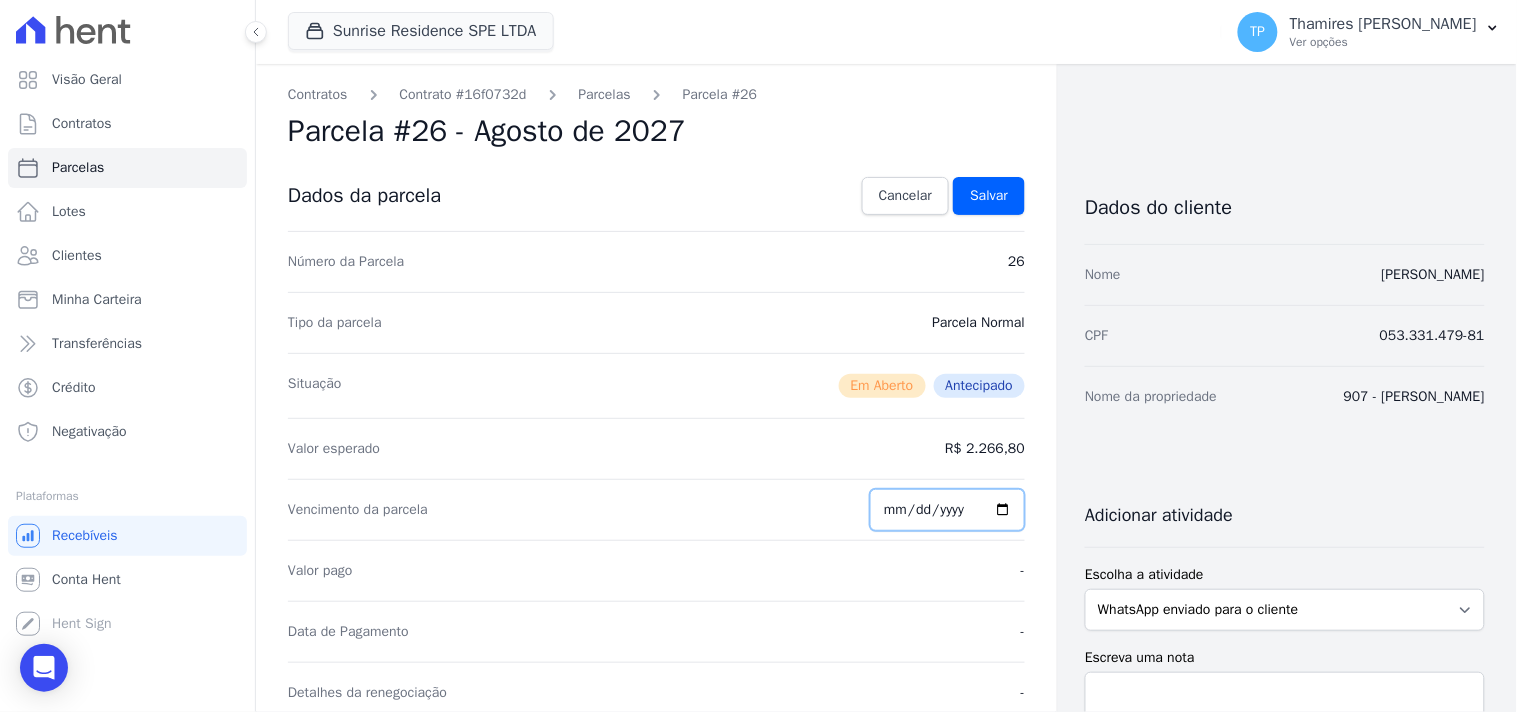 click on "[DATE]" at bounding box center (947, 510) 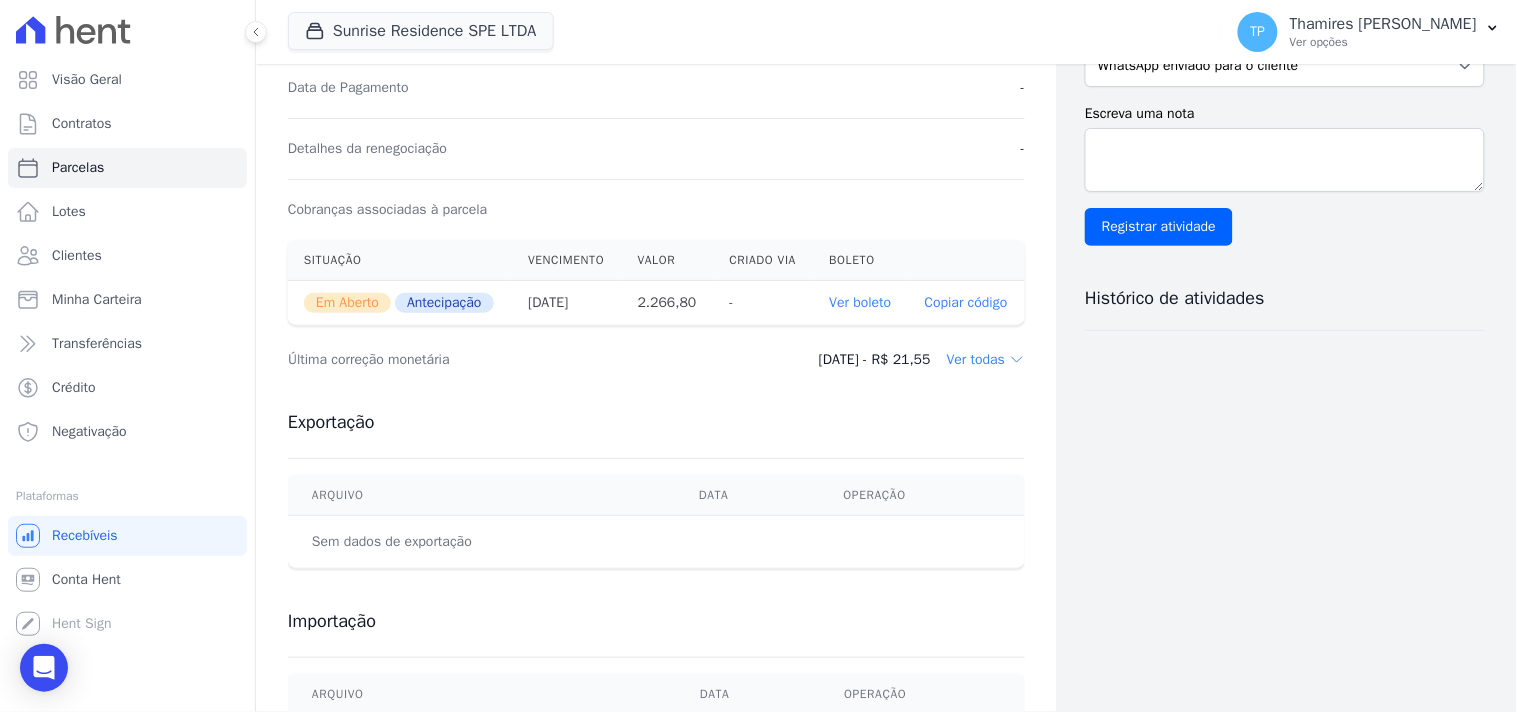 scroll, scrollTop: 555, scrollLeft: 0, axis: vertical 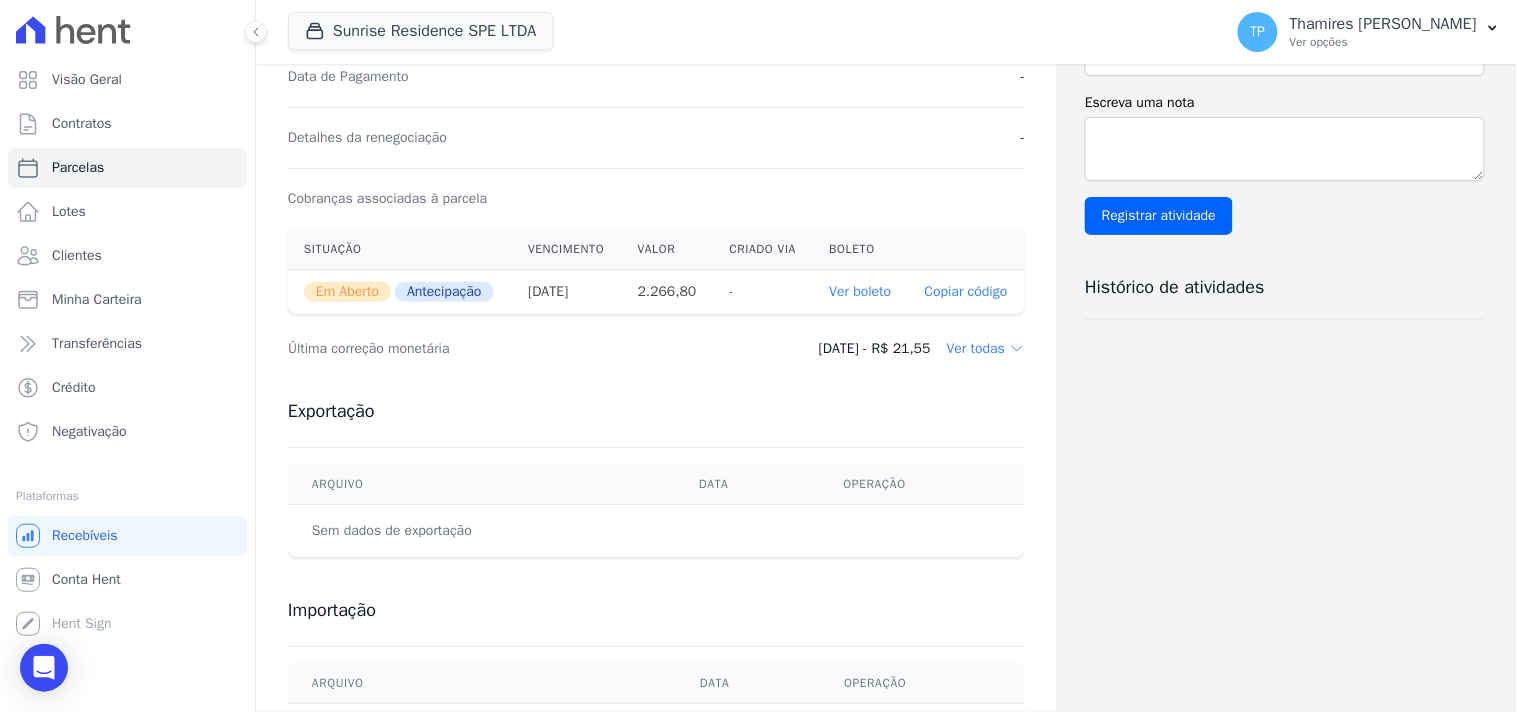 click on "[DATE]" at bounding box center [567, 292] 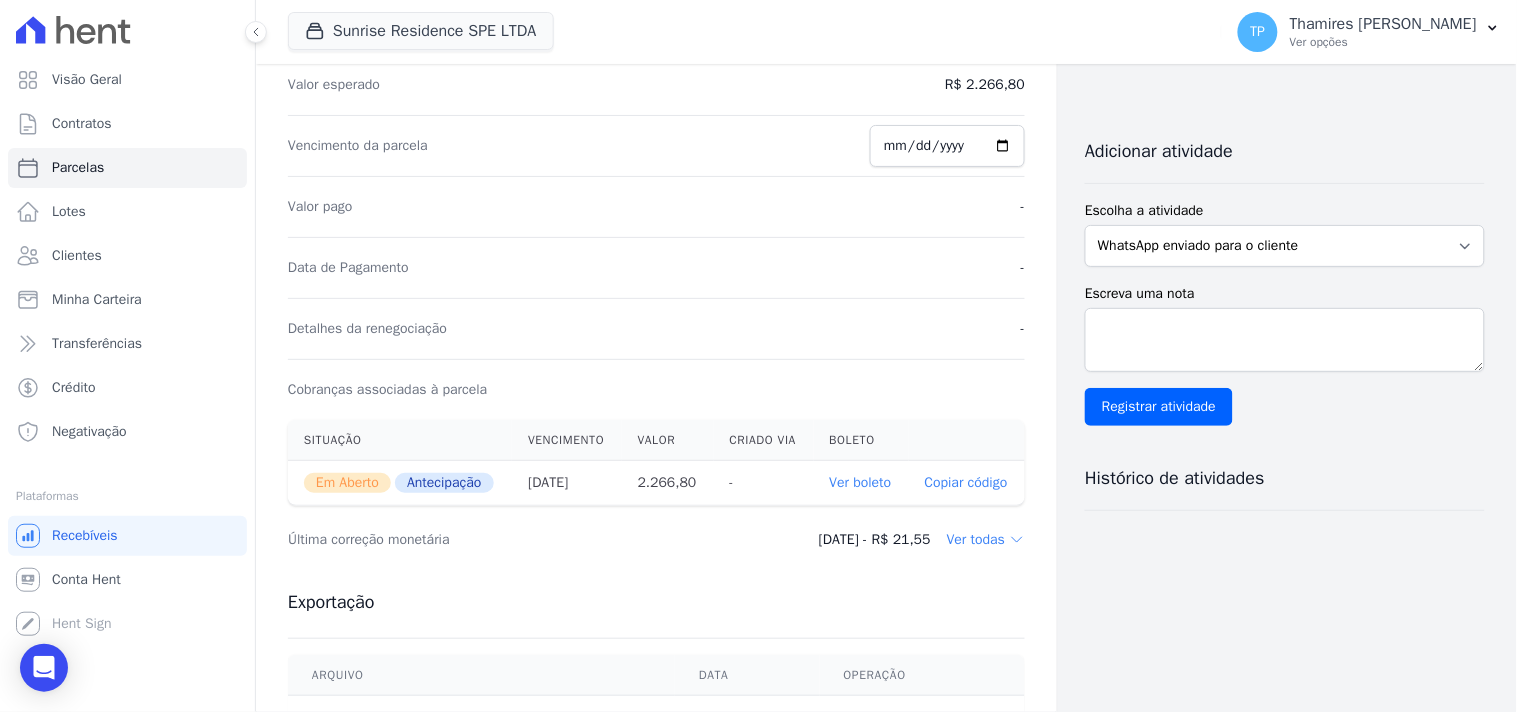 scroll, scrollTop: 0, scrollLeft: 0, axis: both 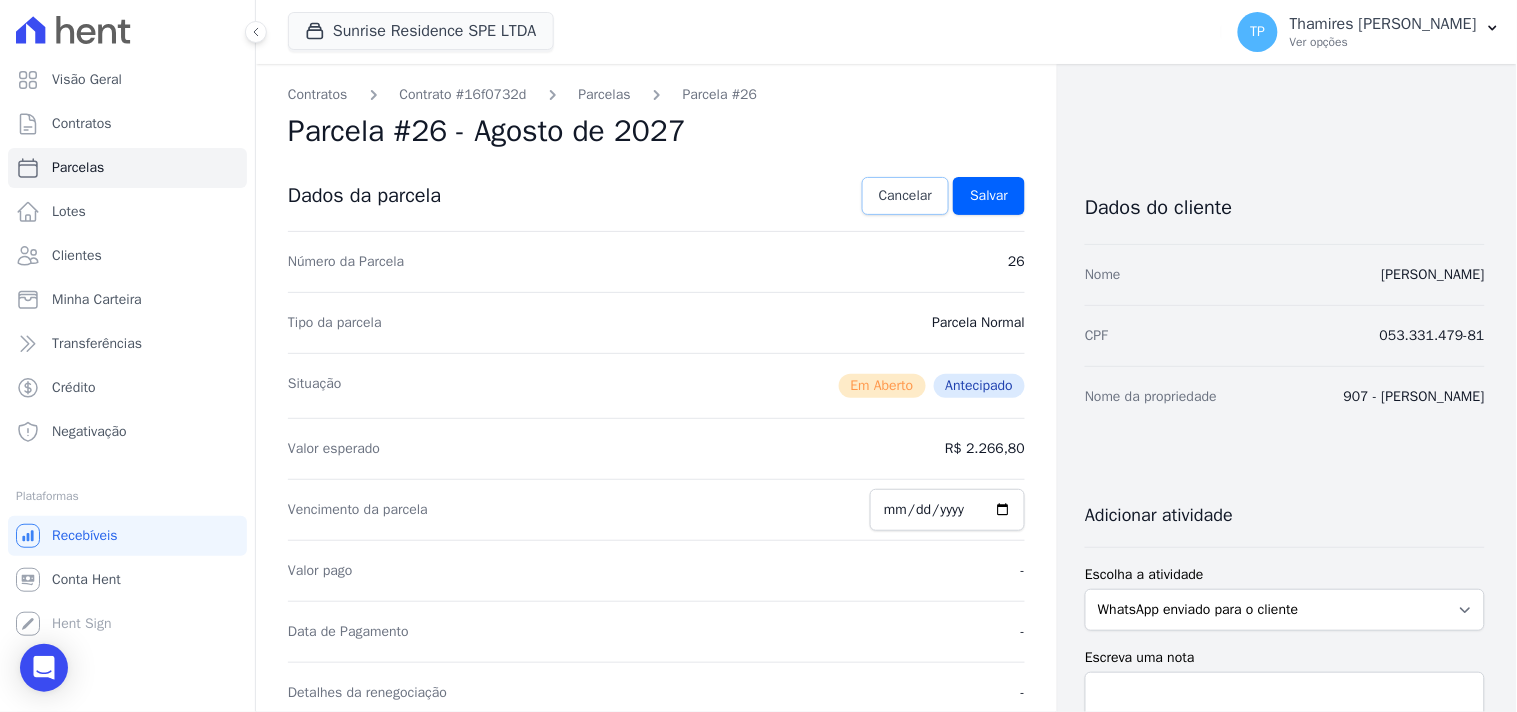 click on "Cancelar" at bounding box center [905, 196] 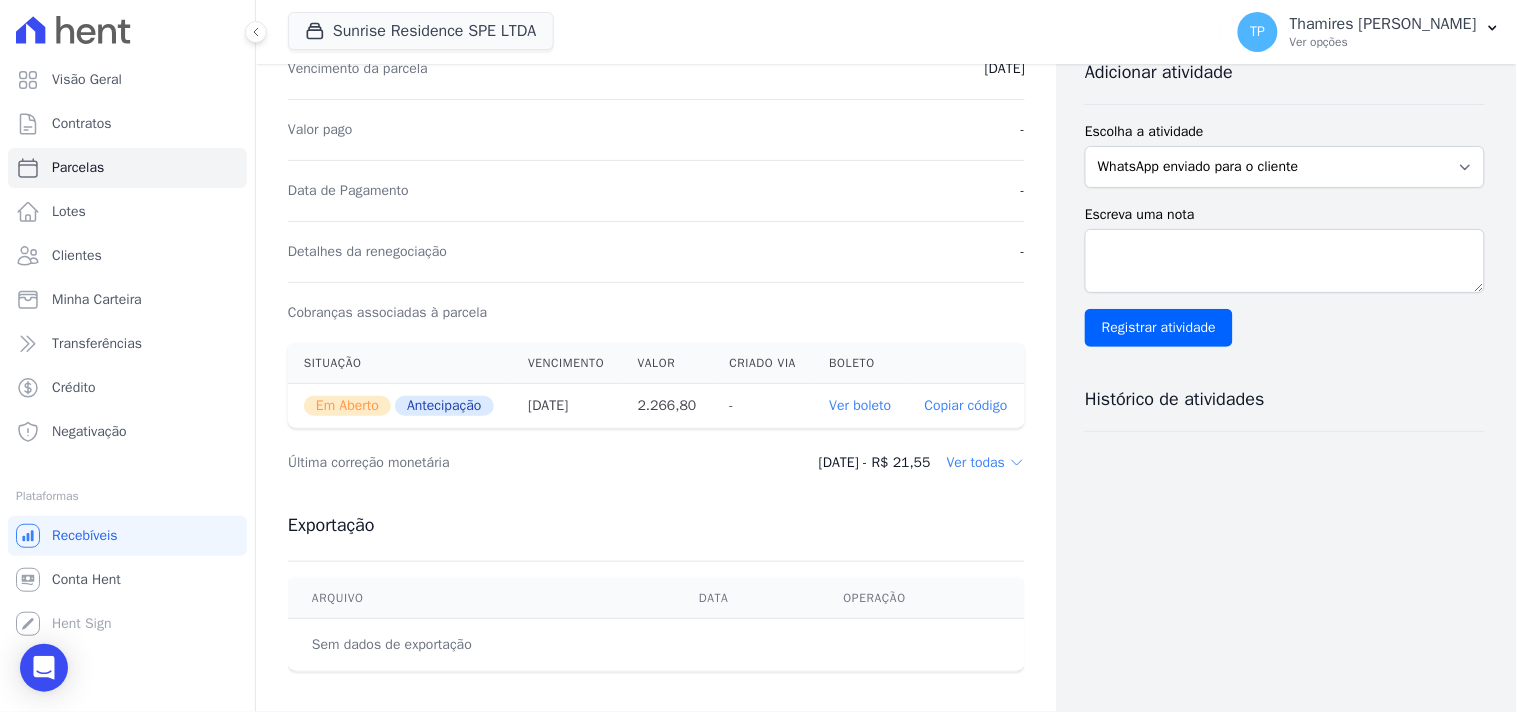 scroll, scrollTop: 444, scrollLeft: 0, axis: vertical 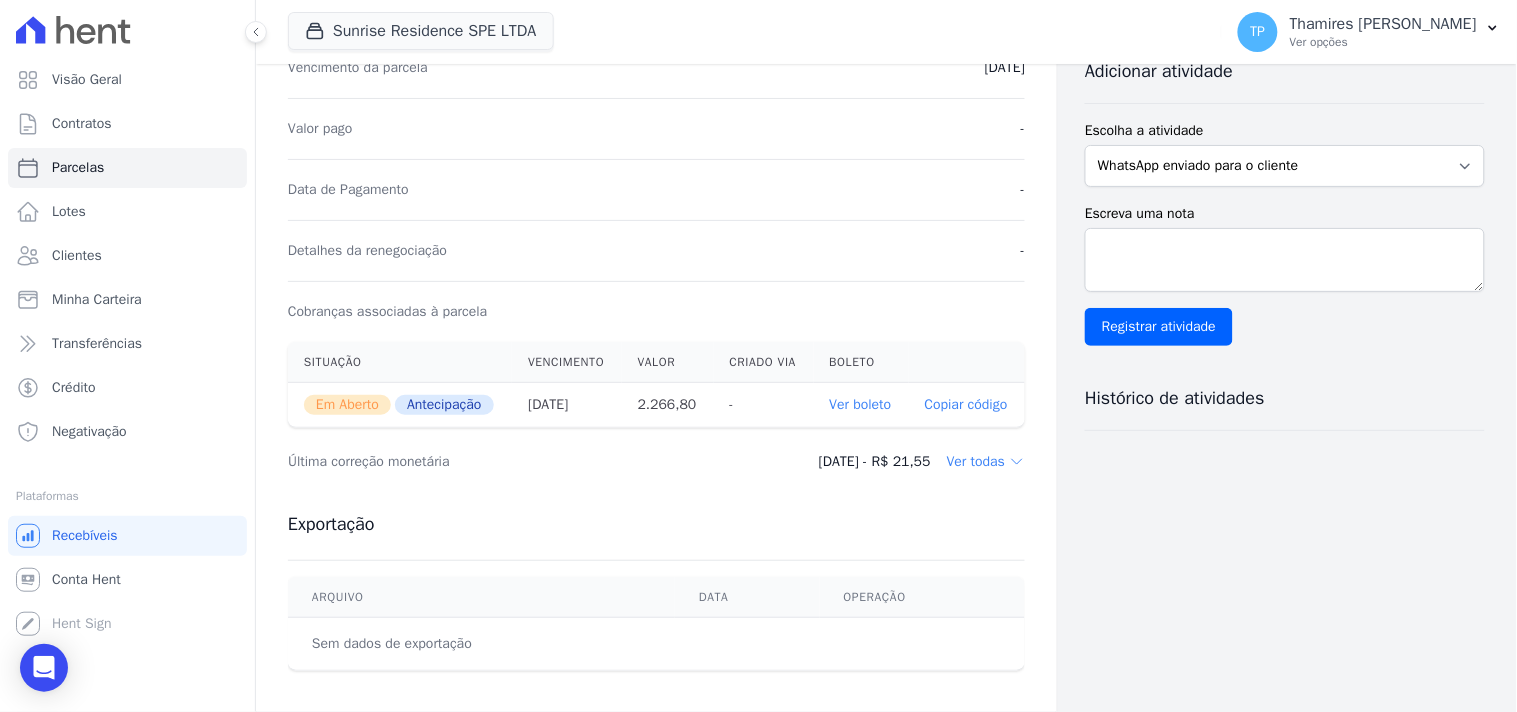 click on "Ver todas" at bounding box center [986, 462] 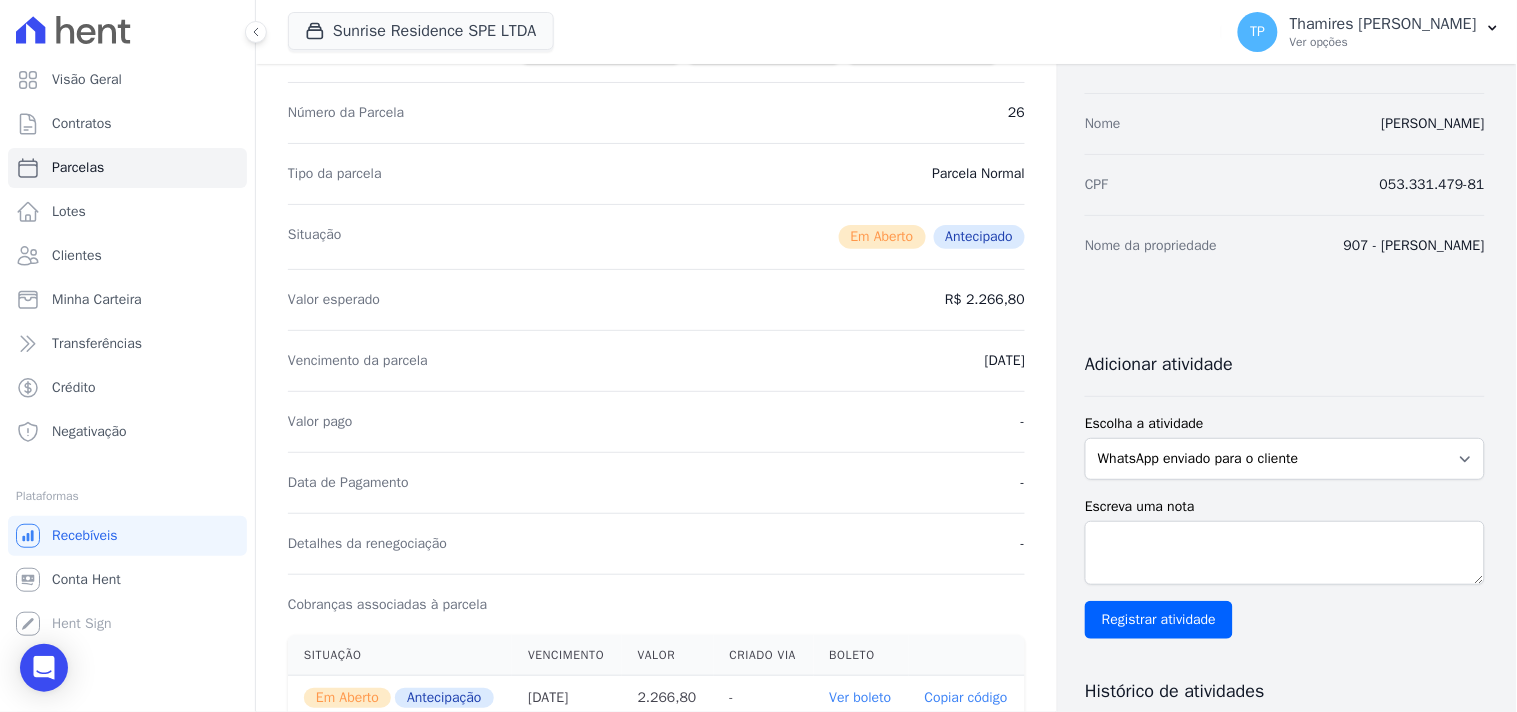 scroll, scrollTop: 0, scrollLeft: 0, axis: both 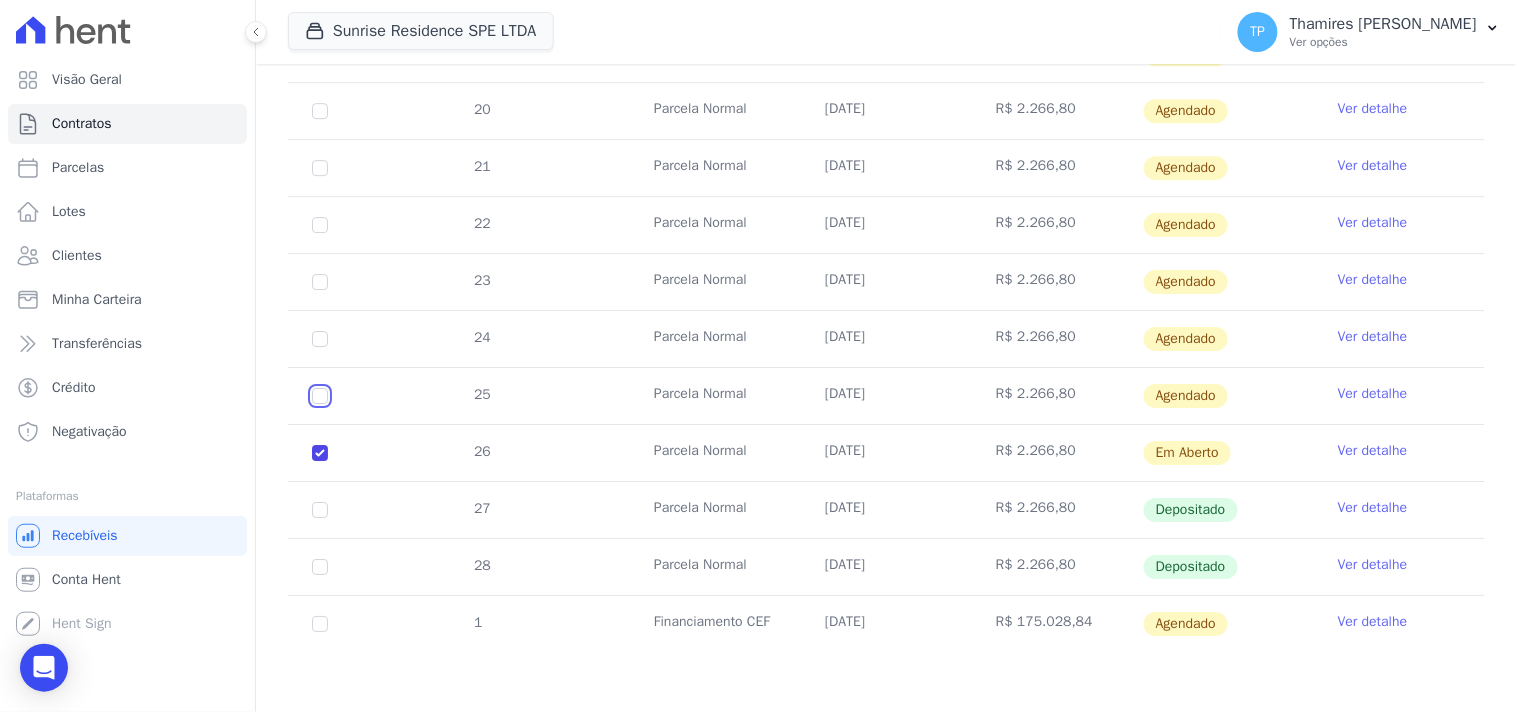 click at bounding box center (320, 54) 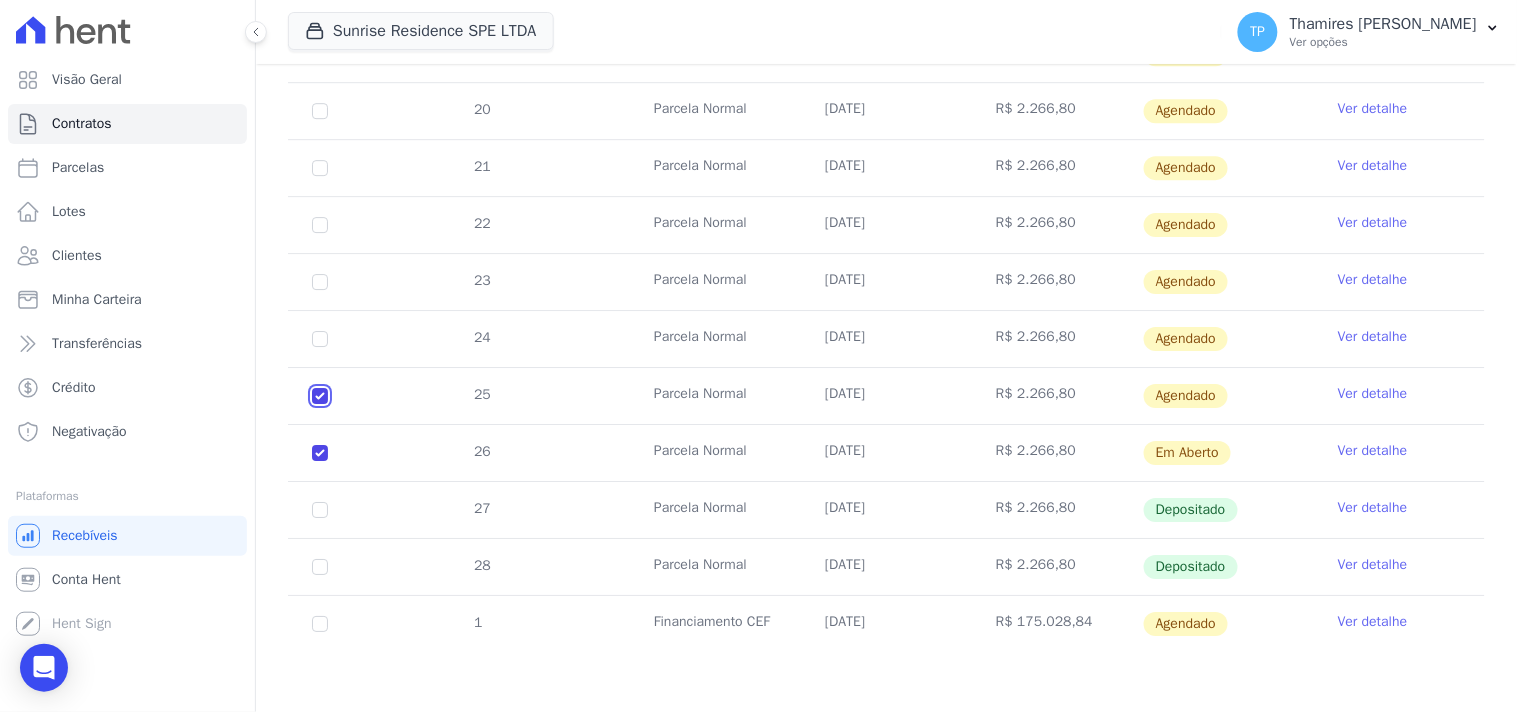 checkbox on "true" 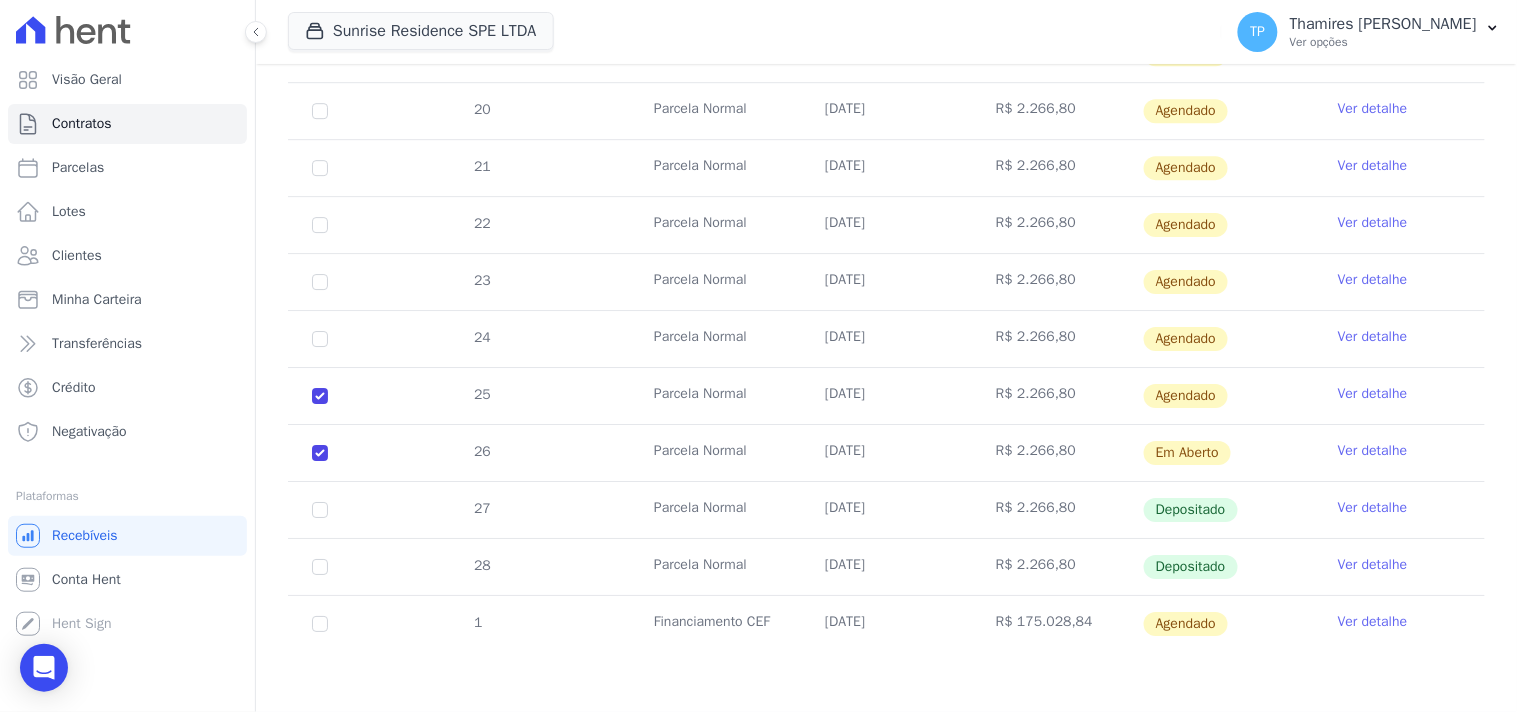 click on "26" at bounding box center [320, 453] 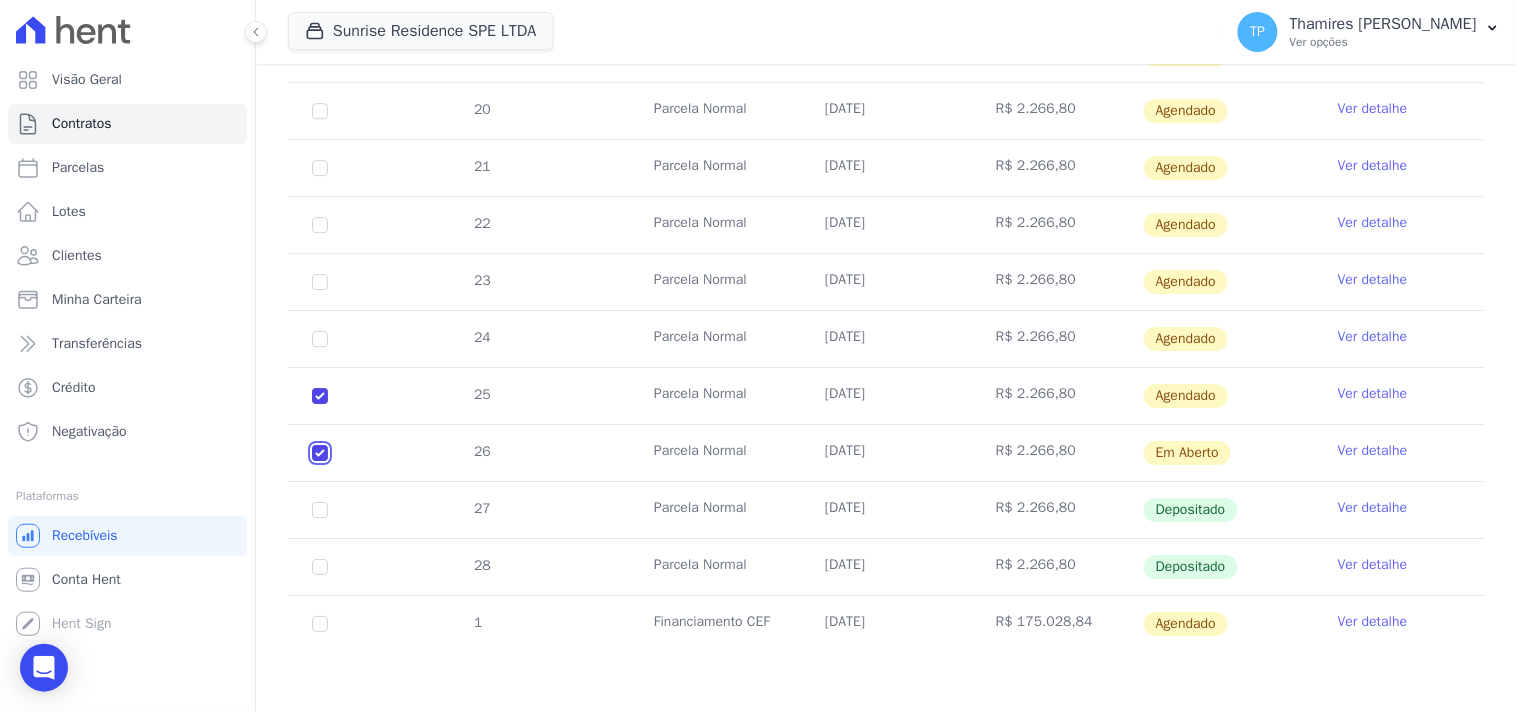 click at bounding box center (320, 453) 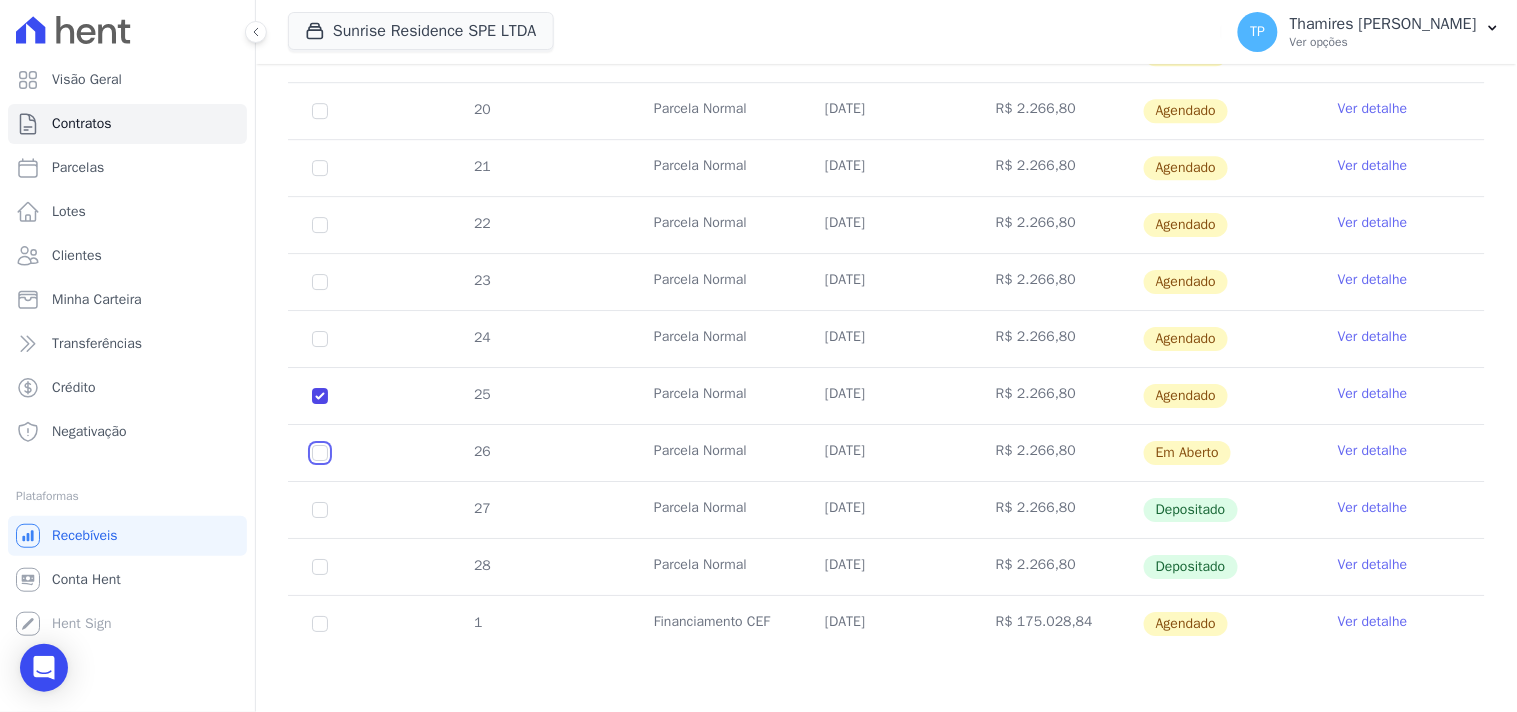 checkbox on "true" 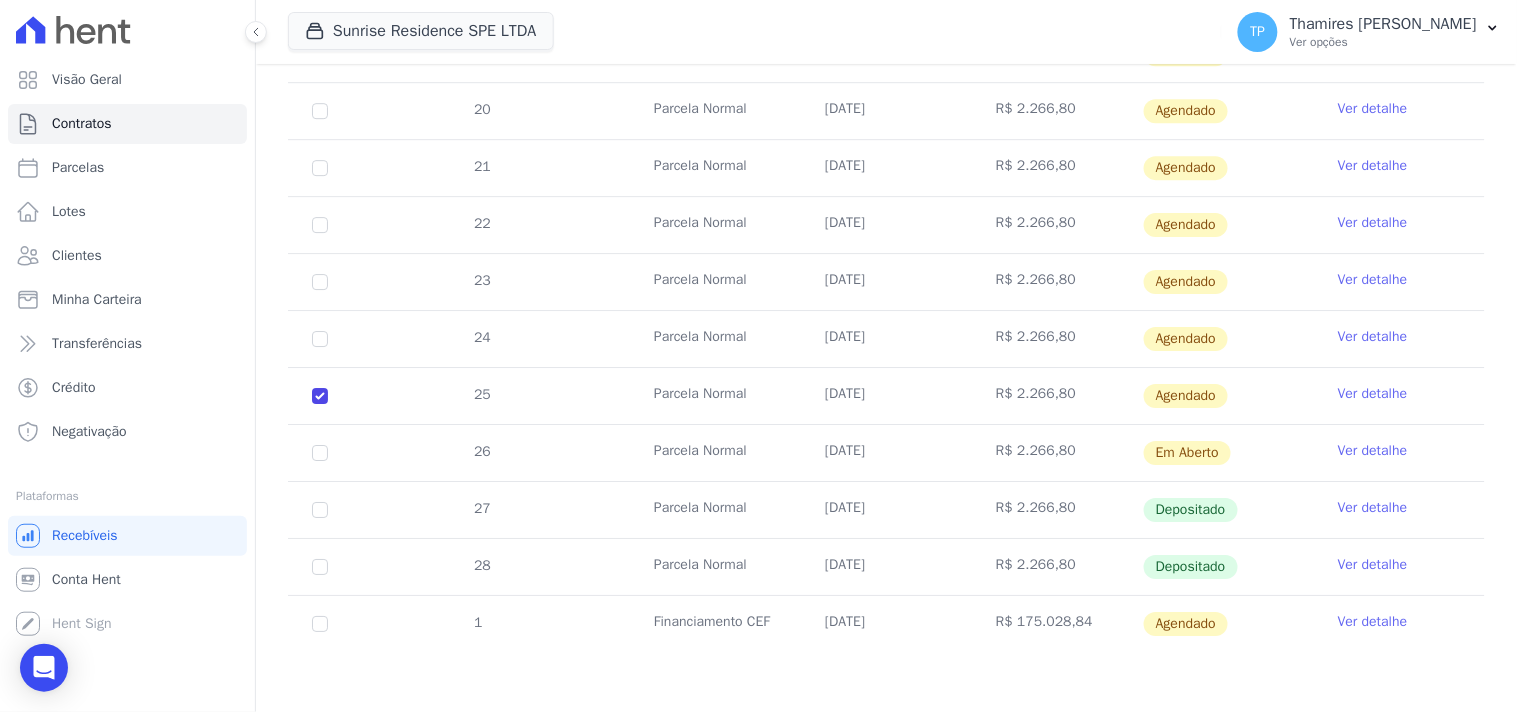 click on "Ver detalhe" at bounding box center [1373, 394] 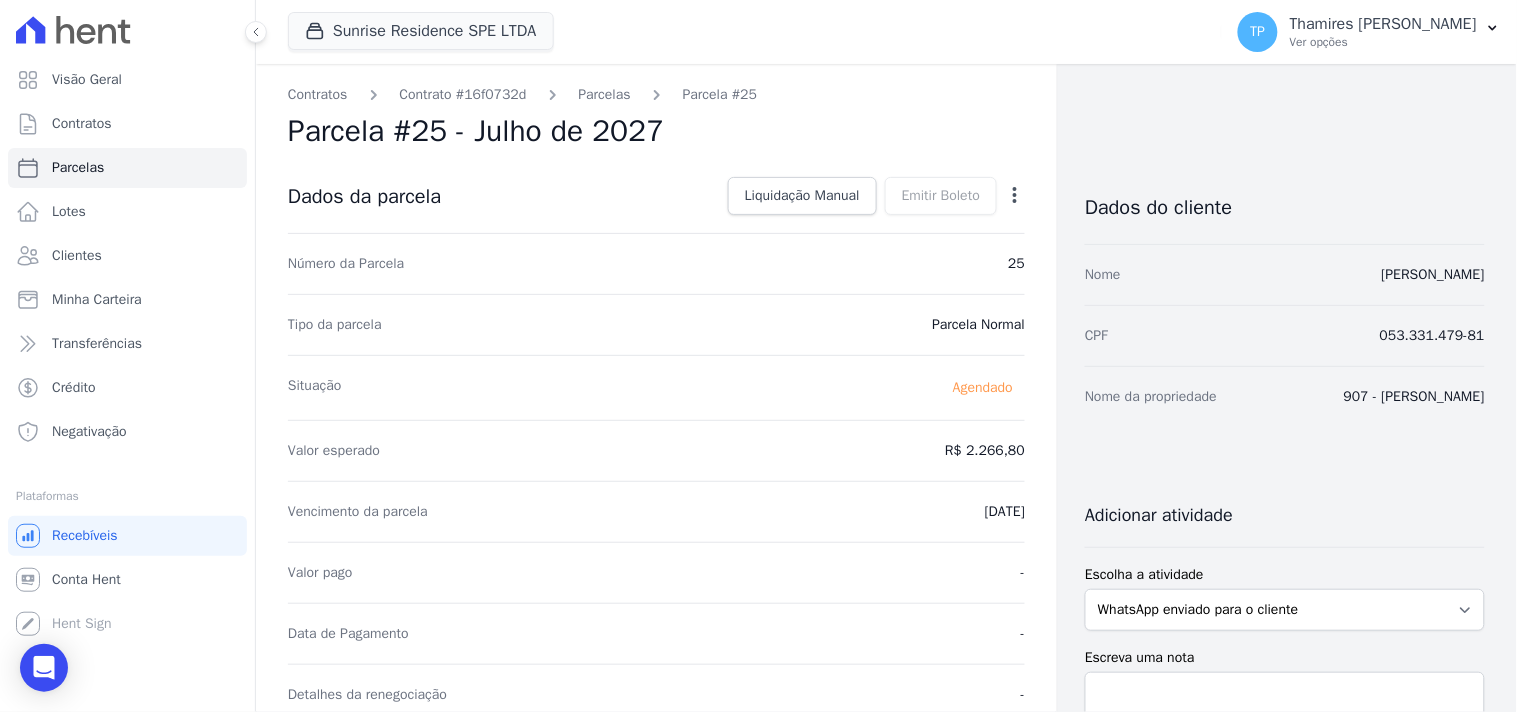 click 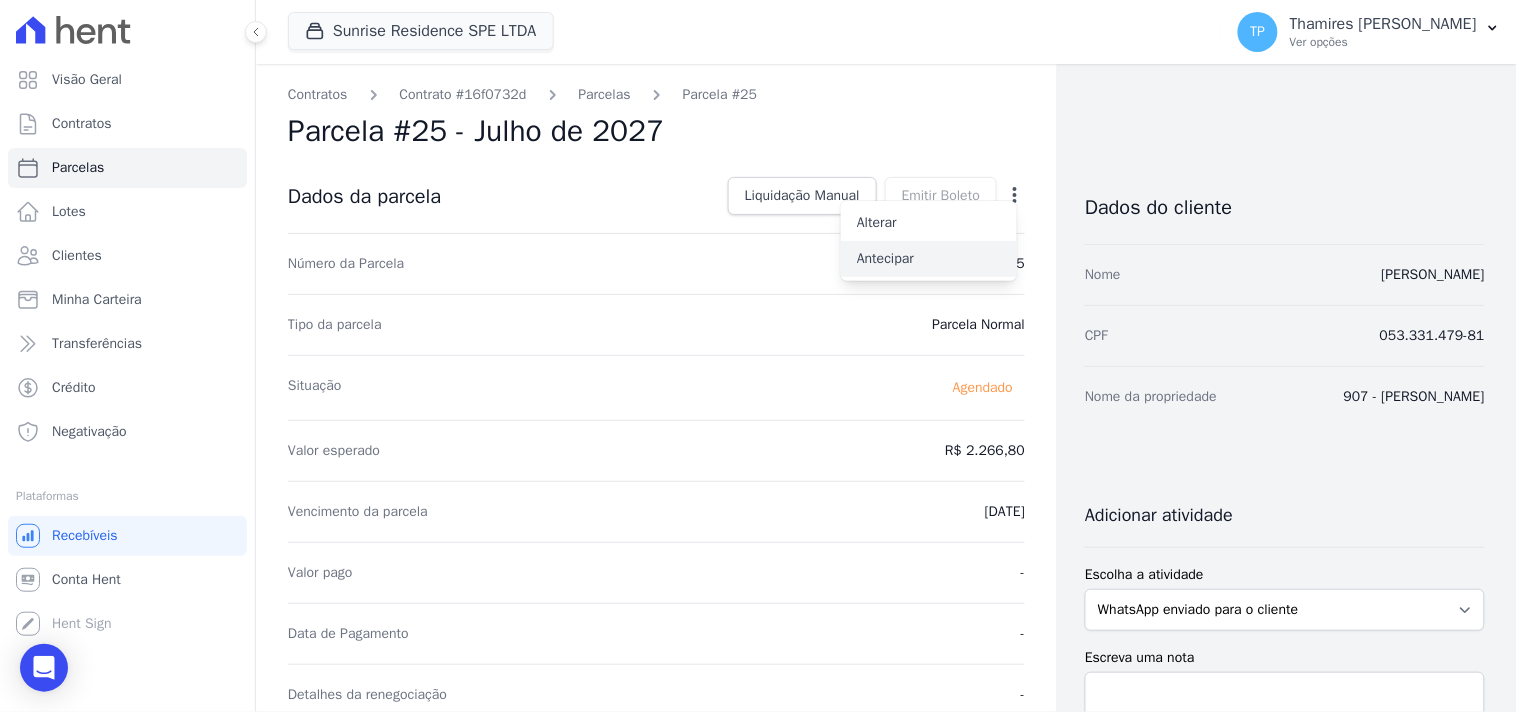 click on "Antecipar" at bounding box center (929, 259) 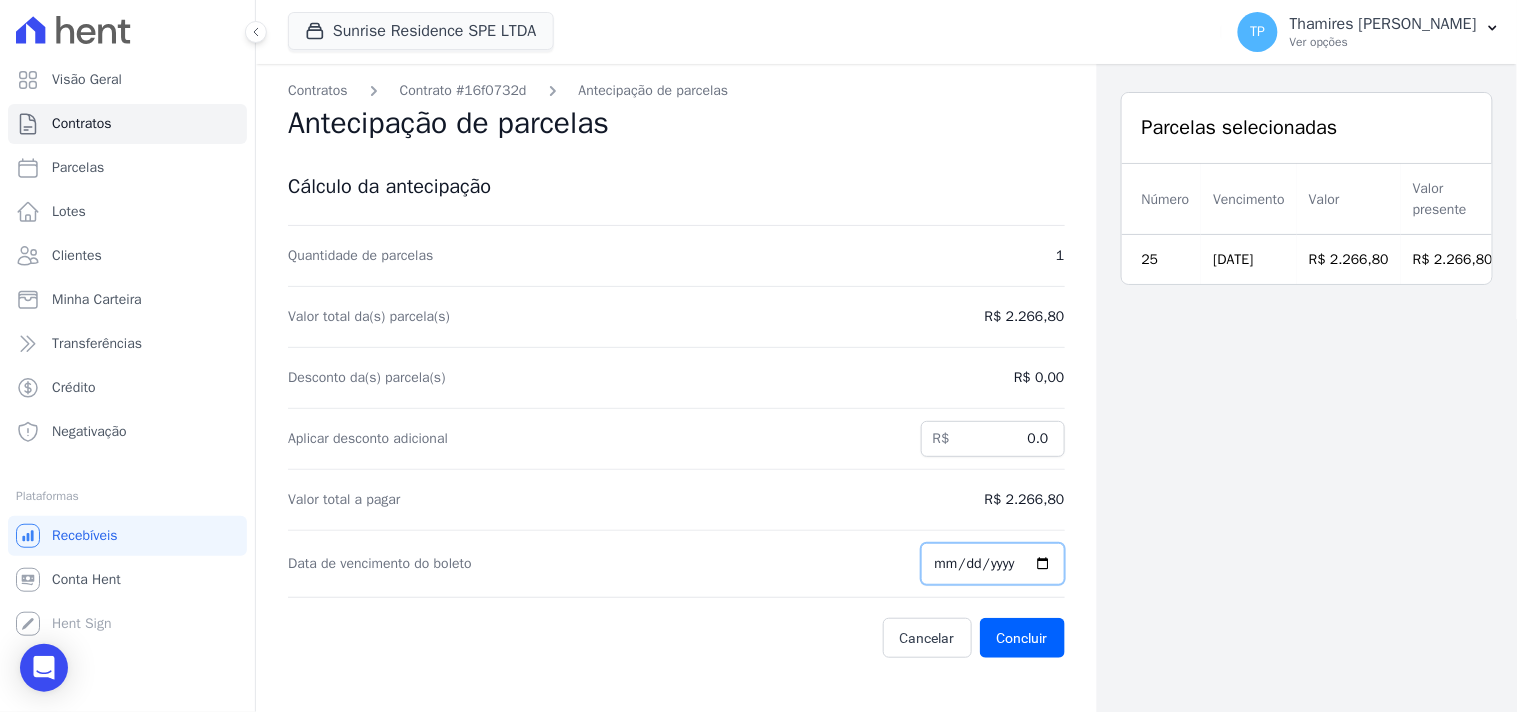click on "[DATE]" at bounding box center [993, 564] 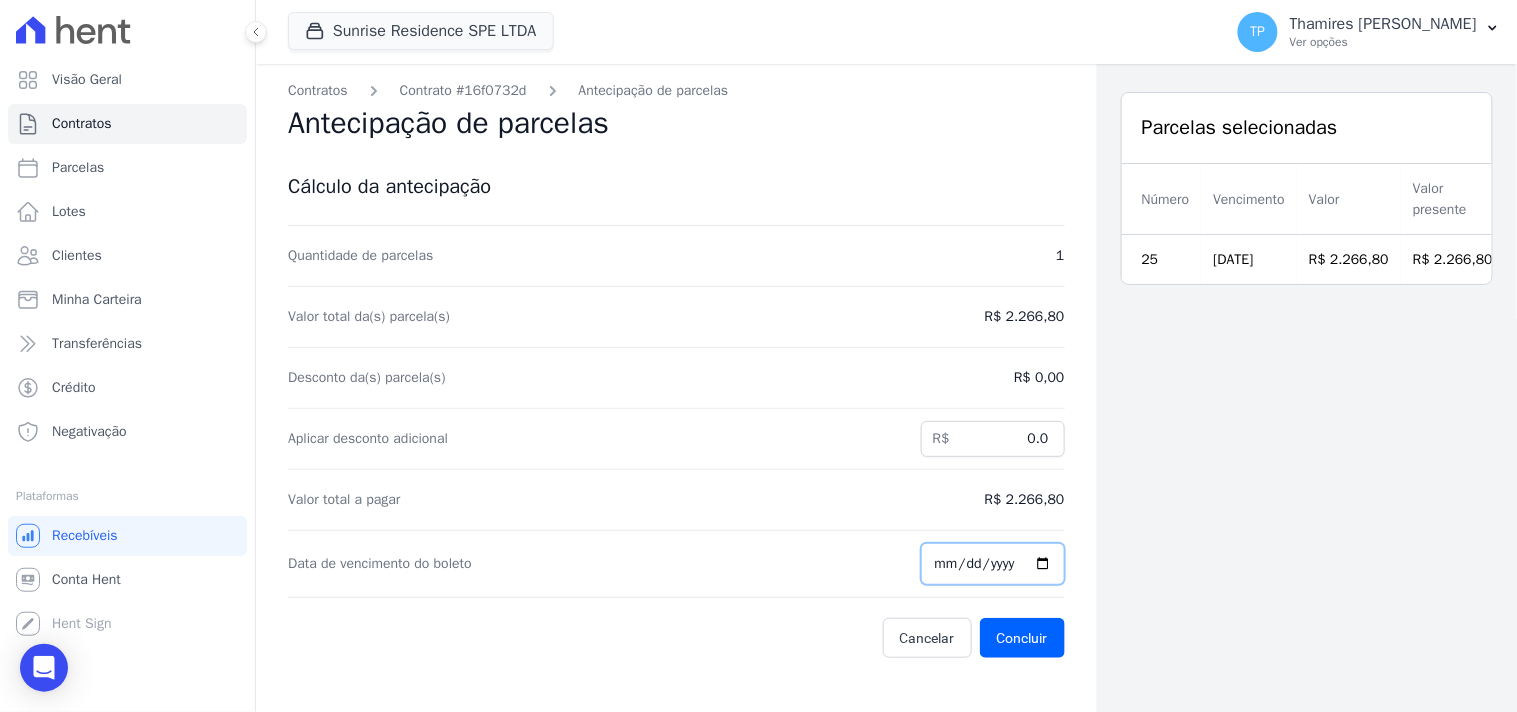 type on "[DATE]" 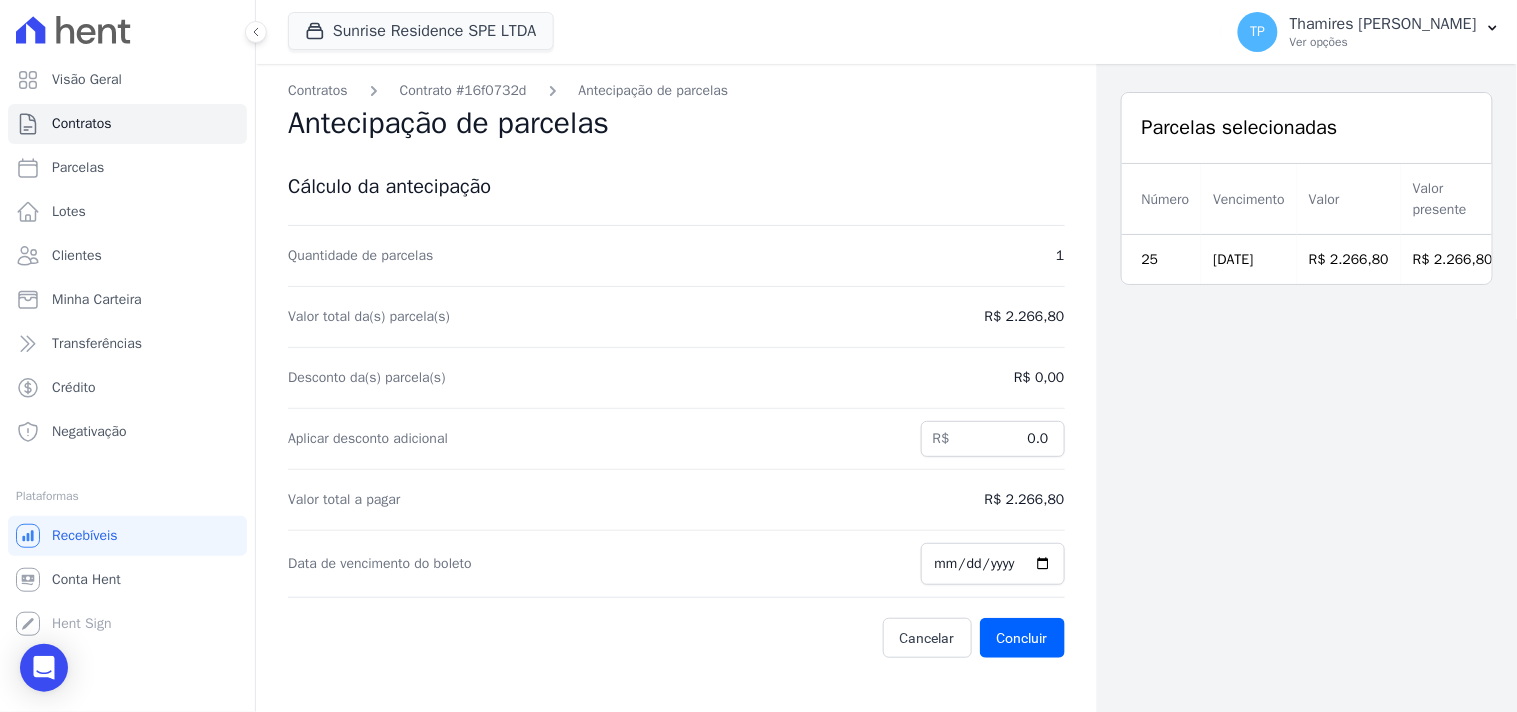 click on "Valor total a pagar
R$ 2.266,80" at bounding box center (676, 500) 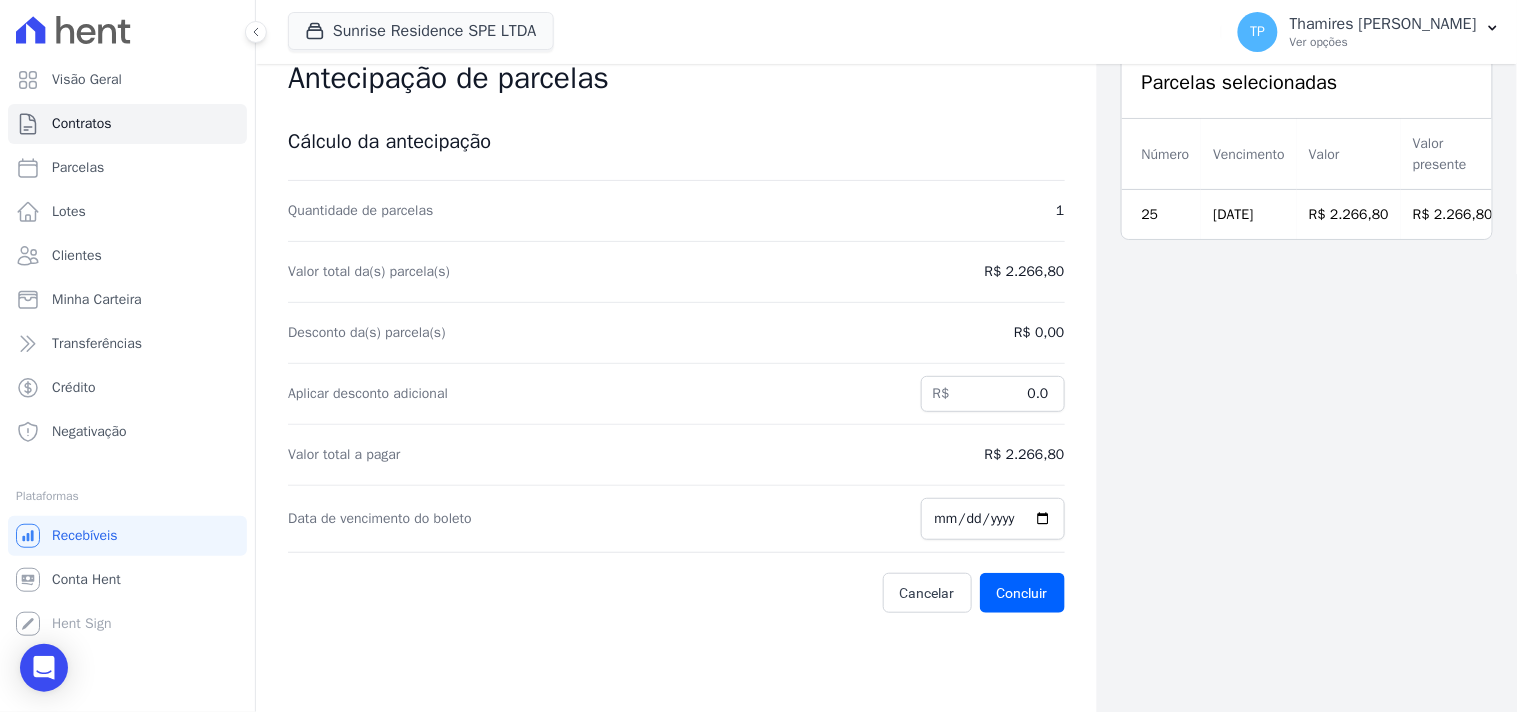 scroll, scrollTop: 64, scrollLeft: 0, axis: vertical 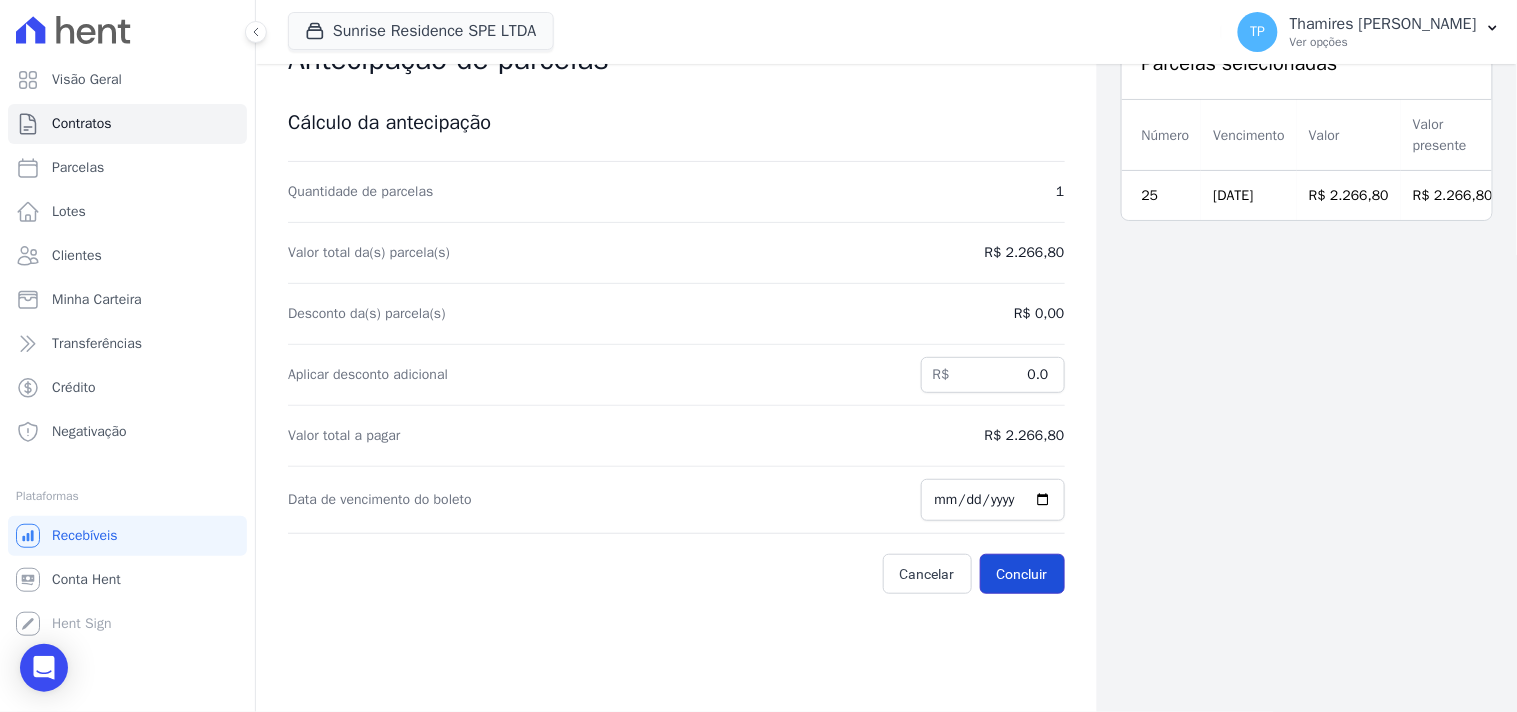 click on "Concluir" at bounding box center (1022, 574) 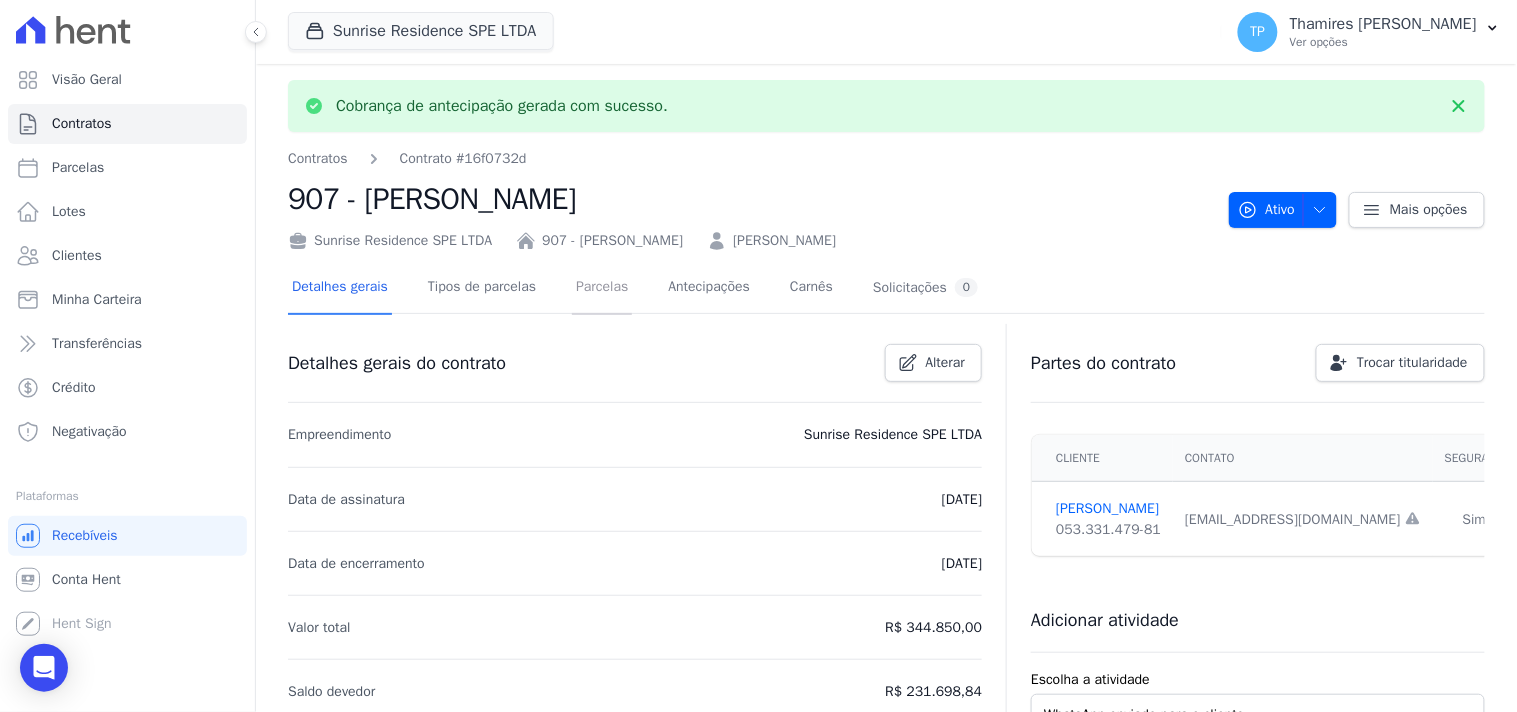 click on "Parcelas" at bounding box center [602, 288] 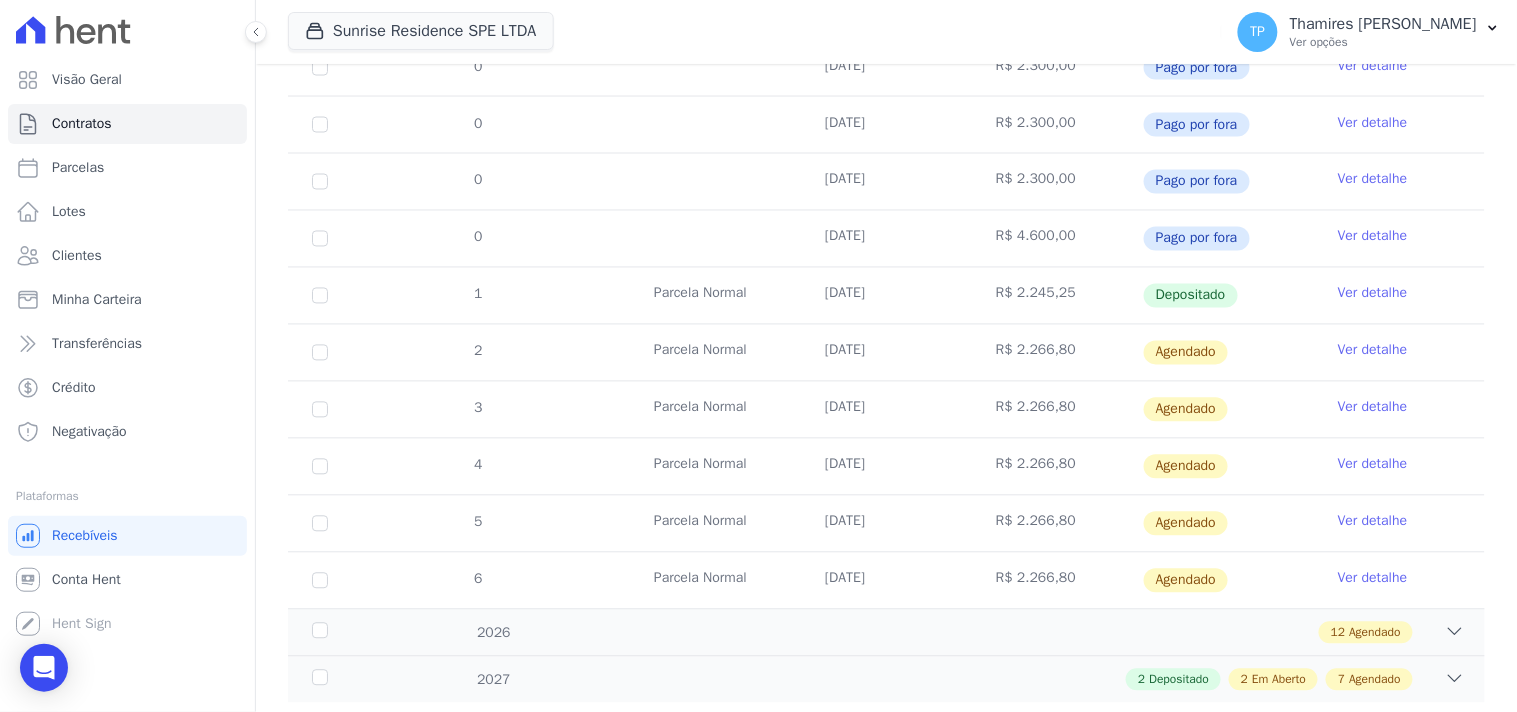 scroll, scrollTop: 946, scrollLeft: 0, axis: vertical 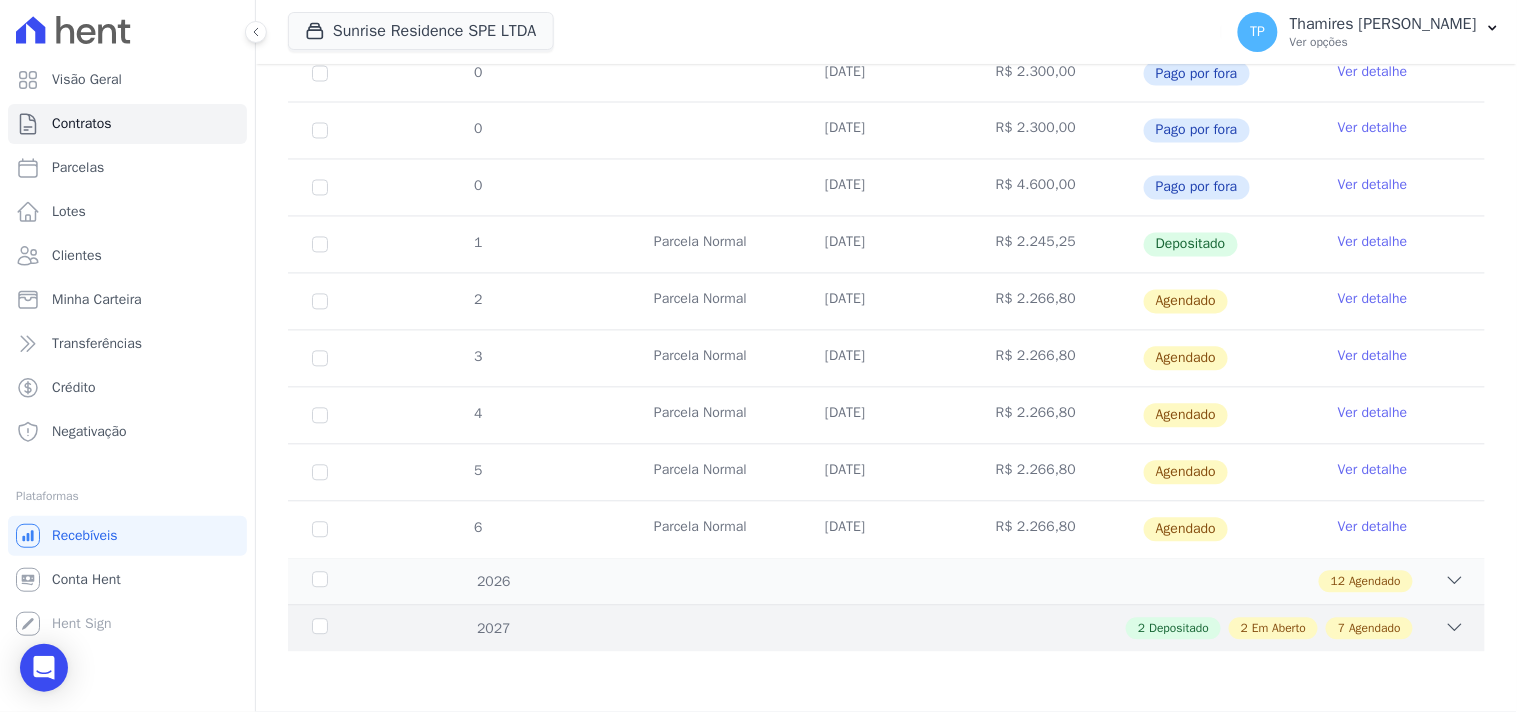 click on "Em Aberto" at bounding box center [1279, 629] 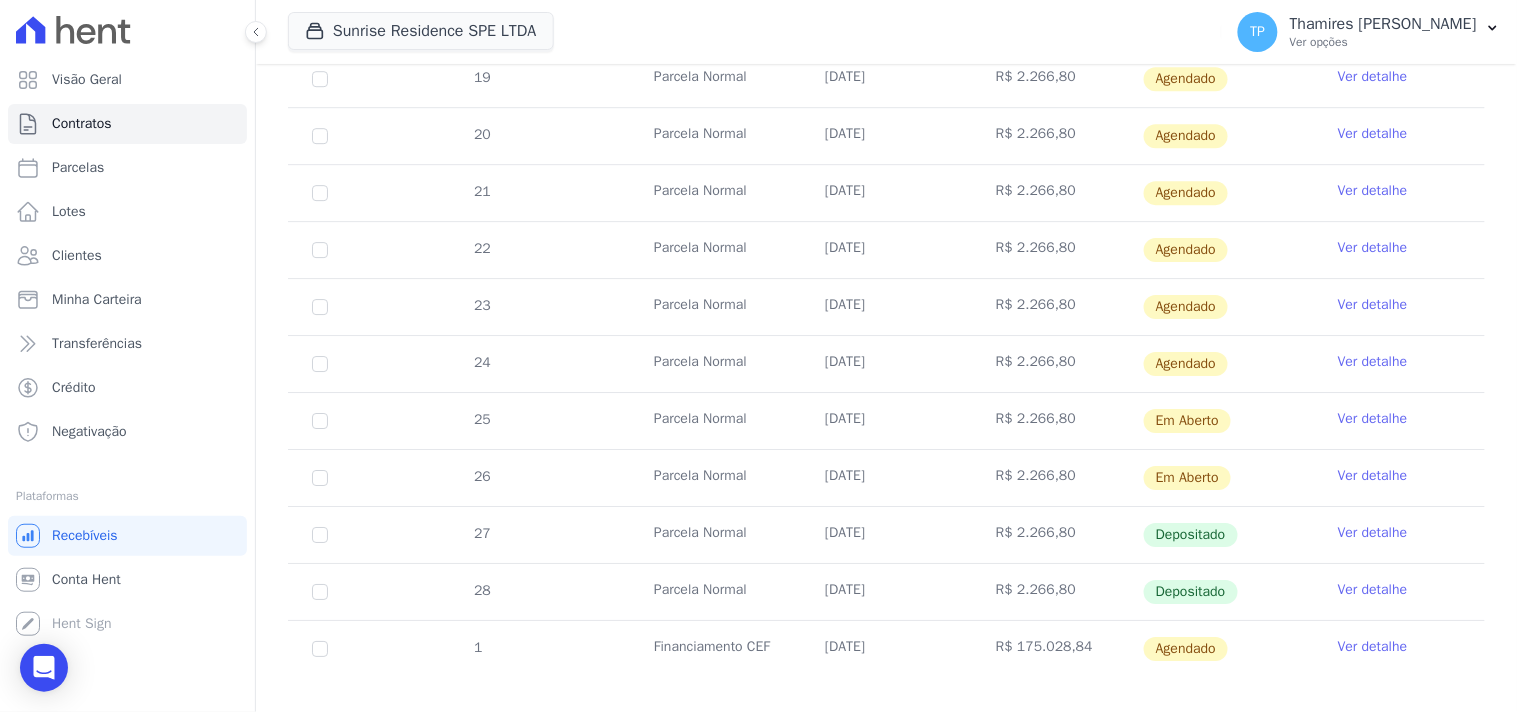 scroll, scrollTop: 1574, scrollLeft: 0, axis: vertical 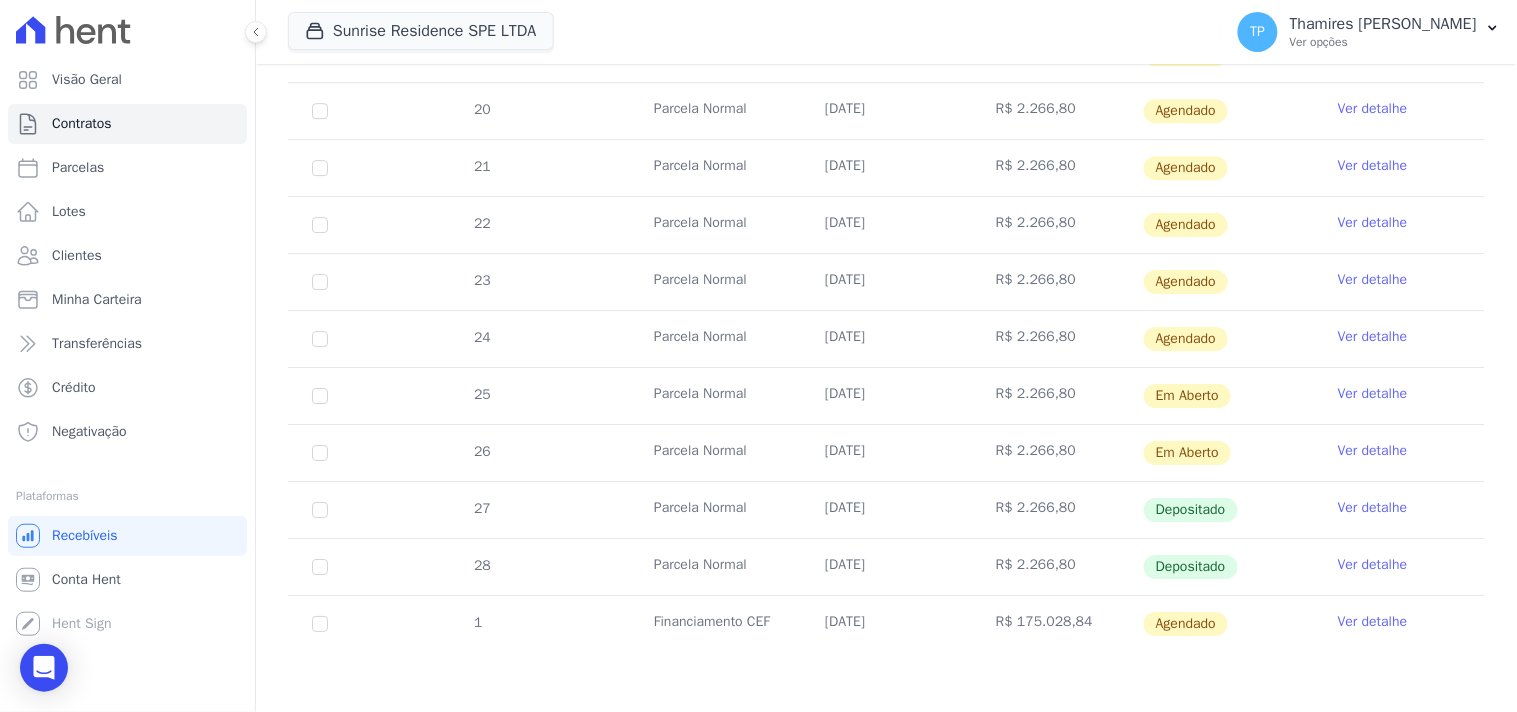 click on "Ver detalhe" at bounding box center [1373, 394] 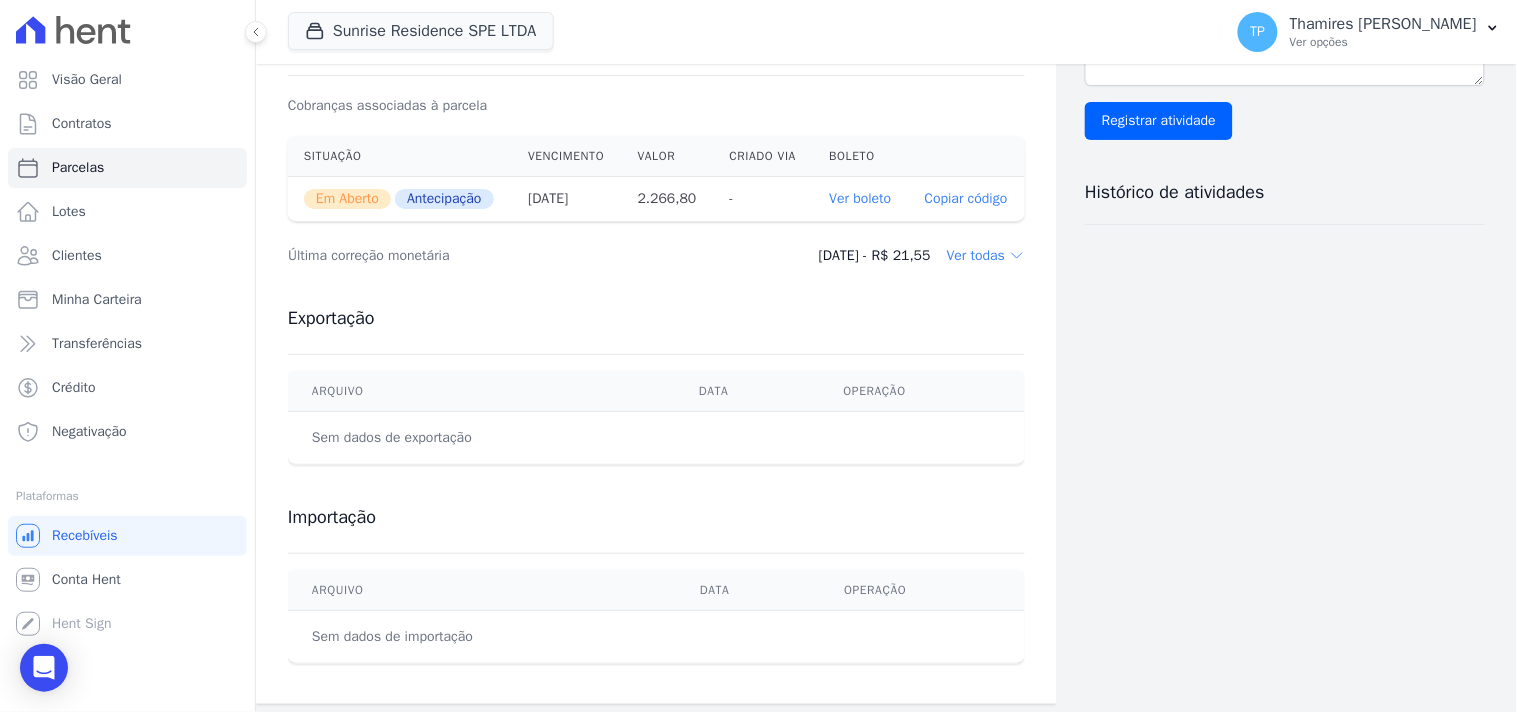 scroll, scrollTop: 666, scrollLeft: 0, axis: vertical 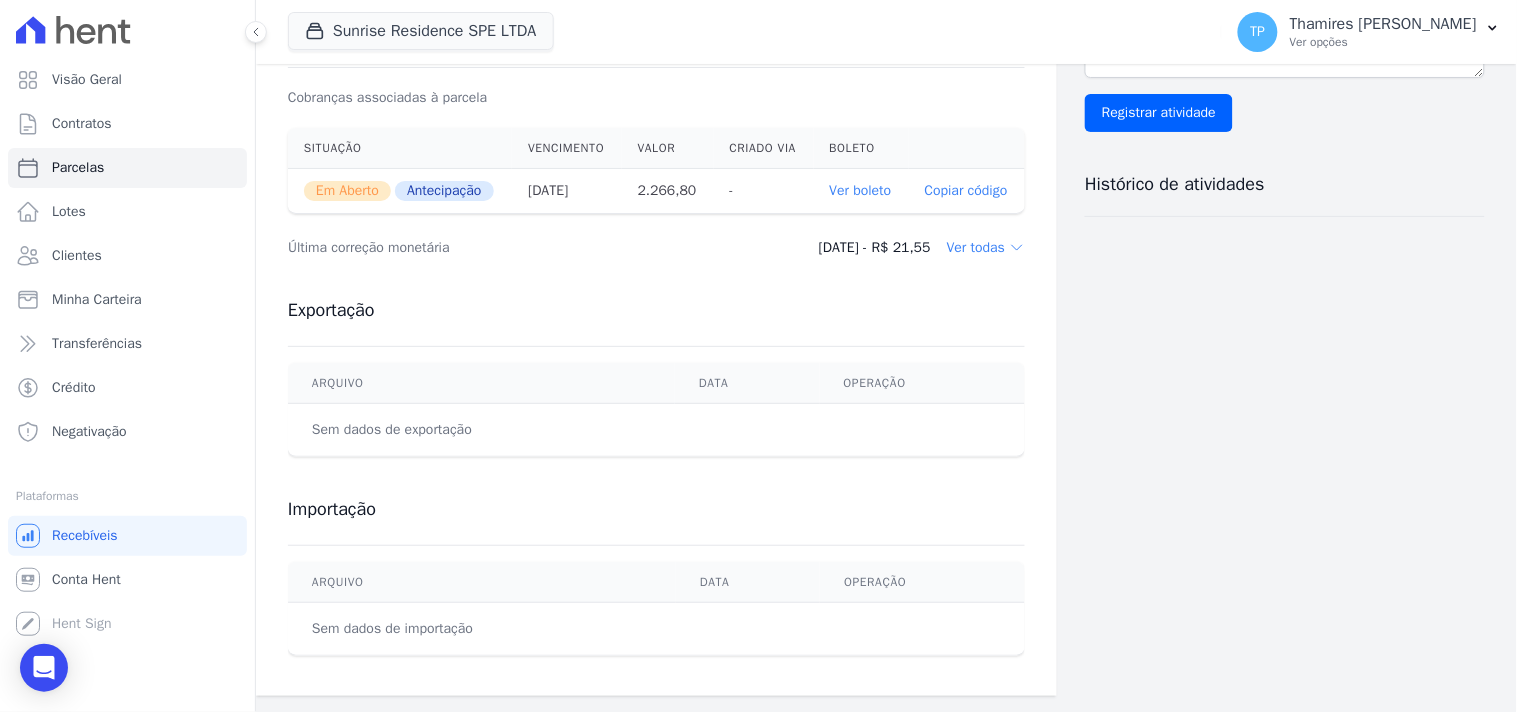 click 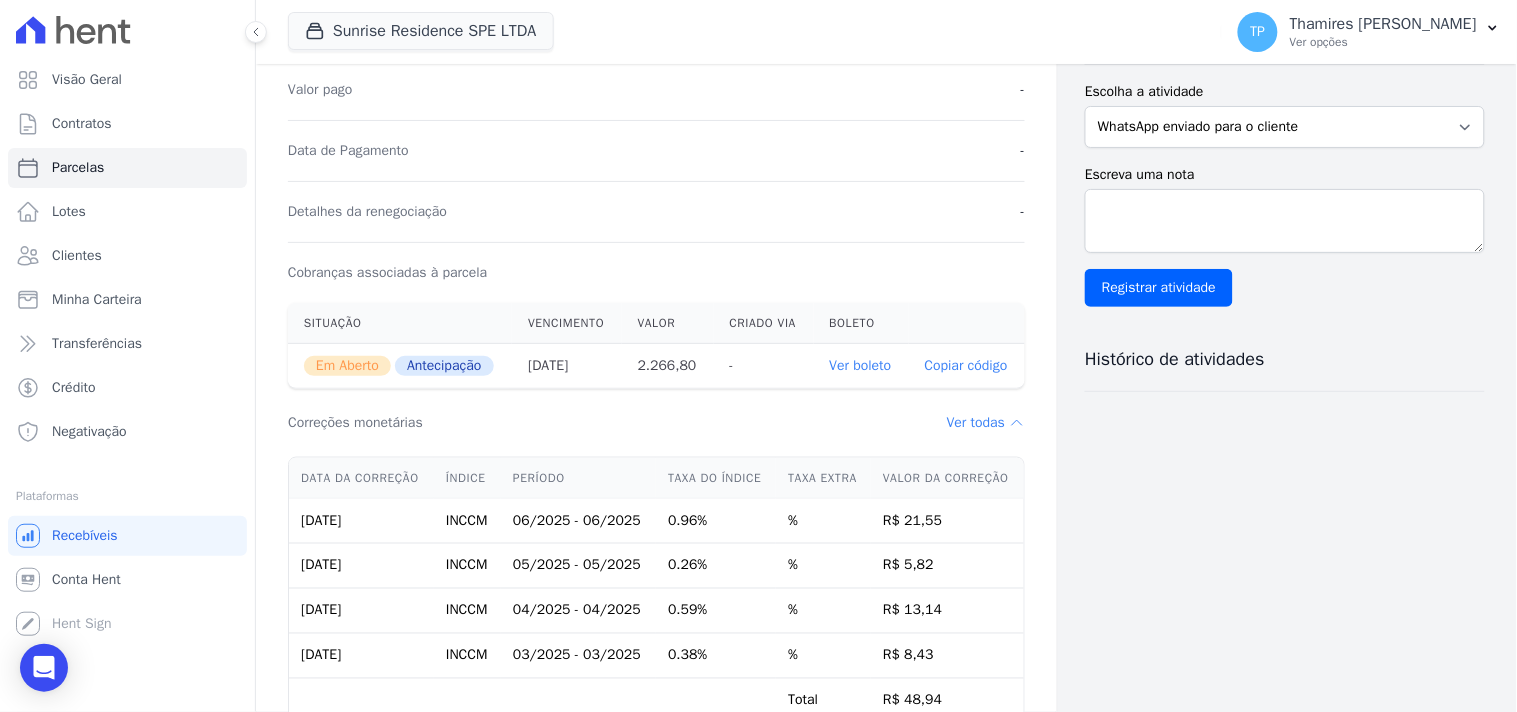 scroll, scrollTop: 431, scrollLeft: 0, axis: vertical 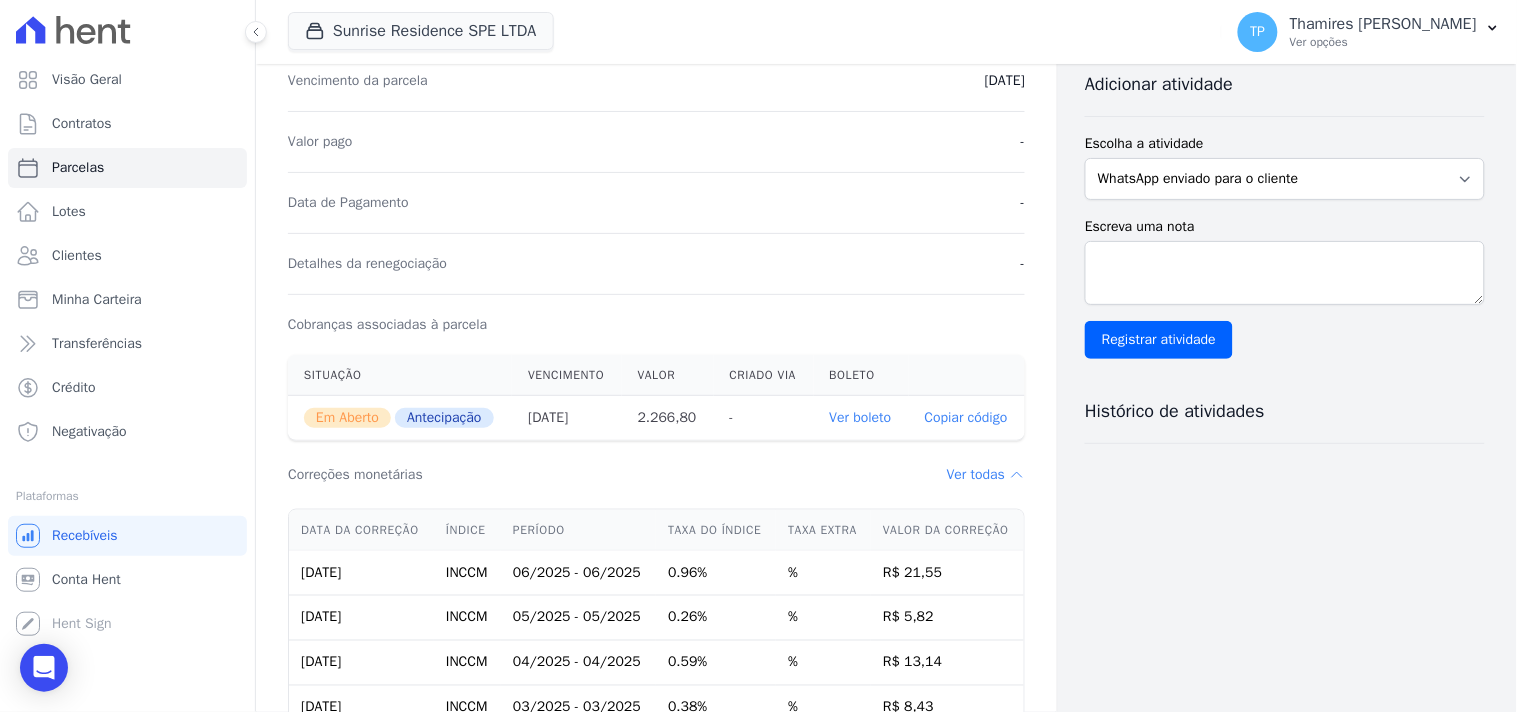 click on "Ver boleto" at bounding box center [861, 417] 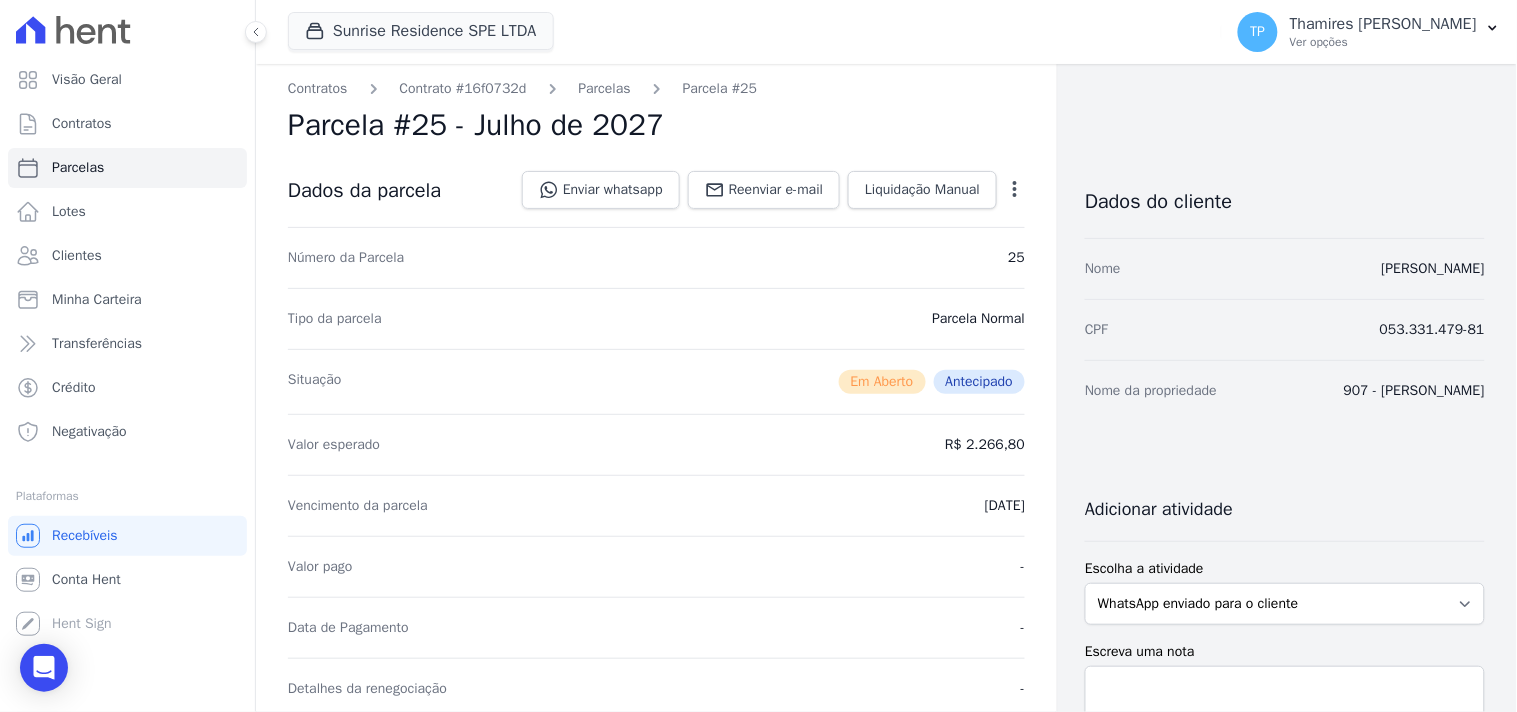scroll, scrollTop: 0, scrollLeft: 0, axis: both 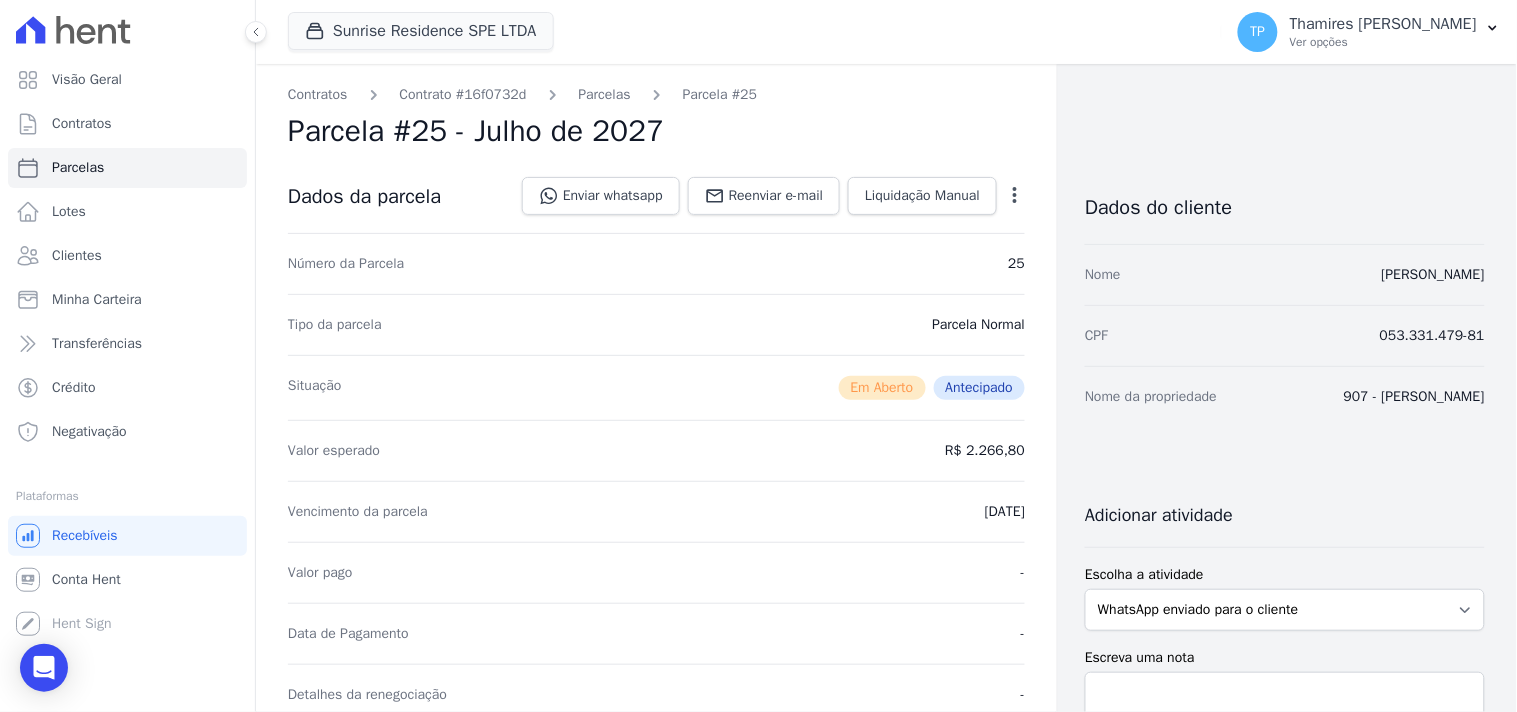 drag, startPoint x: 920, startPoint y: 515, endPoint x: 1024, endPoint y: 514, distance: 104.00481 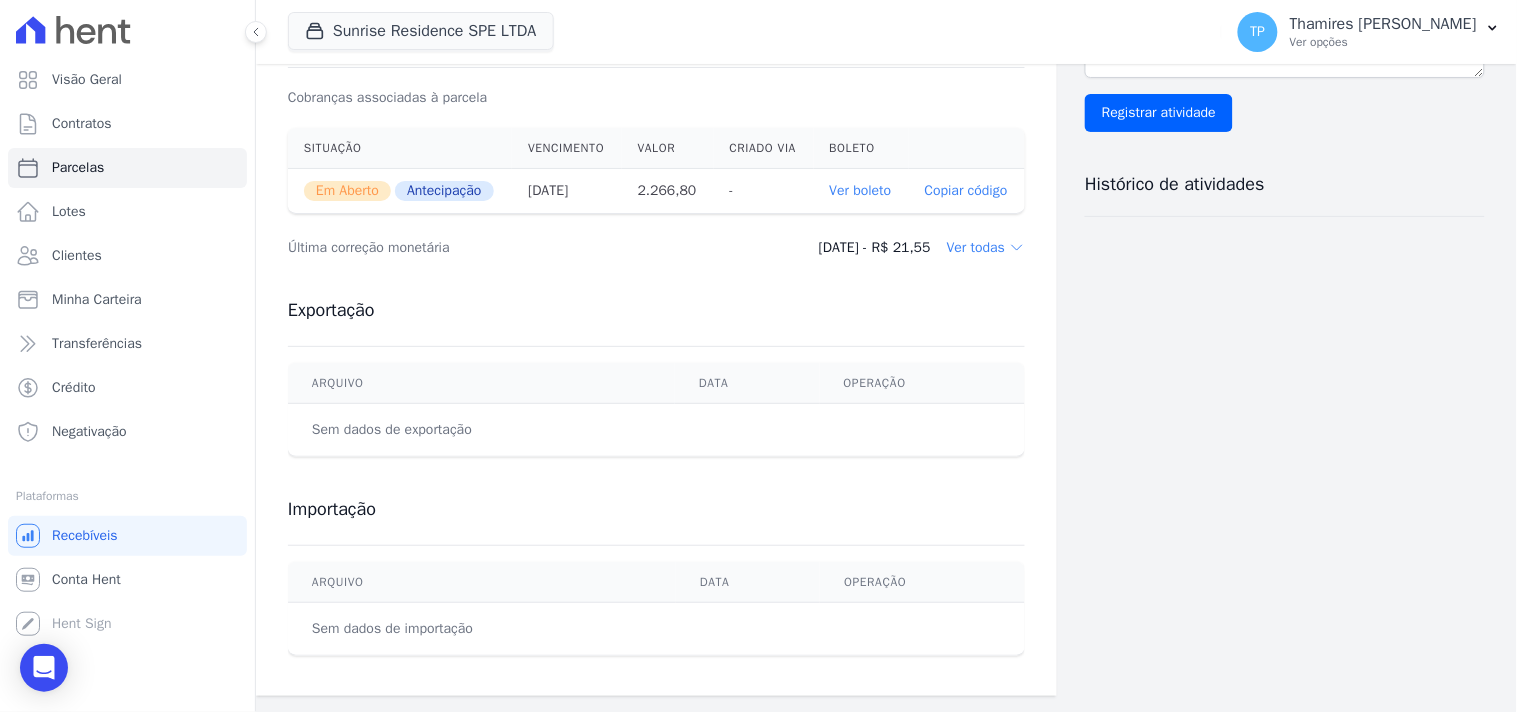 scroll, scrollTop: 0, scrollLeft: 0, axis: both 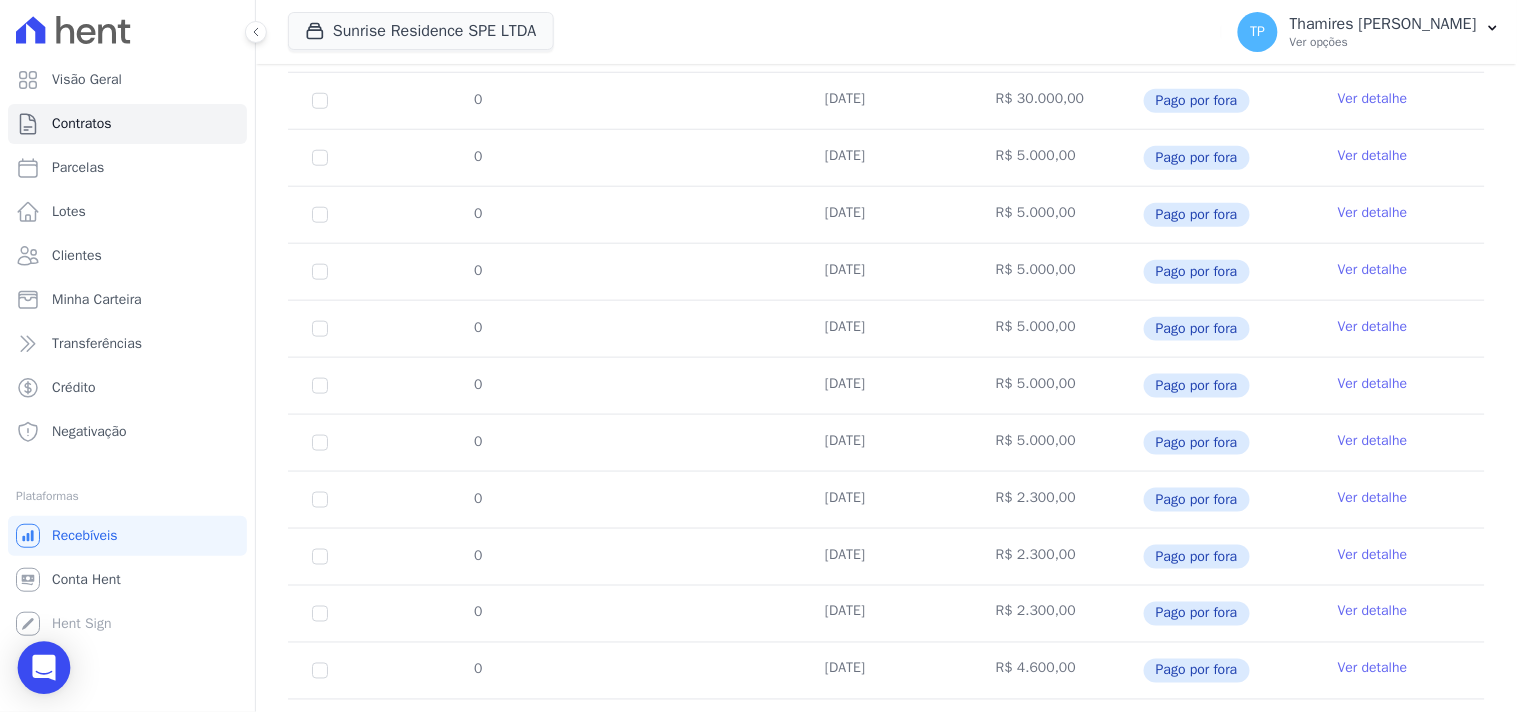 click at bounding box center (44, 668) 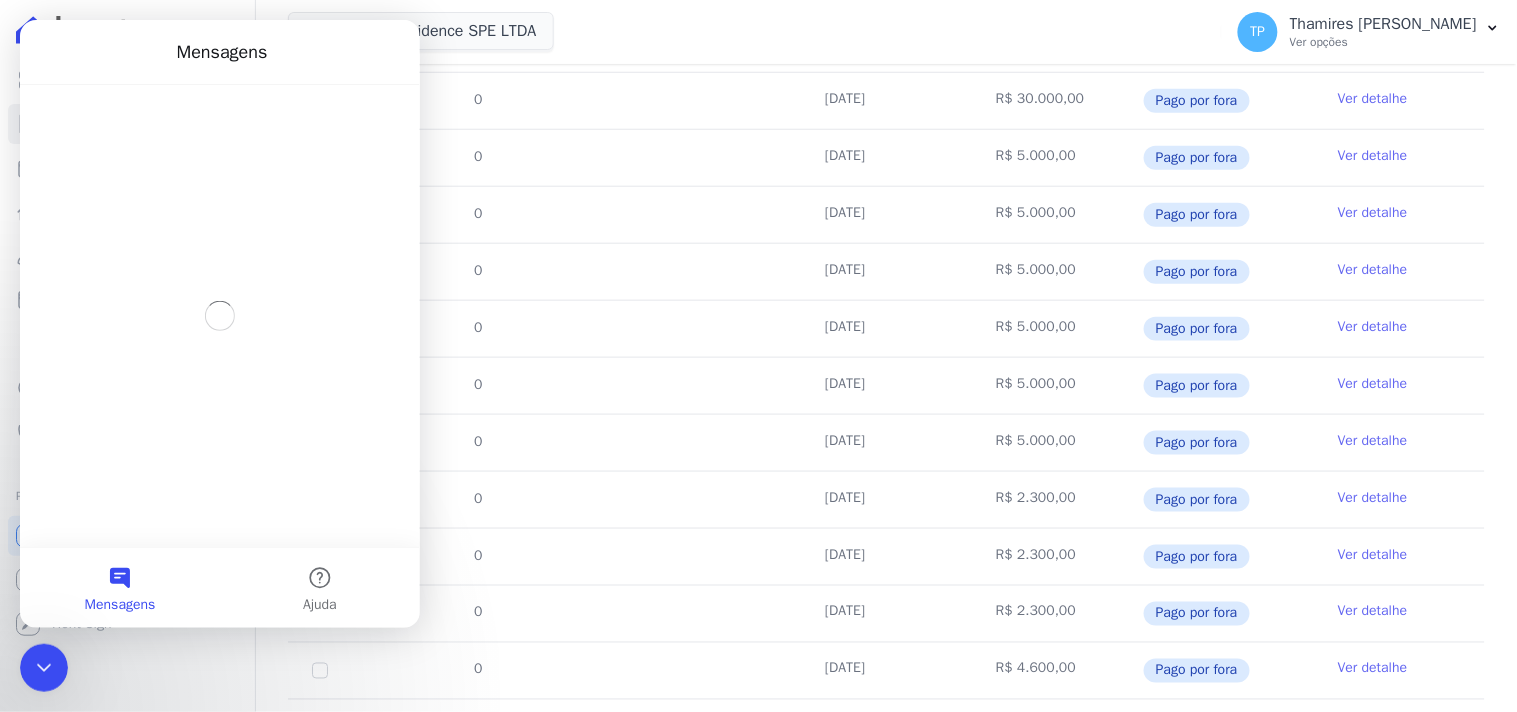 scroll, scrollTop: 0, scrollLeft: 0, axis: both 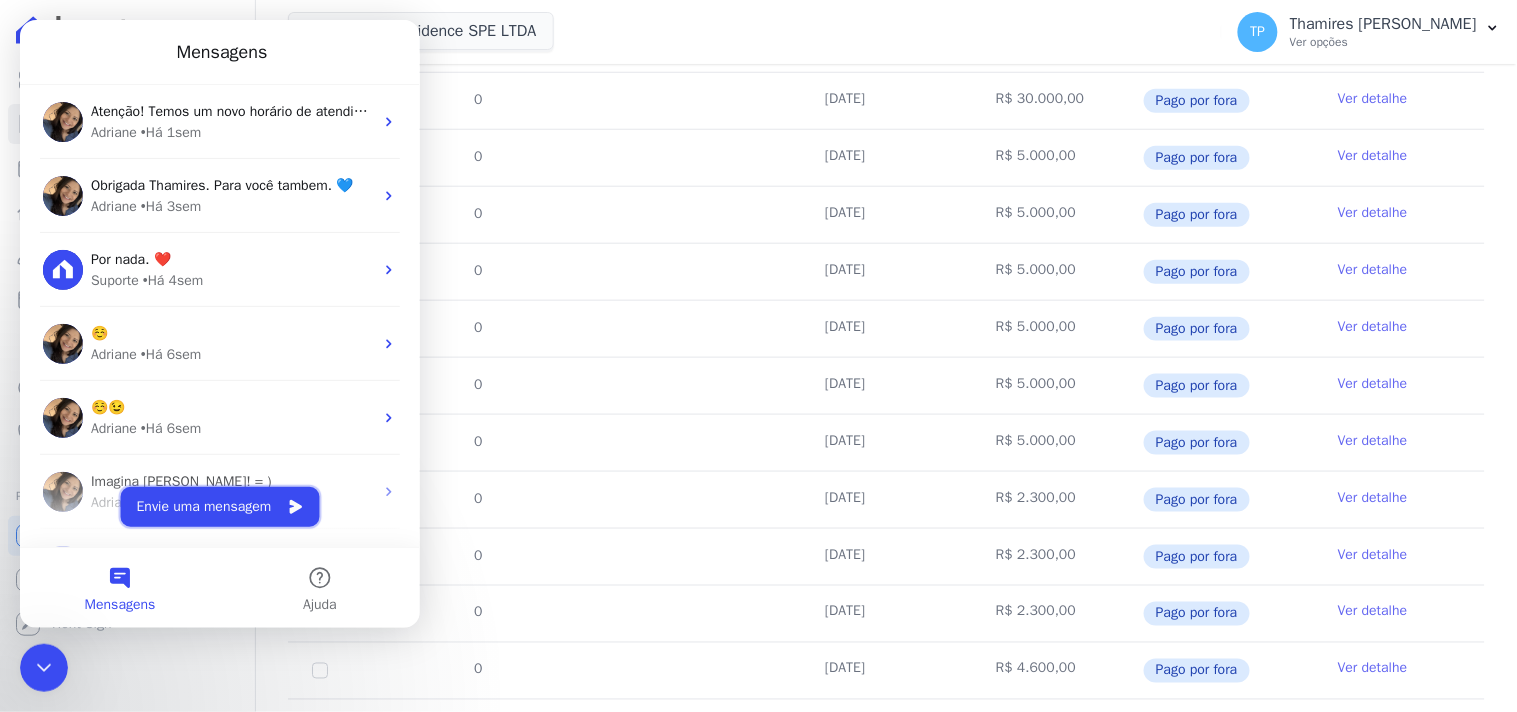 click on "Envie uma mensagem" at bounding box center (219, 506) 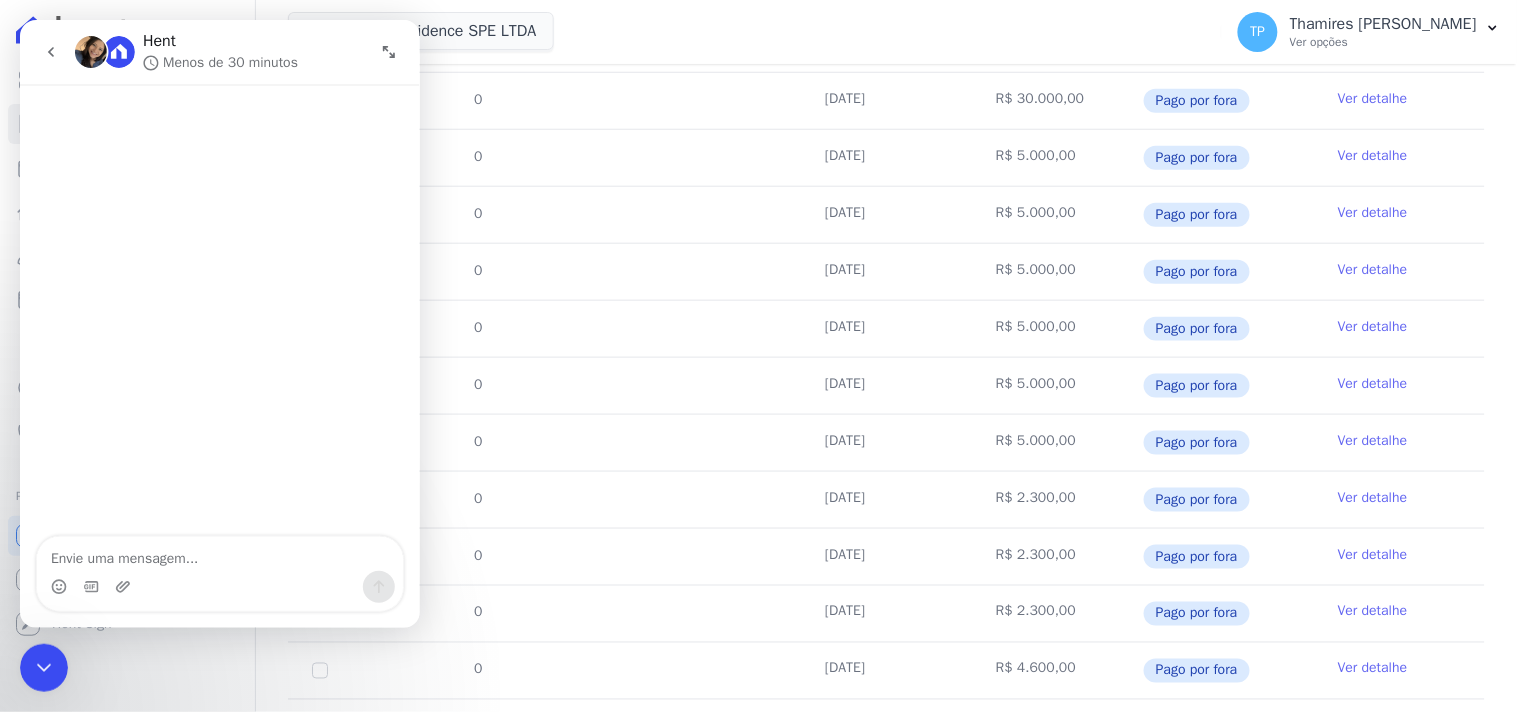 click at bounding box center [219, 553] 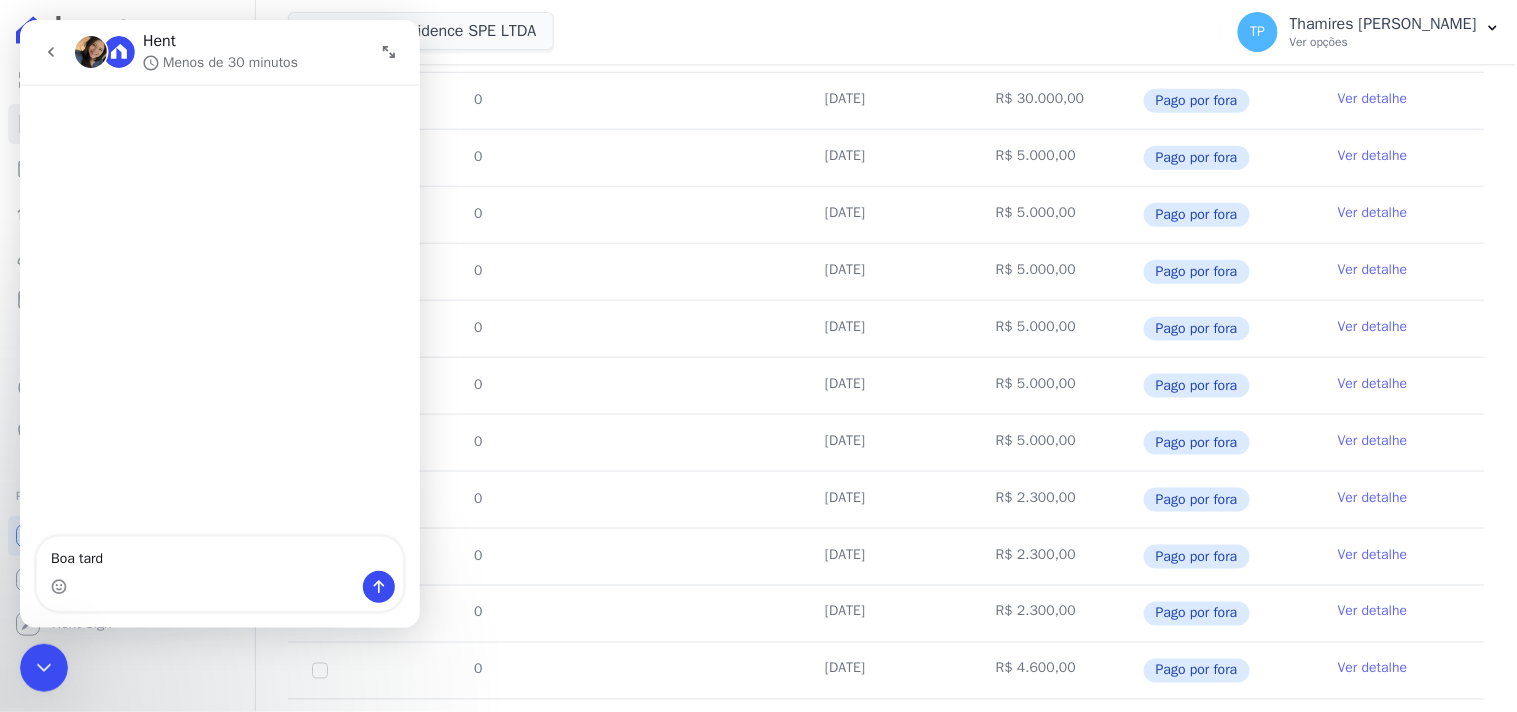 type on "Boa tarde" 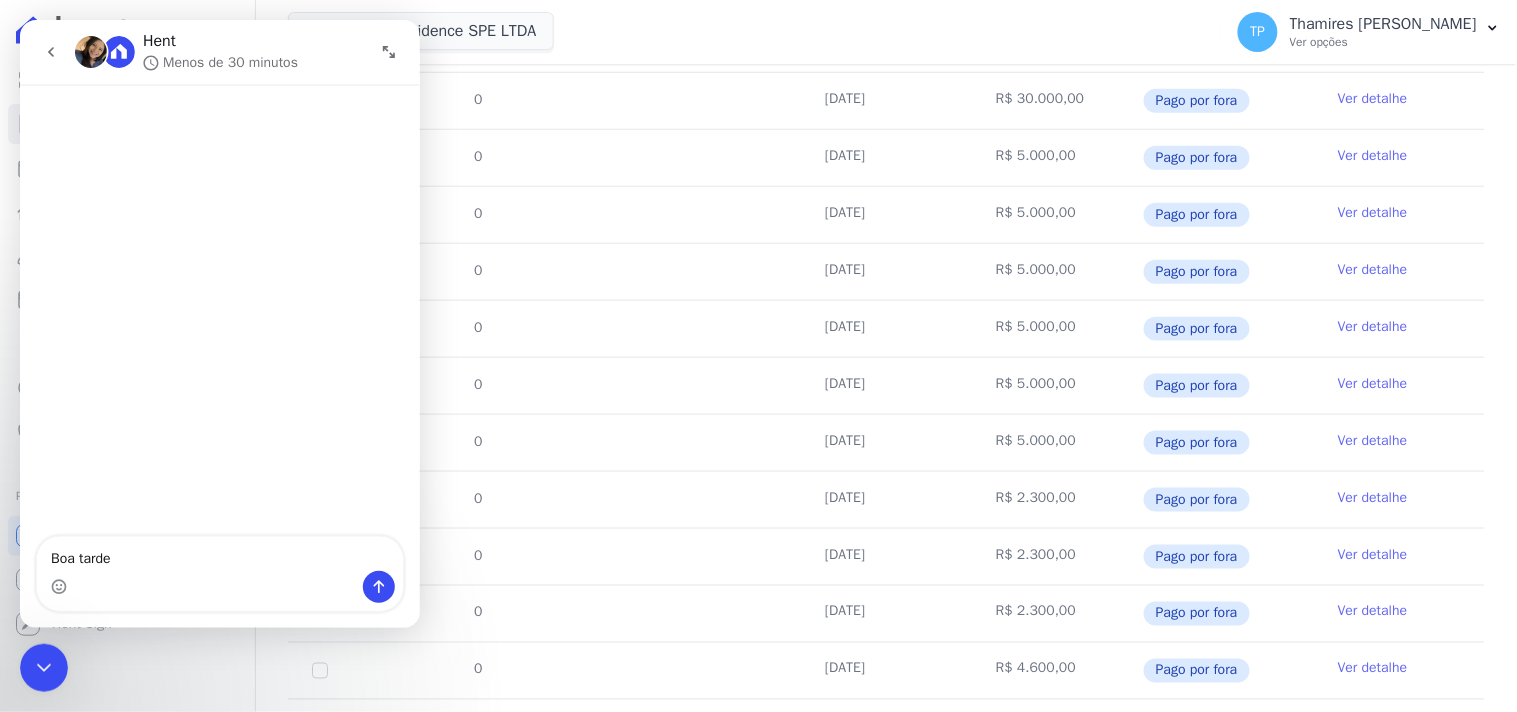 type 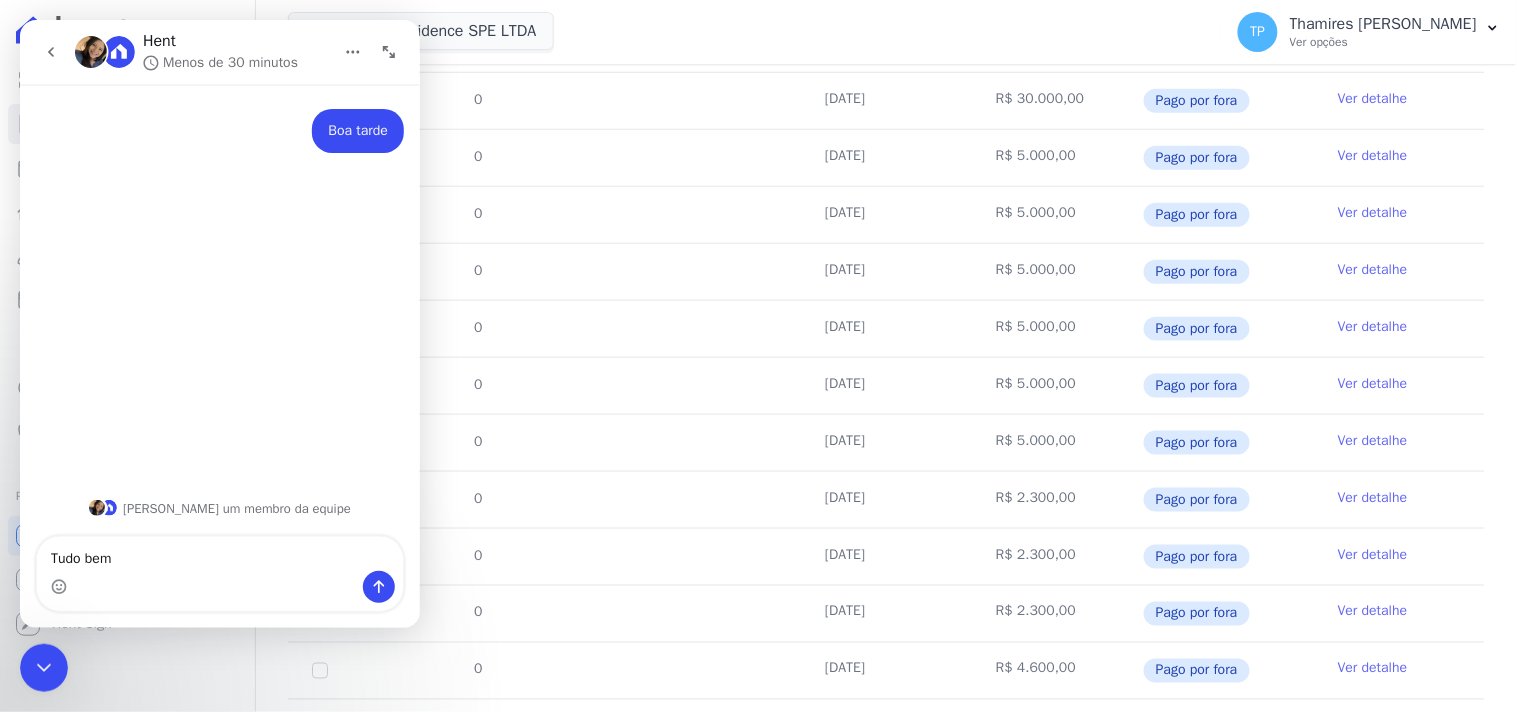 type on "Tudo bem?" 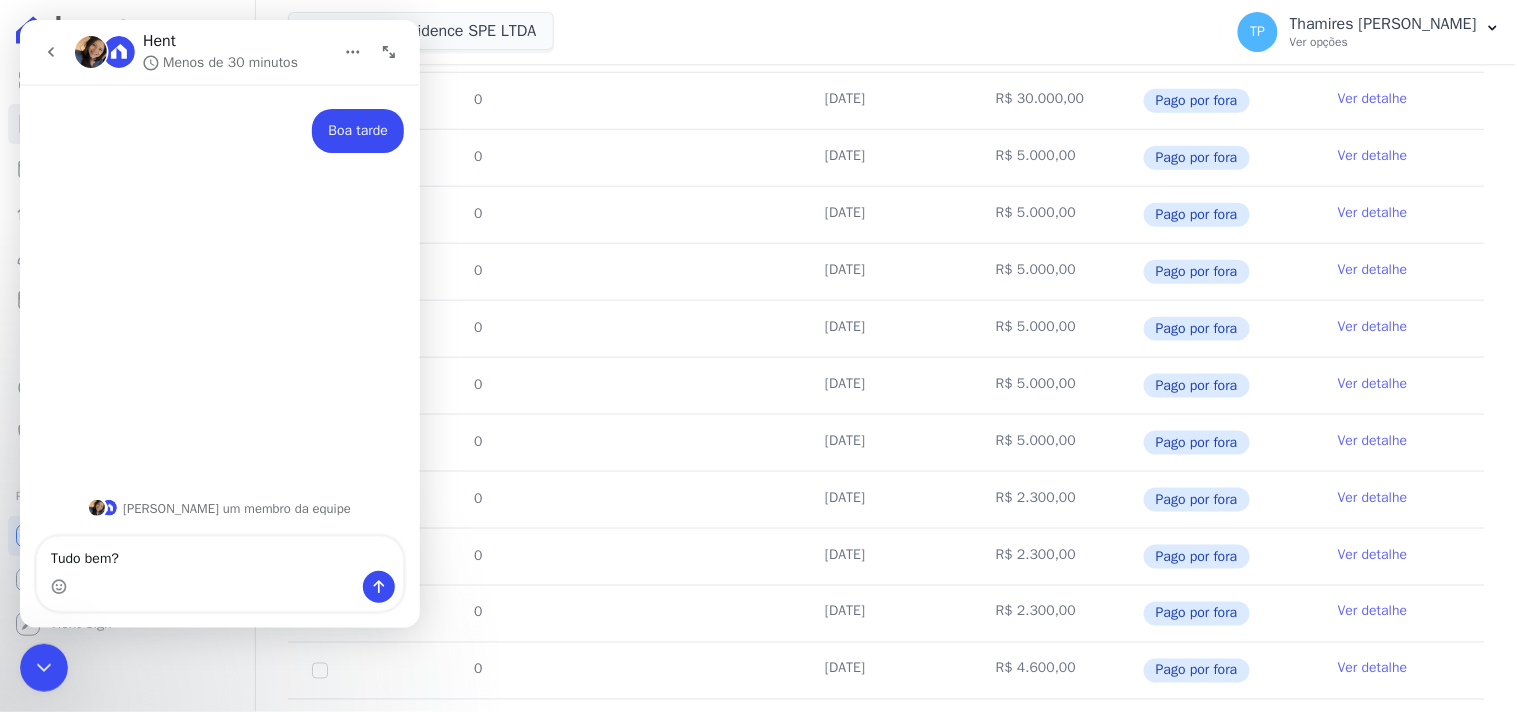 type 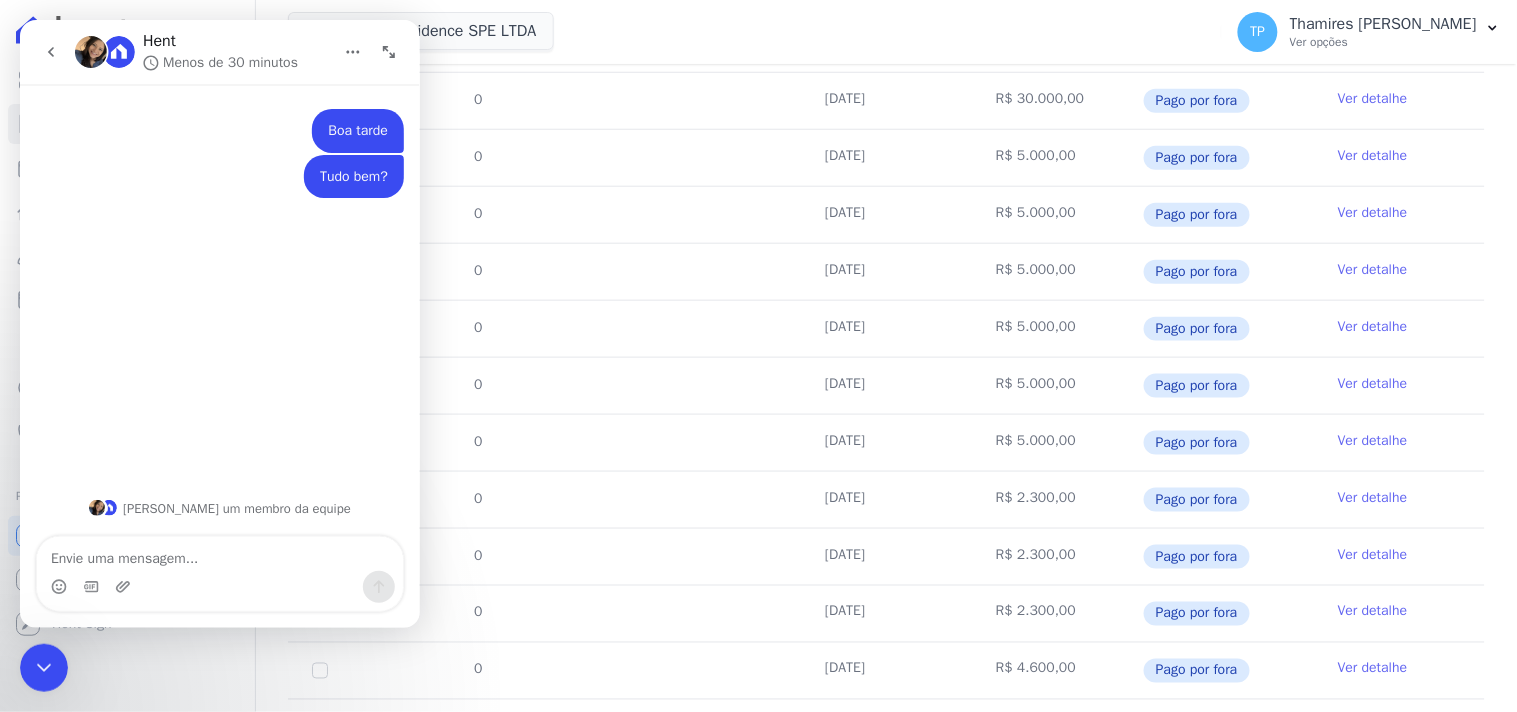 click at bounding box center (43, 667) 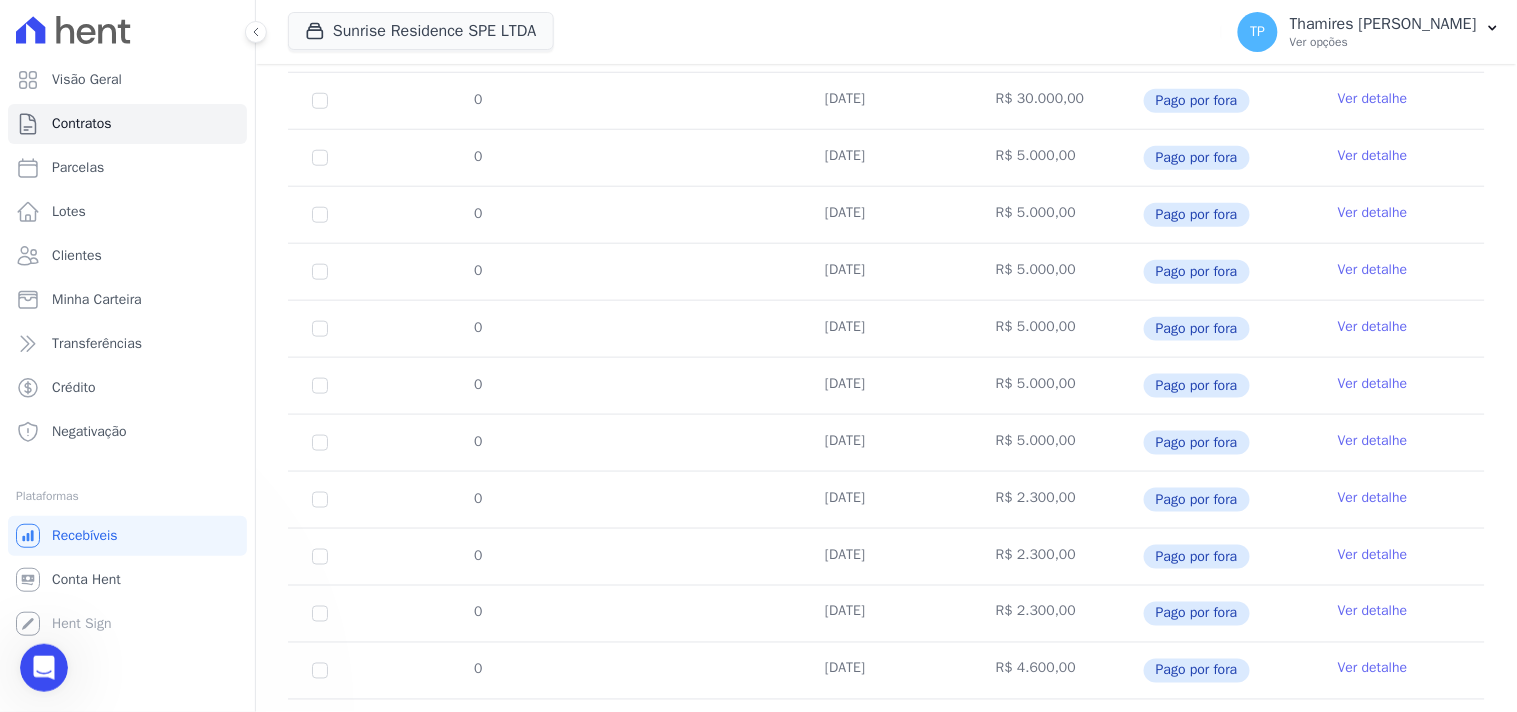 scroll, scrollTop: 0, scrollLeft: 0, axis: both 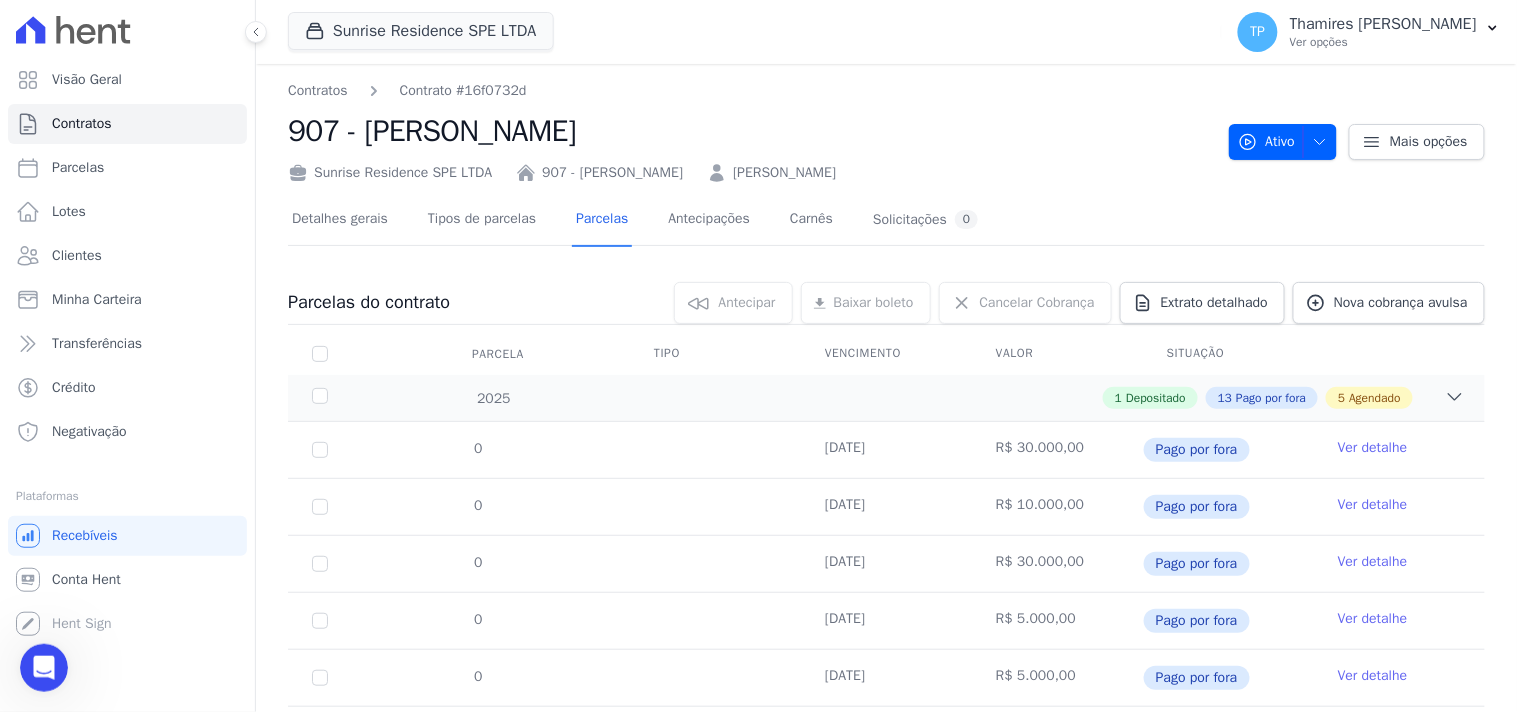 drag, startPoint x: 451, startPoint y: 131, endPoint x: 280, endPoint y: 135, distance: 171.04678 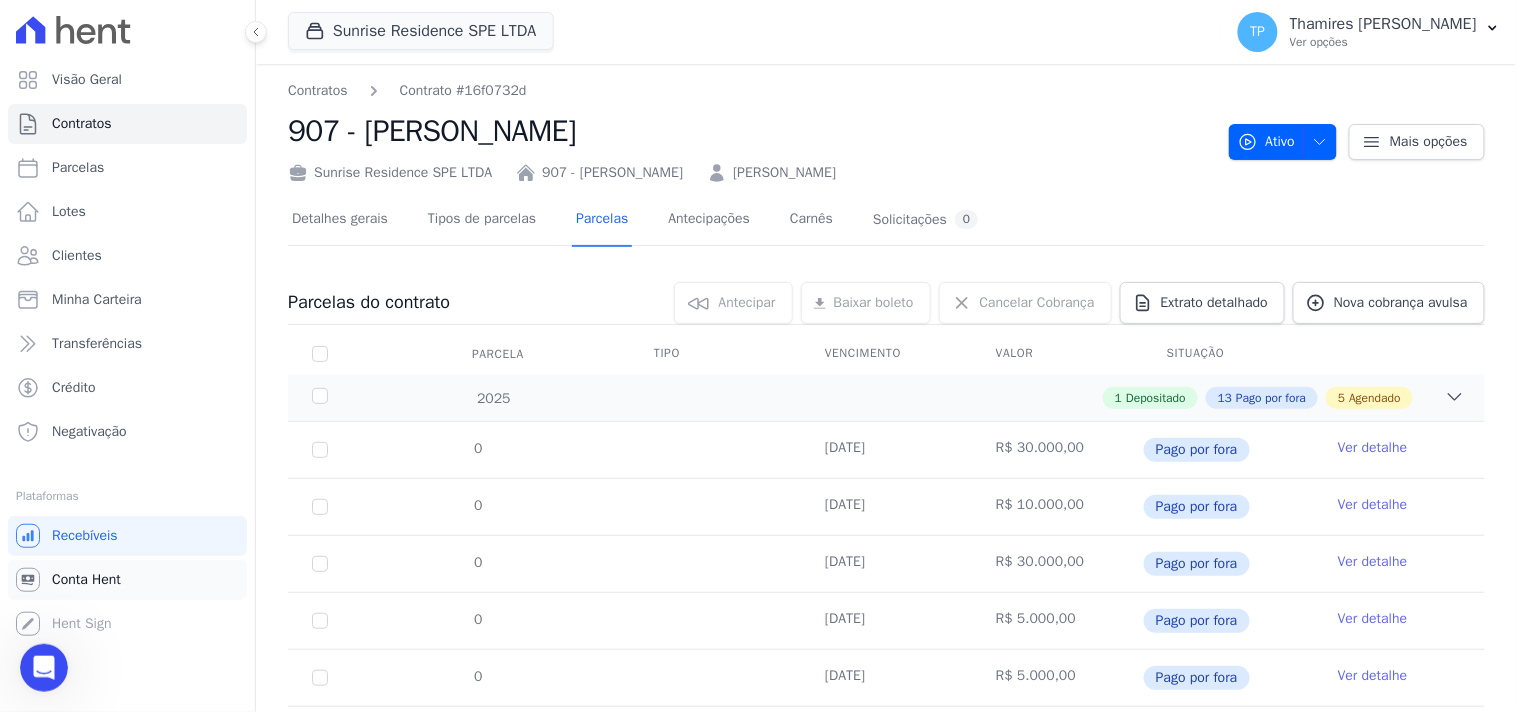 copy on "907 - [PERSON_NAME]" 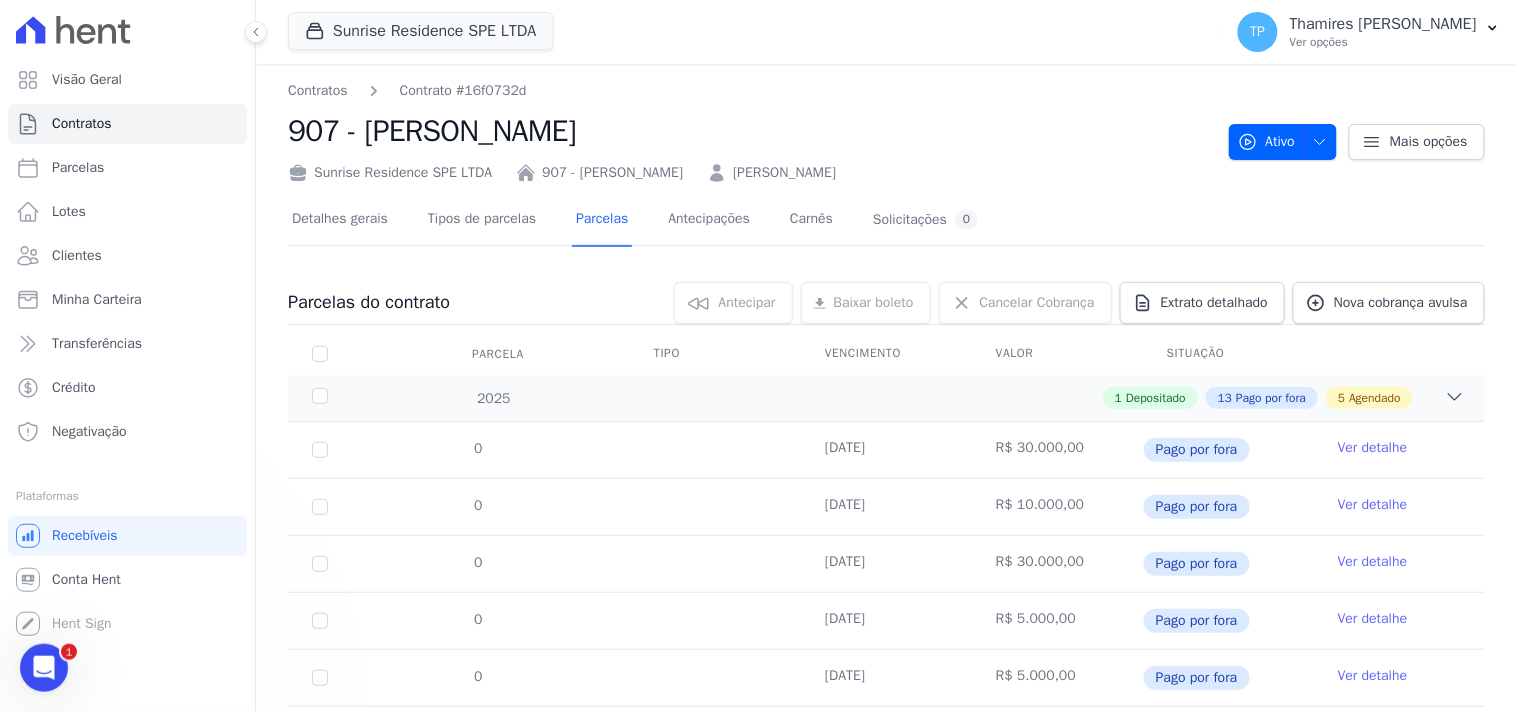 click at bounding box center (43, 667) 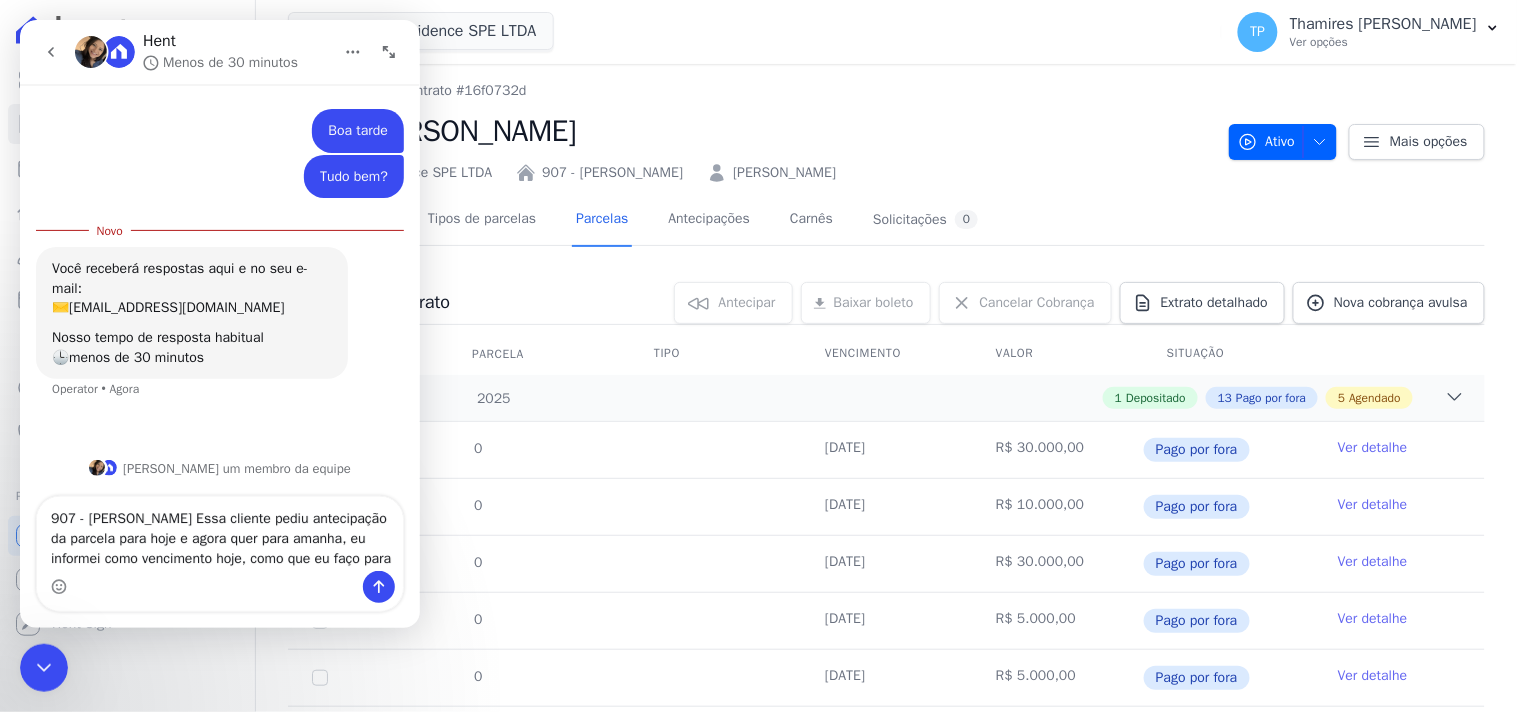 scroll, scrollTop: 1, scrollLeft: 0, axis: vertical 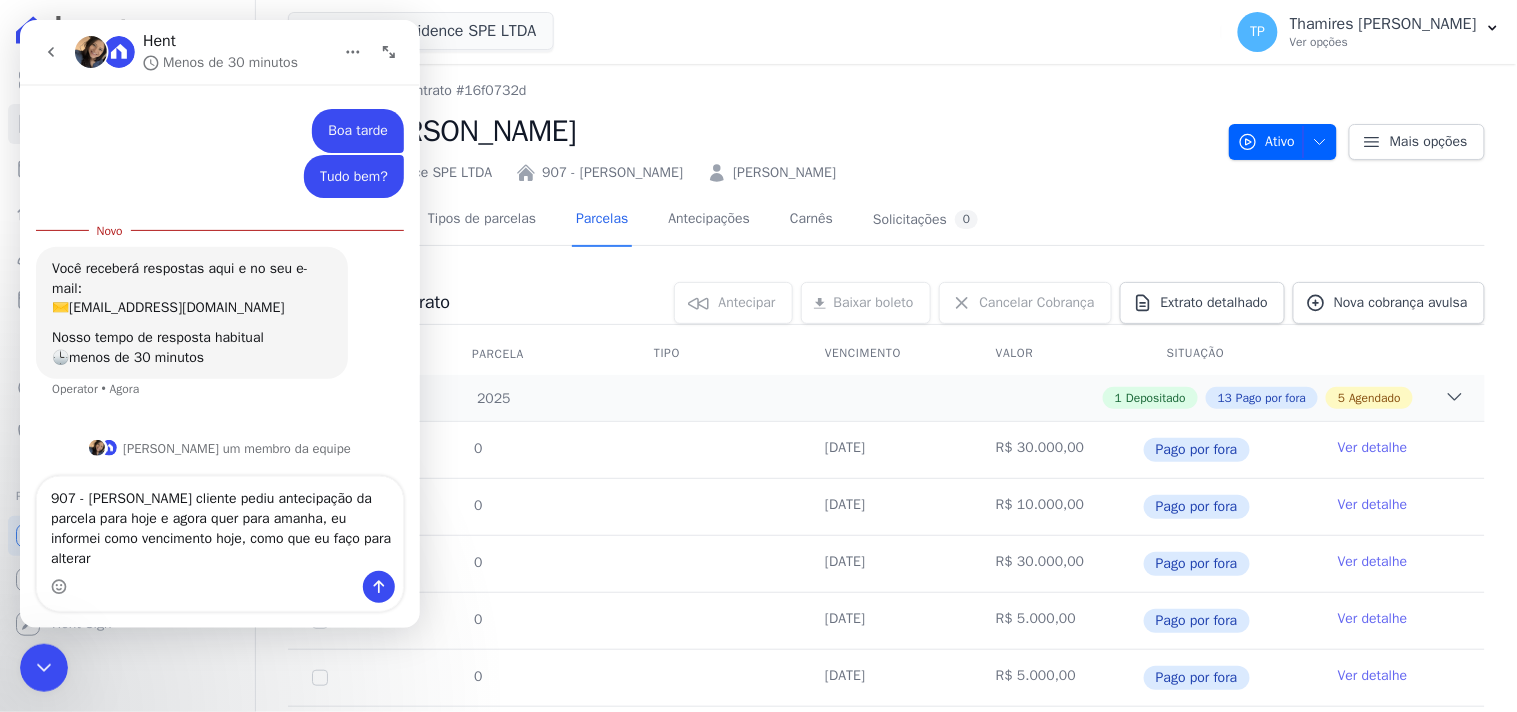 type on "907 - [PERSON_NAME] cliente pediu antecipação da parcela para hoje e agora quer para amanha, eu informei como vencimento hoje, como que eu faço para alterar?" 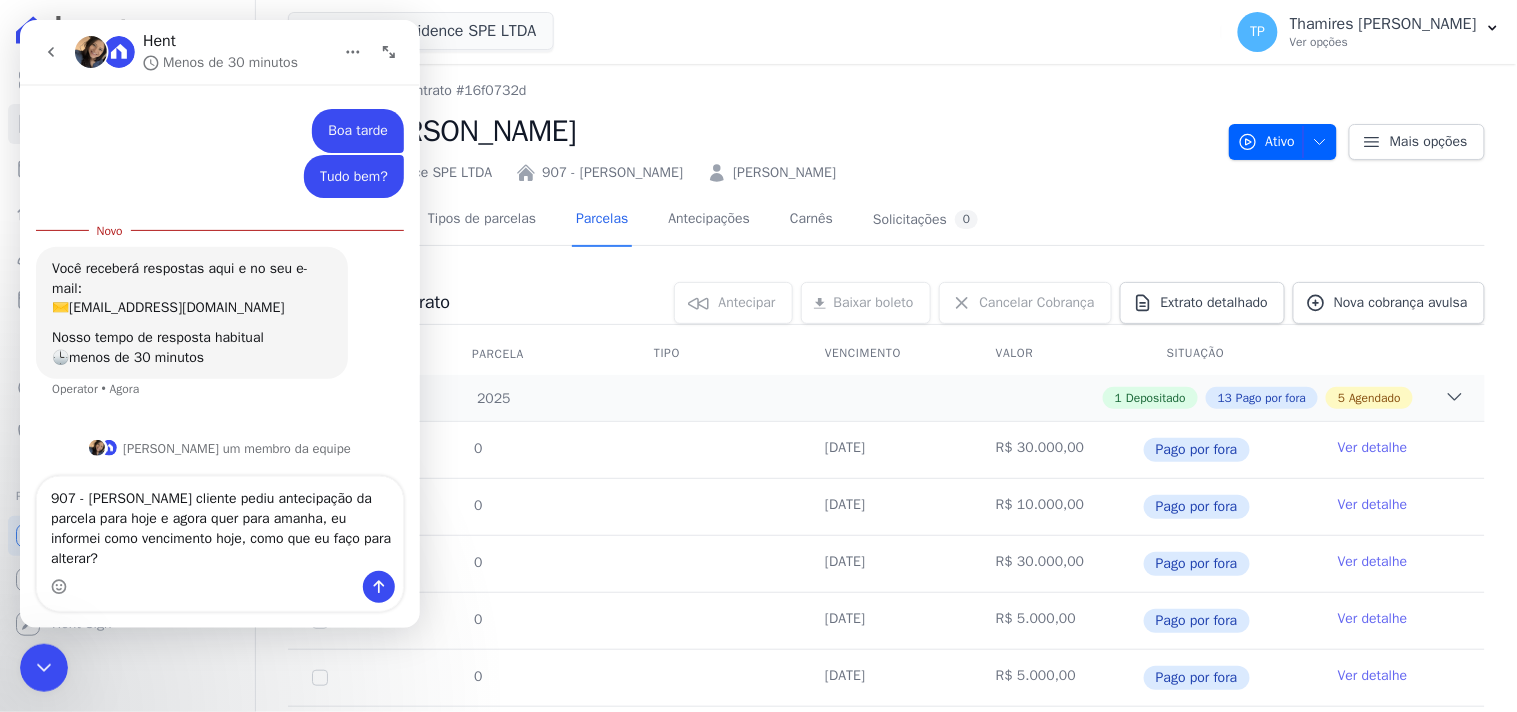 type 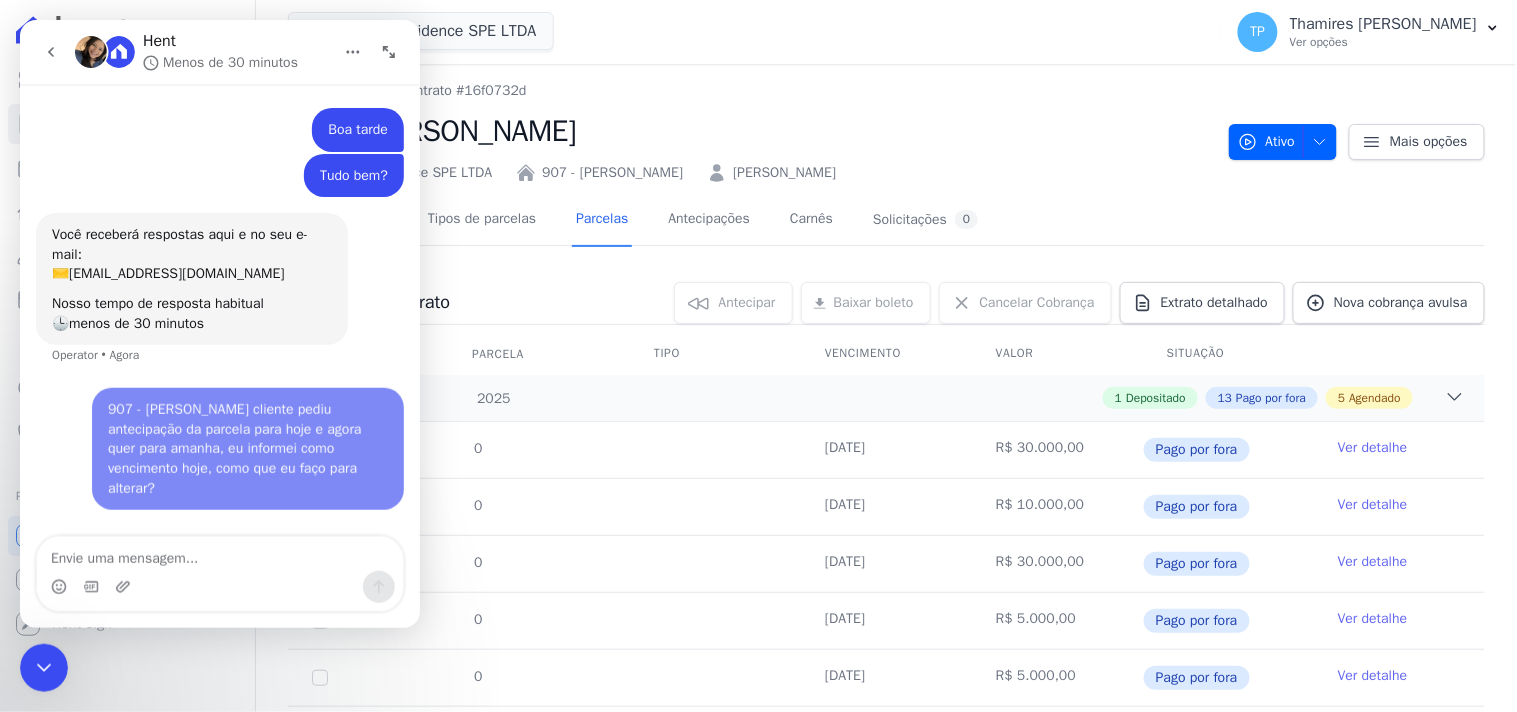 scroll, scrollTop: 45, scrollLeft: 0, axis: vertical 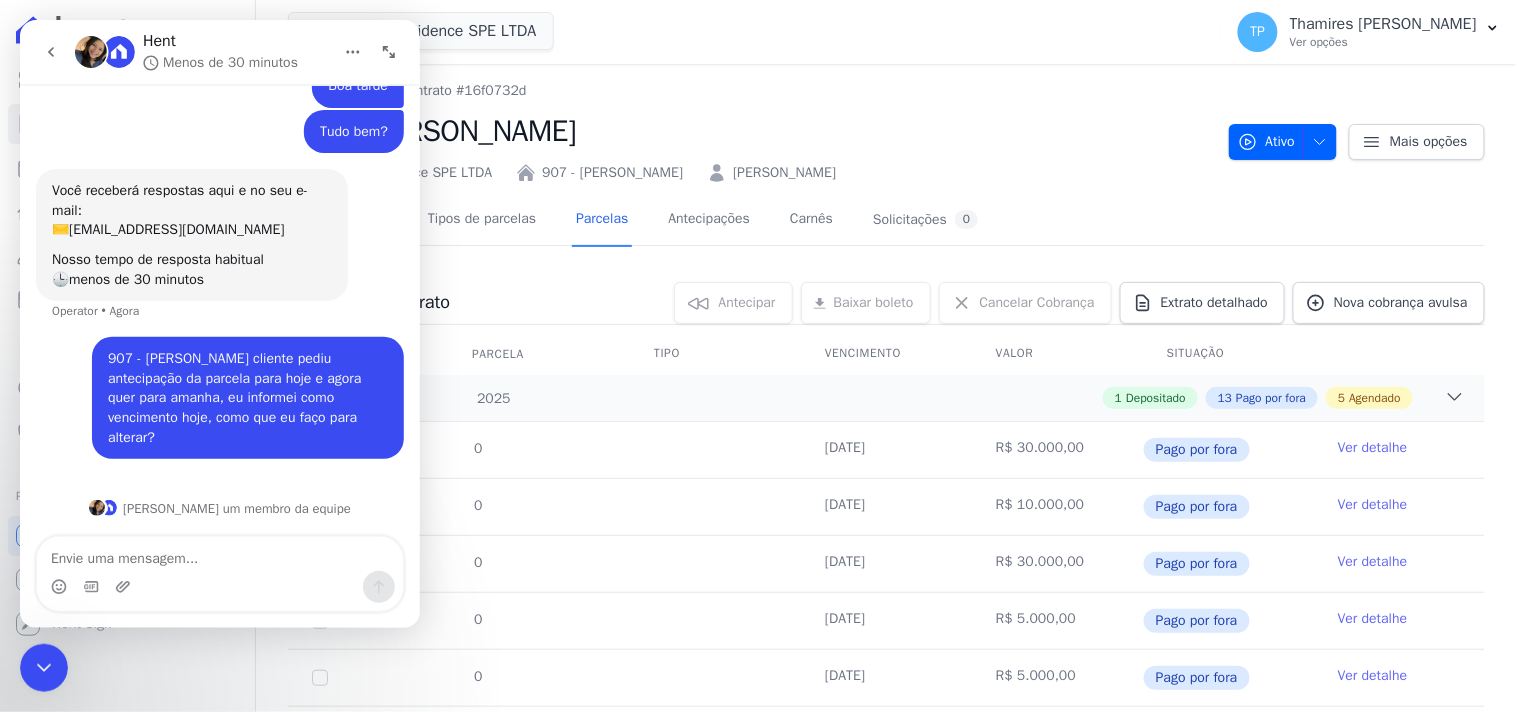click at bounding box center (43, 667) 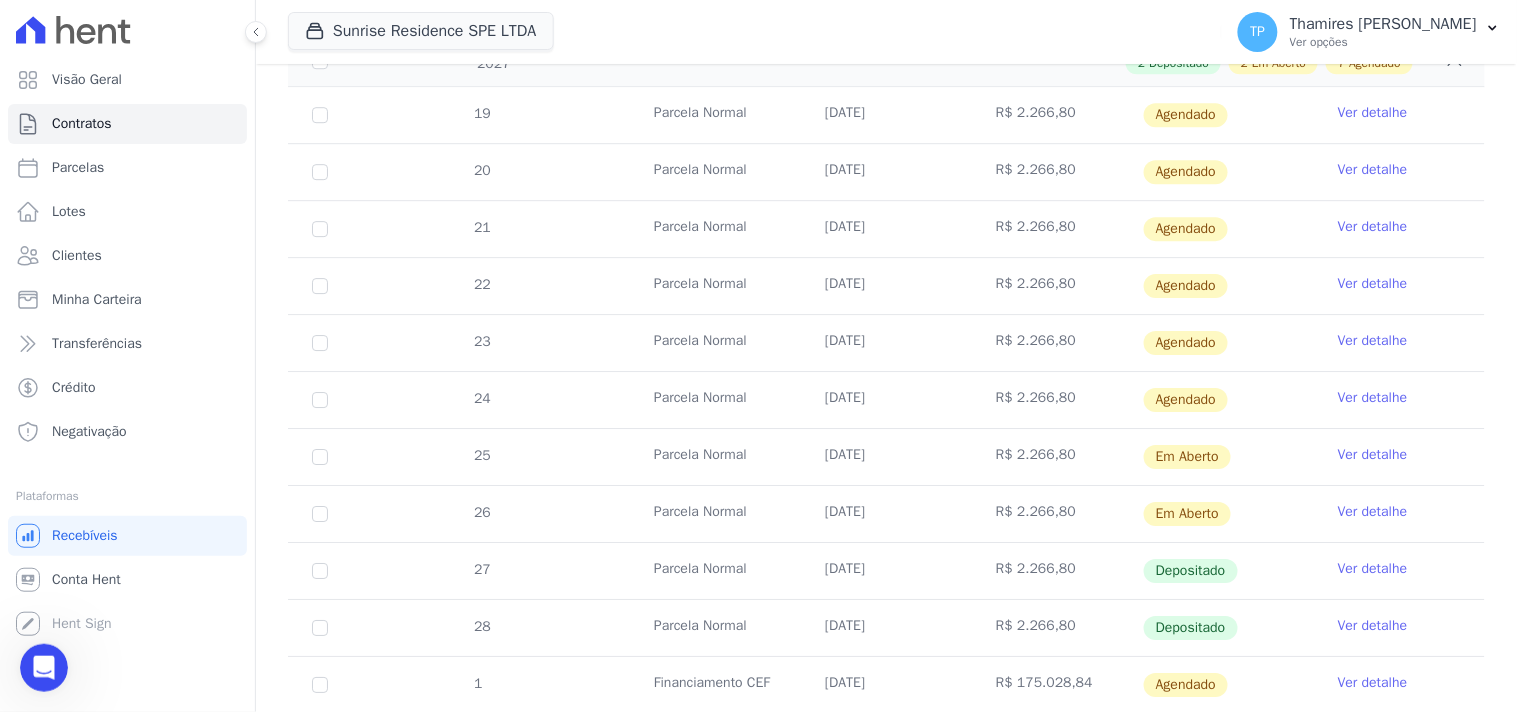 scroll, scrollTop: 1574, scrollLeft: 0, axis: vertical 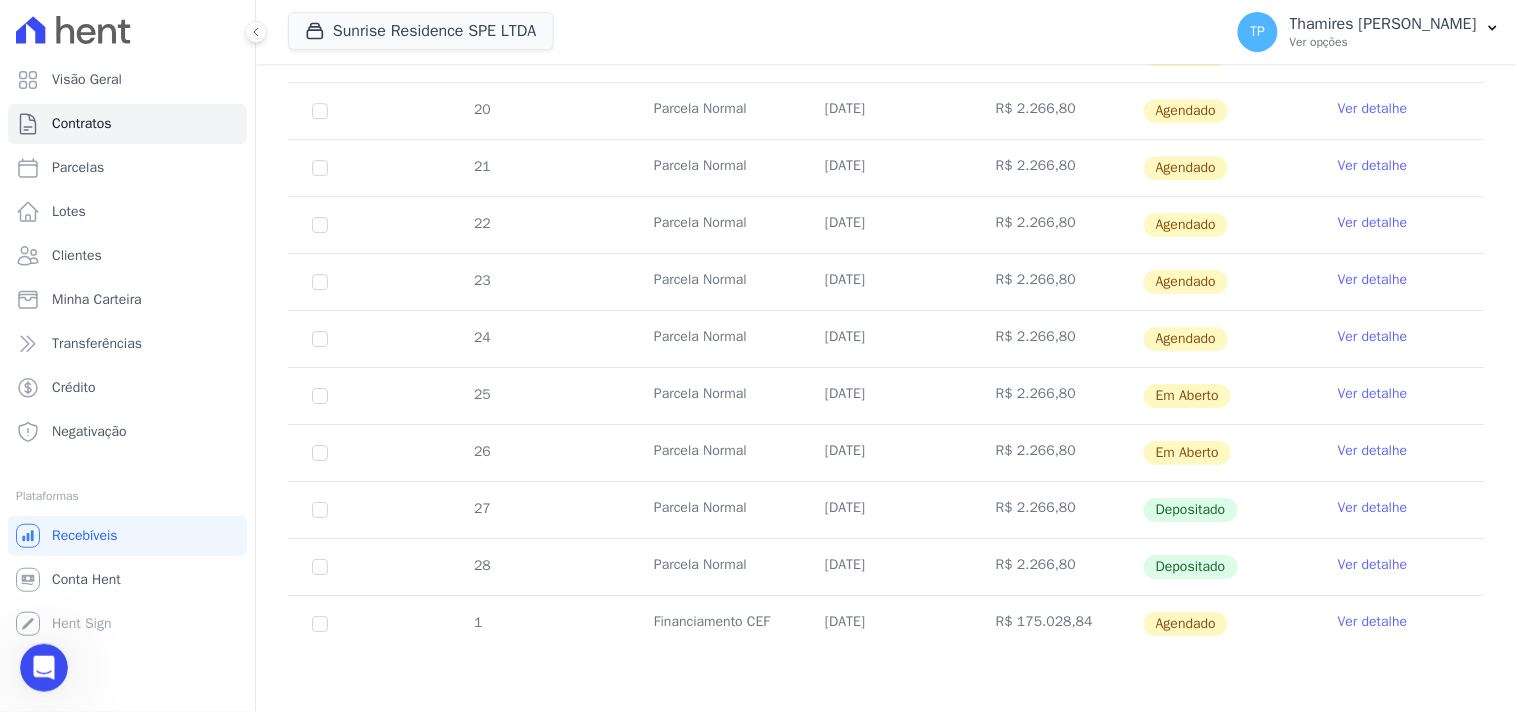 click on "Ver detalhe" at bounding box center [1373, 451] 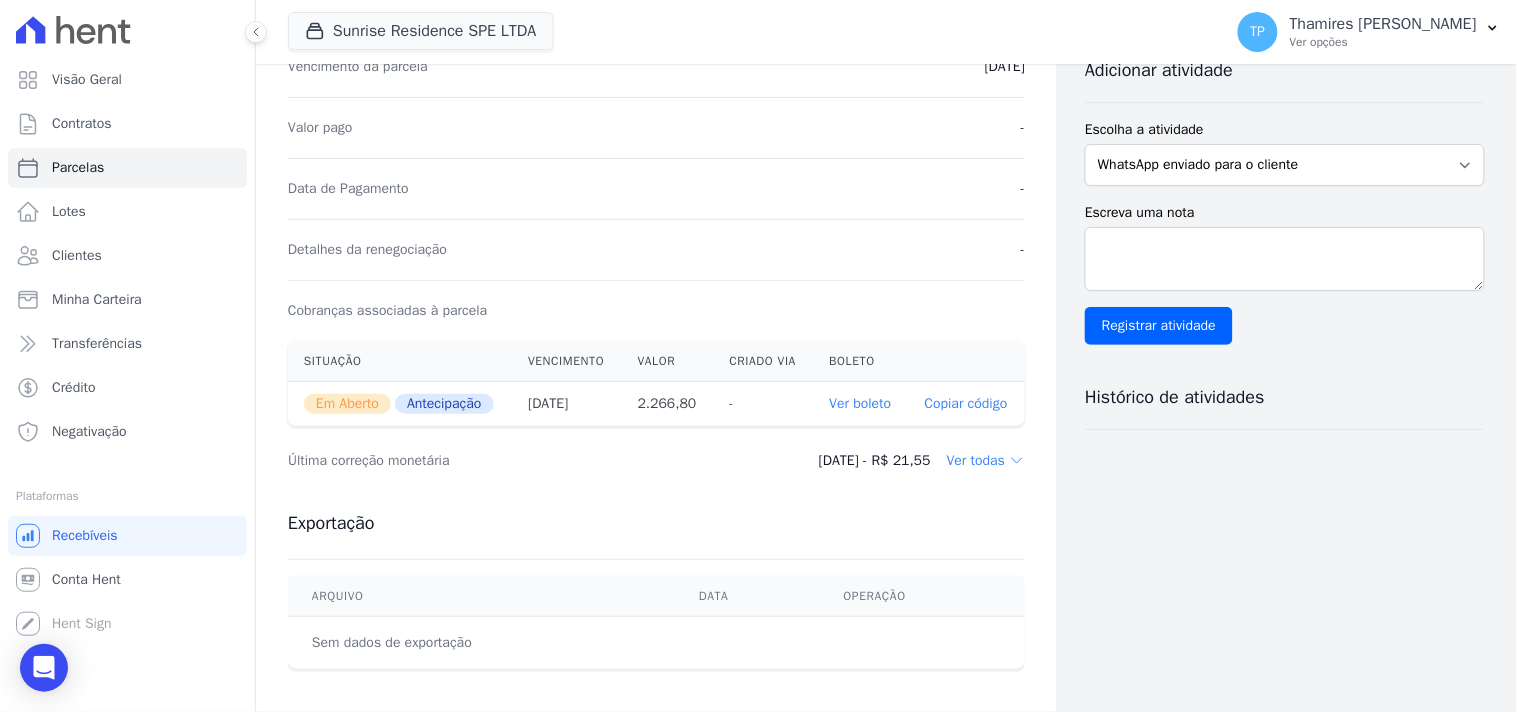 scroll, scrollTop: 444, scrollLeft: 0, axis: vertical 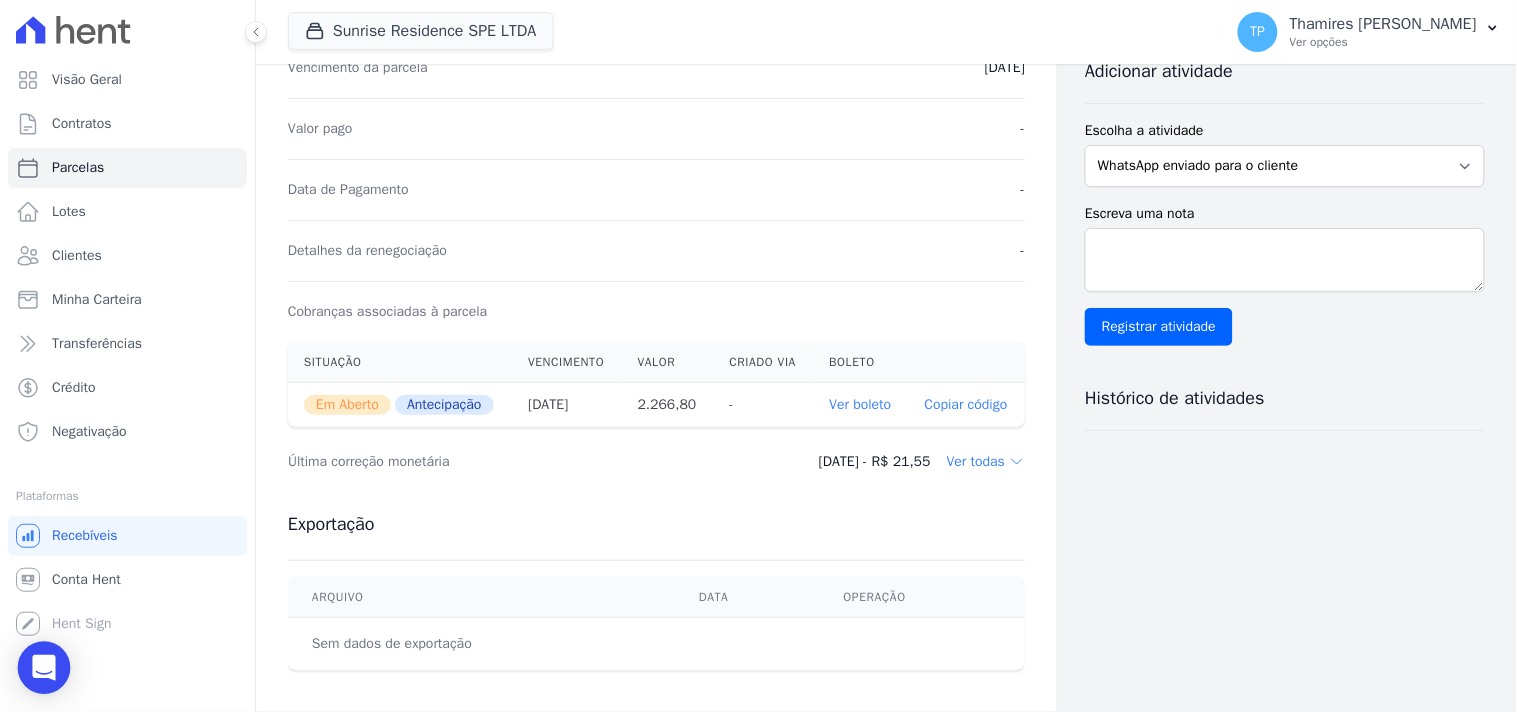 click 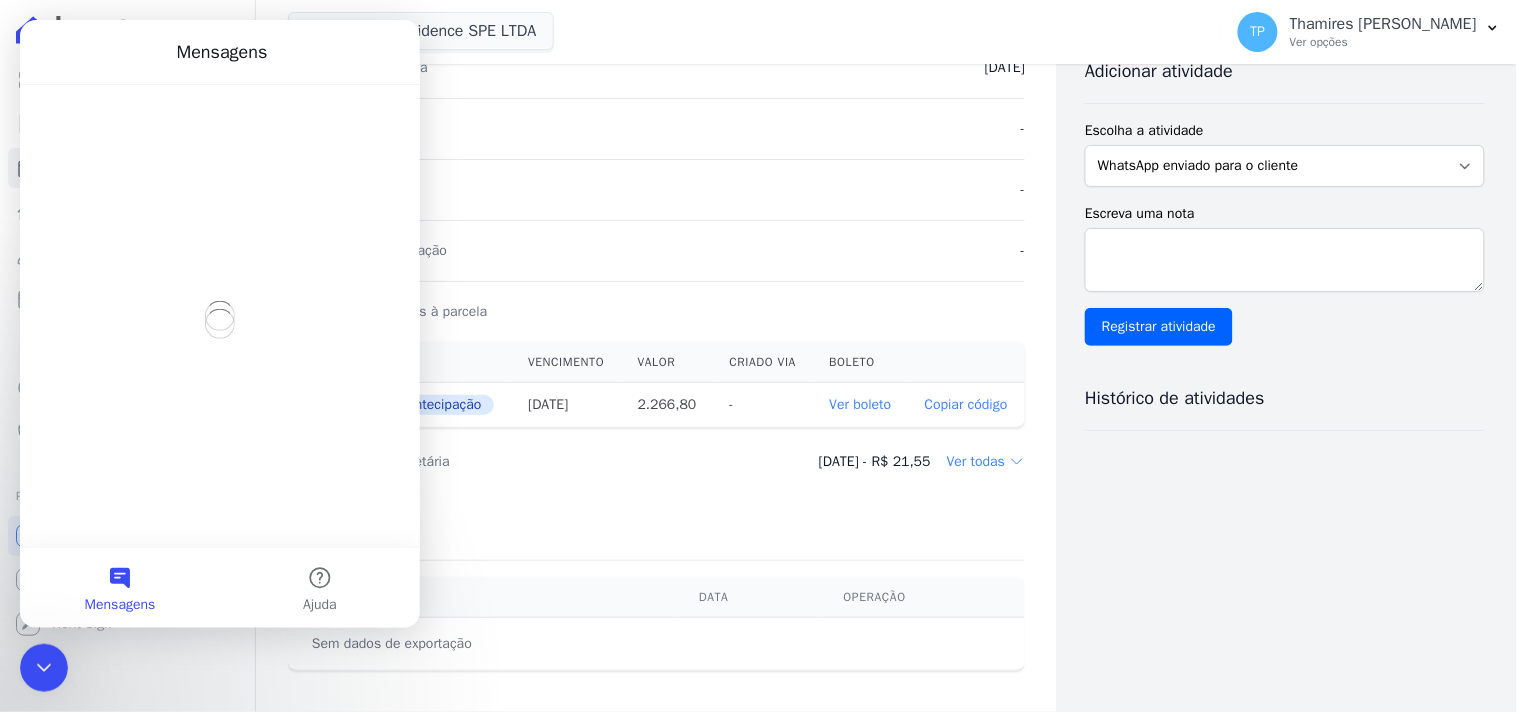 scroll, scrollTop: 0, scrollLeft: 0, axis: both 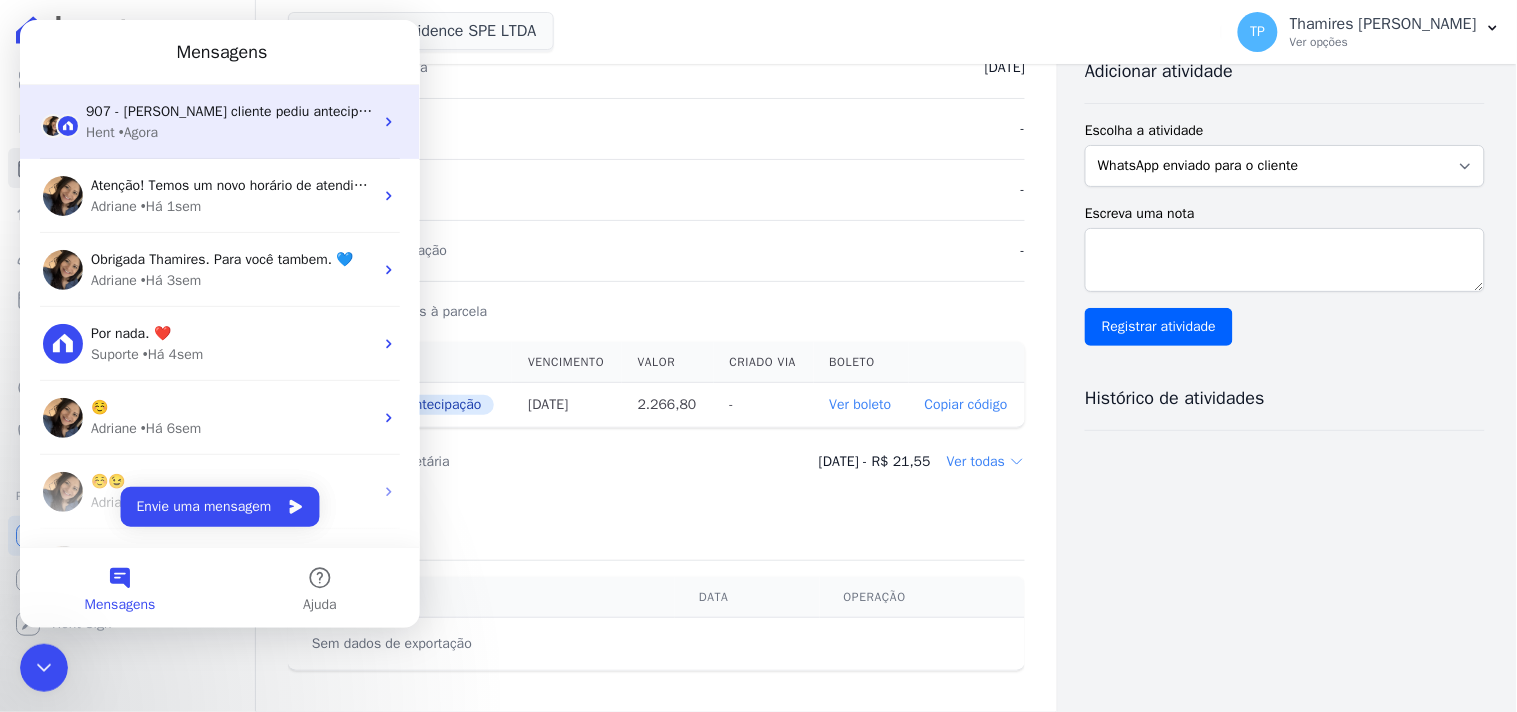 click on "Hent •  Agora" at bounding box center [228, 131] 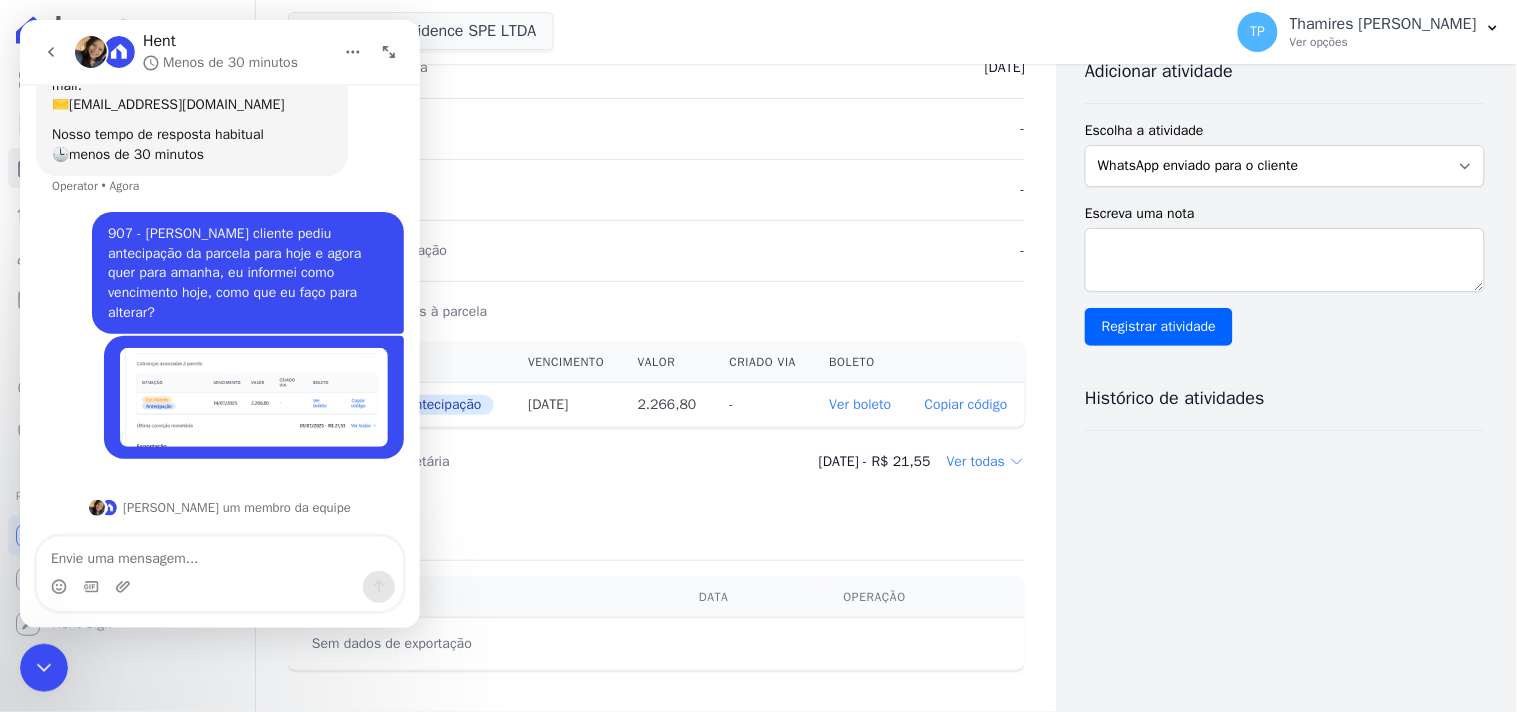 scroll, scrollTop: 170, scrollLeft: 0, axis: vertical 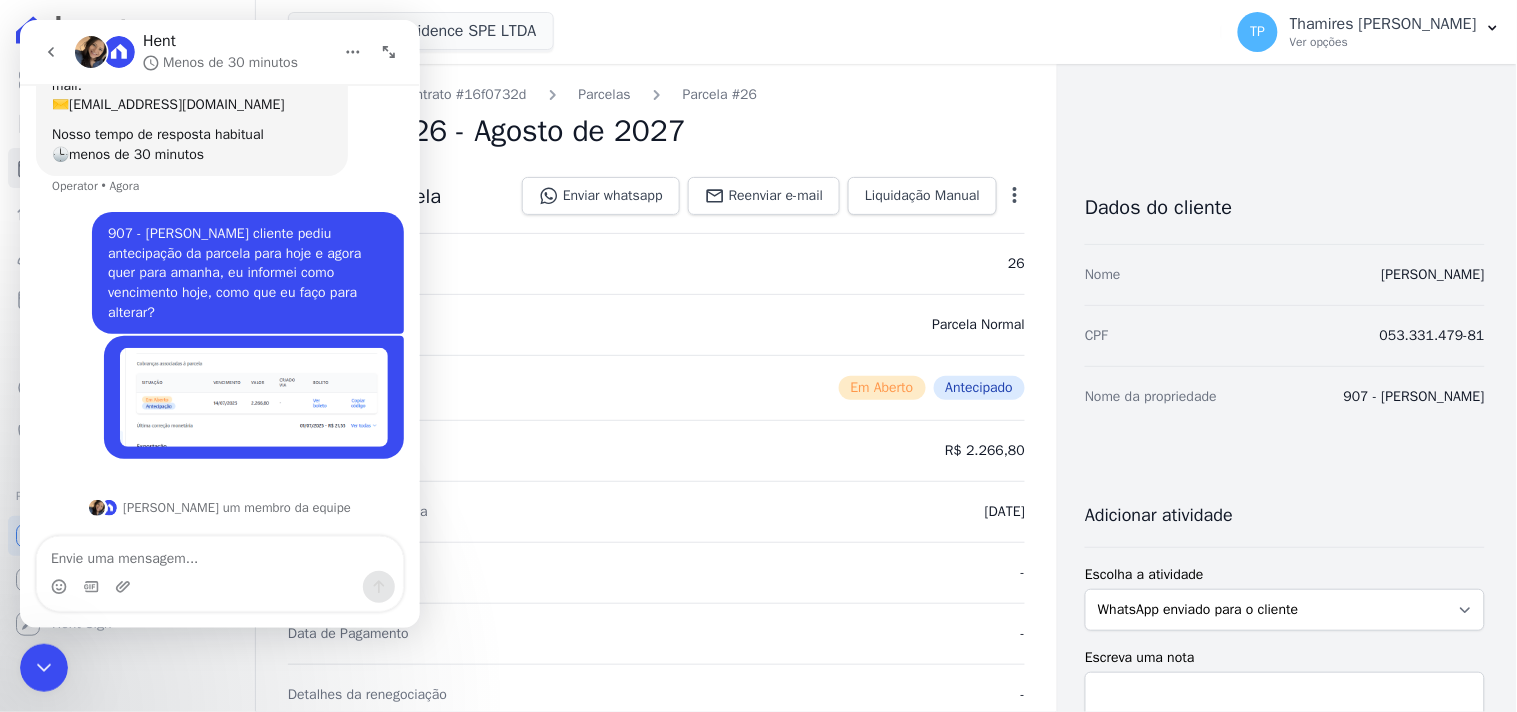 click at bounding box center [219, 553] 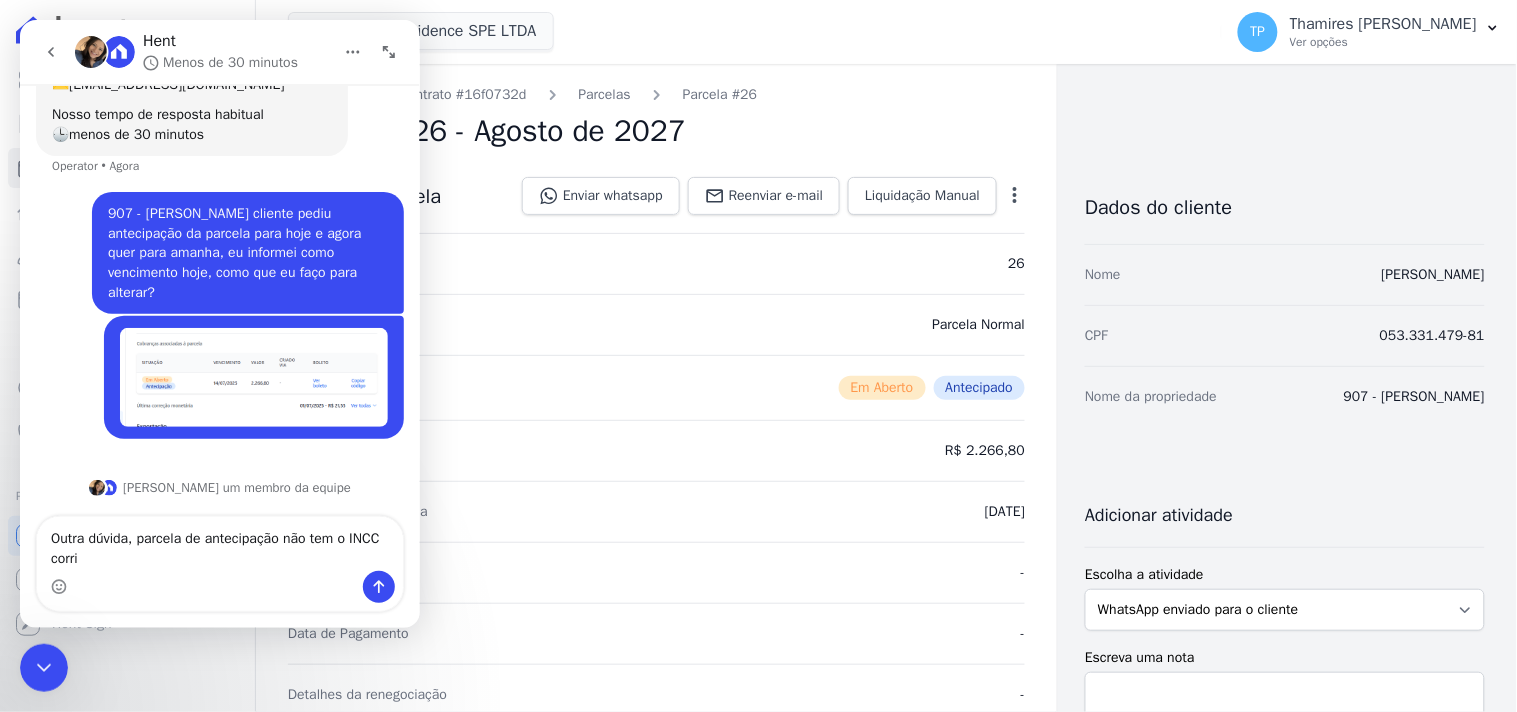 scroll, scrollTop: 190, scrollLeft: 0, axis: vertical 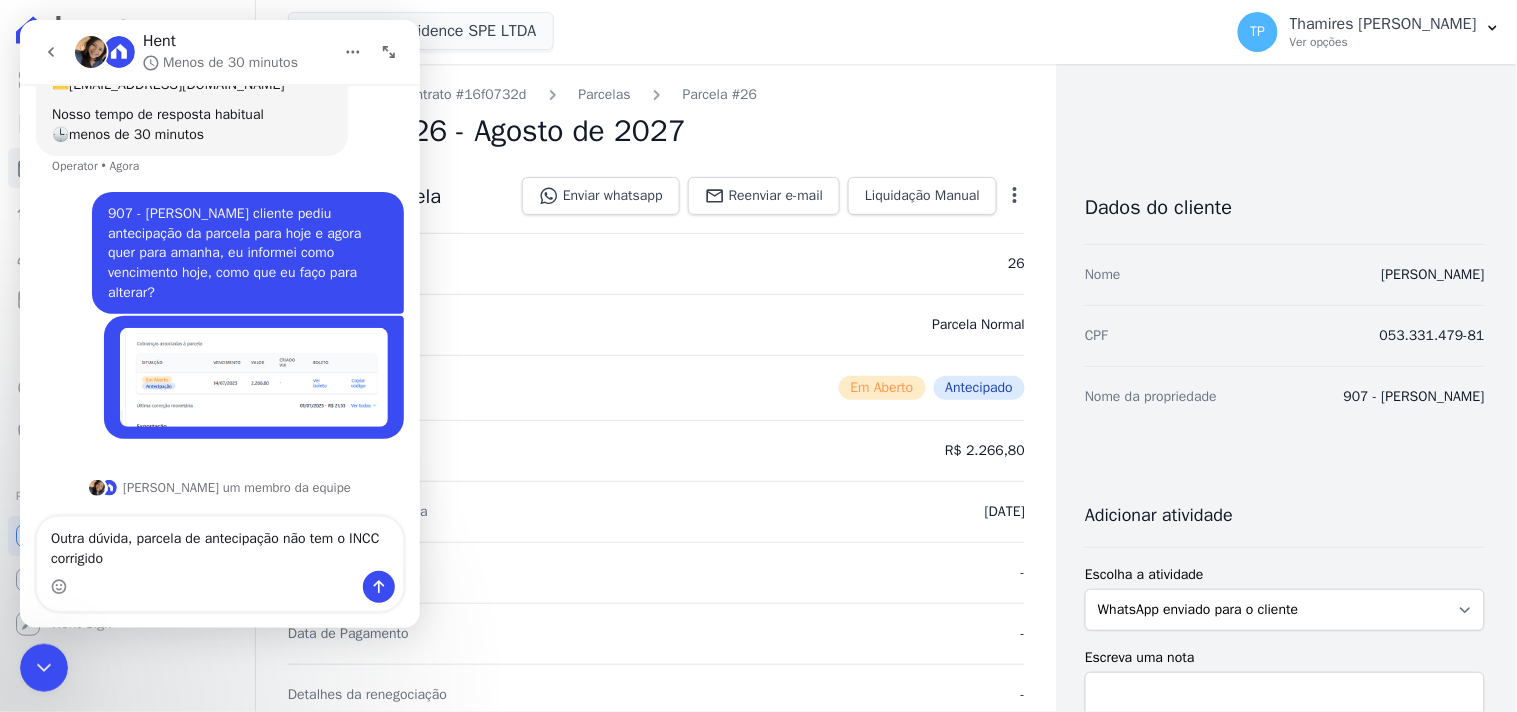 type on "Outra dúvida, parcela de antecipação não tem o INCC corrigido?" 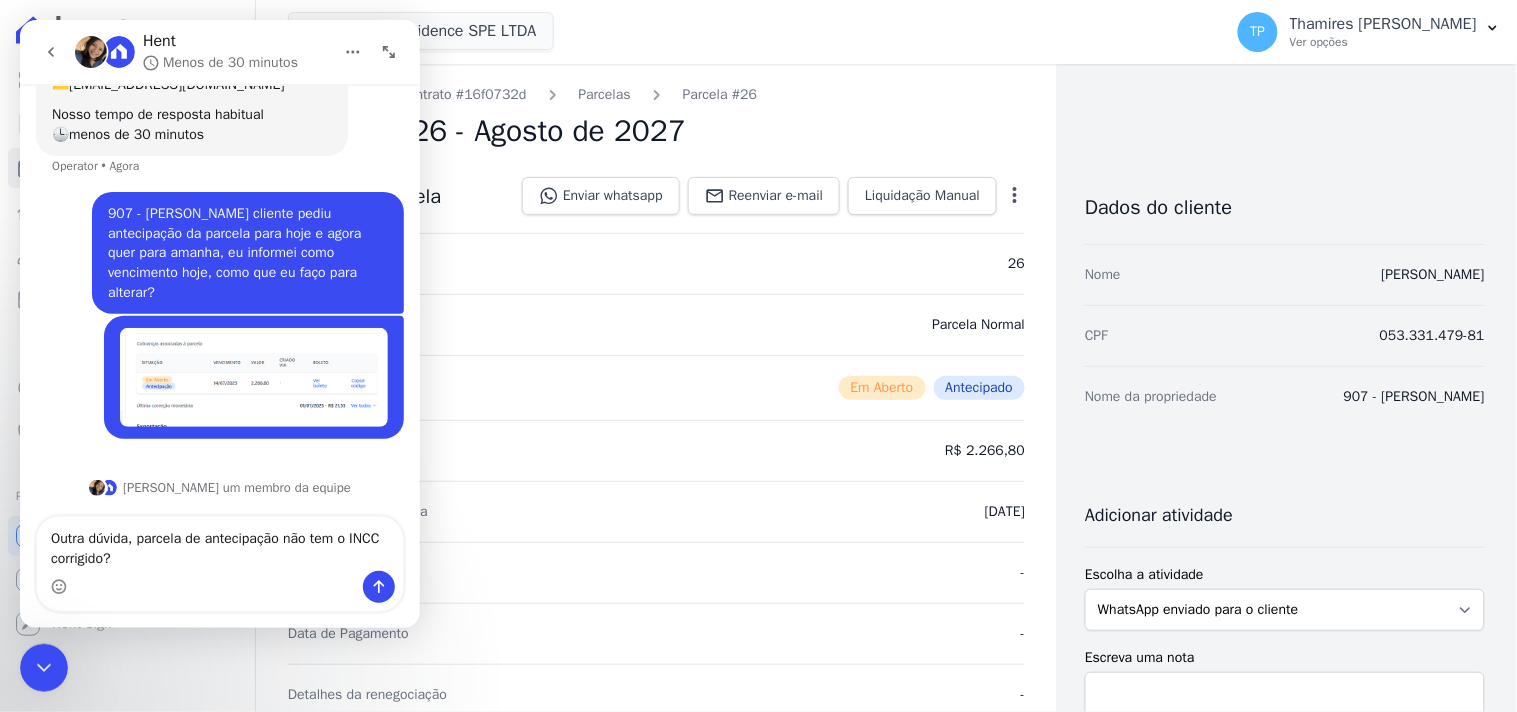 type 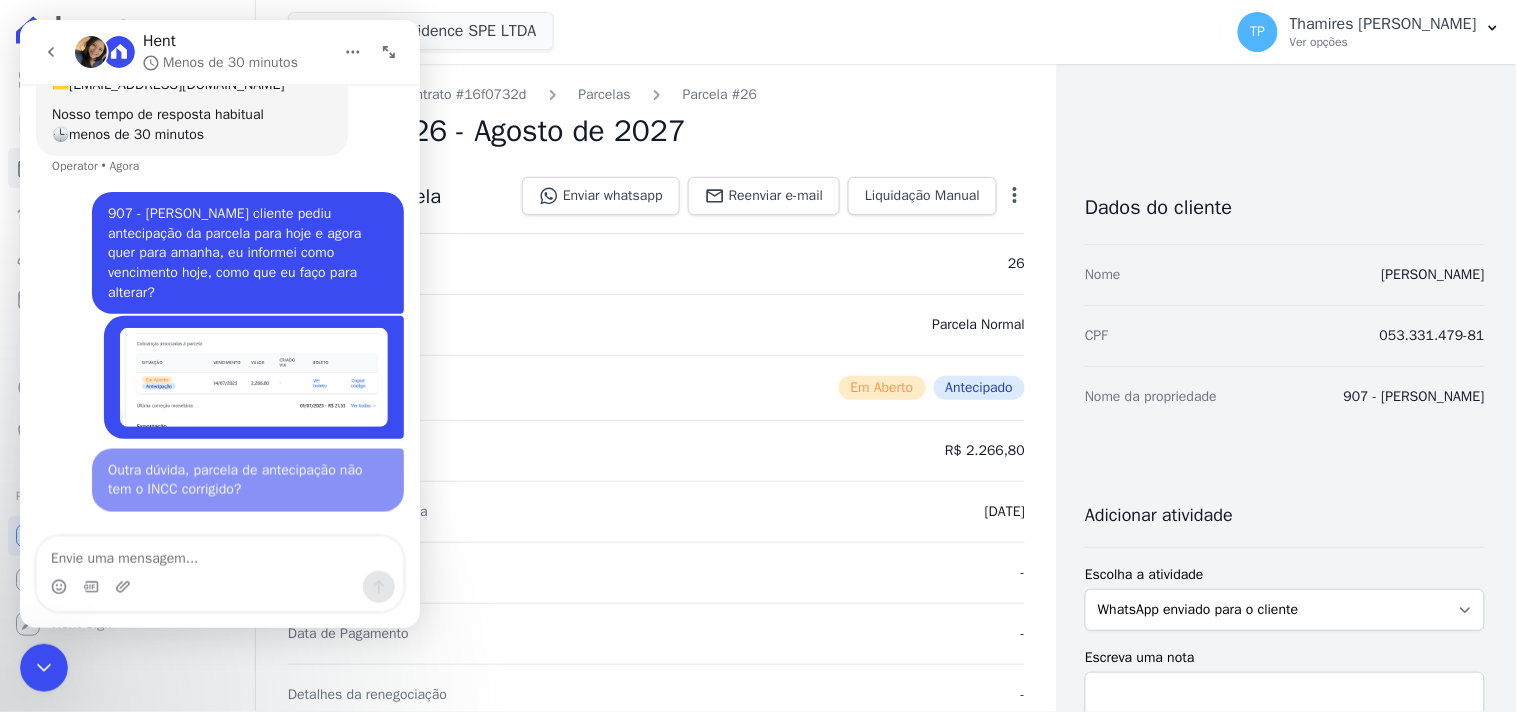 scroll, scrollTop: 235, scrollLeft: 0, axis: vertical 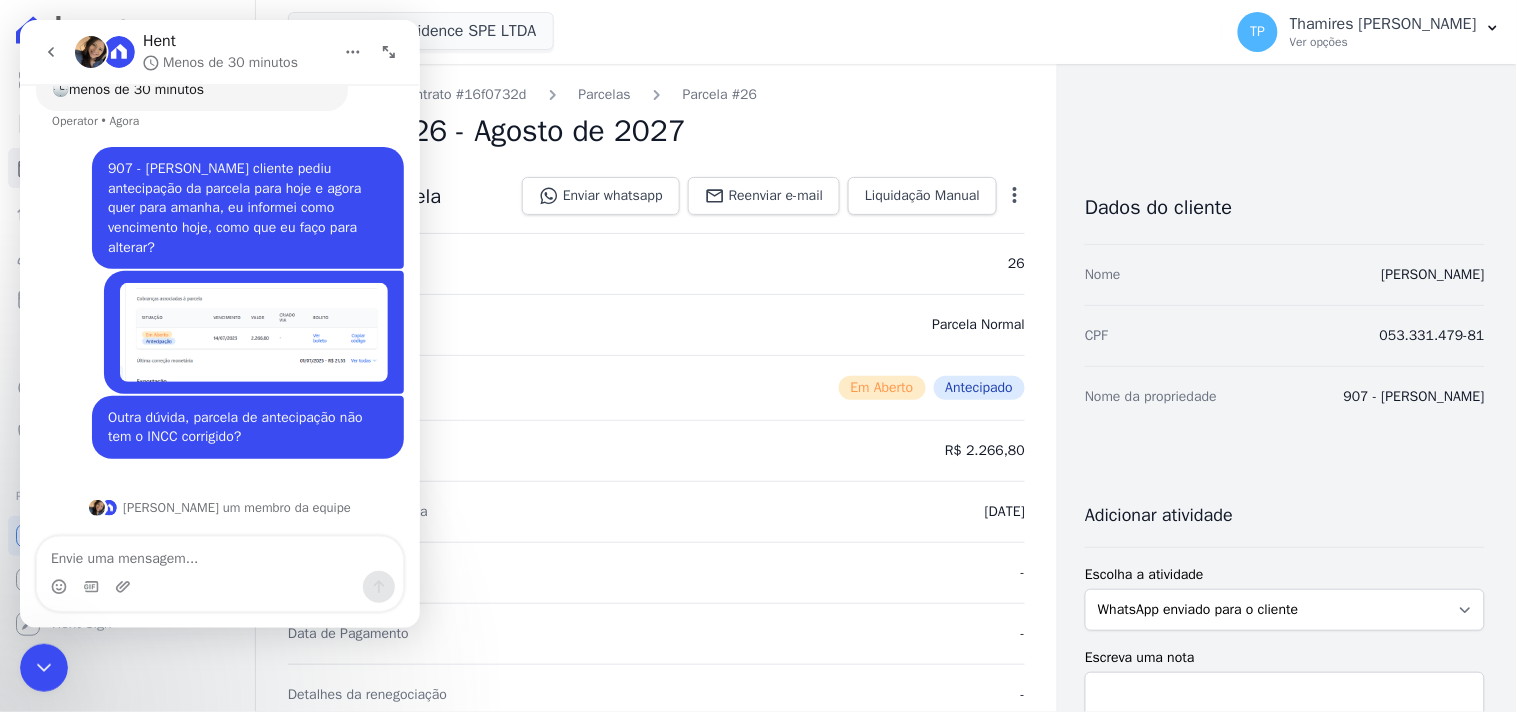 click at bounding box center (43, 667) 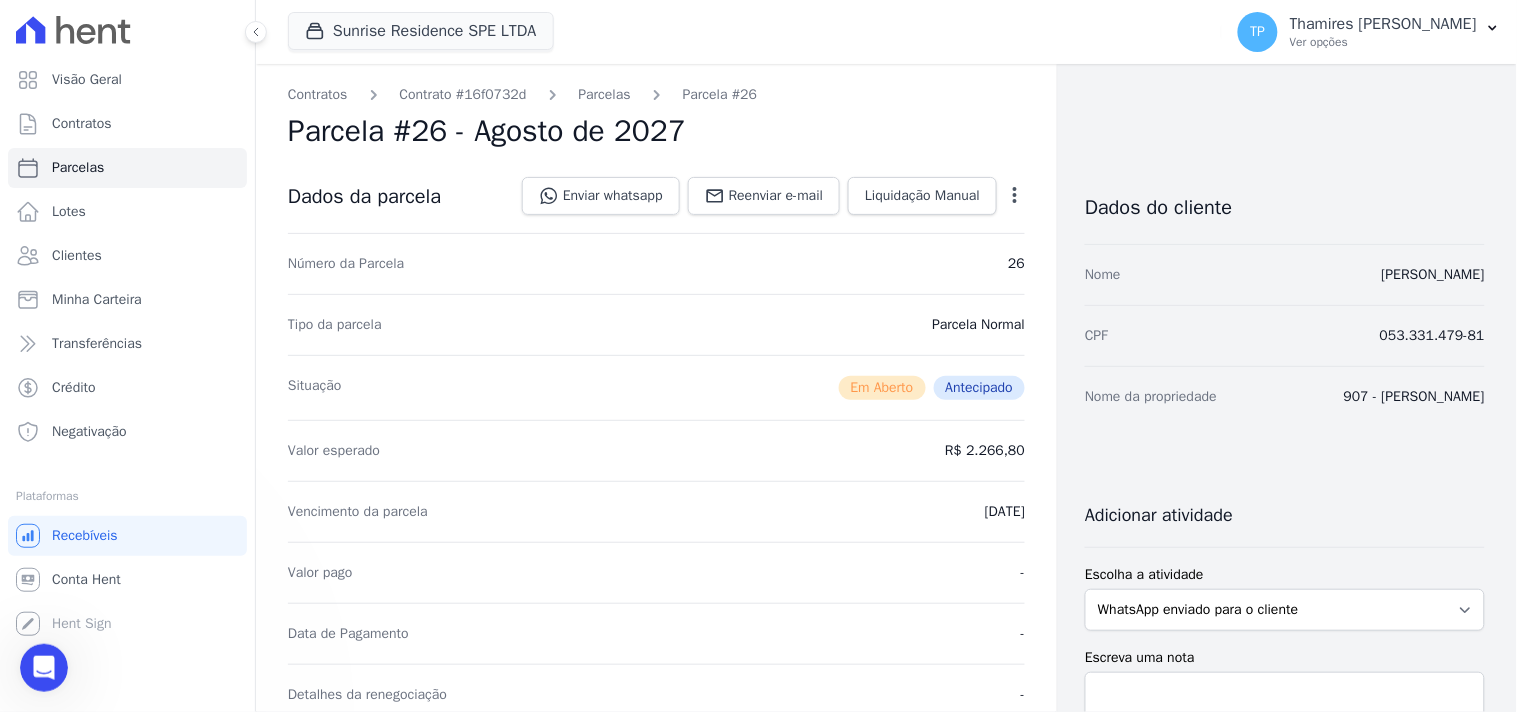 scroll, scrollTop: 0, scrollLeft: 0, axis: both 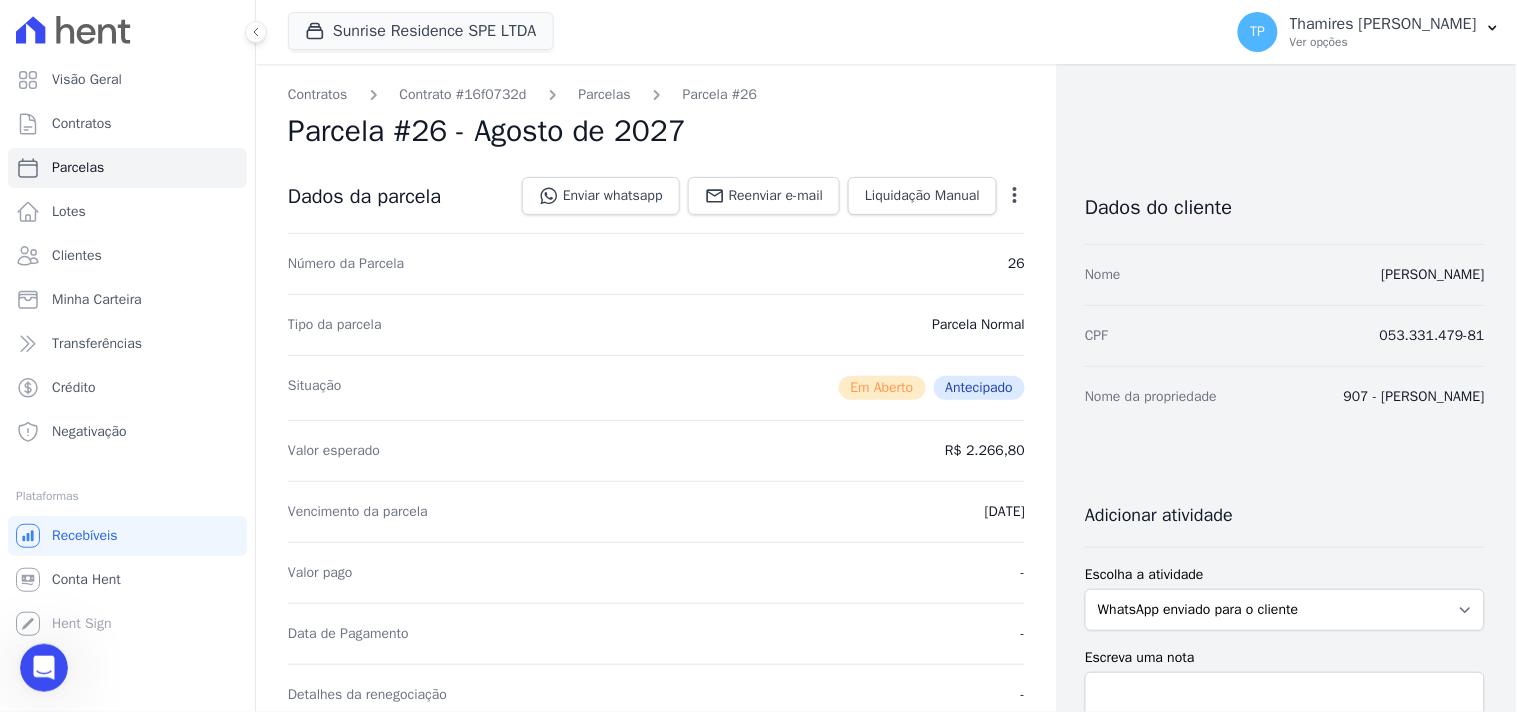 click at bounding box center (43, 667) 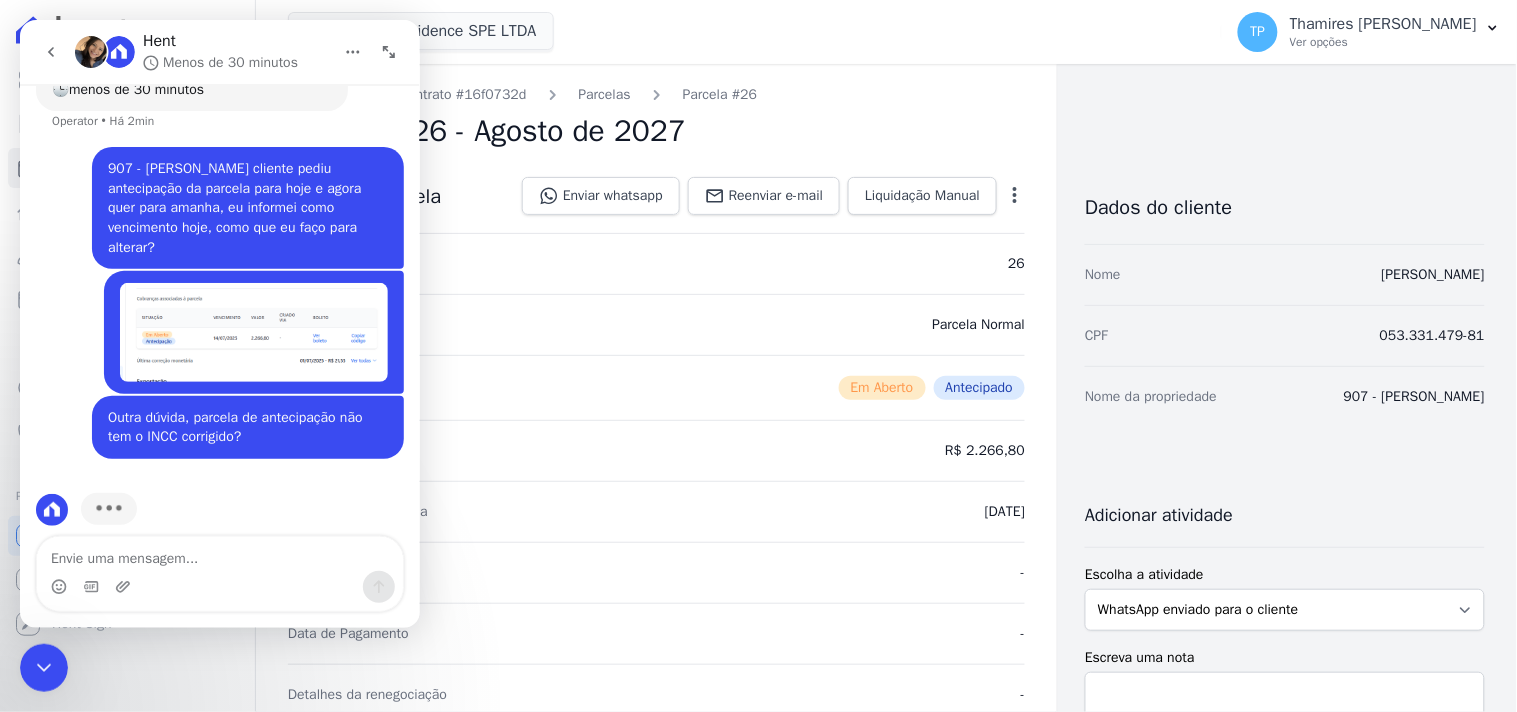 scroll, scrollTop: 312, scrollLeft: 0, axis: vertical 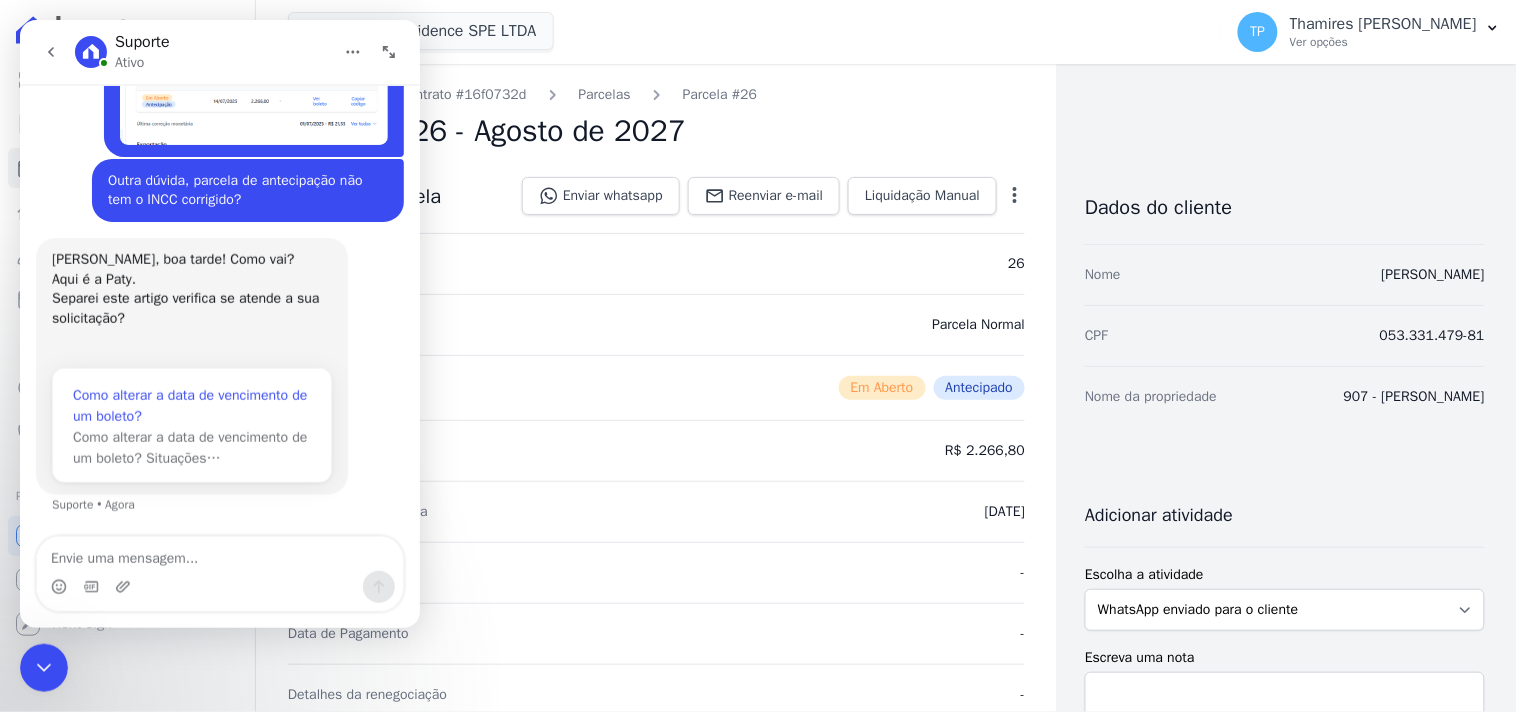 click on "Como alterar a data de vencimento de um boleto?" at bounding box center [191, 405] 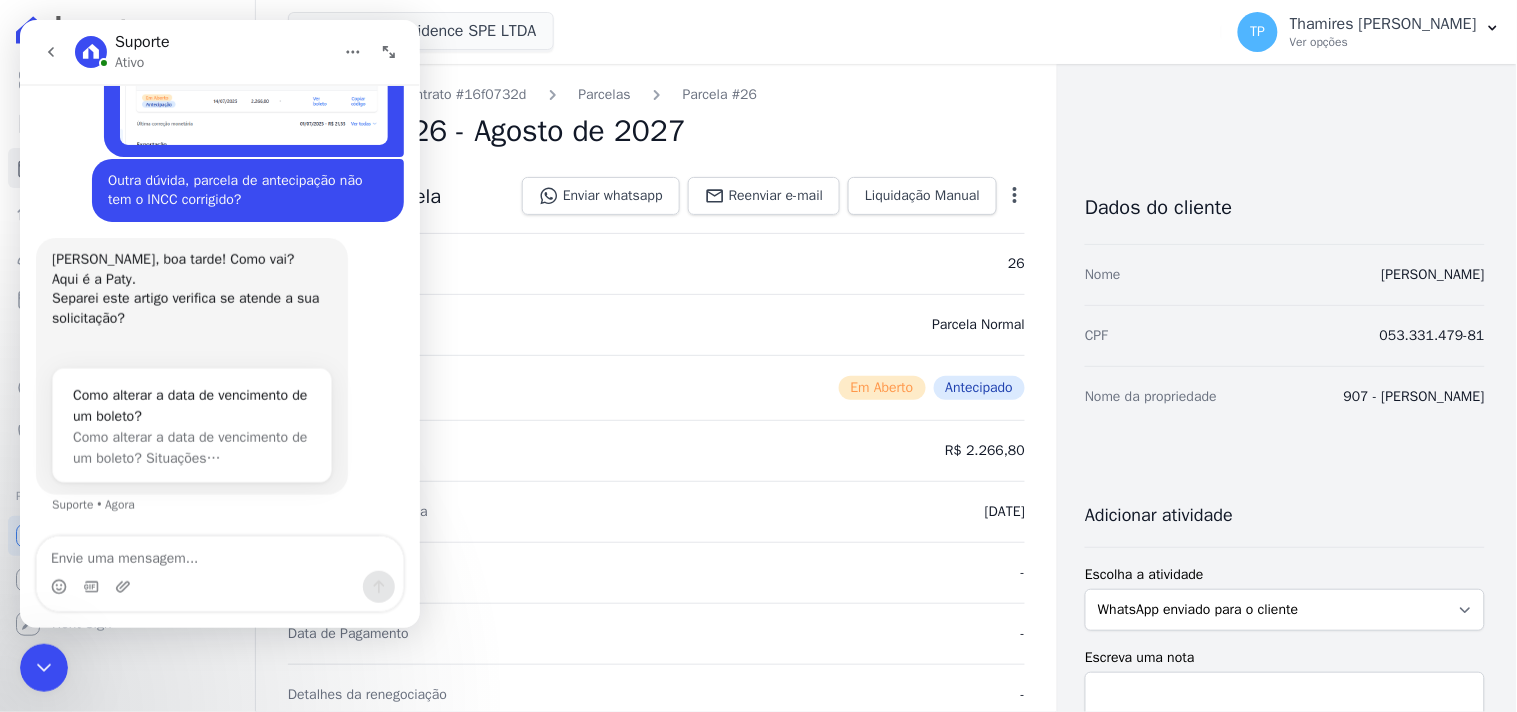 scroll, scrollTop: 0, scrollLeft: 0, axis: both 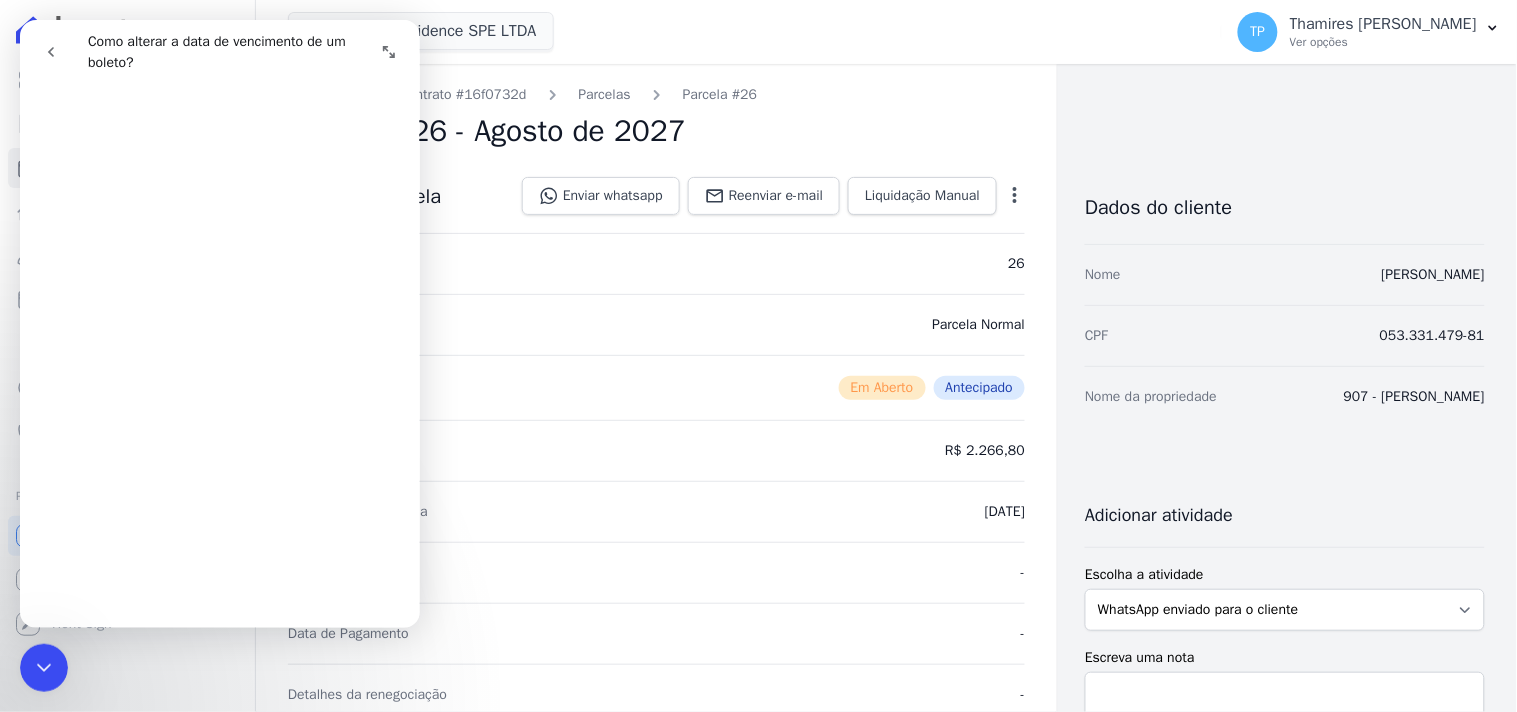 click on "Número da Parcela
26" at bounding box center [656, 263] 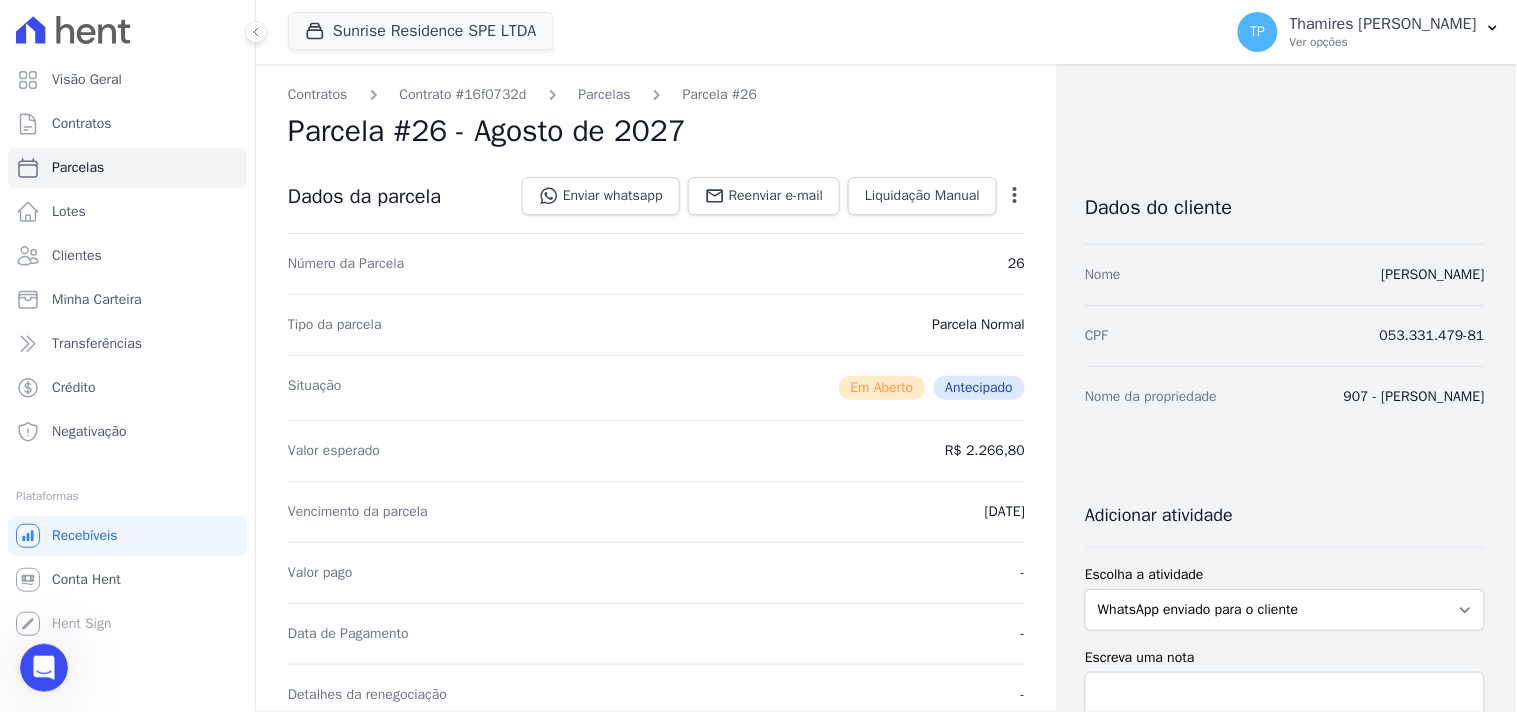click 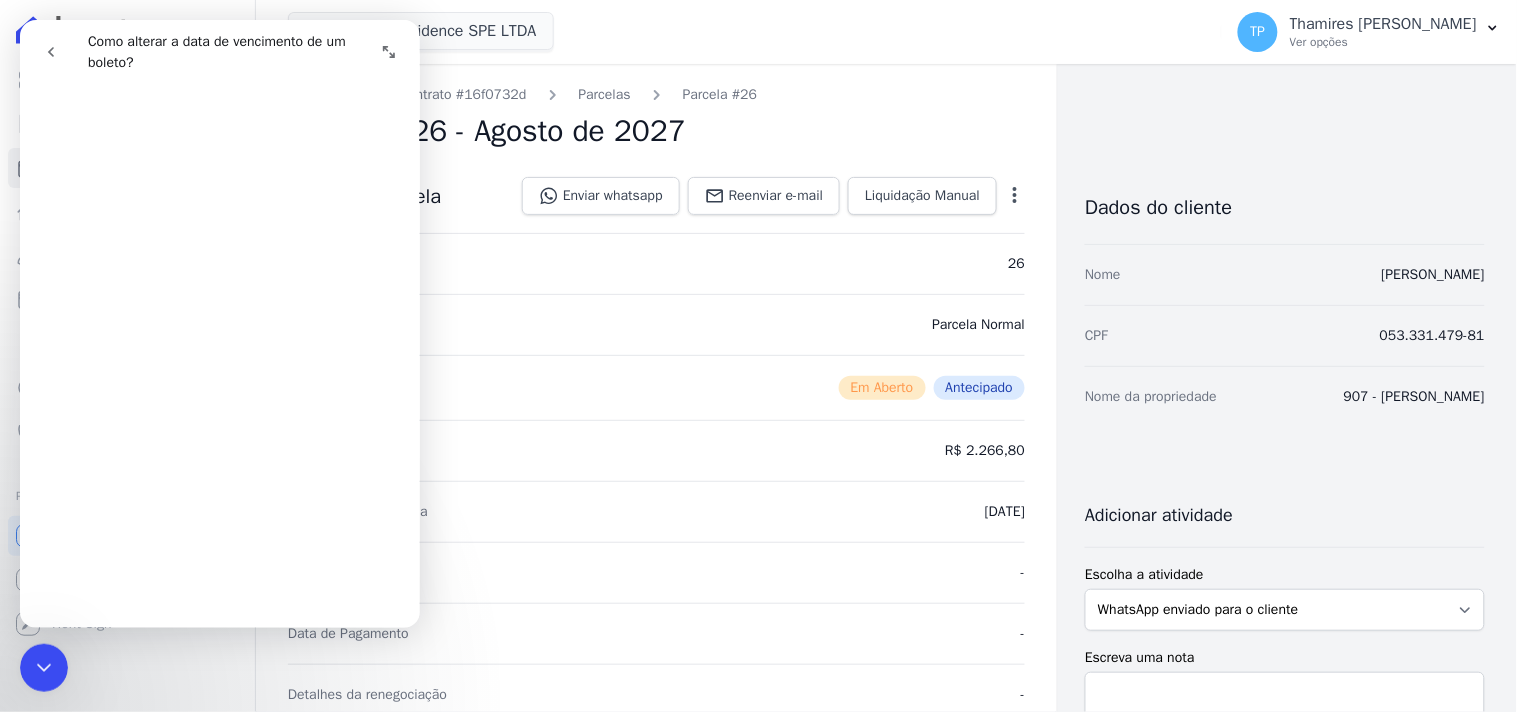scroll, scrollTop: 111, scrollLeft: 0, axis: vertical 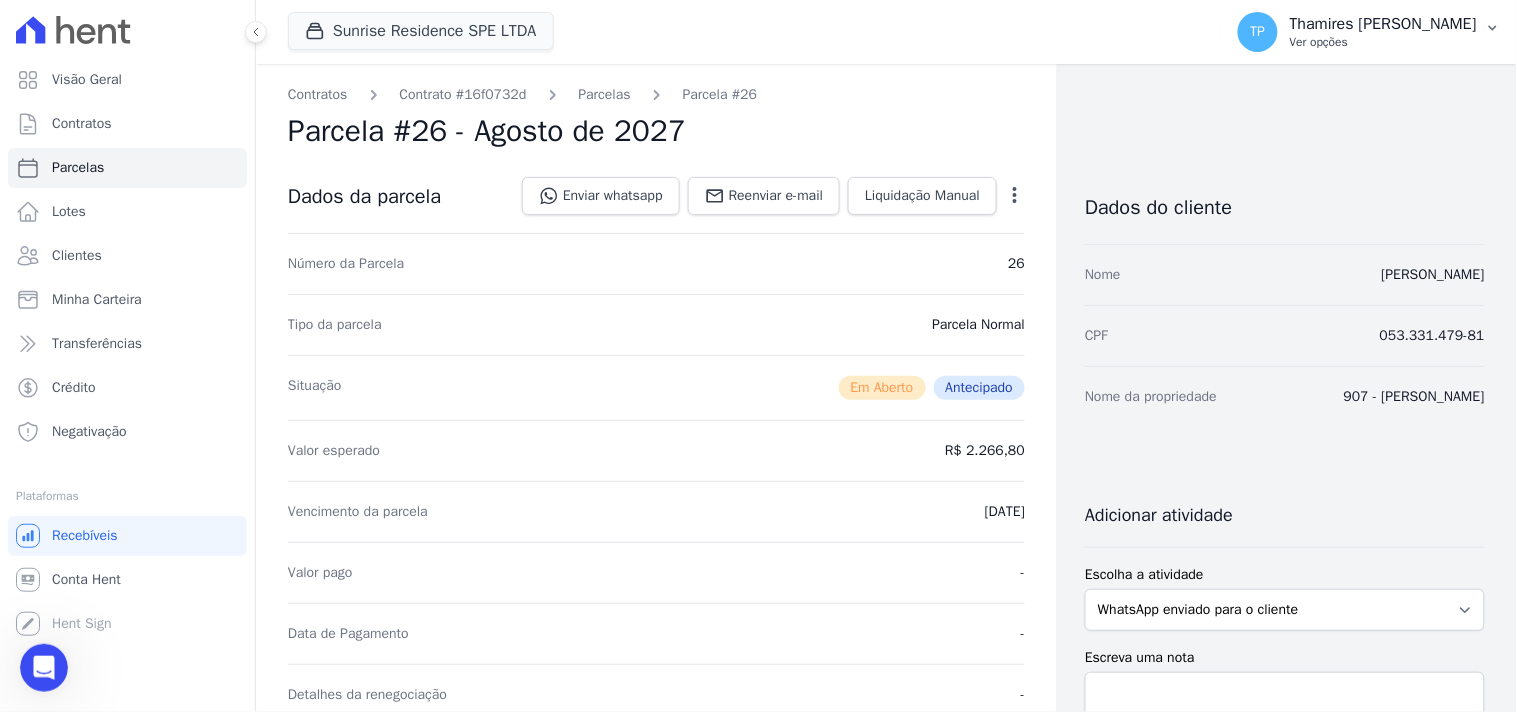 click on "Thamires [PERSON_NAME]" at bounding box center (1383, 24) 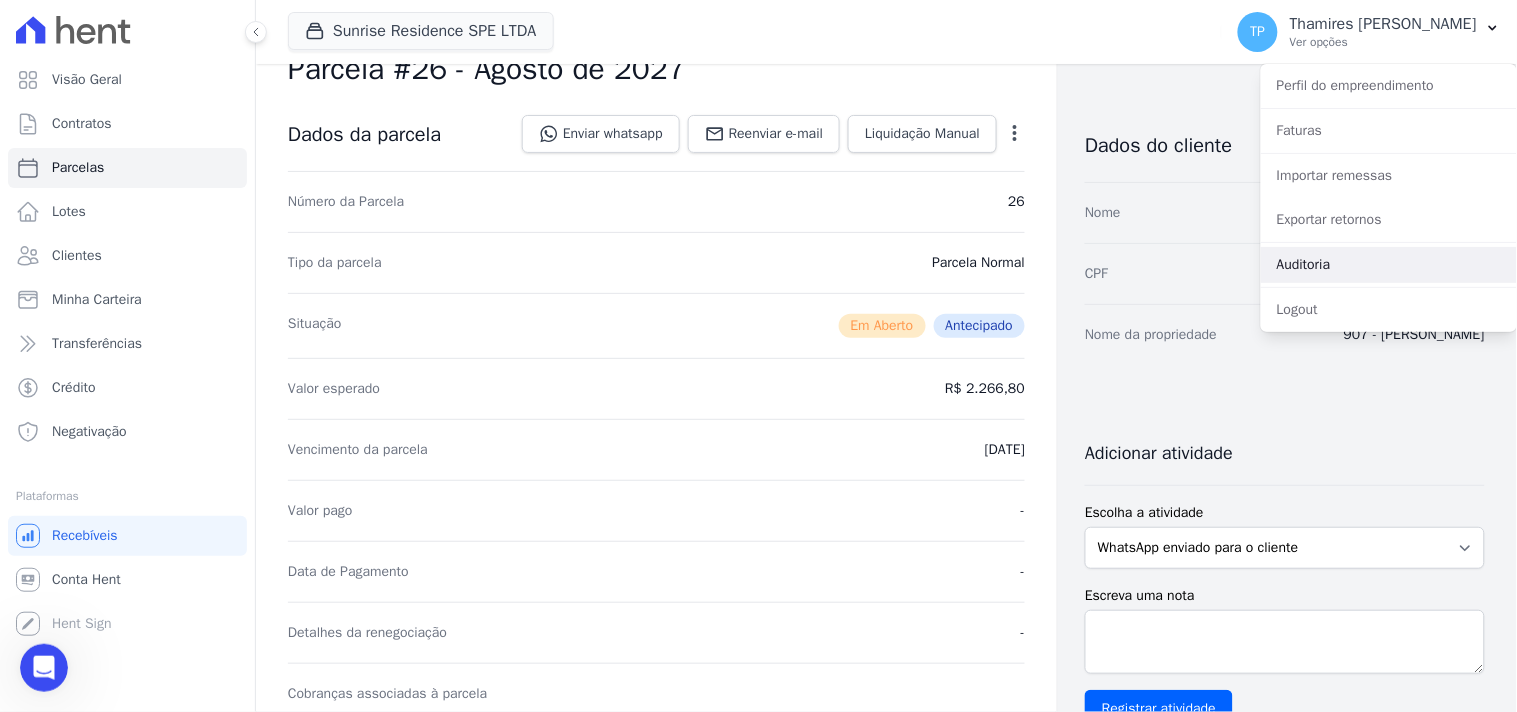 scroll, scrollTop: 111, scrollLeft: 0, axis: vertical 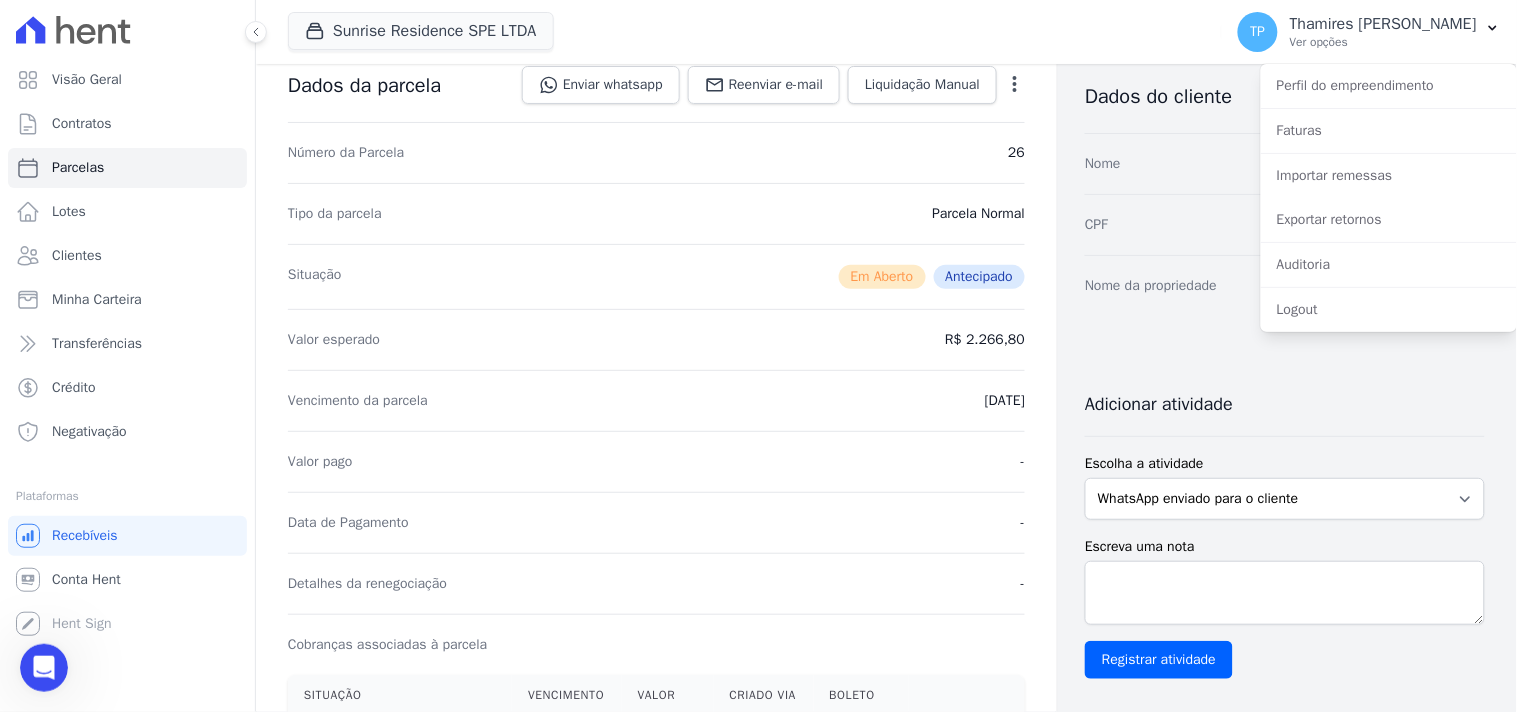 click on "Valor pago
-" at bounding box center [656, 461] 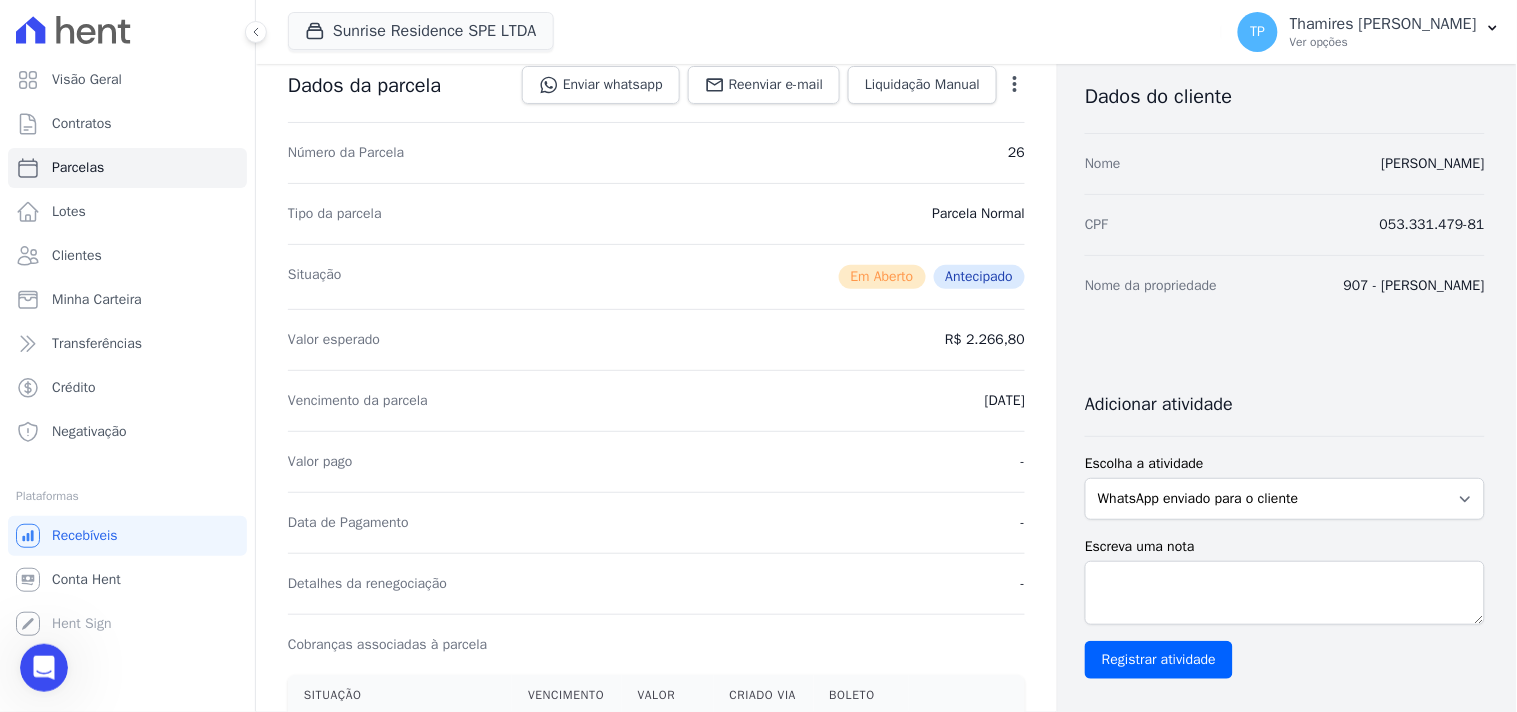 scroll, scrollTop: 0, scrollLeft: 0, axis: both 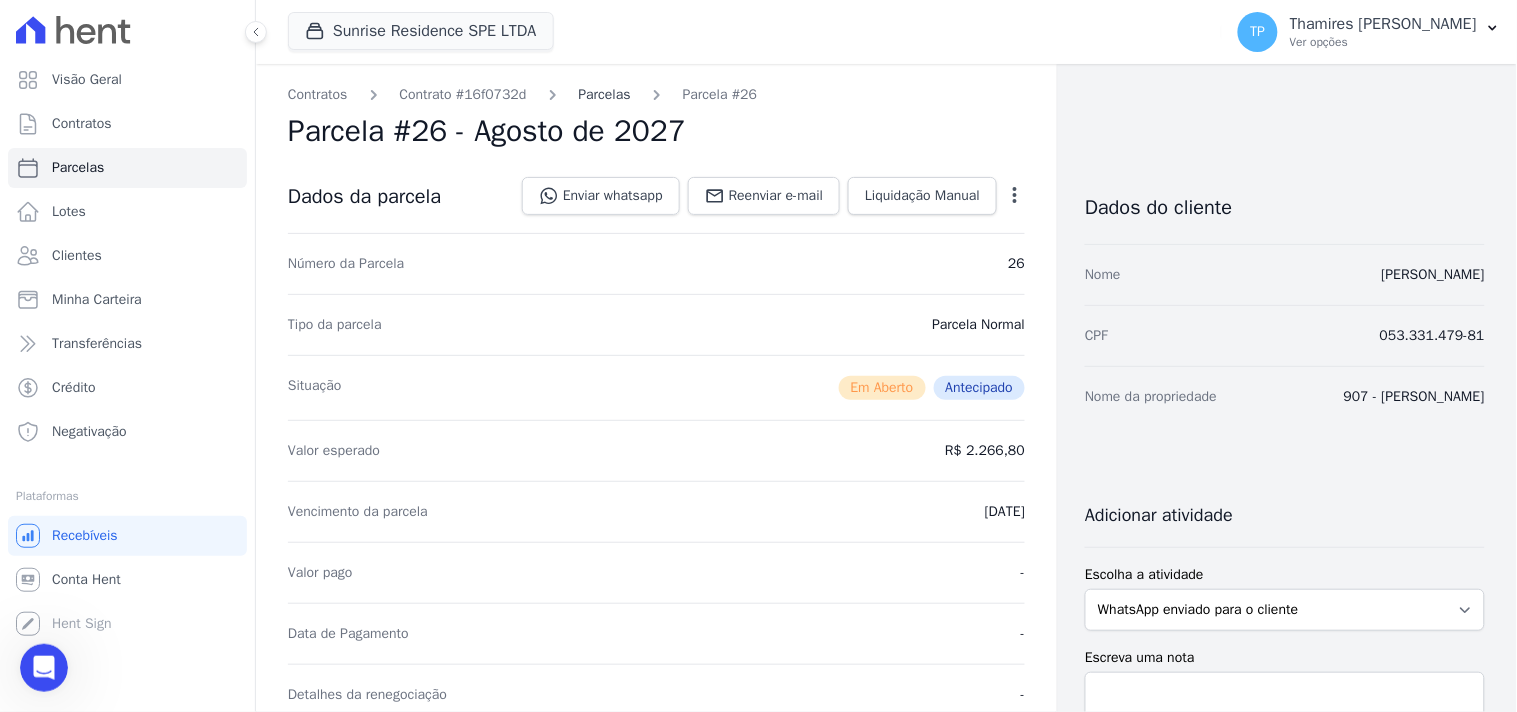 click on "Parcelas" at bounding box center [605, 94] 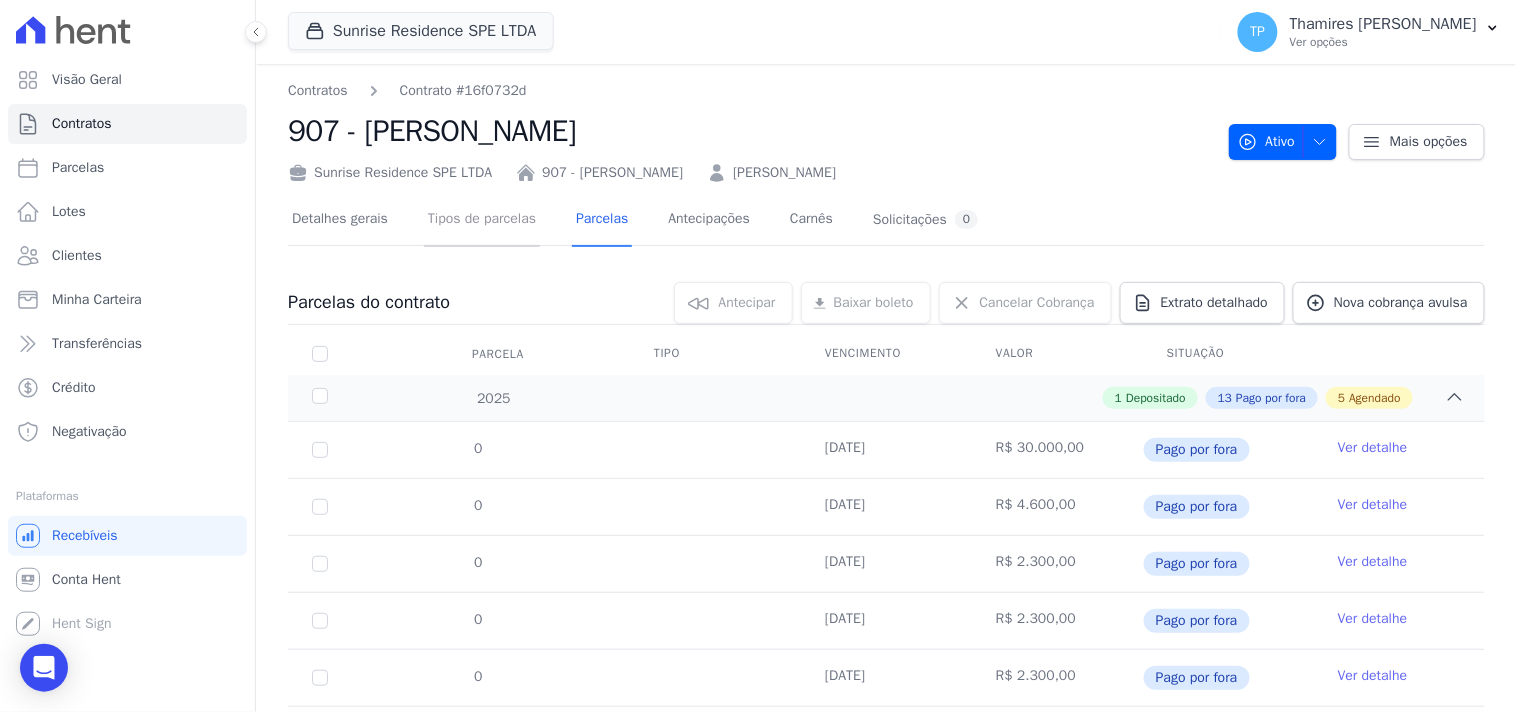 click on "Tipos de parcelas" at bounding box center (482, 220) 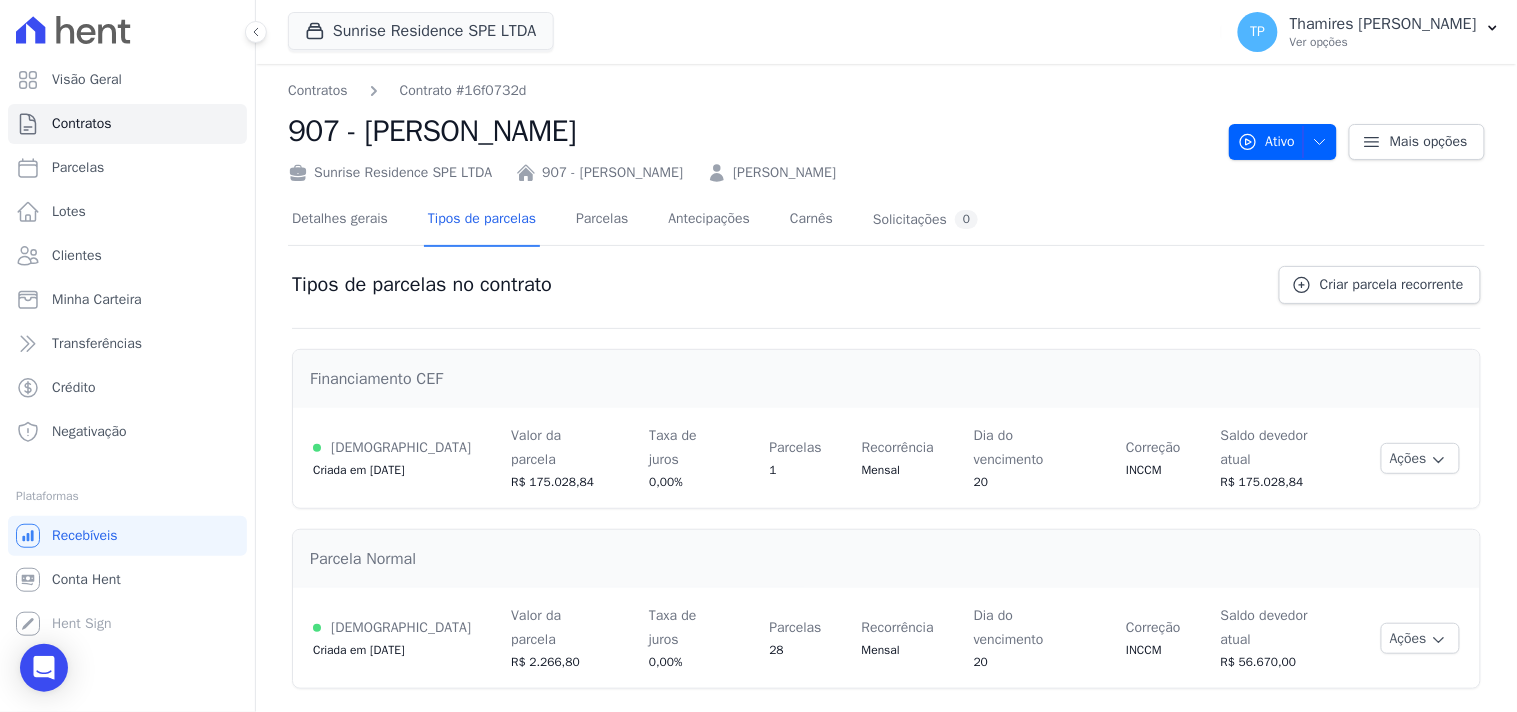 click on "Detalhes gerais
Tipos de parcelas
[GEOGRAPHIC_DATA]
Antecipações
Carnês
Solicitações
0" at bounding box center (635, 220) 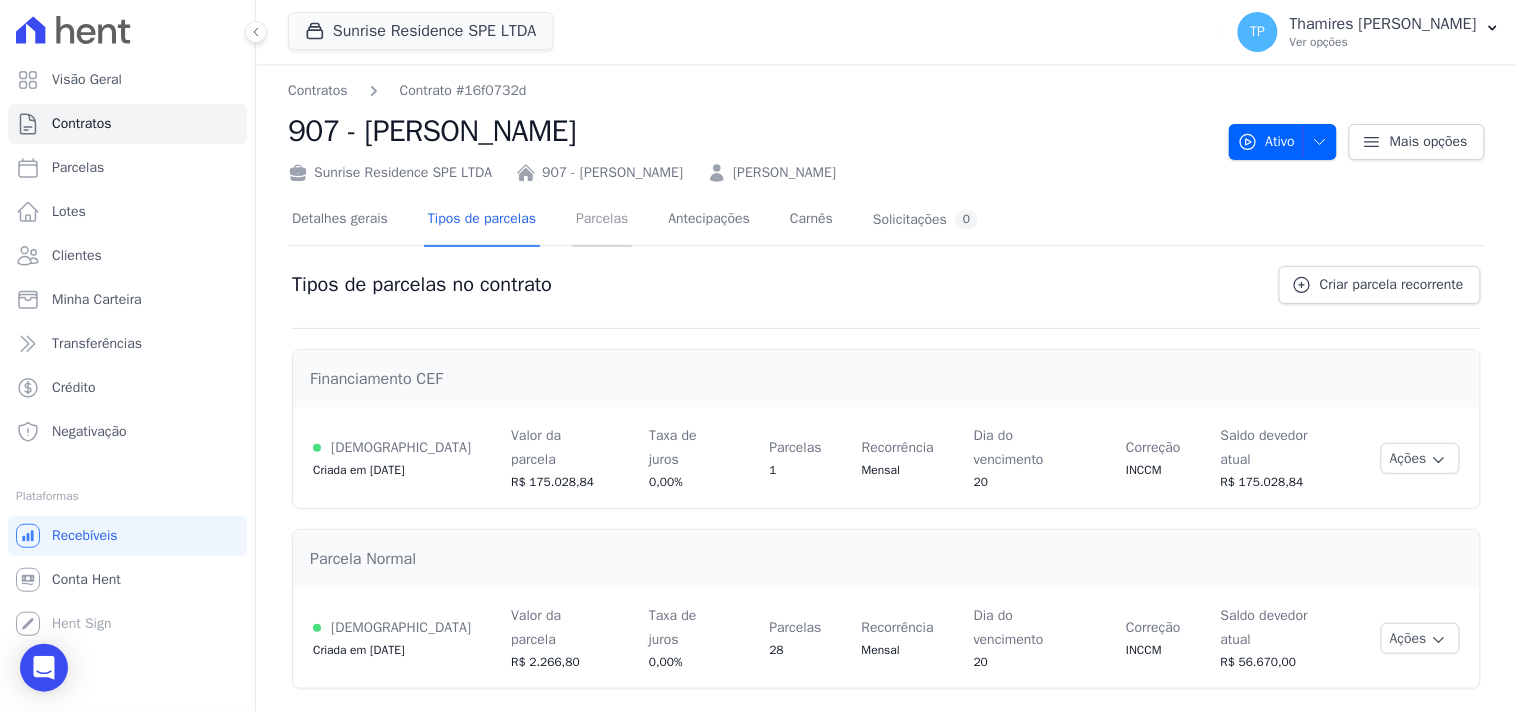 click on "Parcelas" at bounding box center [602, 220] 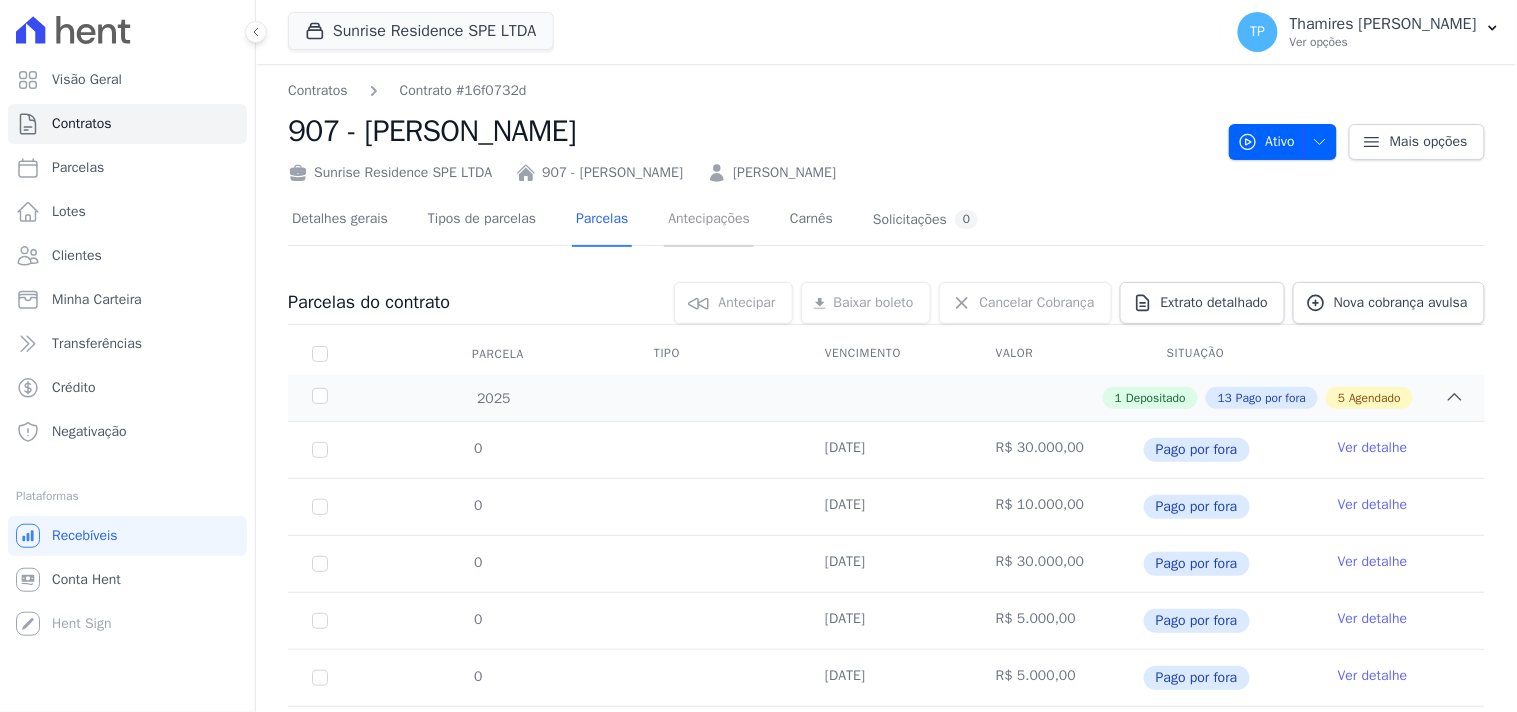 click on "Antecipações" at bounding box center [709, 220] 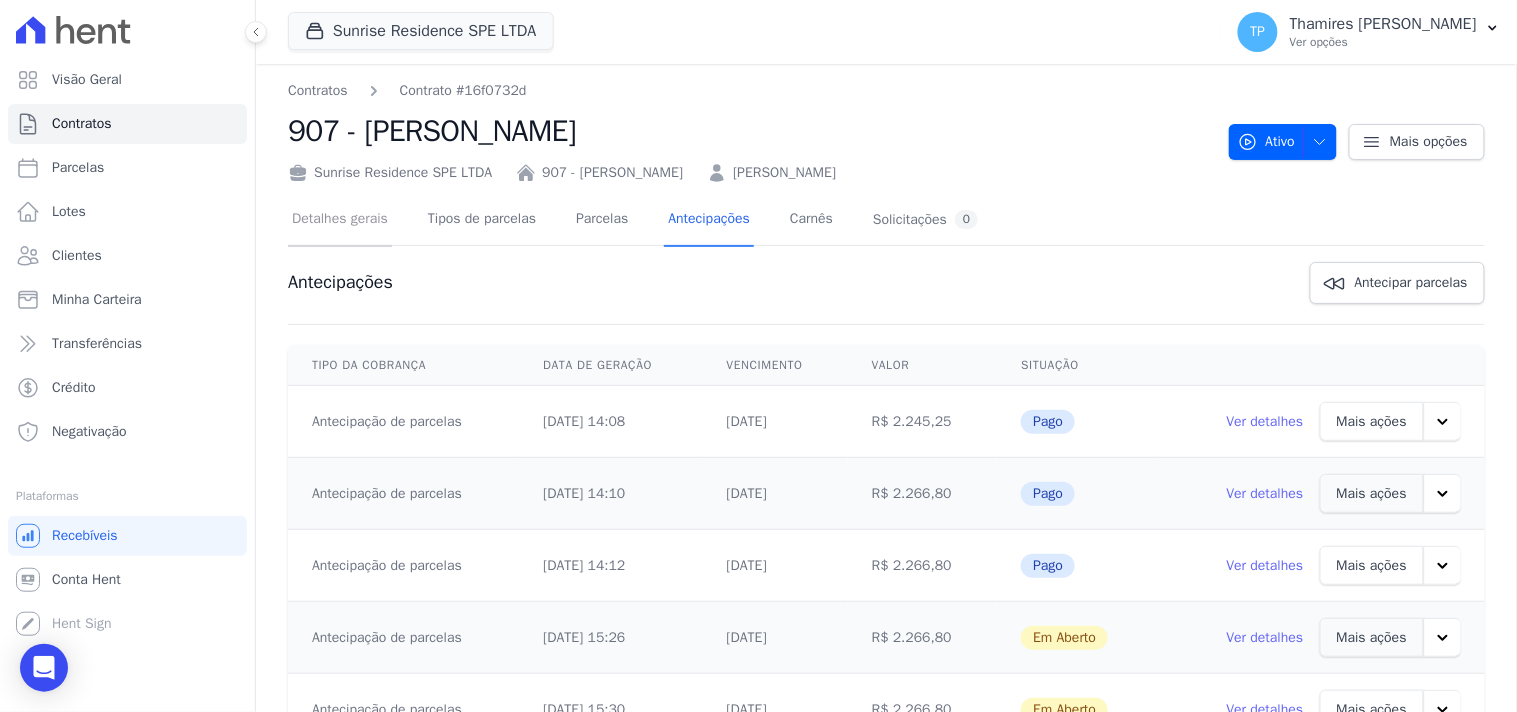 click on "Detalhes gerais" at bounding box center (340, 220) 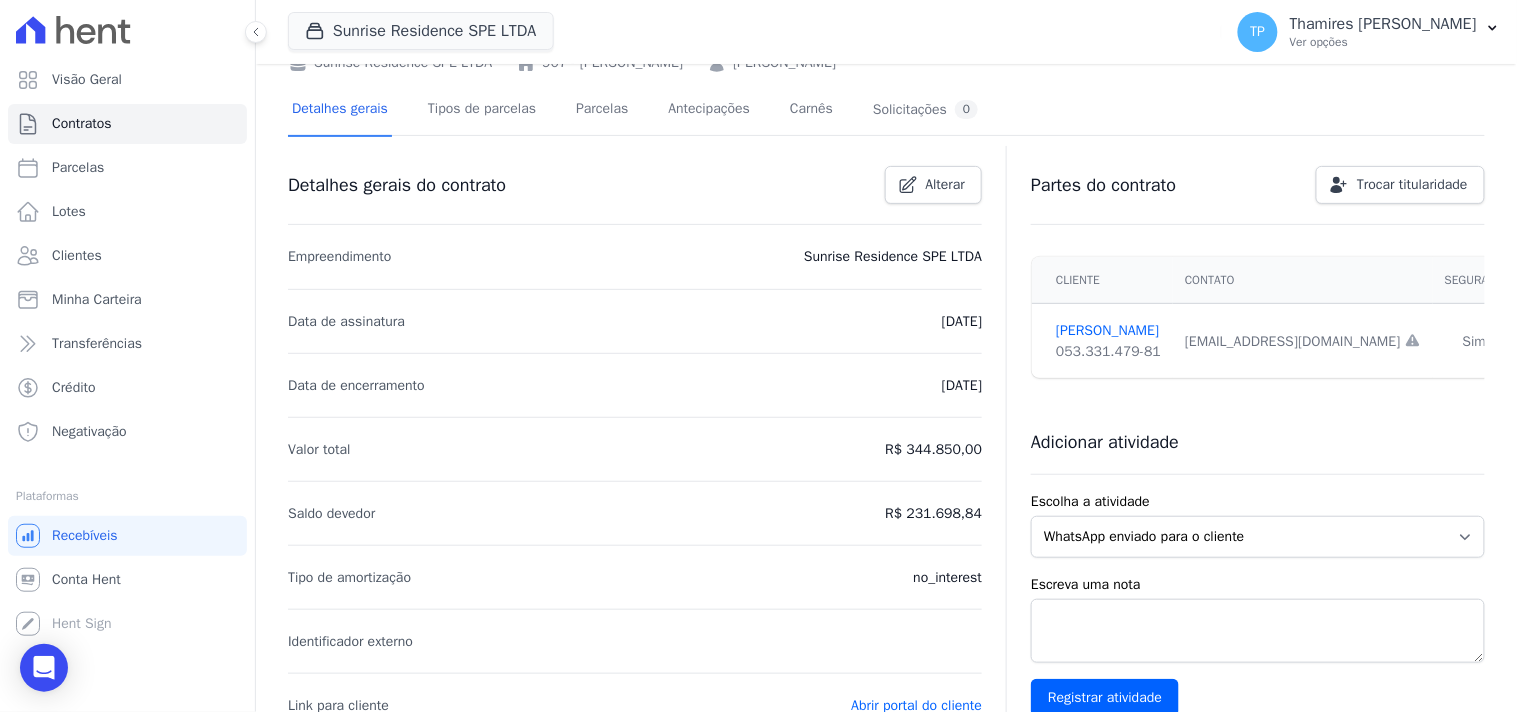 scroll, scrollTop: 444, scrollLeft: 0, axis: vertical 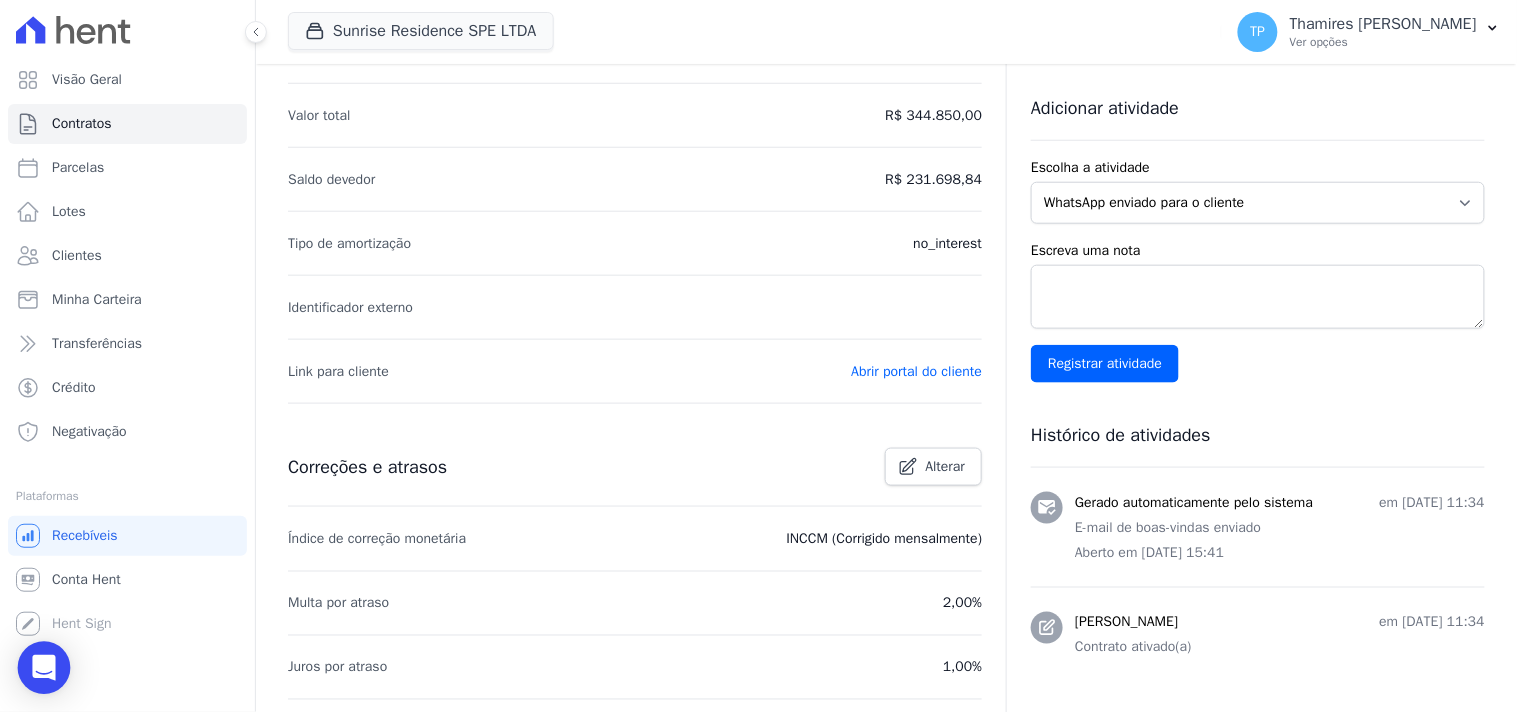 click 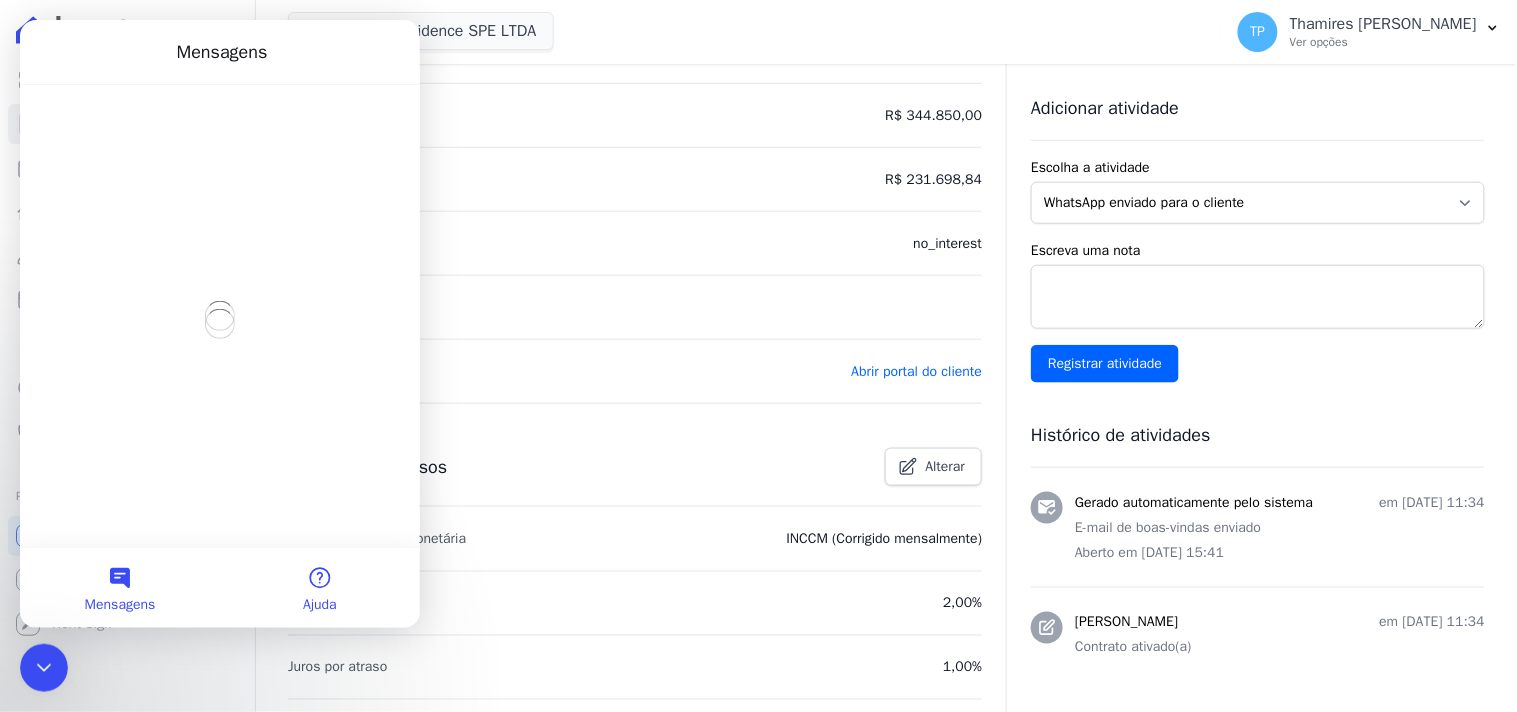 scroll, scrollTop: 0, scrollLeft: 0, axis: both 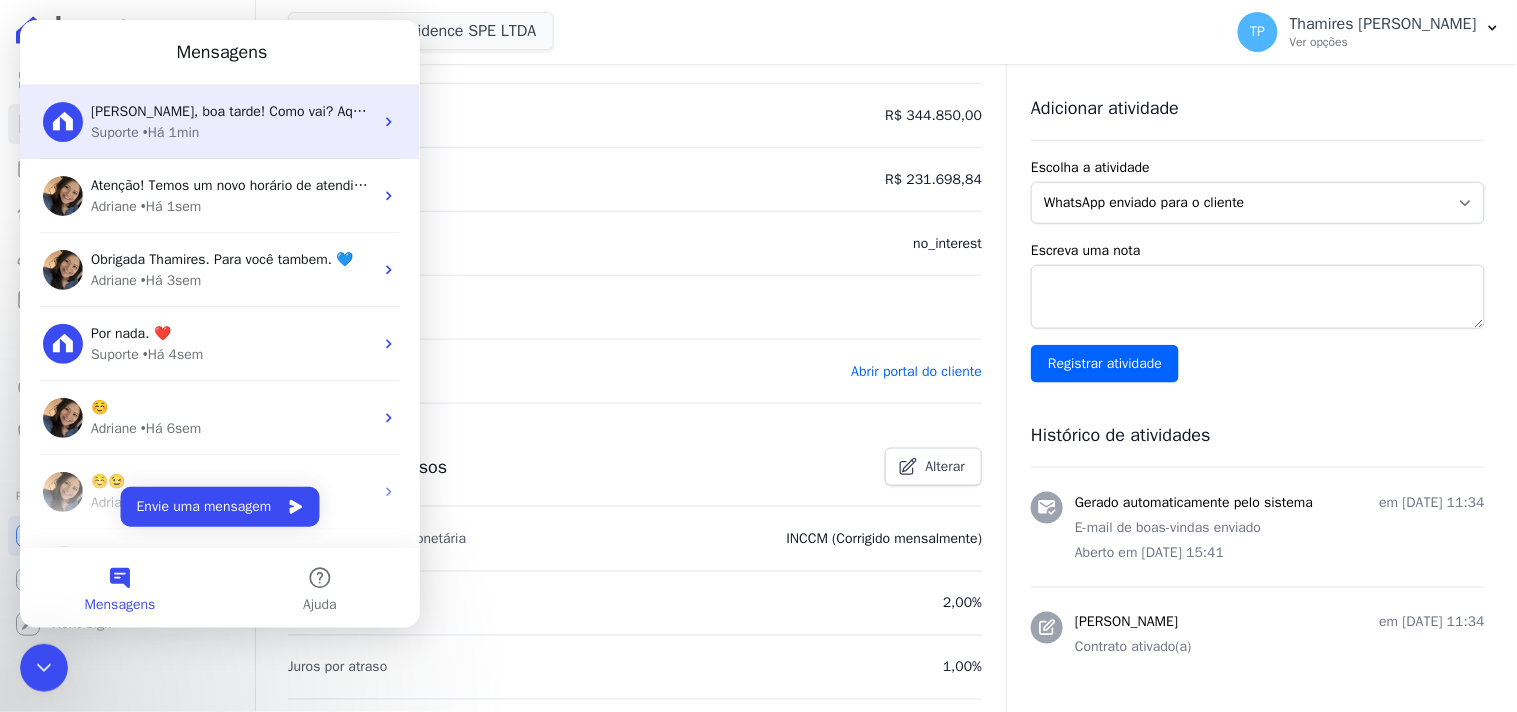 click on "Suporte •  Há 1min" at bounding box center (231, 131) 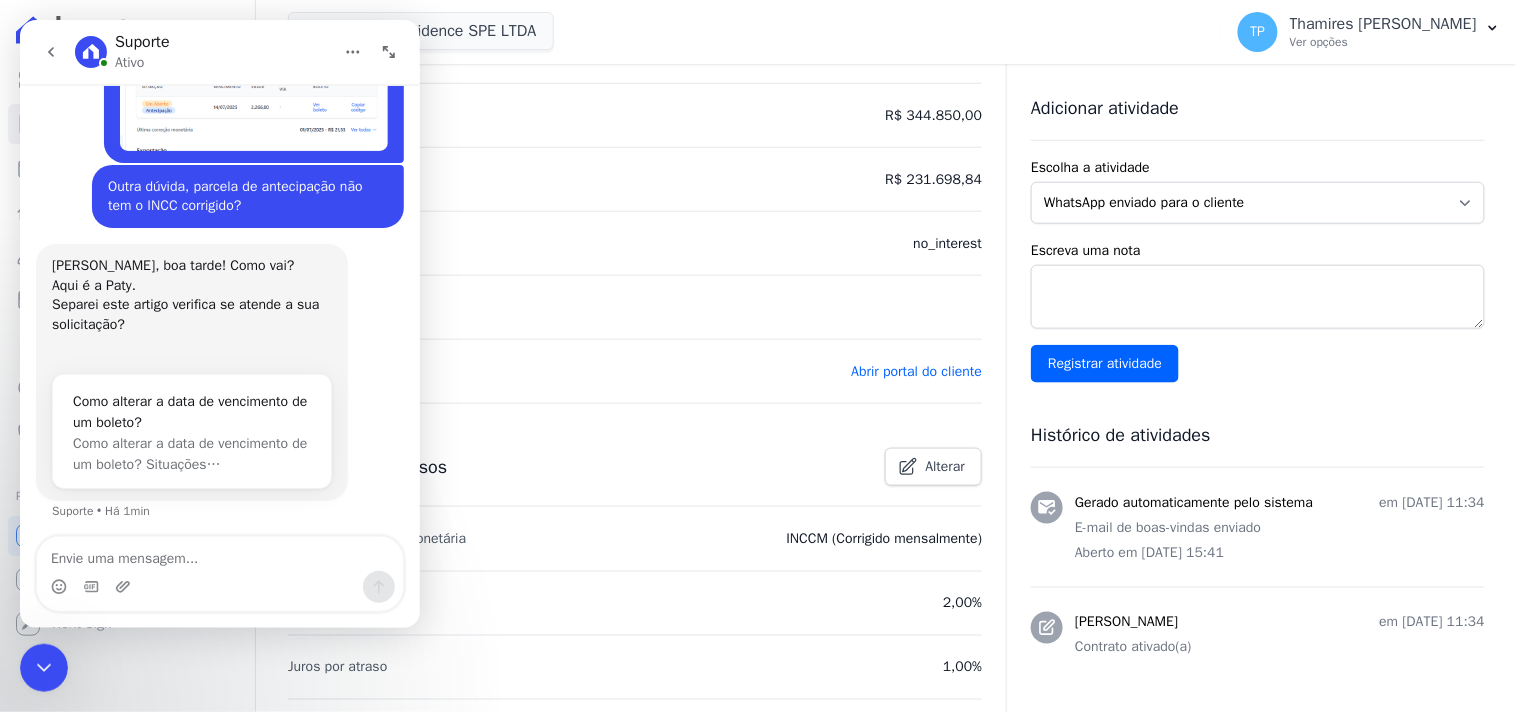 scroll, scrollTop: 453, scrollLeft: 0, axis: vertical 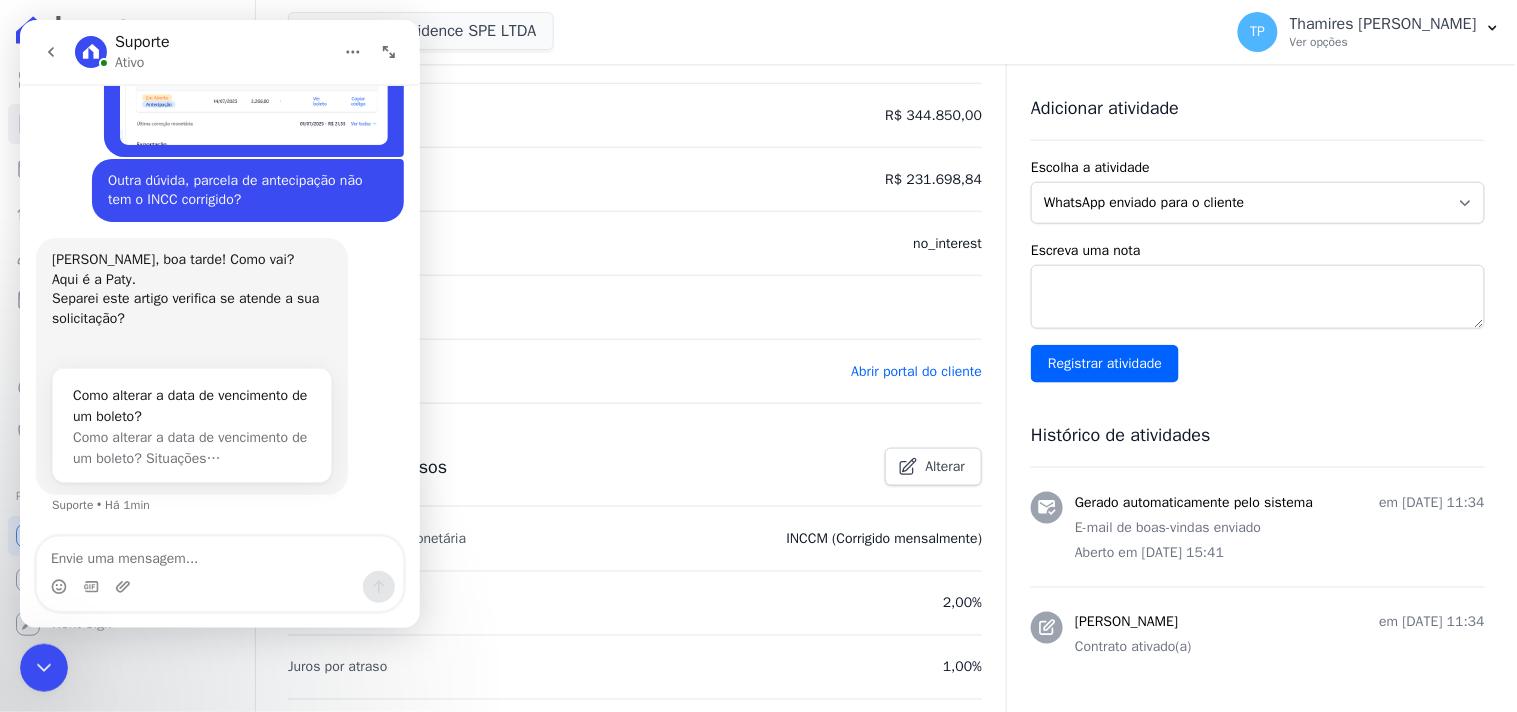 click at bounding box center [219, 573] 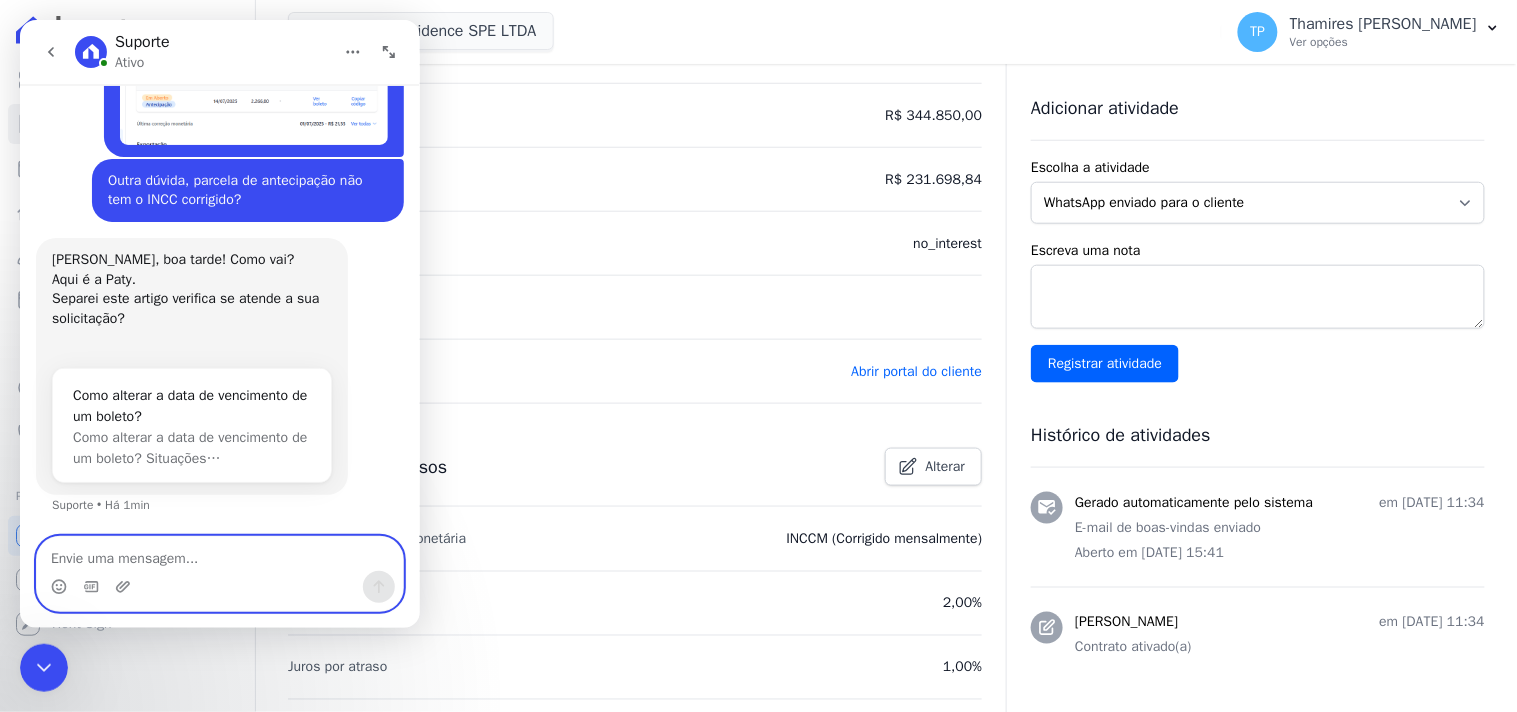 click at bounding box center [219, 553] 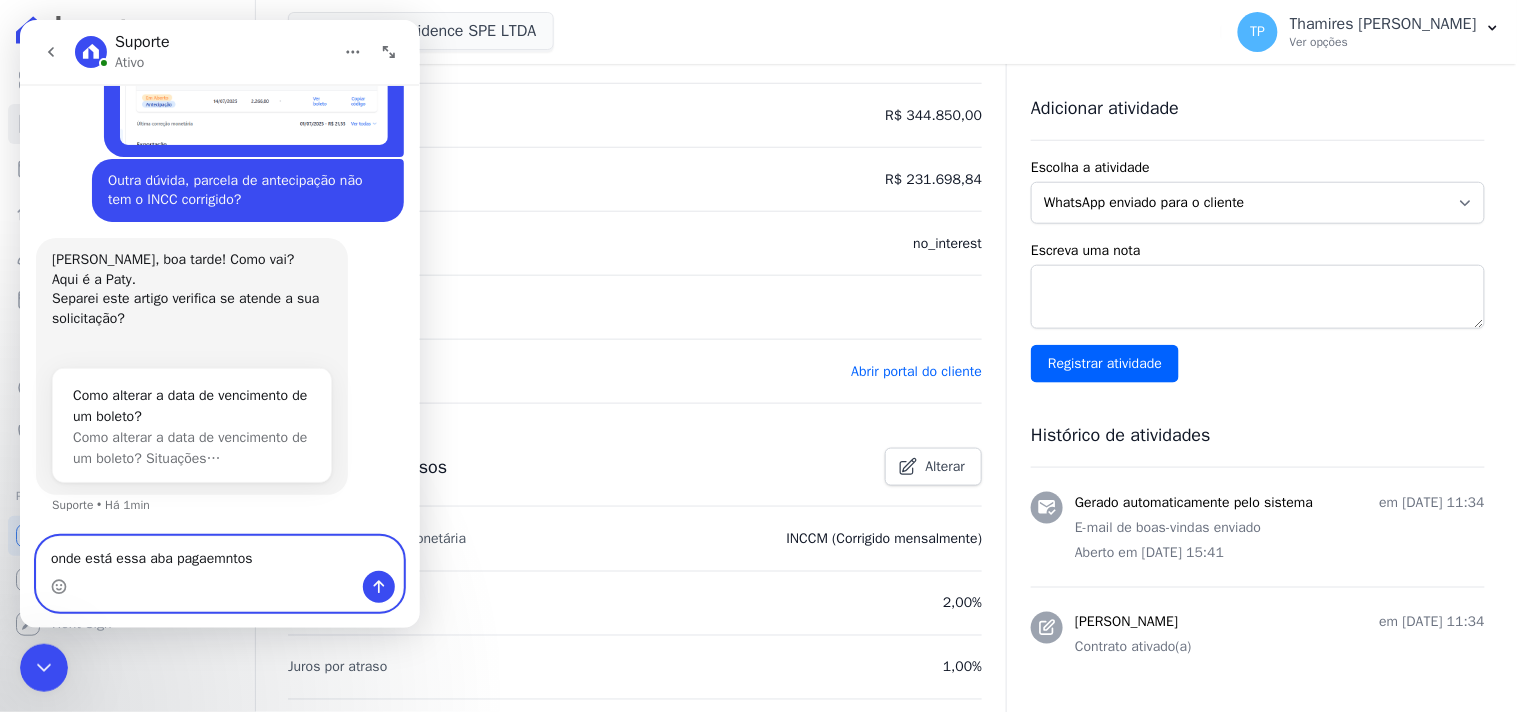 type on "onde está essa aba pagaemntos?" 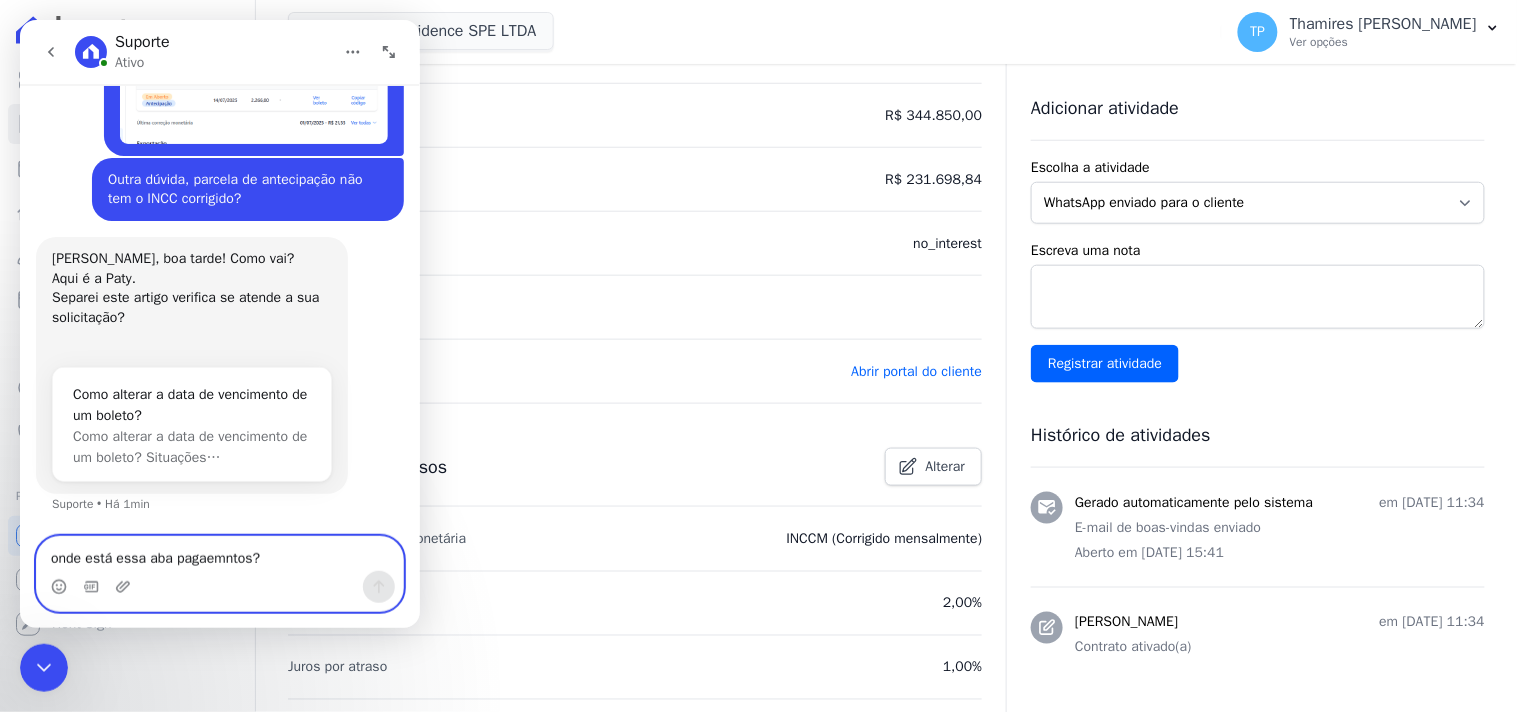 type 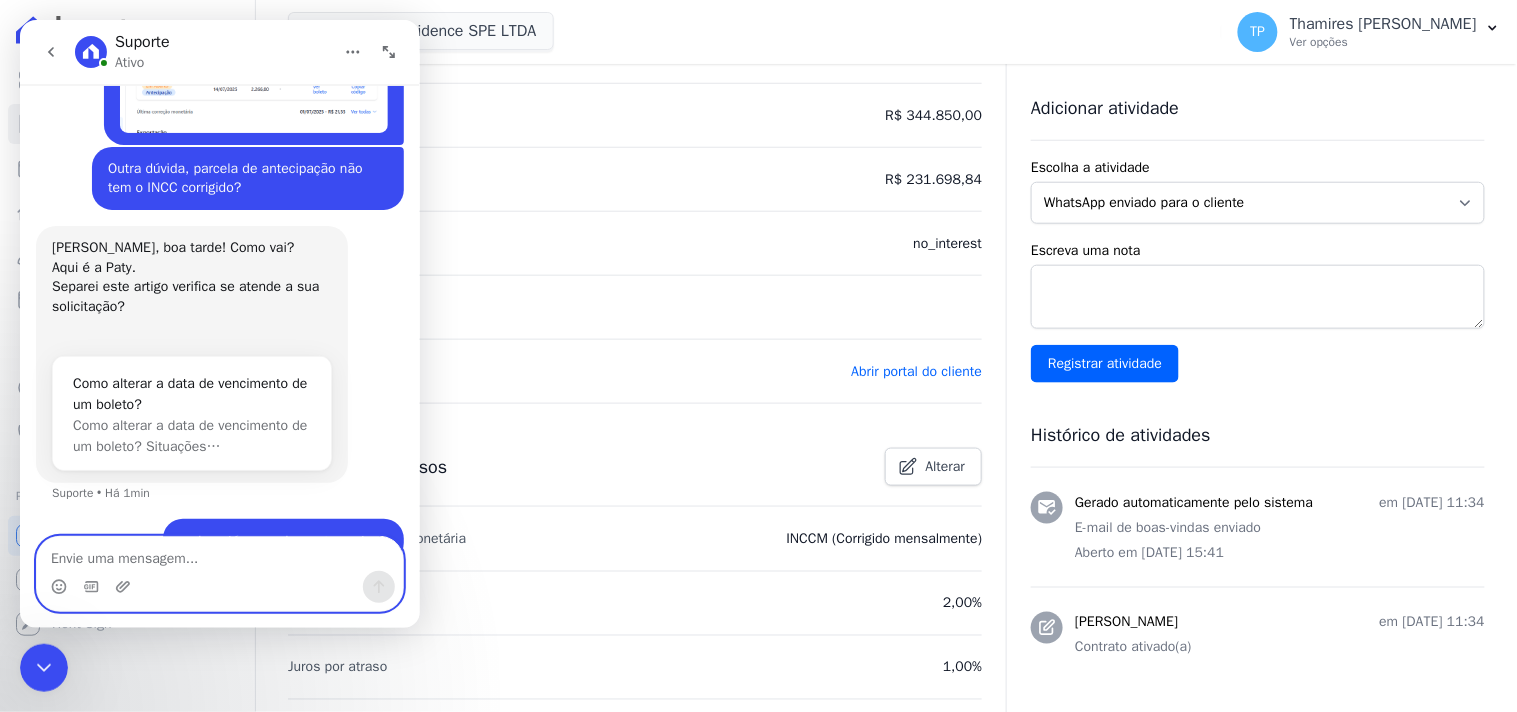 scroll, scrollTop: 512, scrollLeft: 0, axis: vertical 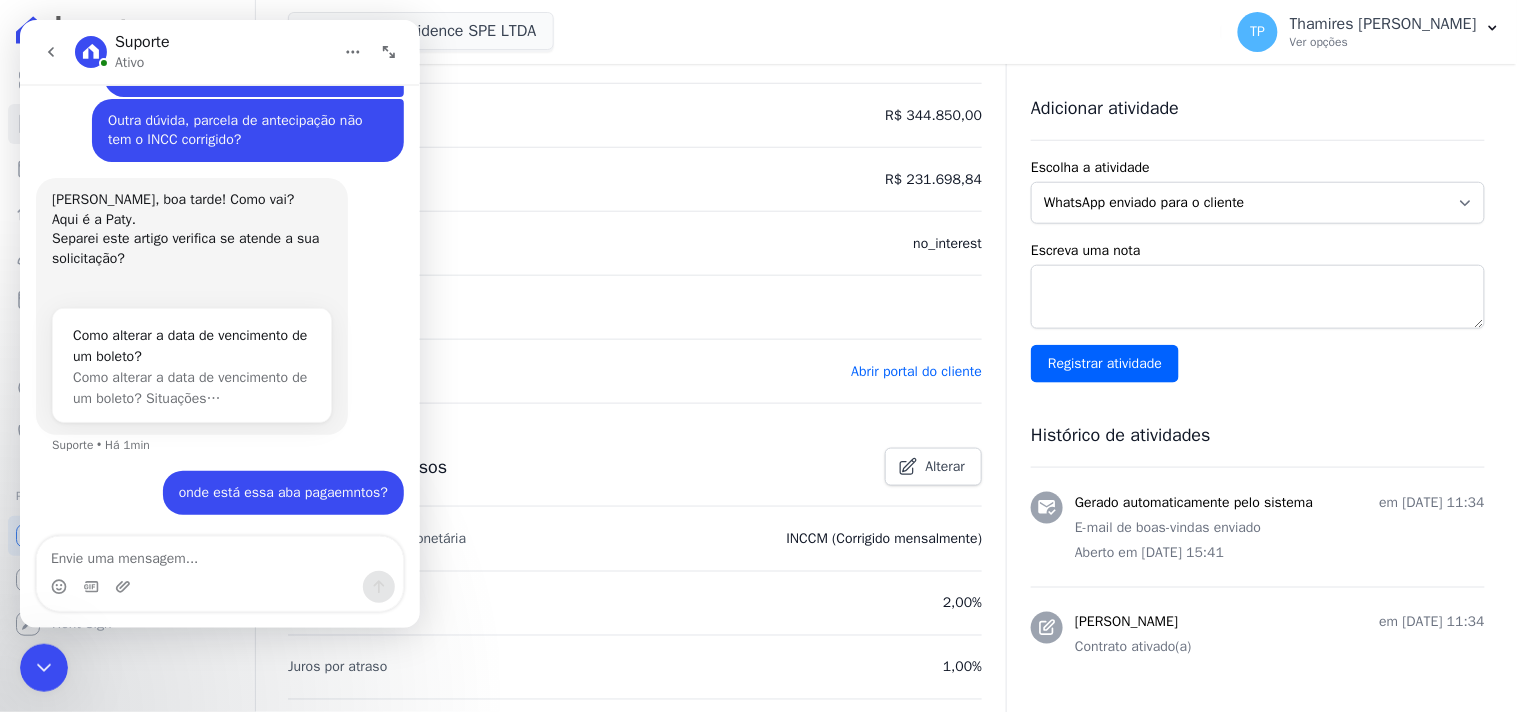 click 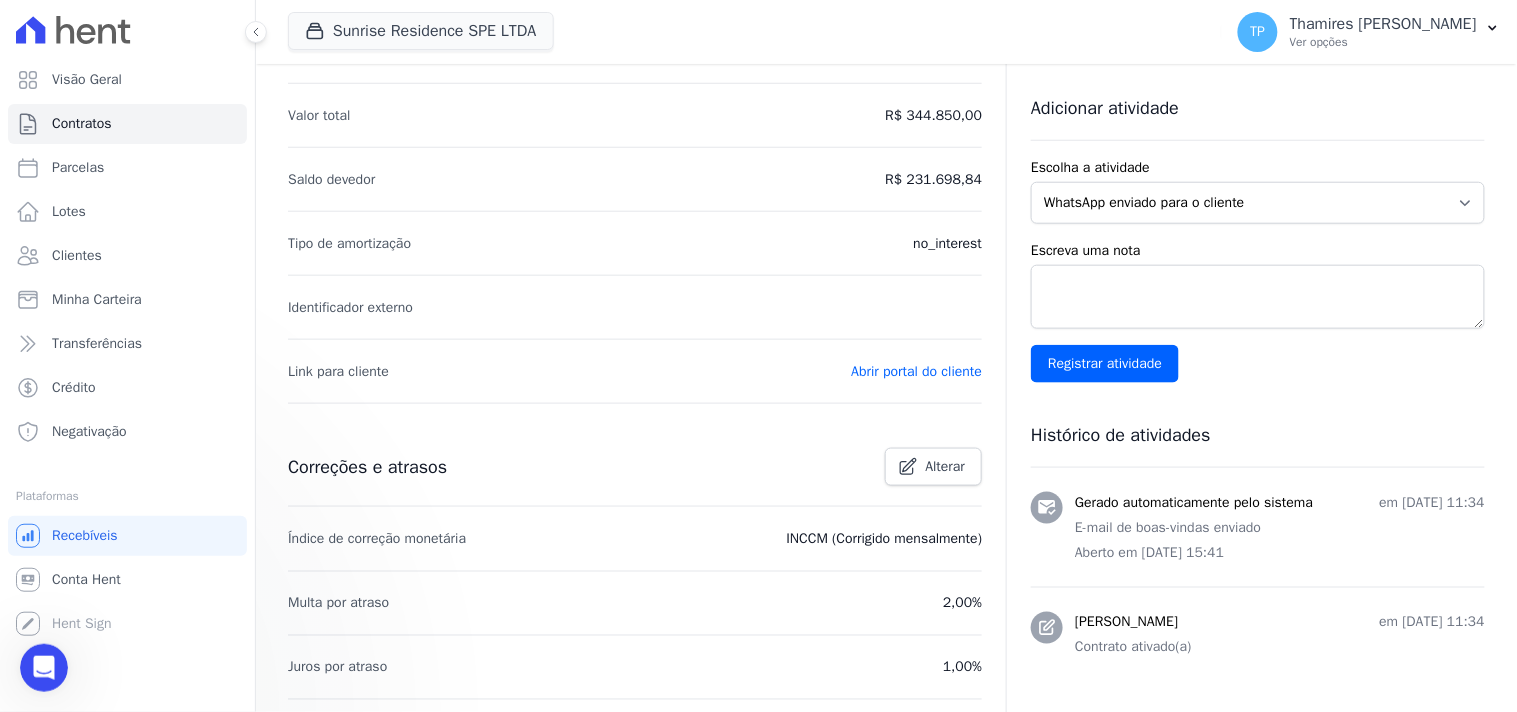 scroll, scrollTop: 0, scrollLeft: 0, axis: both 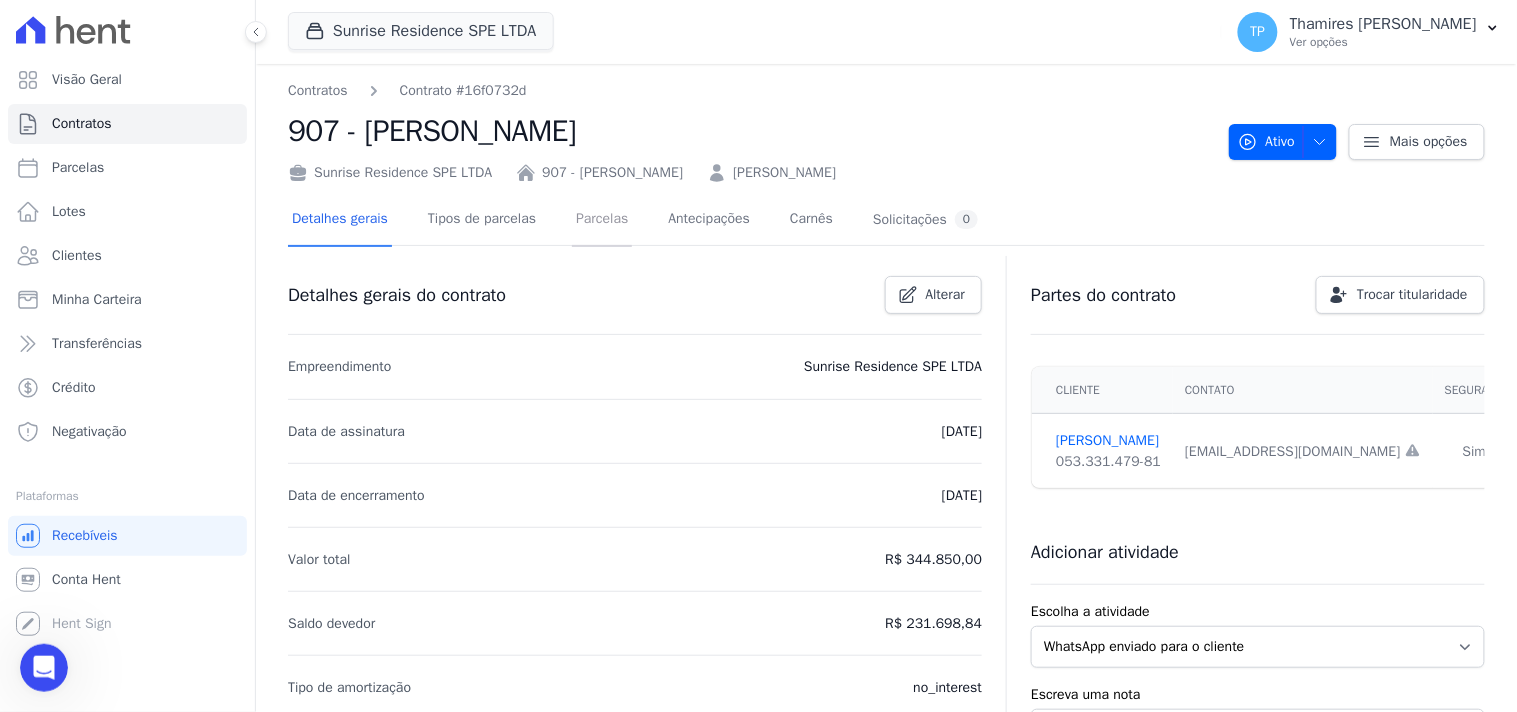 click on "Parcelas" at bounding box center [602, 220] 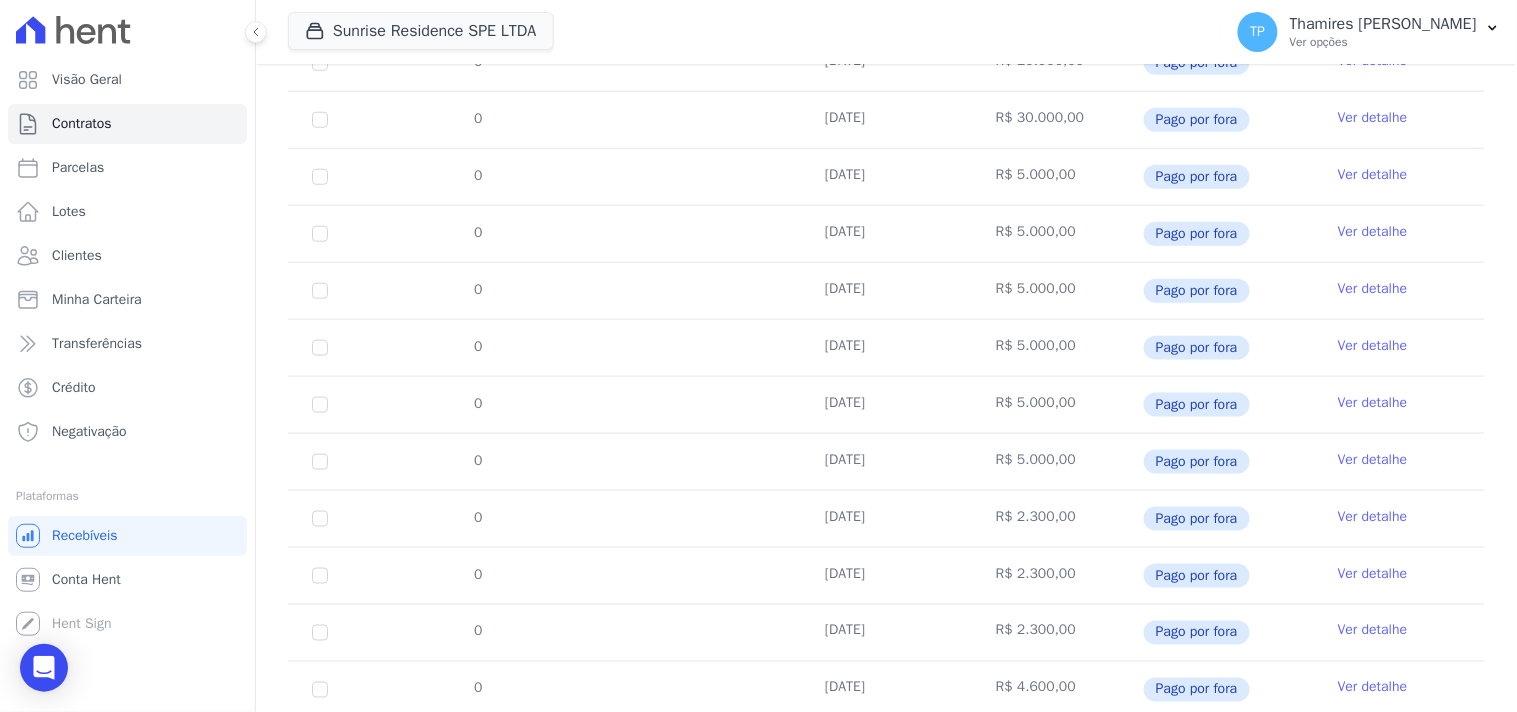 scroll, scrollTop: 946, scrollLeft: 0, axis: vertical 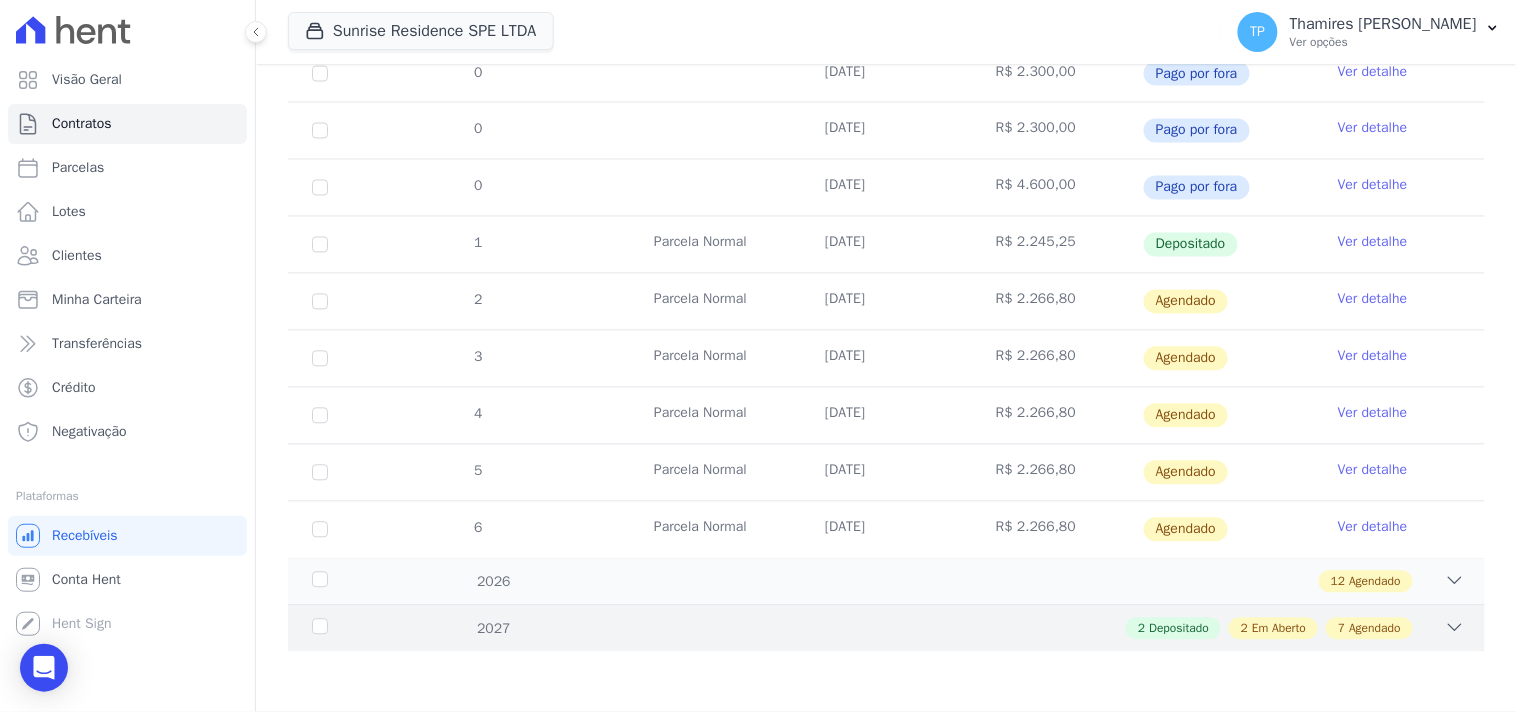click on "2
Em Aberto" at bounding box center [1273, 629] 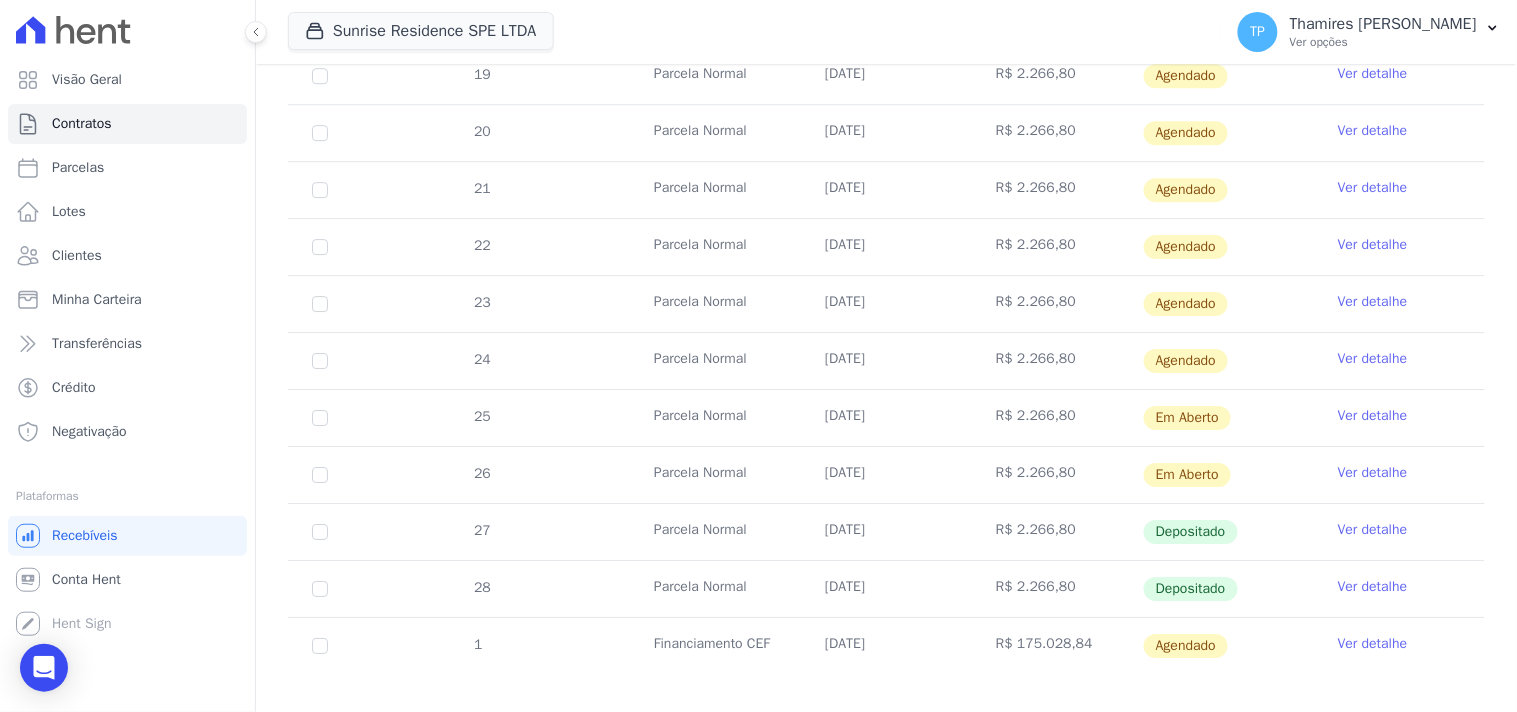 scroll, scrollTop: 1574, scrollLeft: 0, axis: vertical 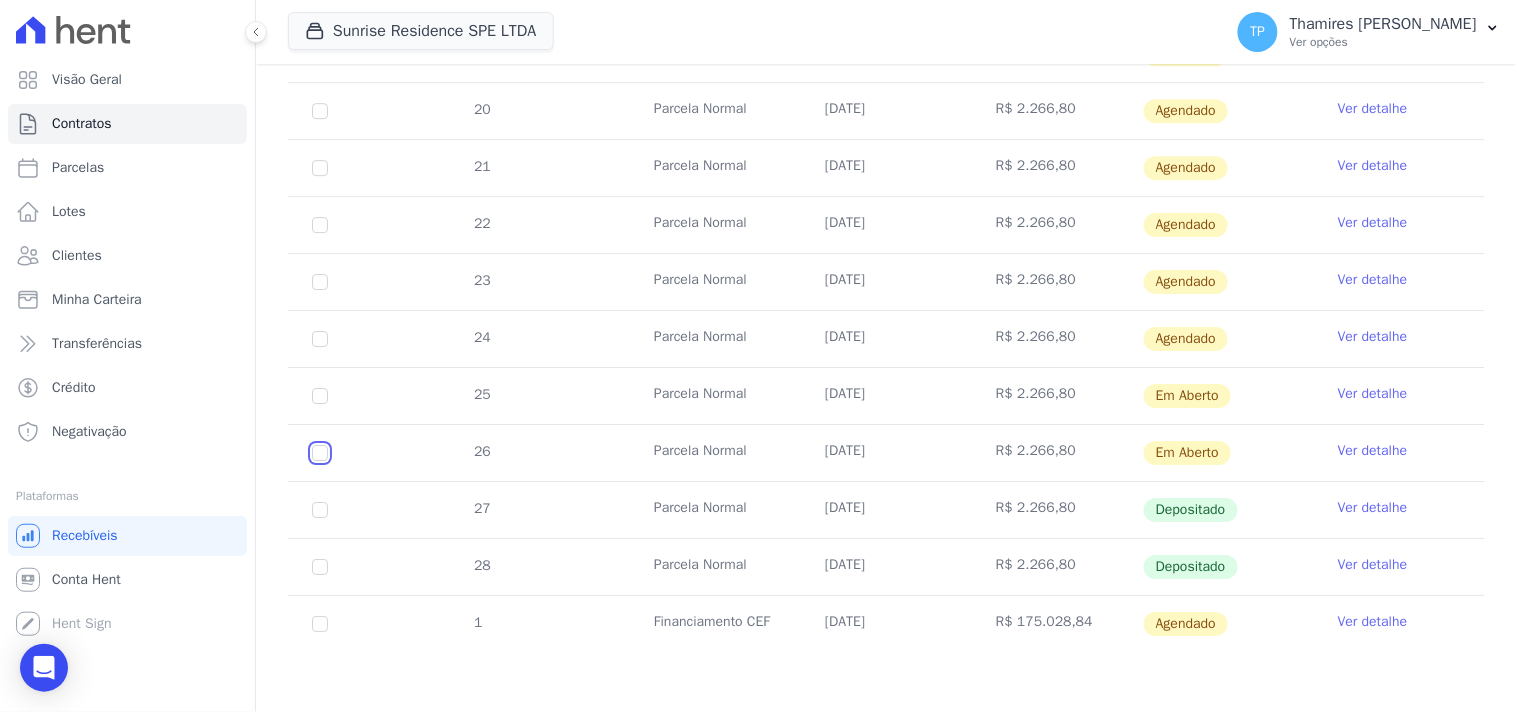 click at bounding box center (320, 396) 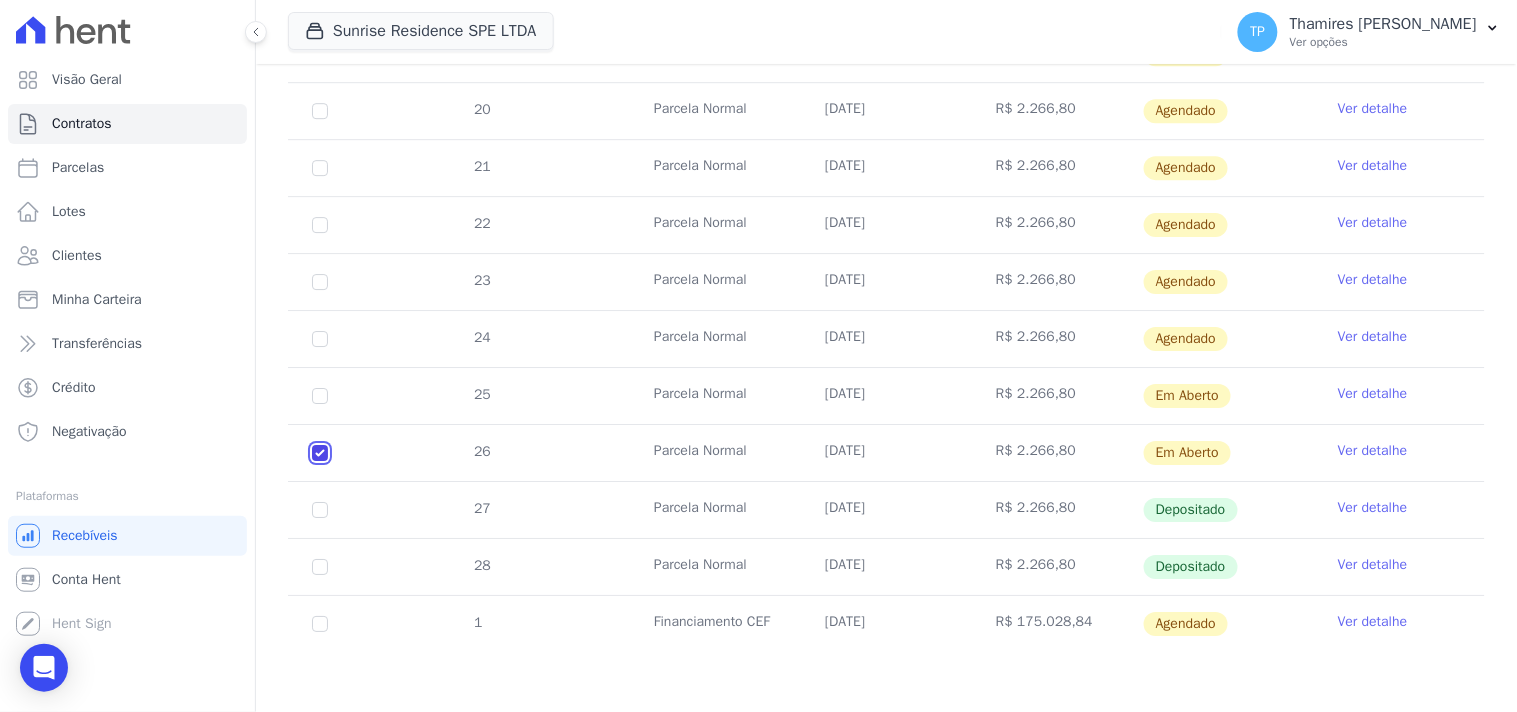 checkbox on "true" 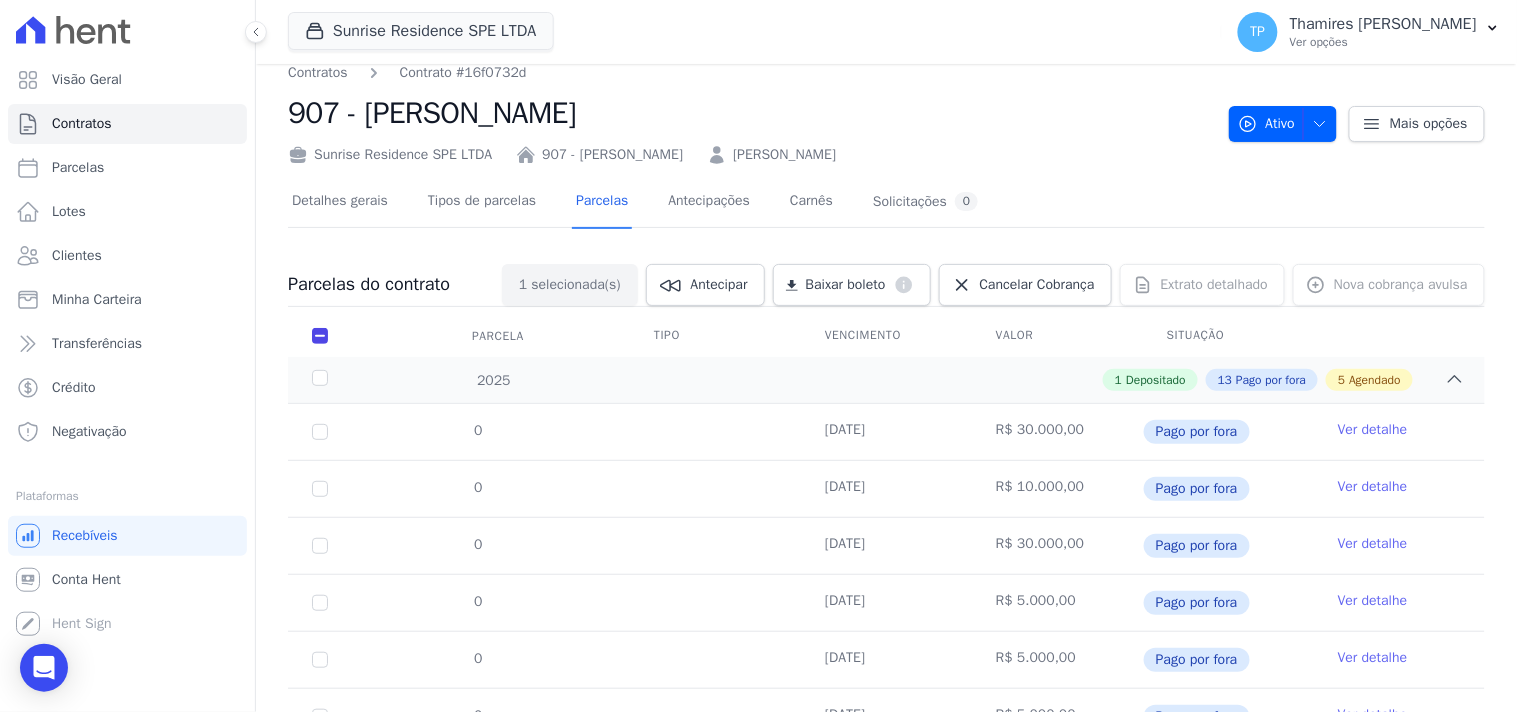 scroll, scrollTop: 0, scrollLeft: 0, axis: both 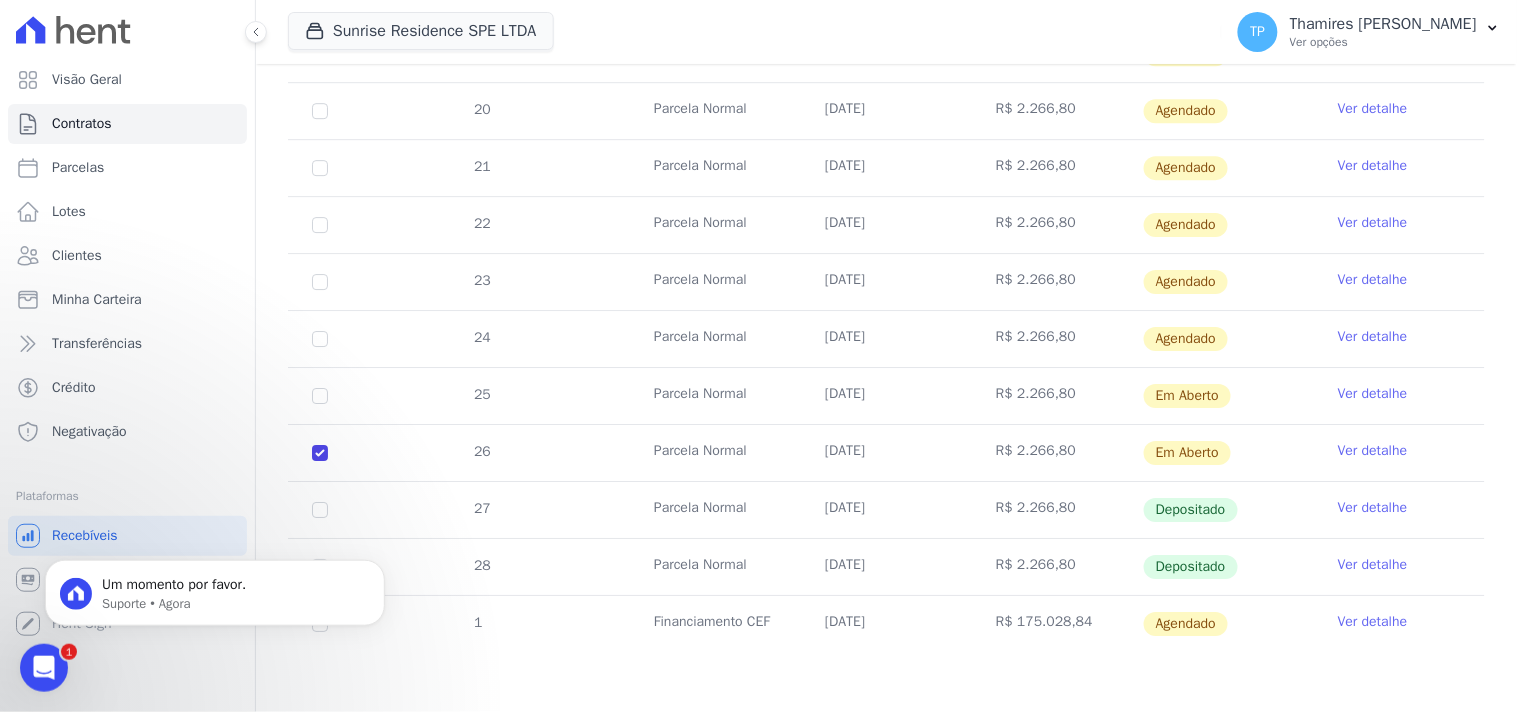 click on "Ver detalhe" at bounding box center [1373, 451] 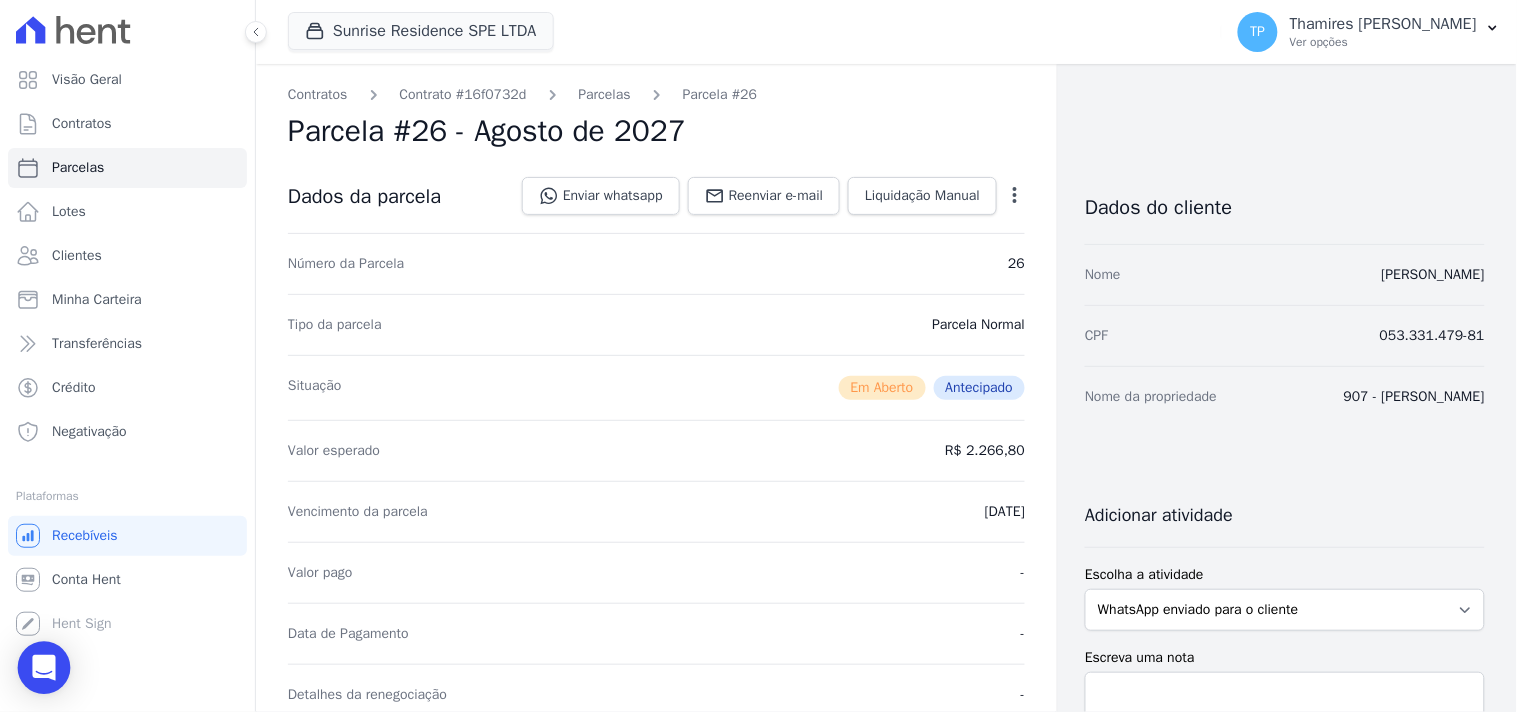 click 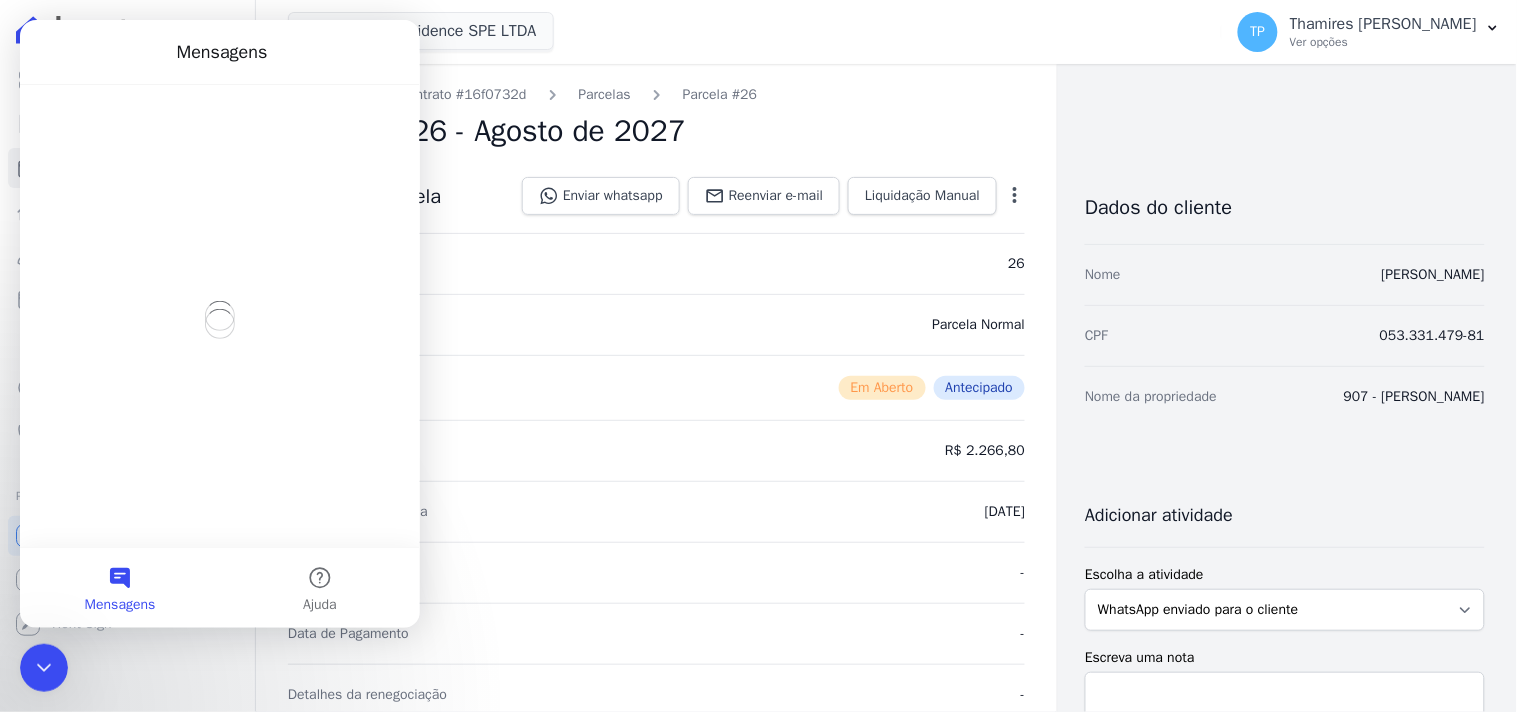 scroll, scrollTop: 0, scrollLeft: 0, axis: both 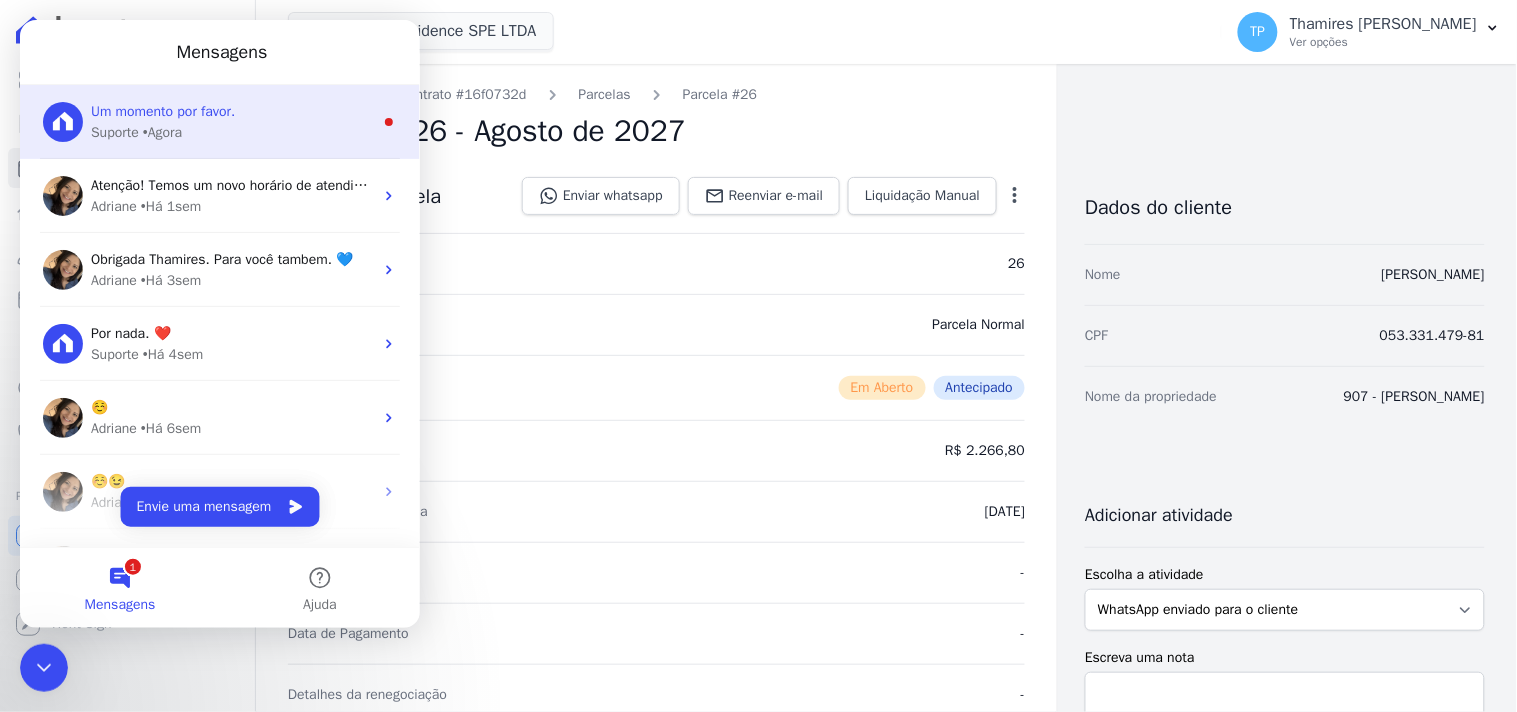 click on "Suporte •  Agora" at bounding box center [231, 131] 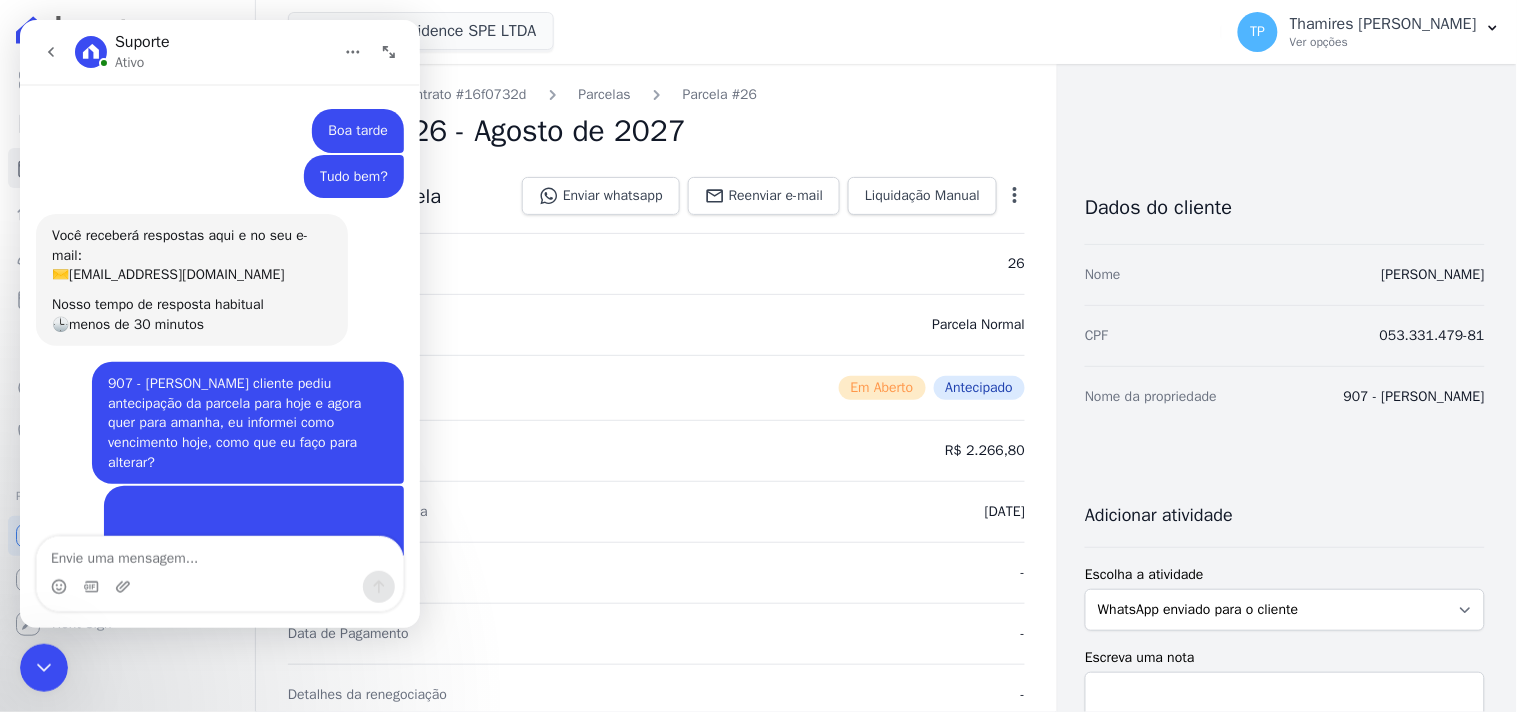 scroll, scrollTop: 2, scrollLeft: 0, axis: vertical 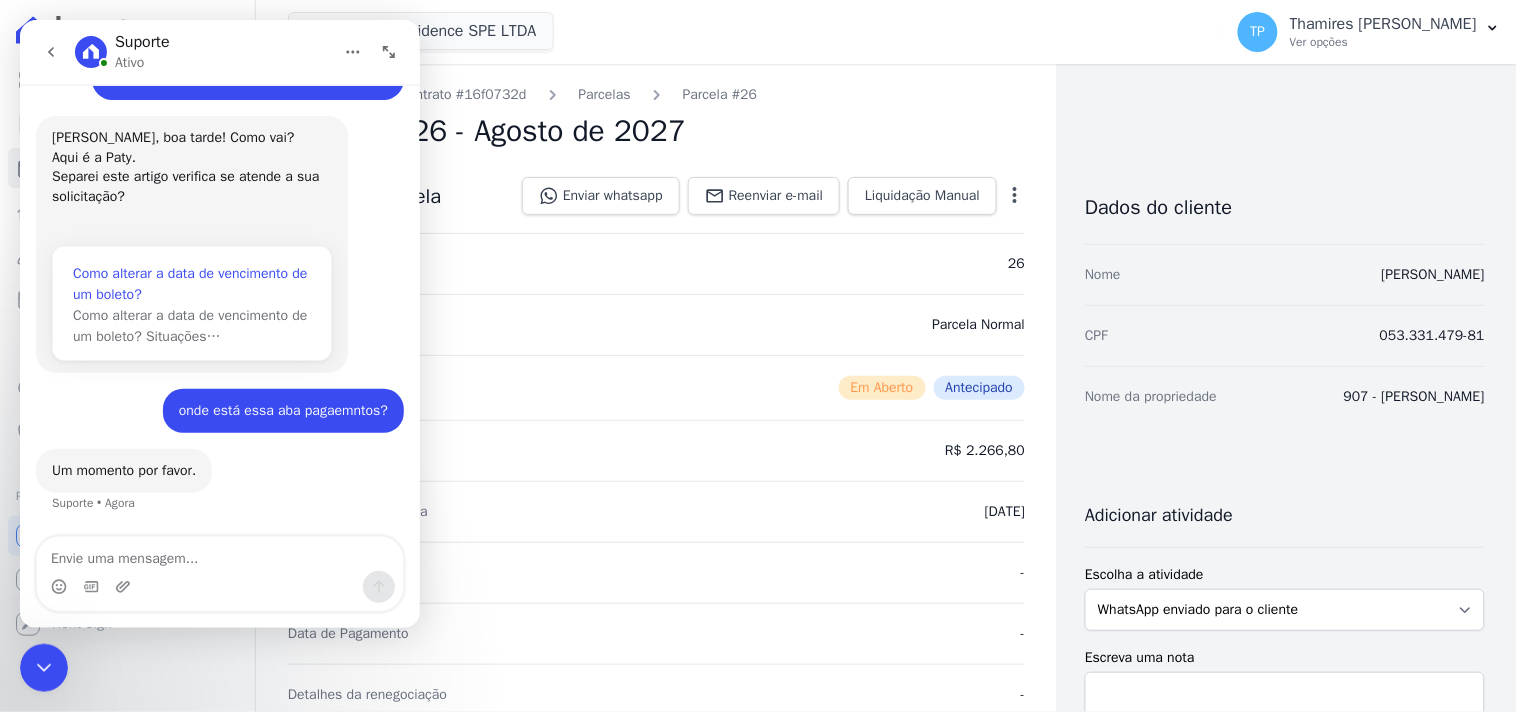 click on "Como alterar a data de vencimento de um boleto?" at bounding box center (191, 283) 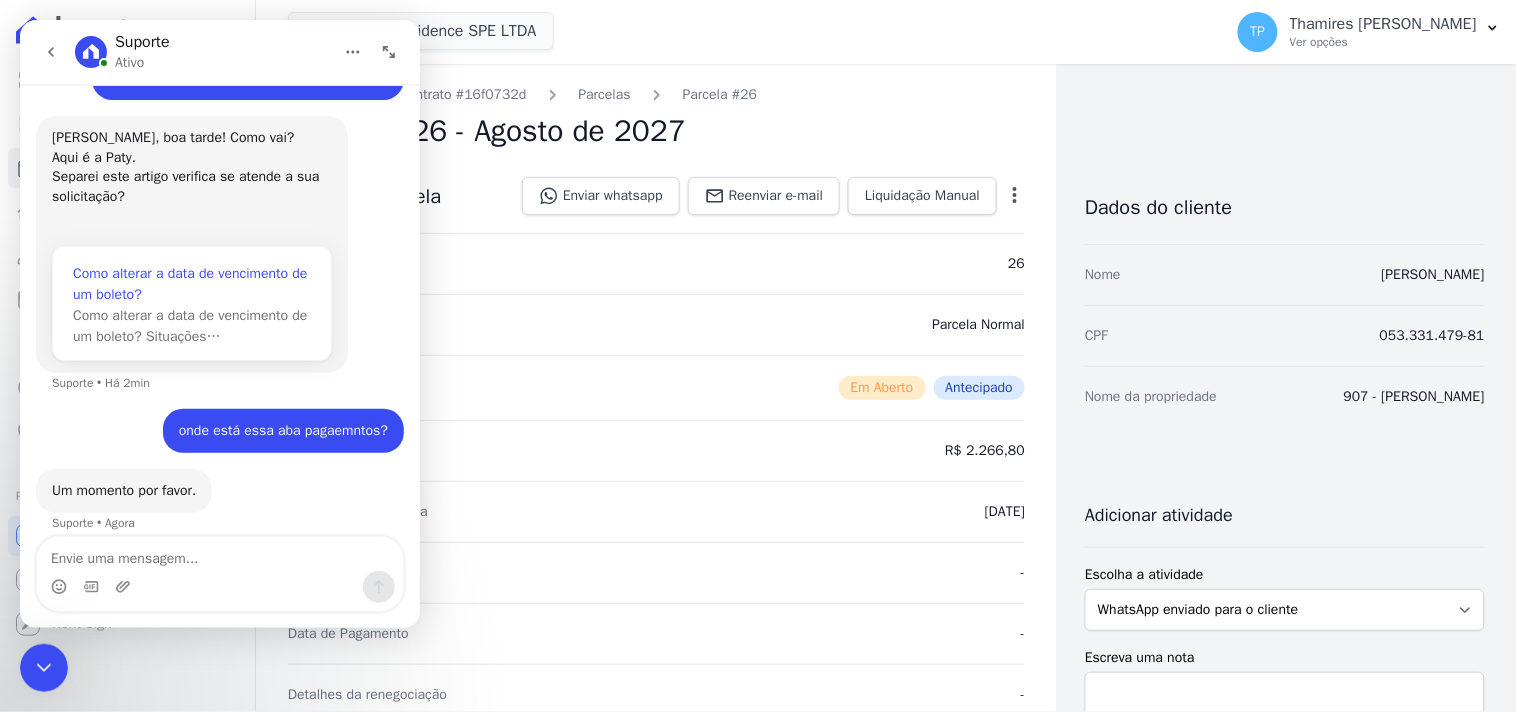 scroll, scrollTop: 0, scrollLeft: 0, axis: both 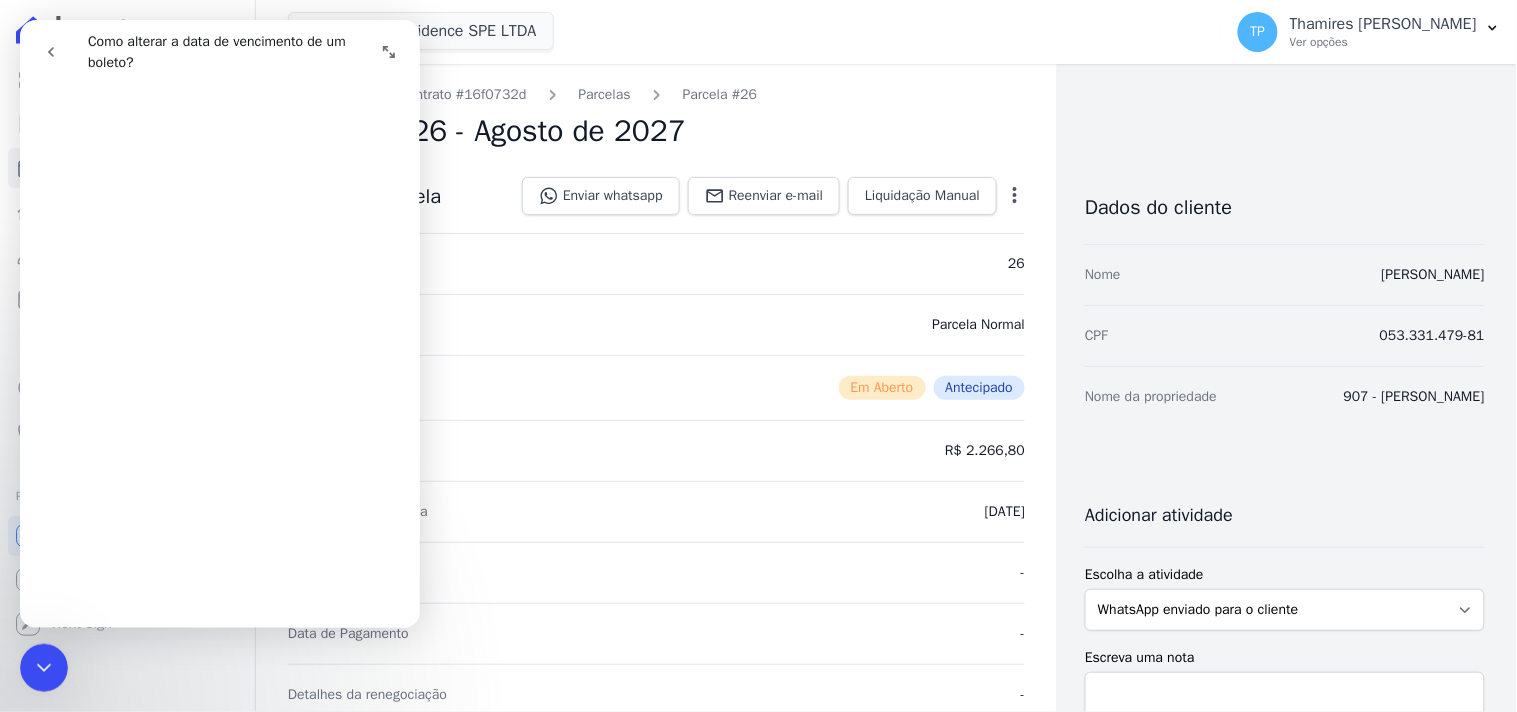 click at bounding box center [43, 667] 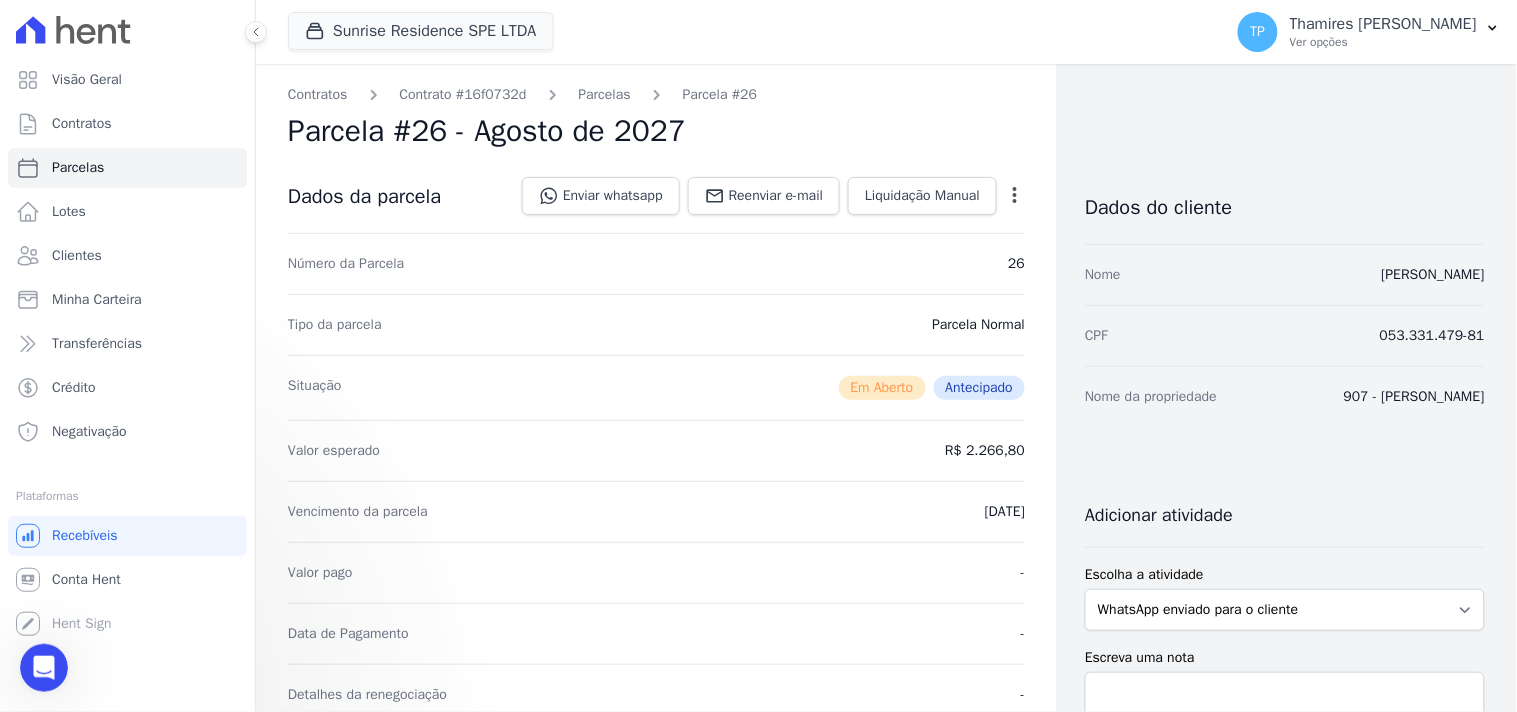 scroll, scrollTop: 0, scrollLeft: 0, axis: both 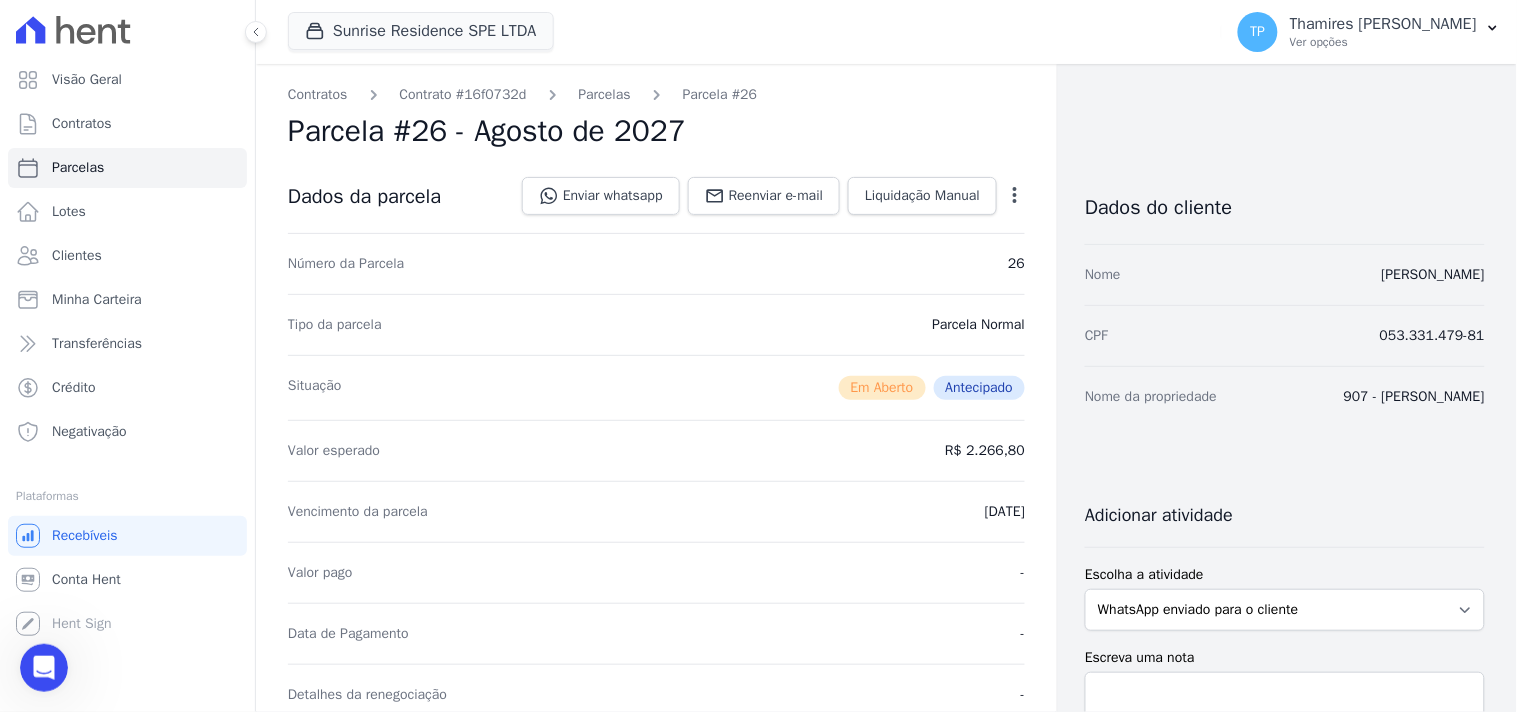 click 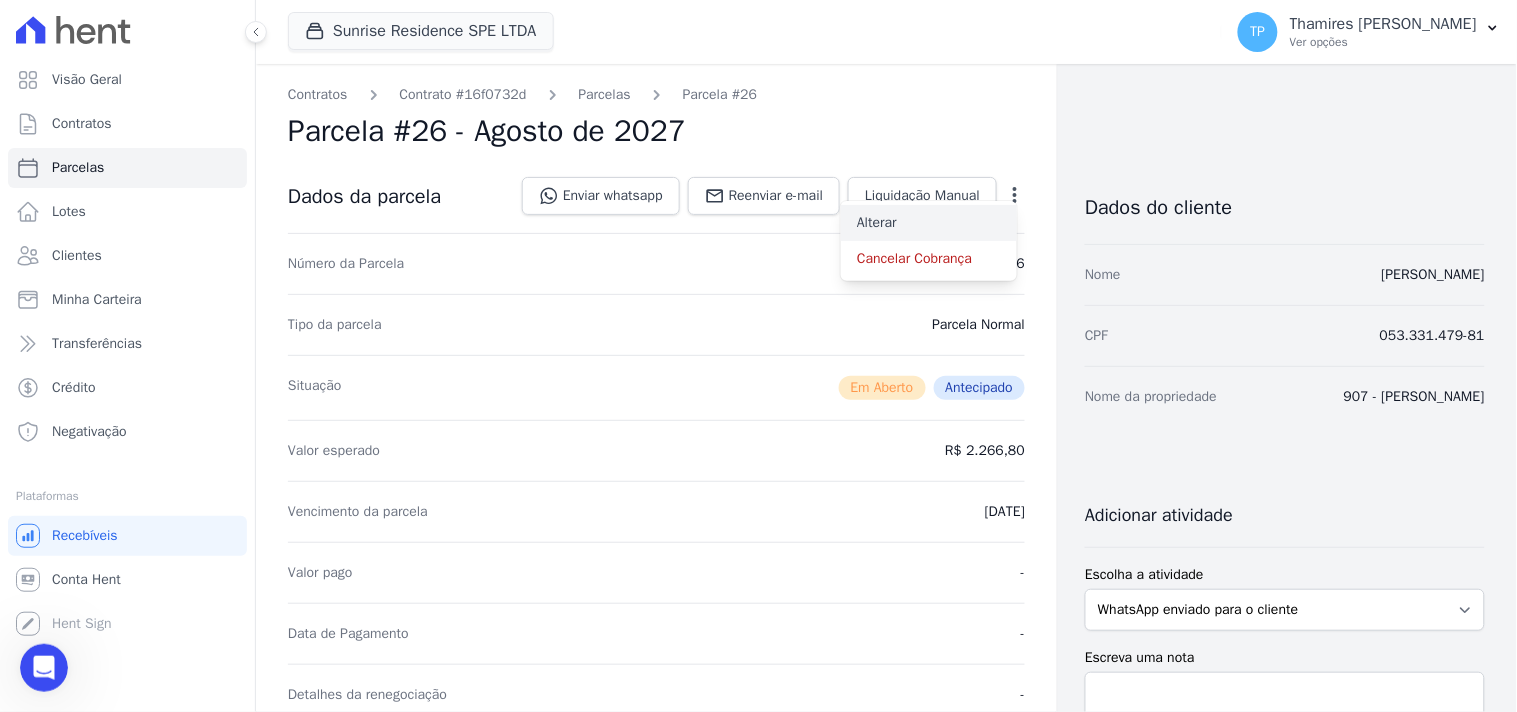 click on "Alterar" at bounding box center [929, 223] 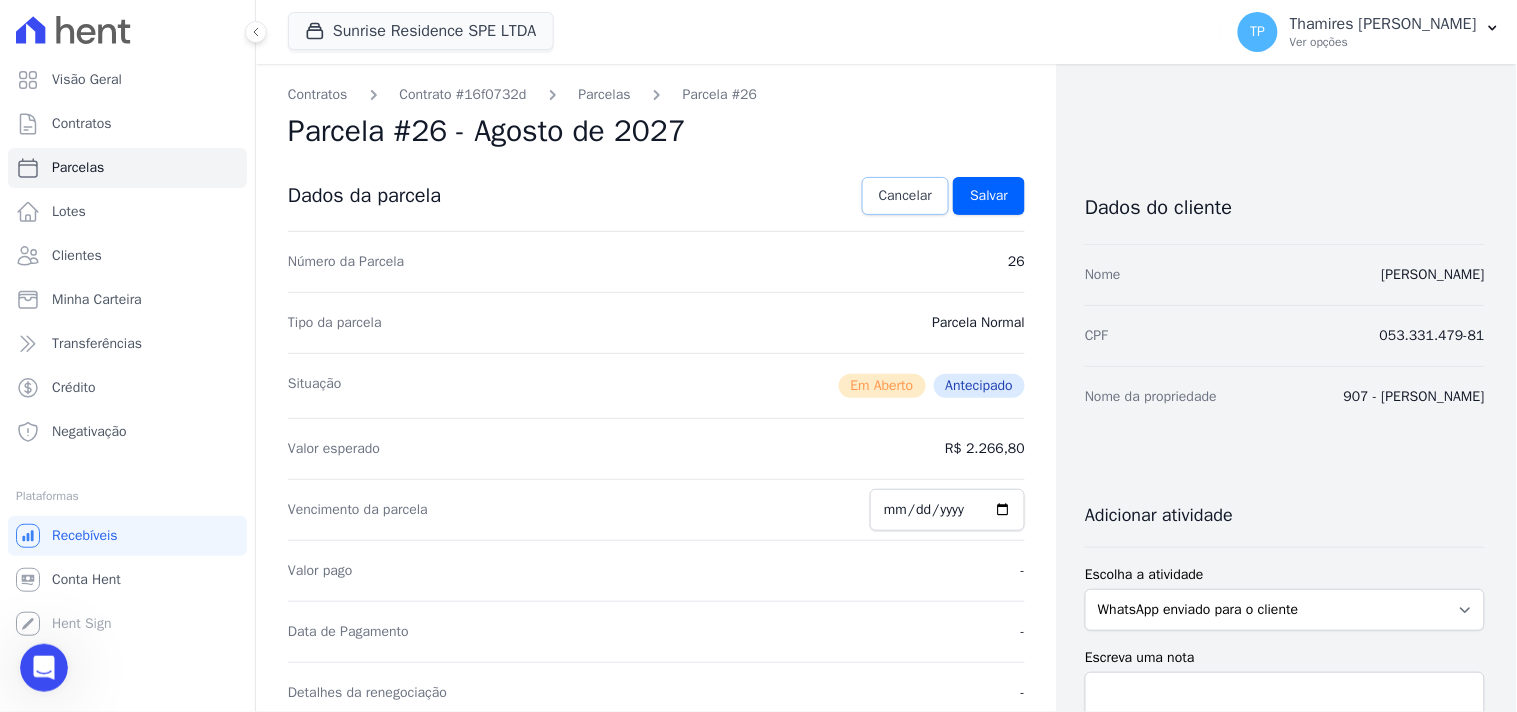 click on "Cancelar" at bounding box center (905, 196) 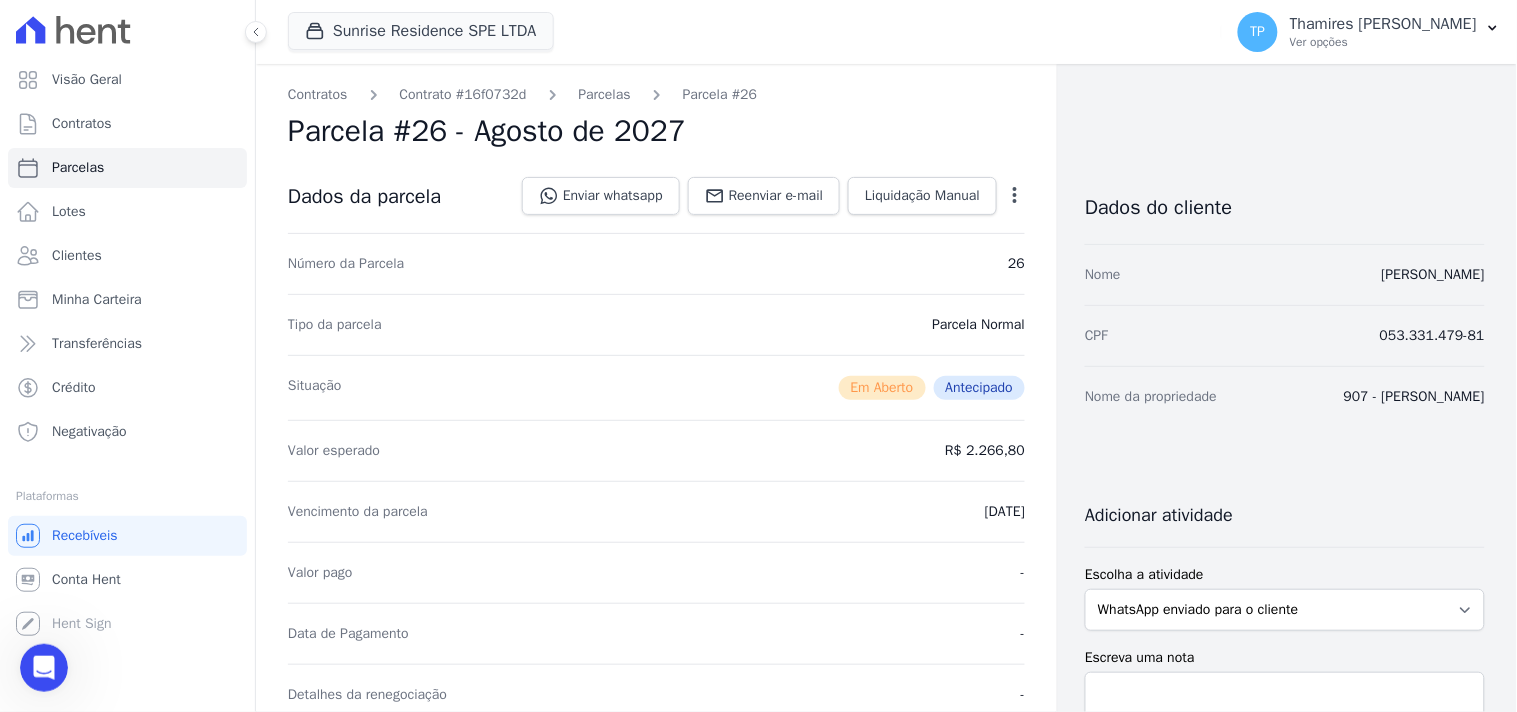 click 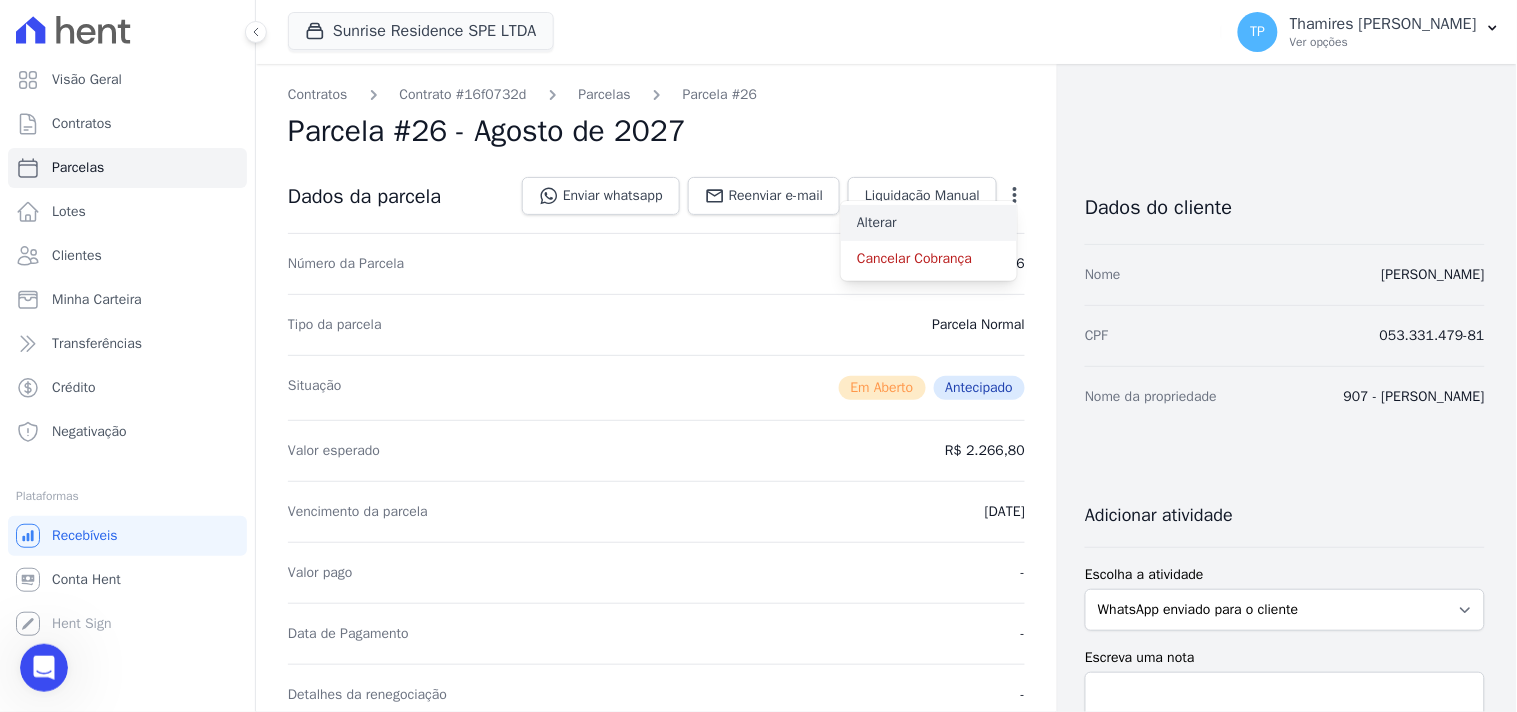 click on "Alterar" at bounding box center [929, 223] 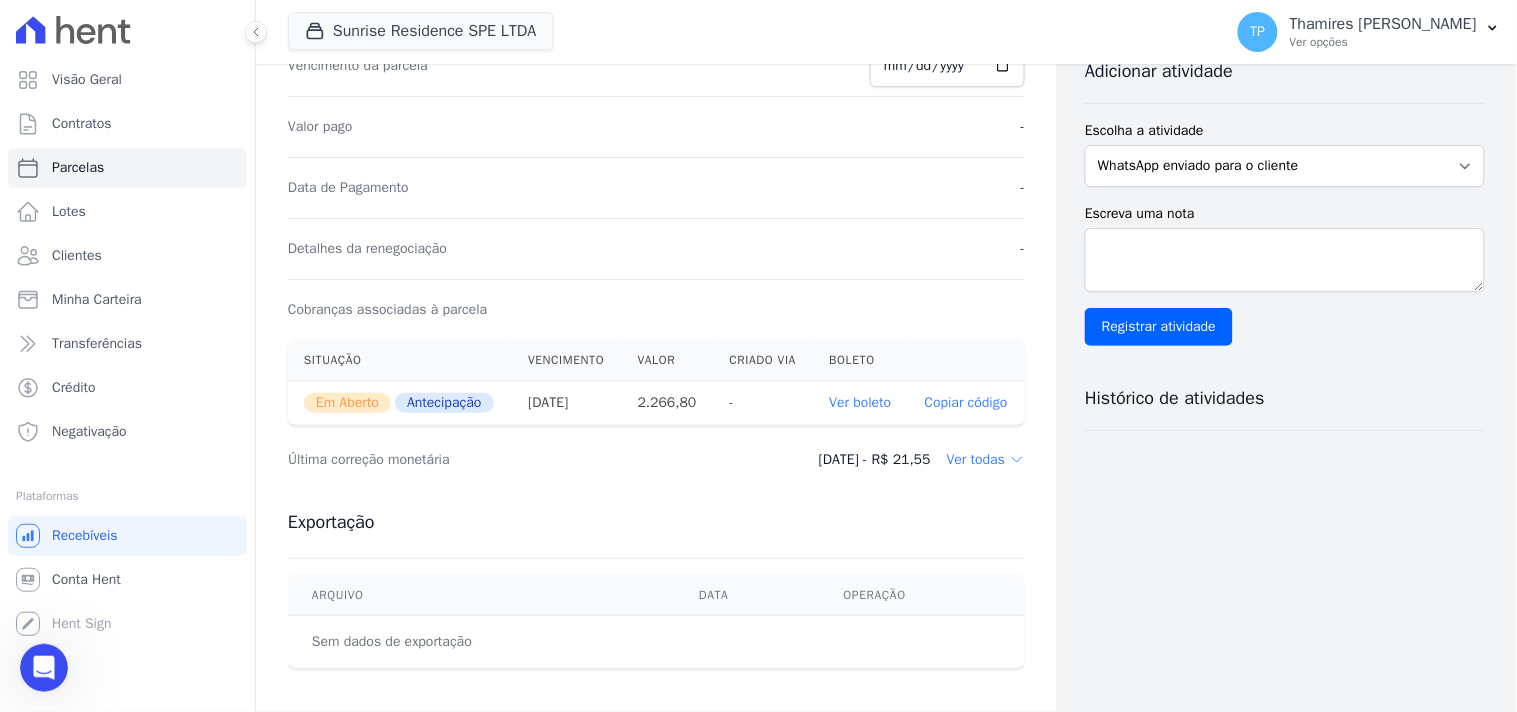scroll, scrollTop: 0, scrollLeft: 0, axis: both 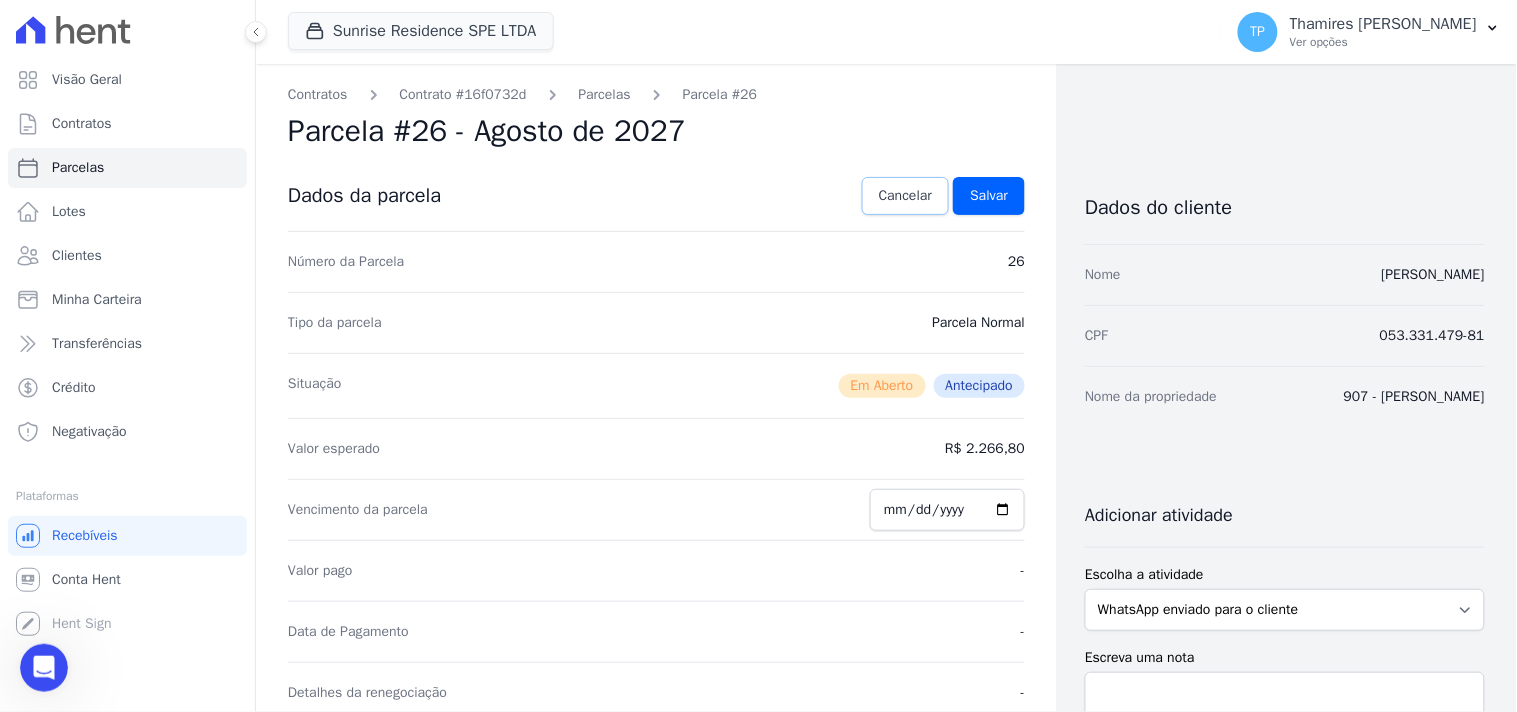 click on "Cancelar" at bounding box center [905, 196] 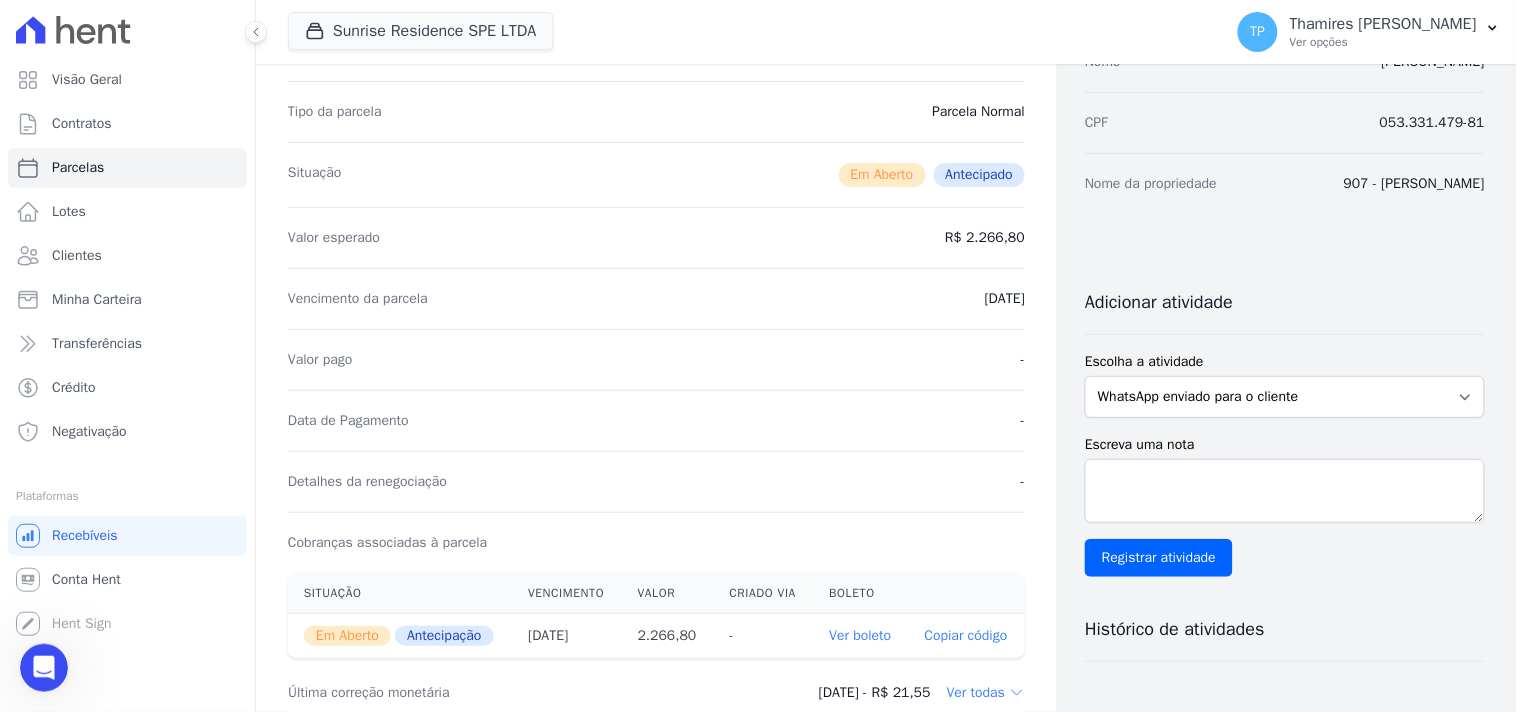 scroll, scrollTop: 555, scrollLeft: 0, axis: vertical 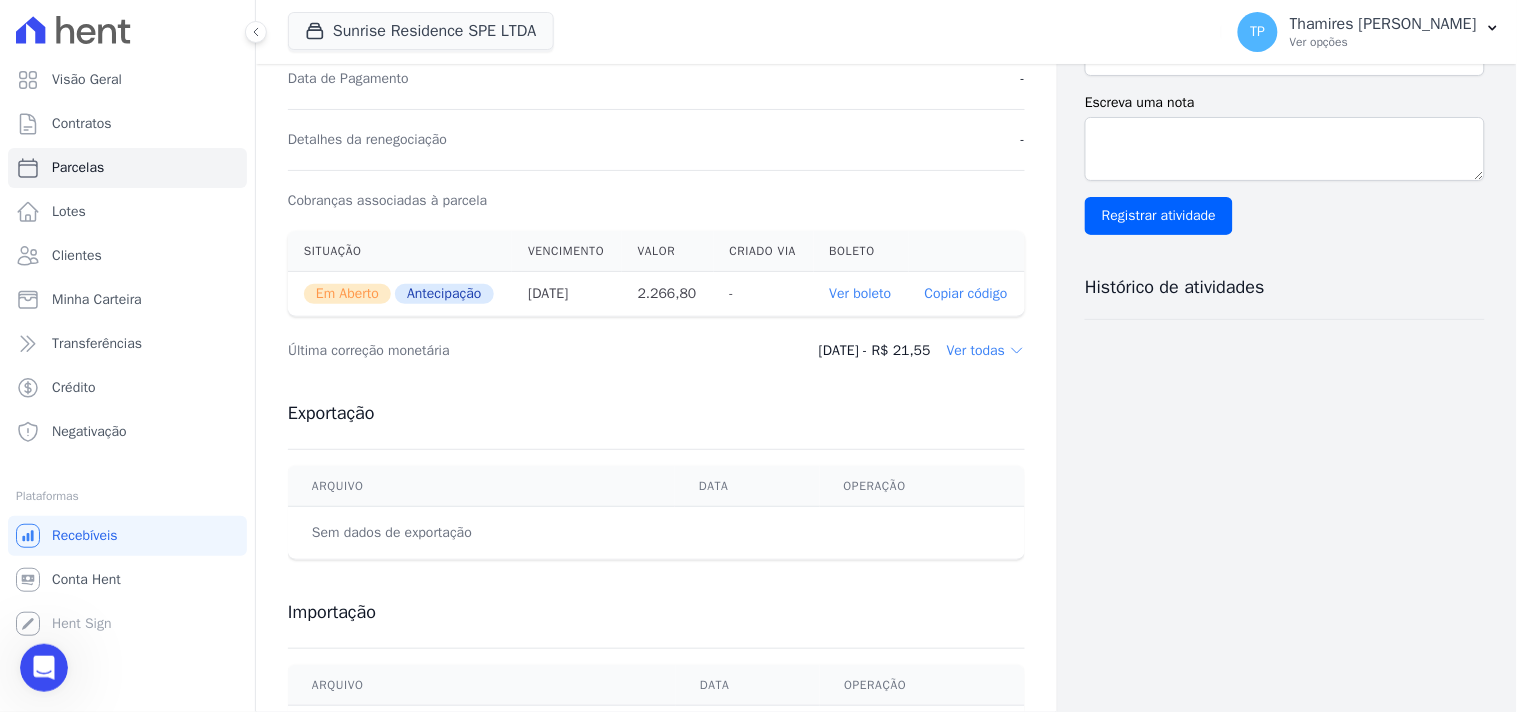 click on "Ver todas" at bounding box center [986, 351] 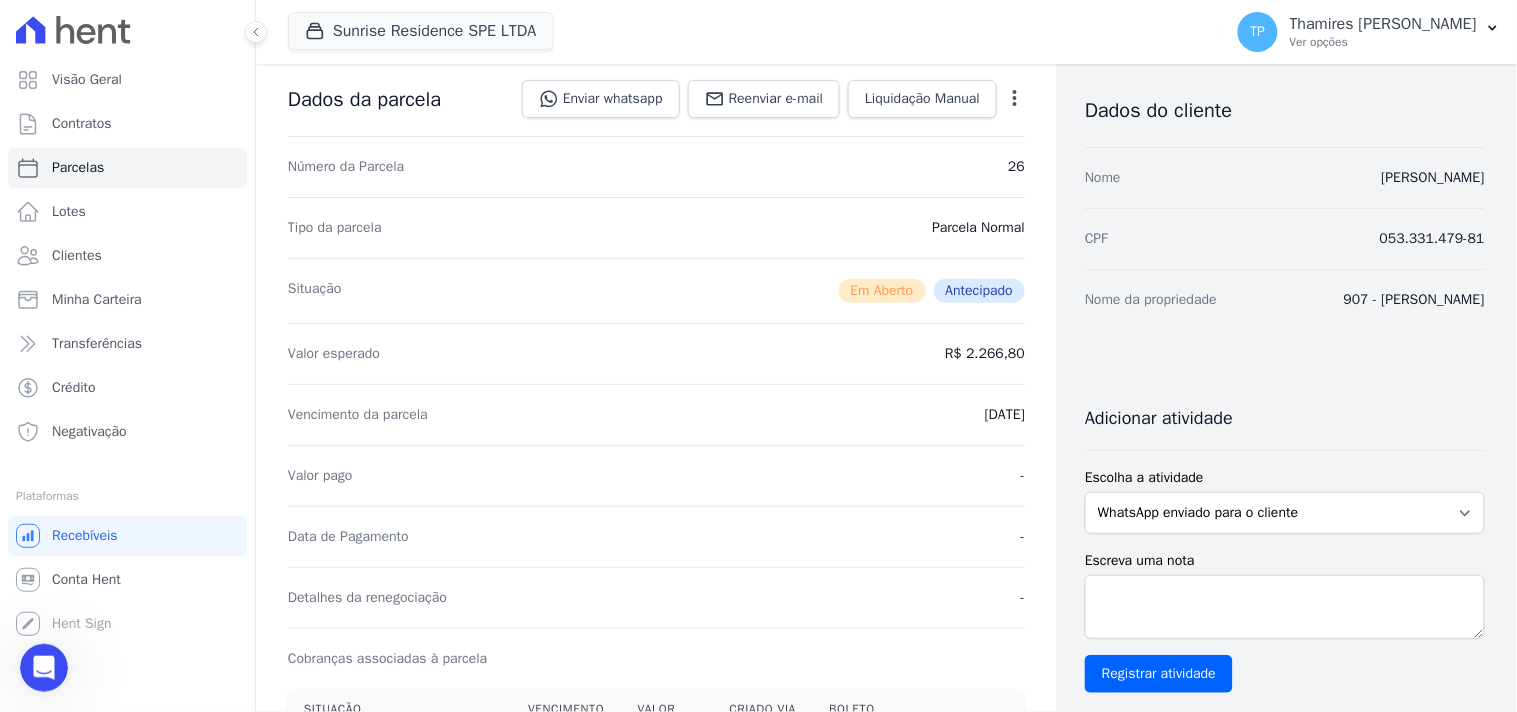 scroll, scrollTop: 0, scrollLeft: 0, axis: both 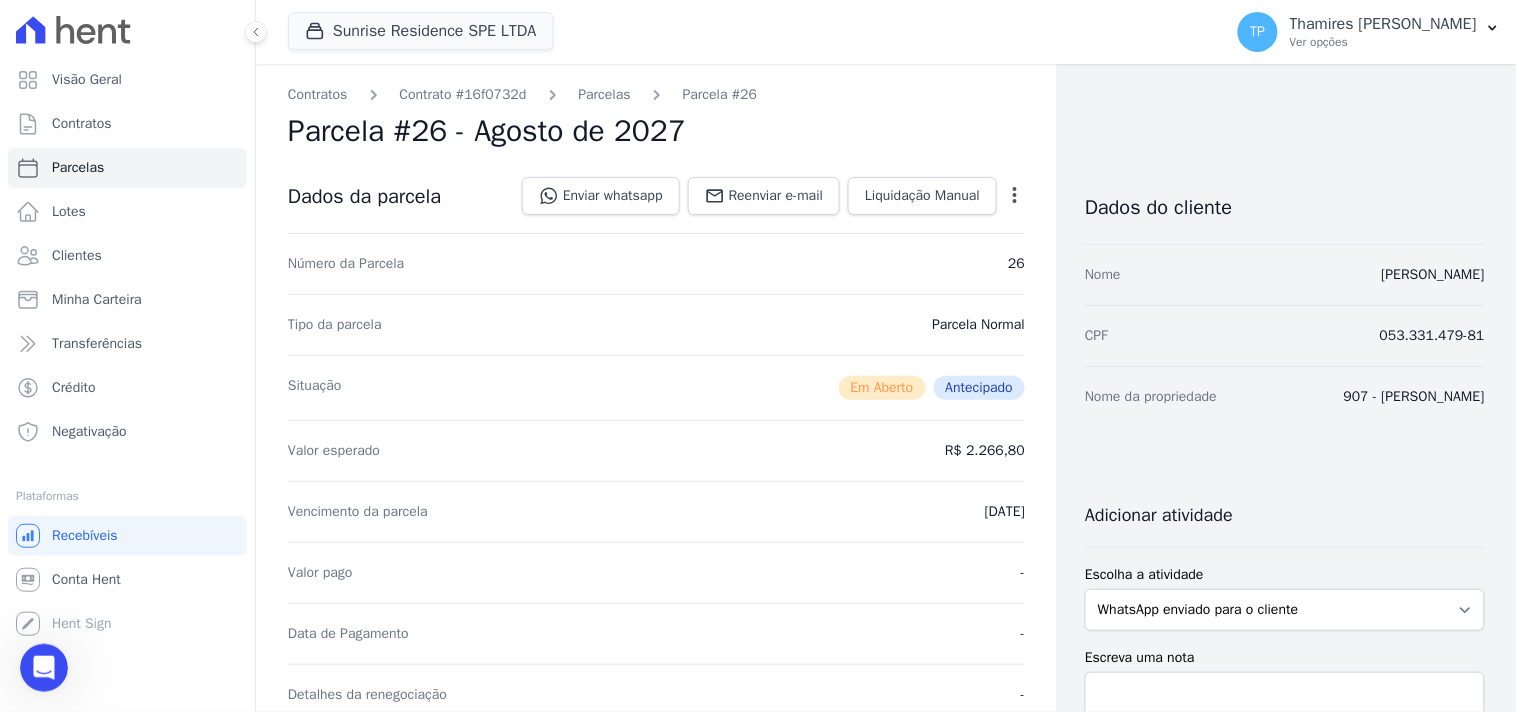 click at bounding box center [43, 667] 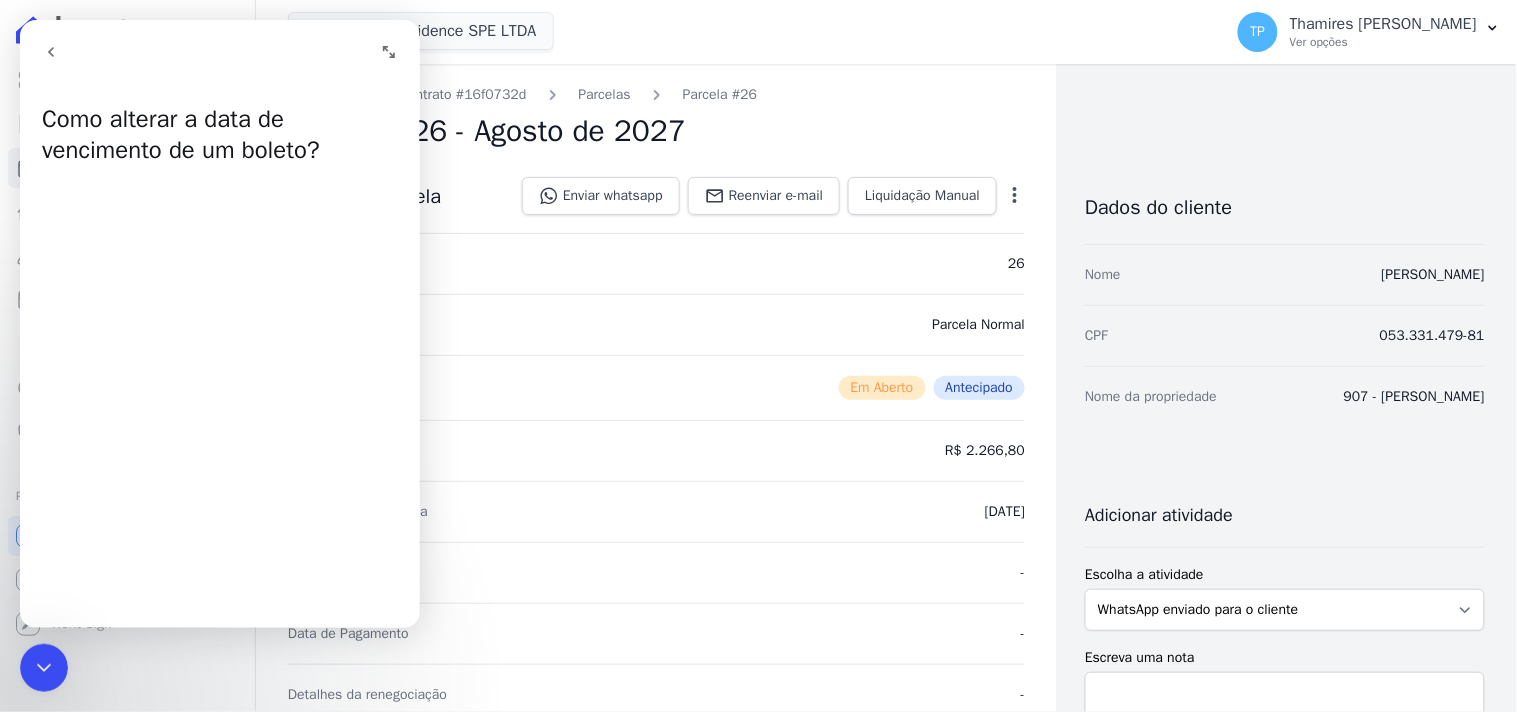 click 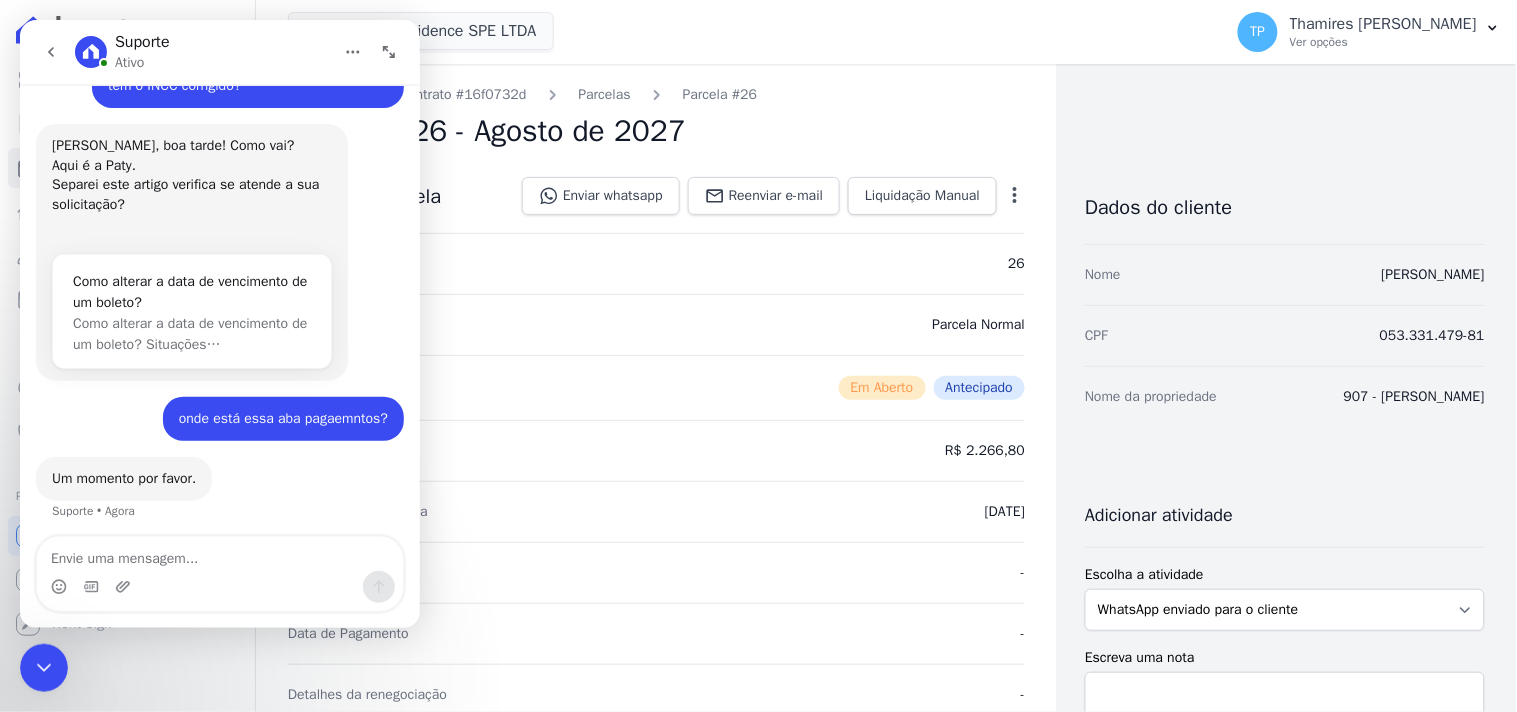 scroll, scrollTop: 572, scrollLeft: 0, axis: vertical 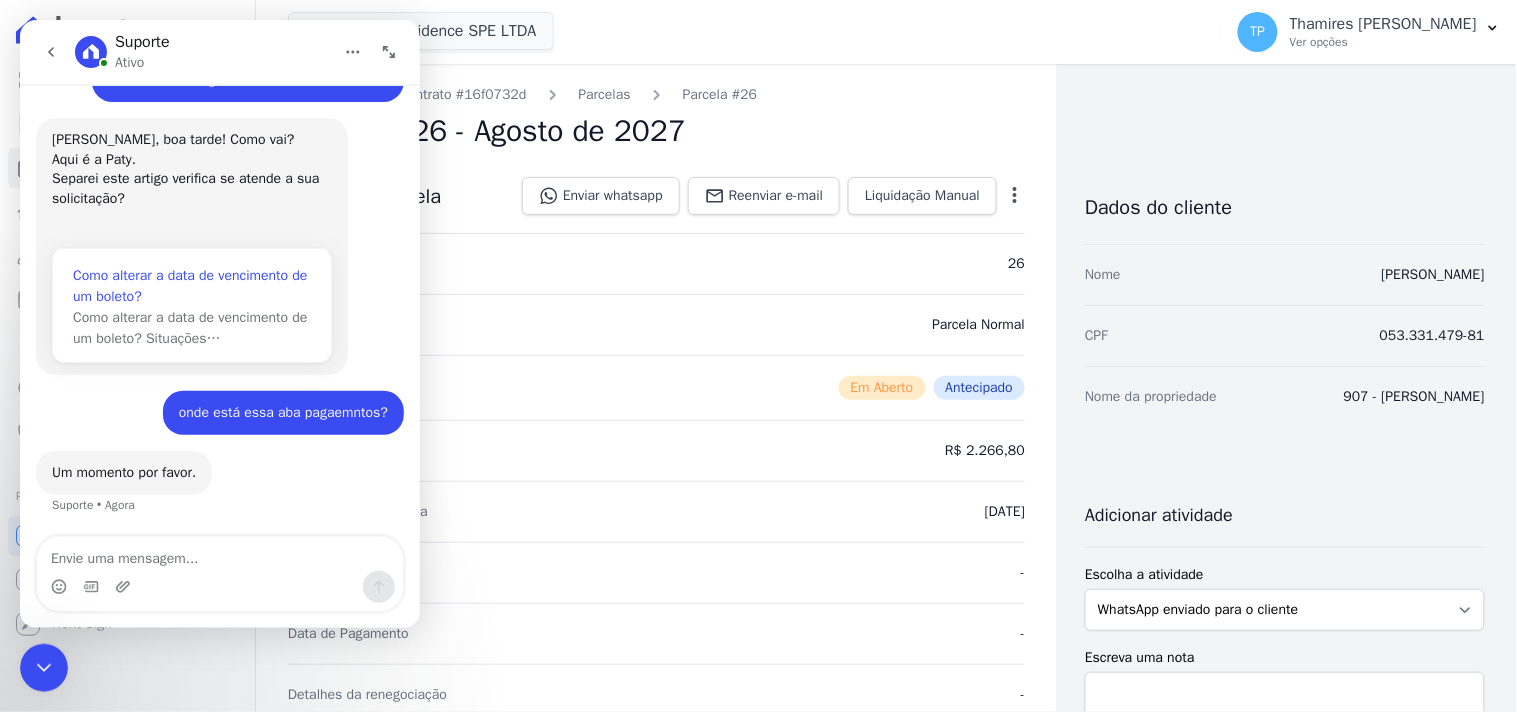 click on "Como alterar a data de vencimento de um boleto?" at bounding box center [191, 285] 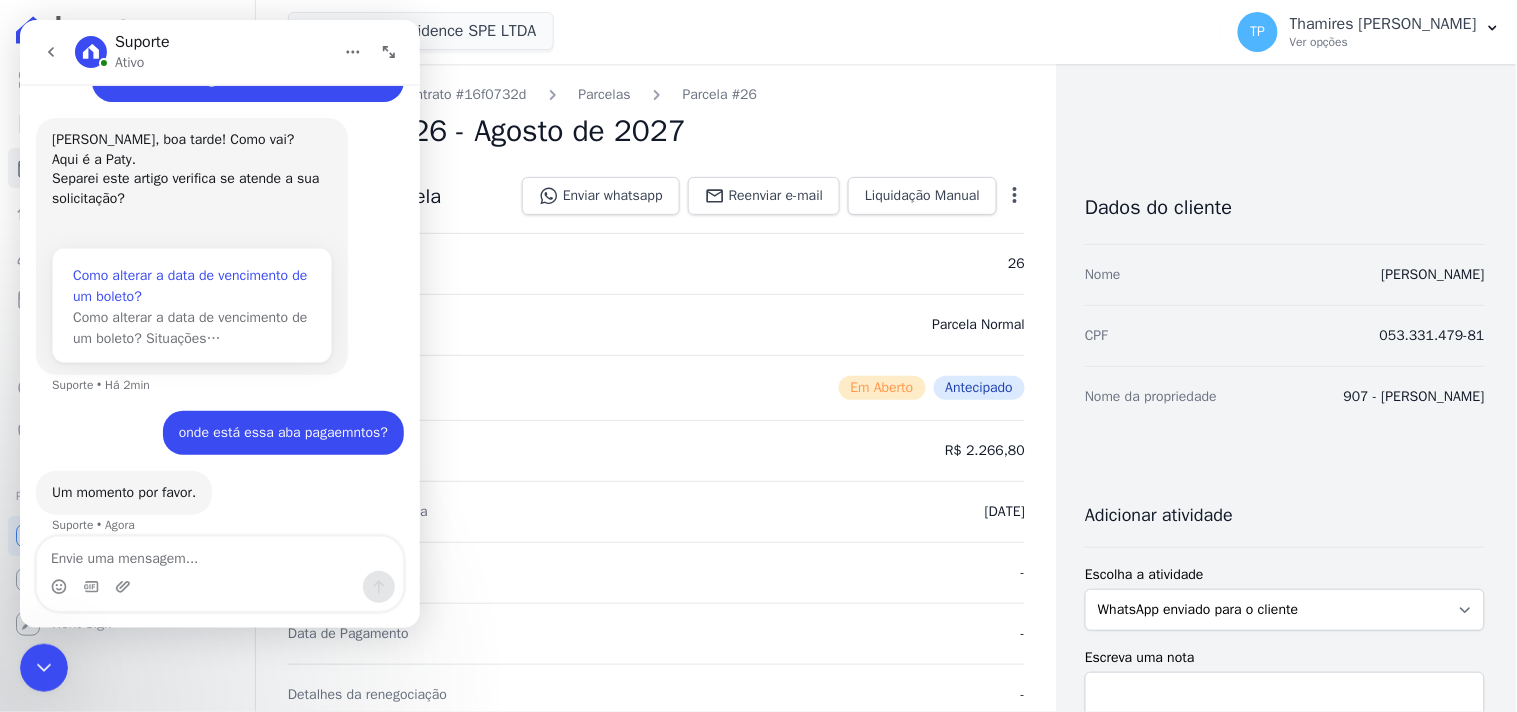 scroll, scrollTop: 0, scrollLeft: 0, axis: both 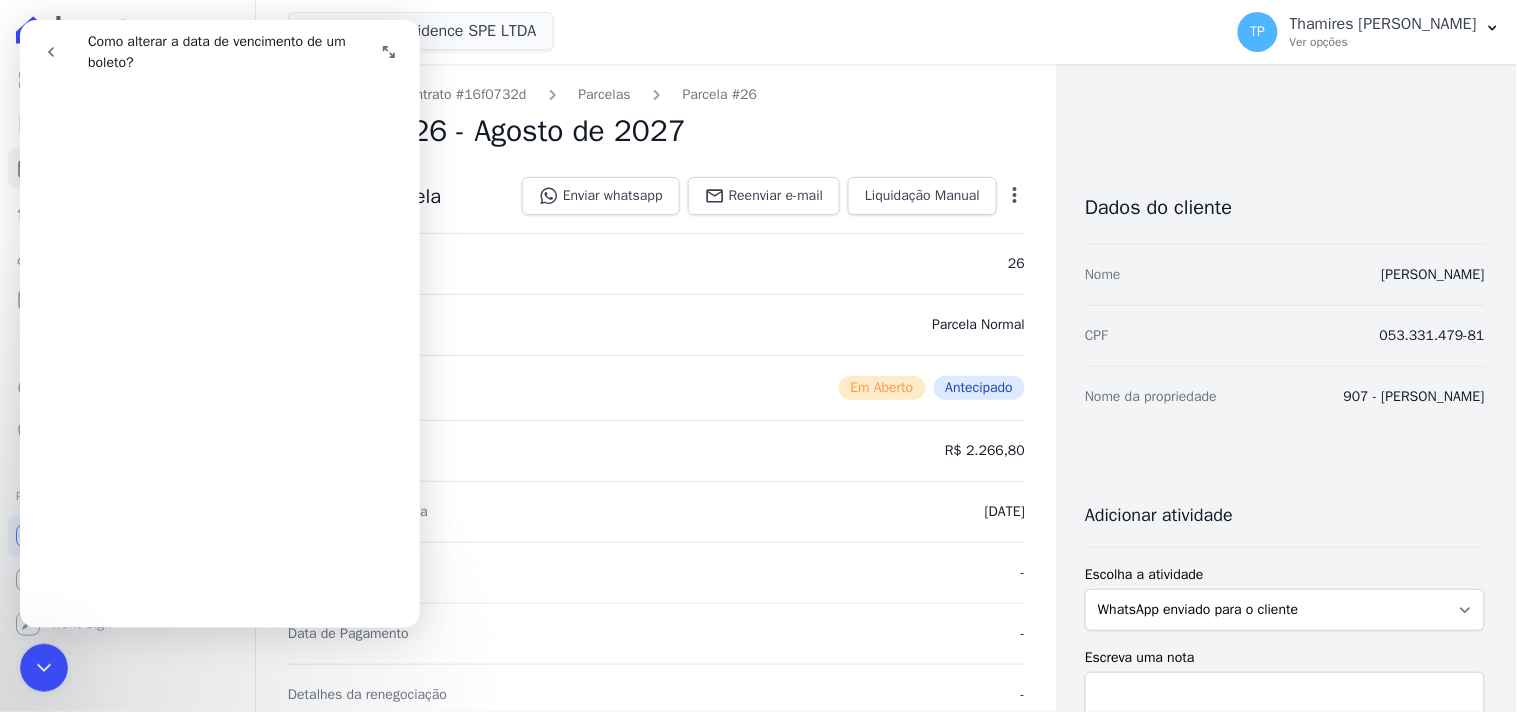 click 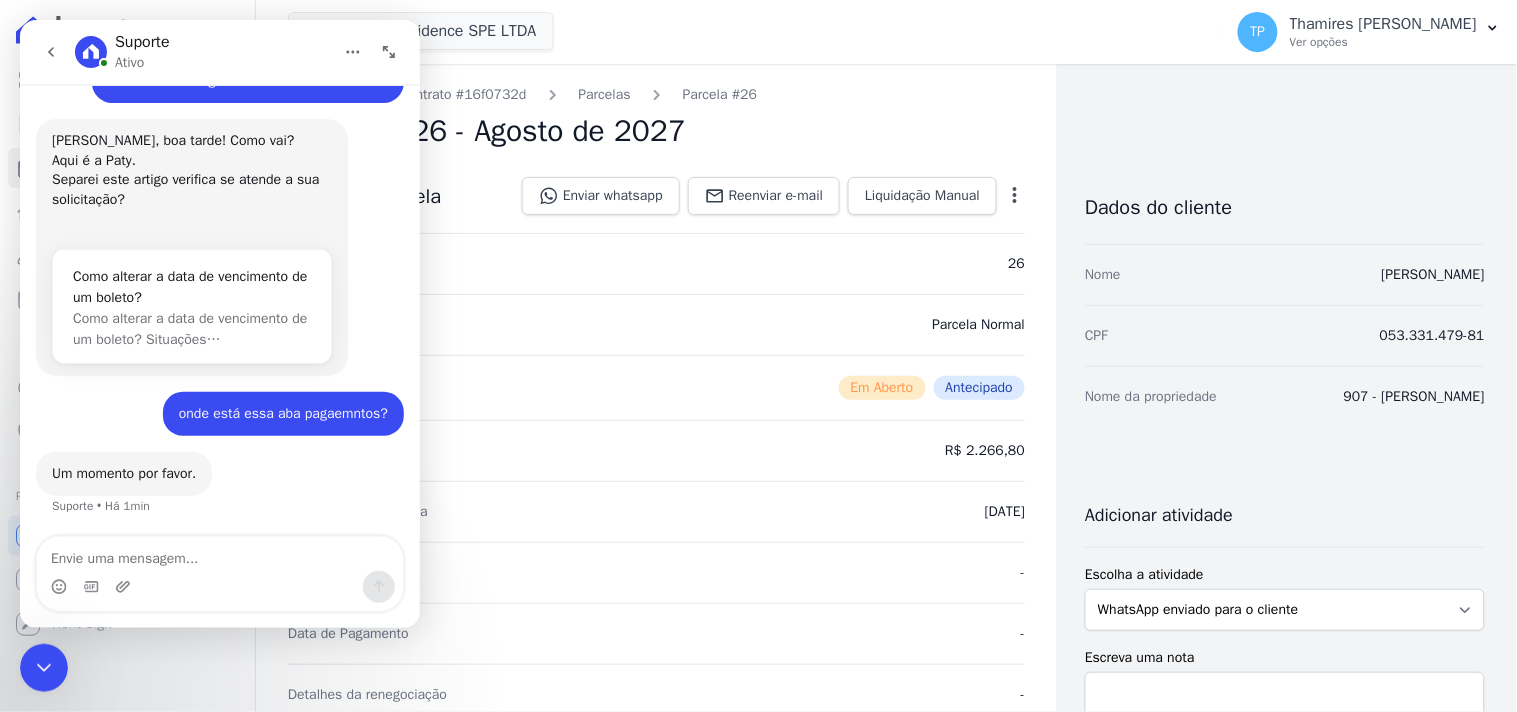 scroll, scrollTop: 572, scrollLeft: 0, axis: vertical 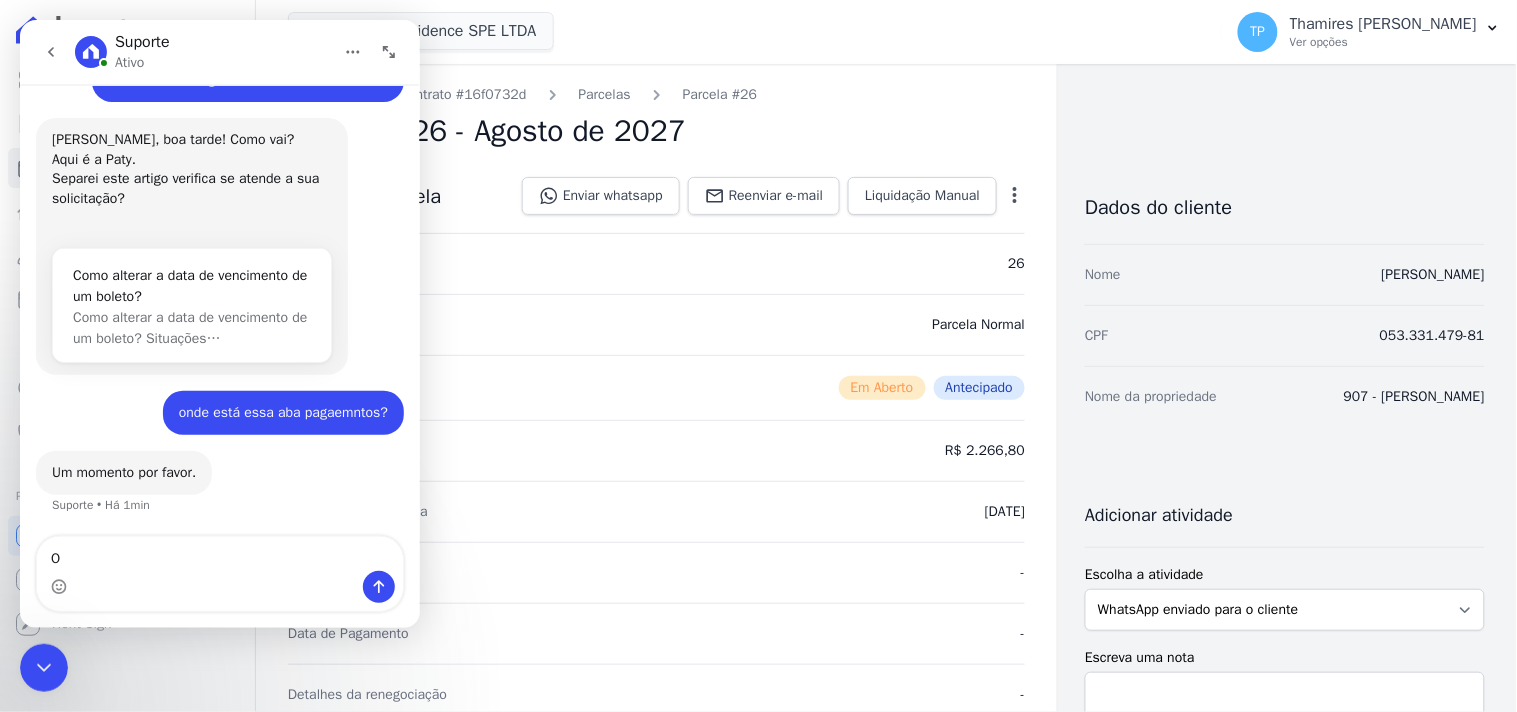 type on "Ok" 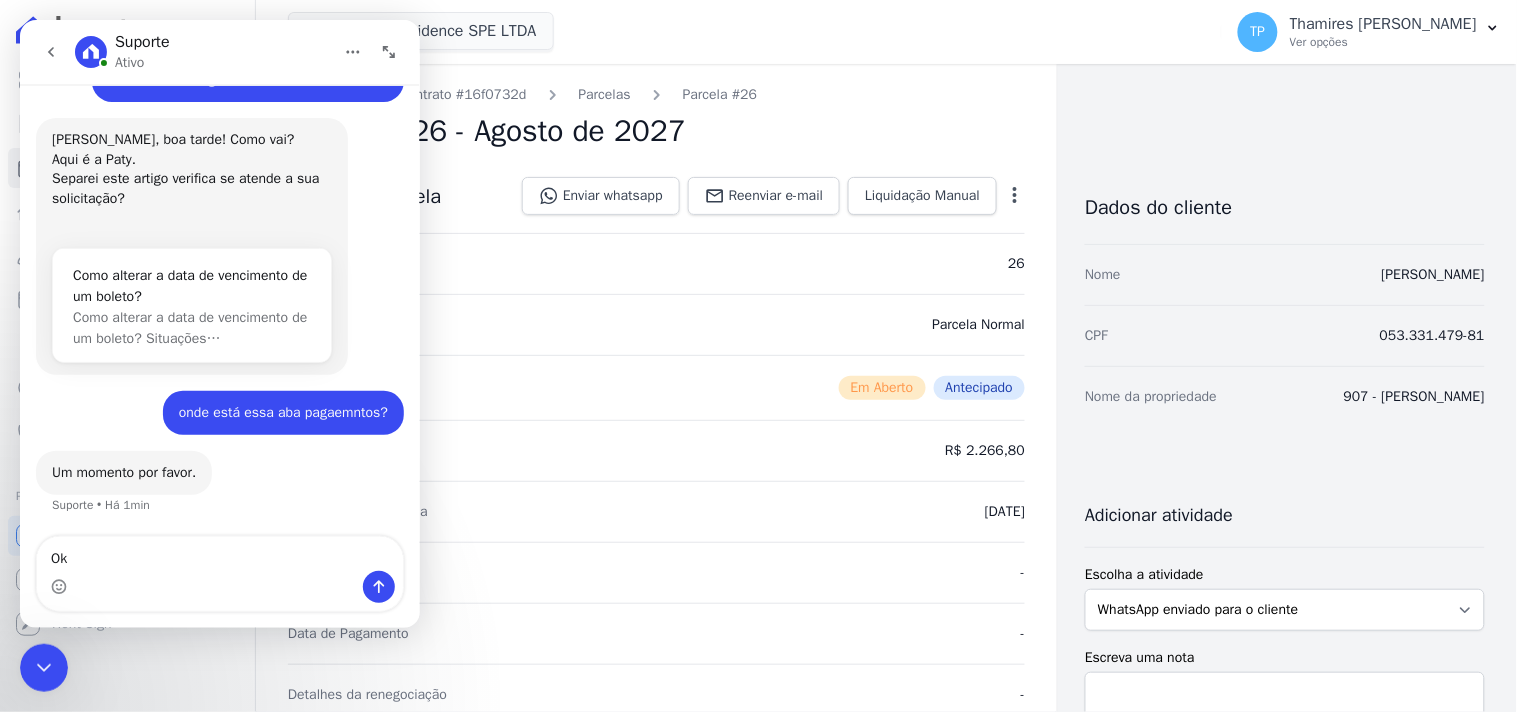 type 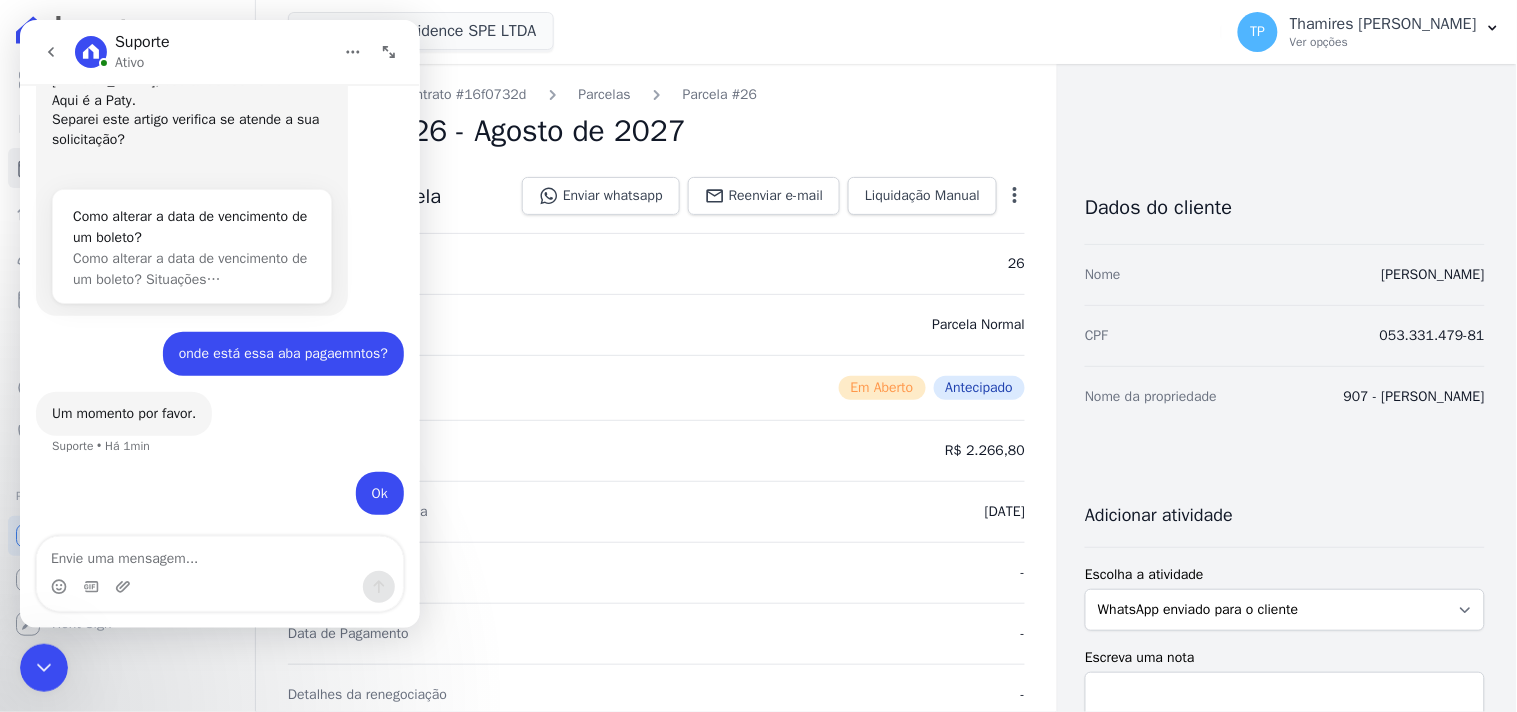 scroll, scrollTop: 631, scrollLeft: 0, axis: vertical 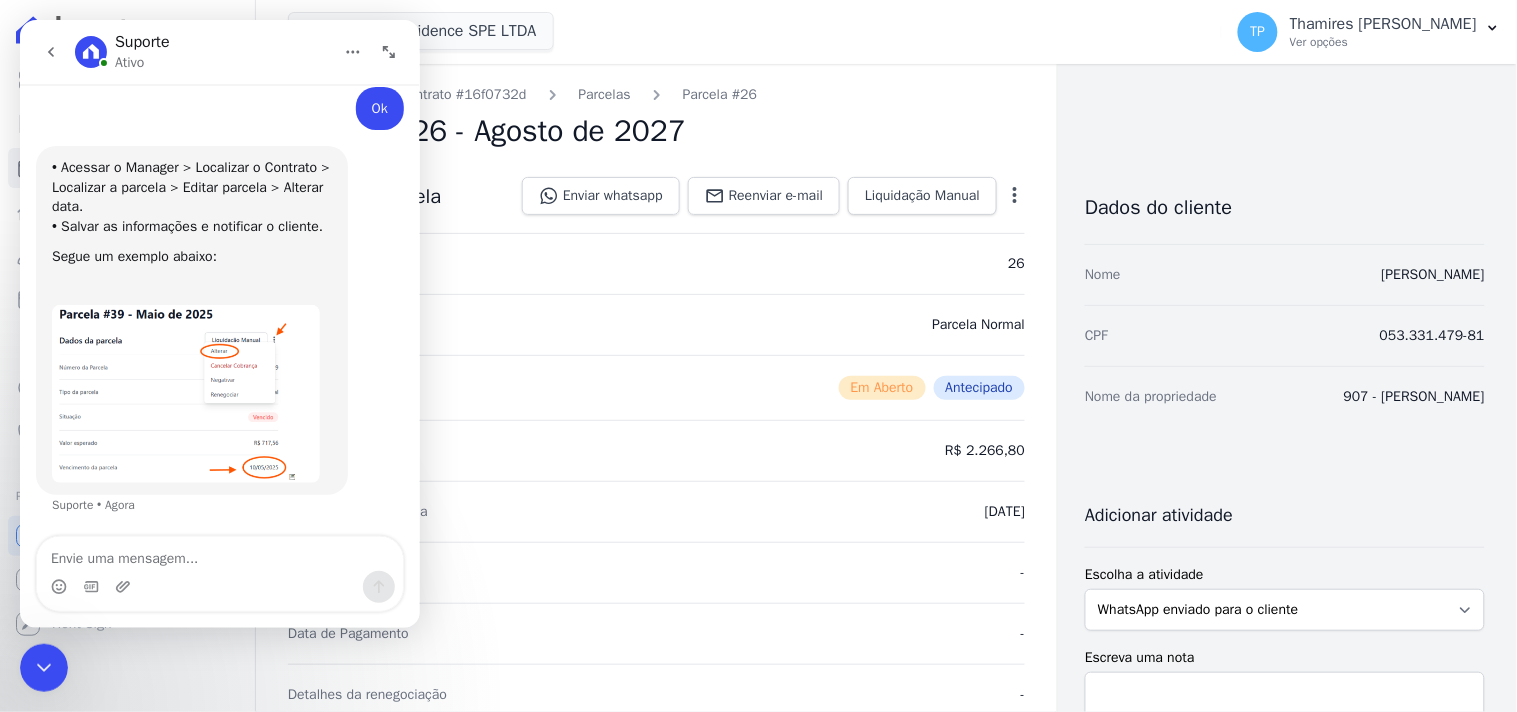 click 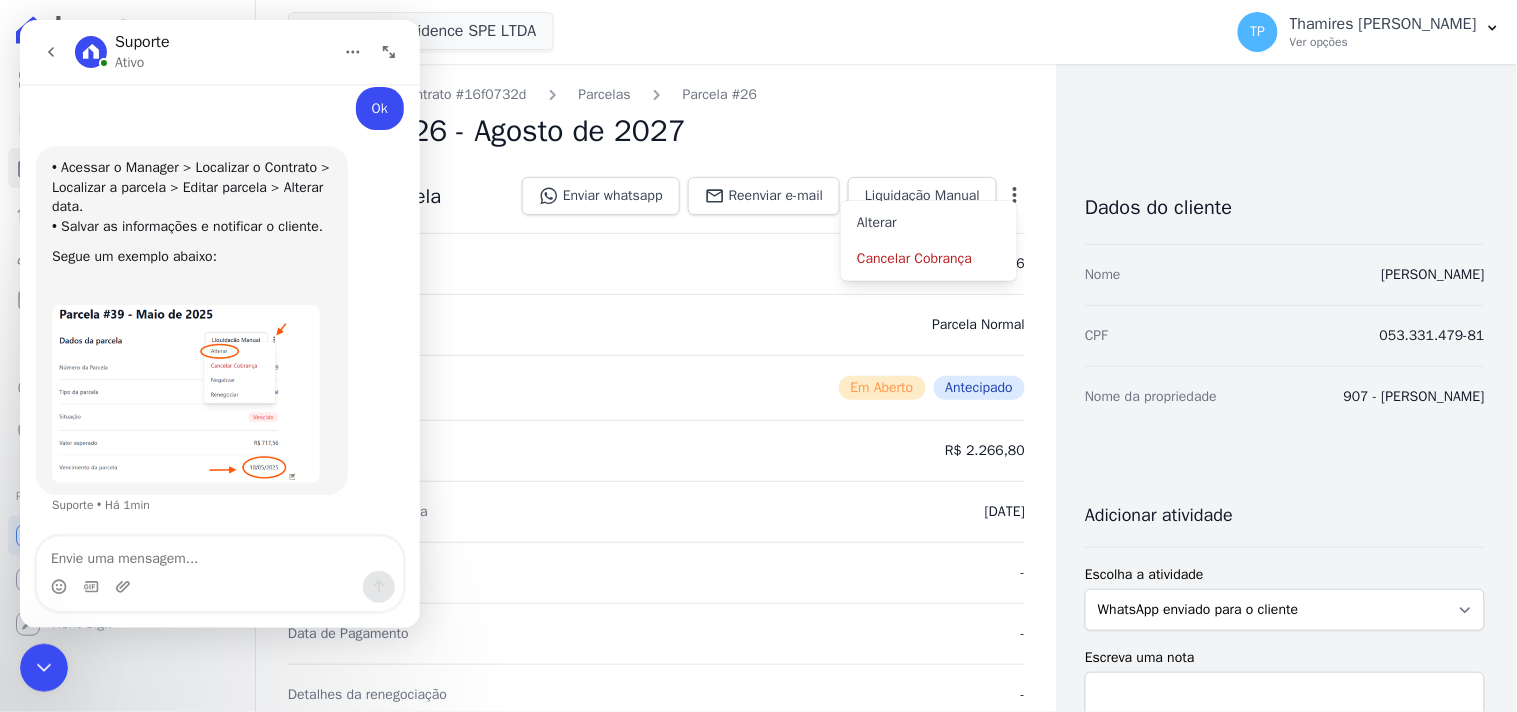 click on "Número da Parcela
26" at bounding box center [656, 263] 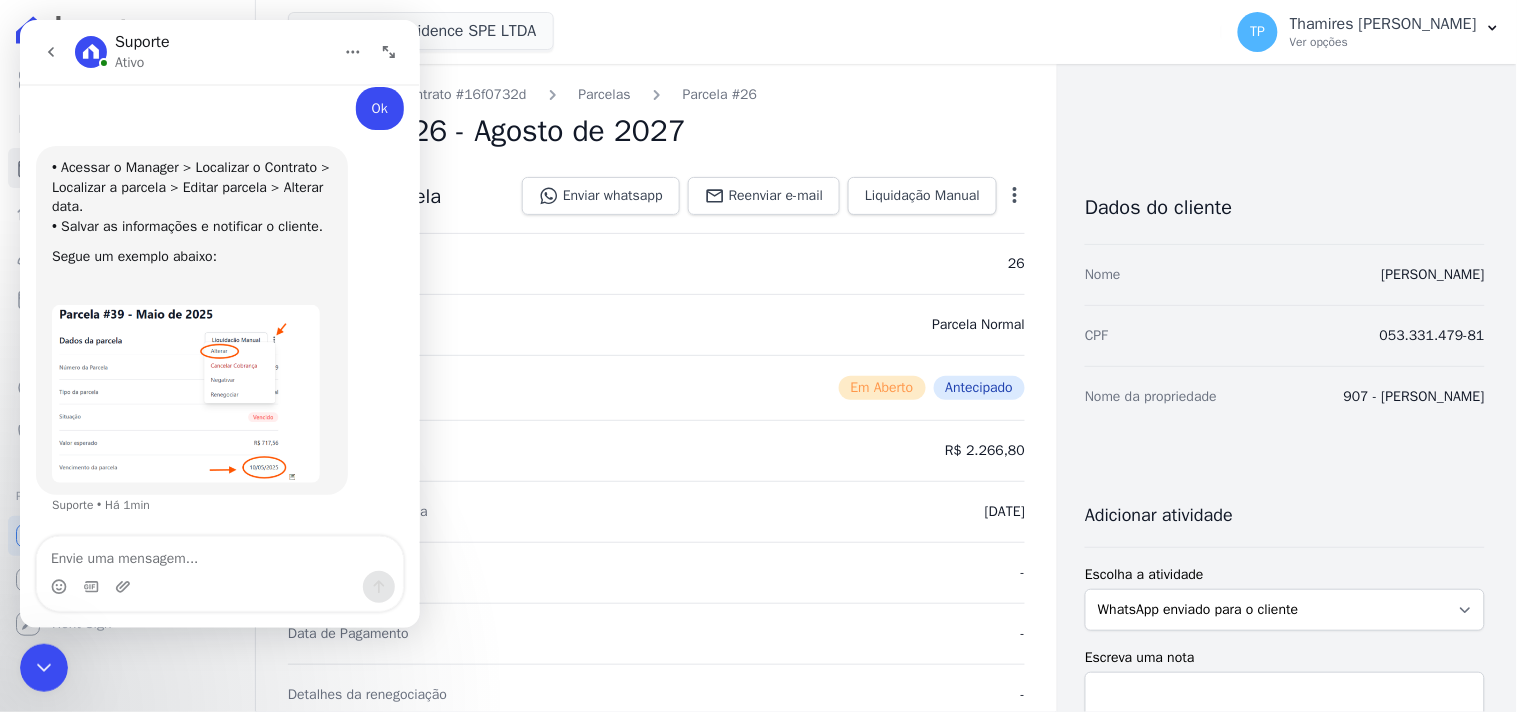 click at bounding box center (185, 393) 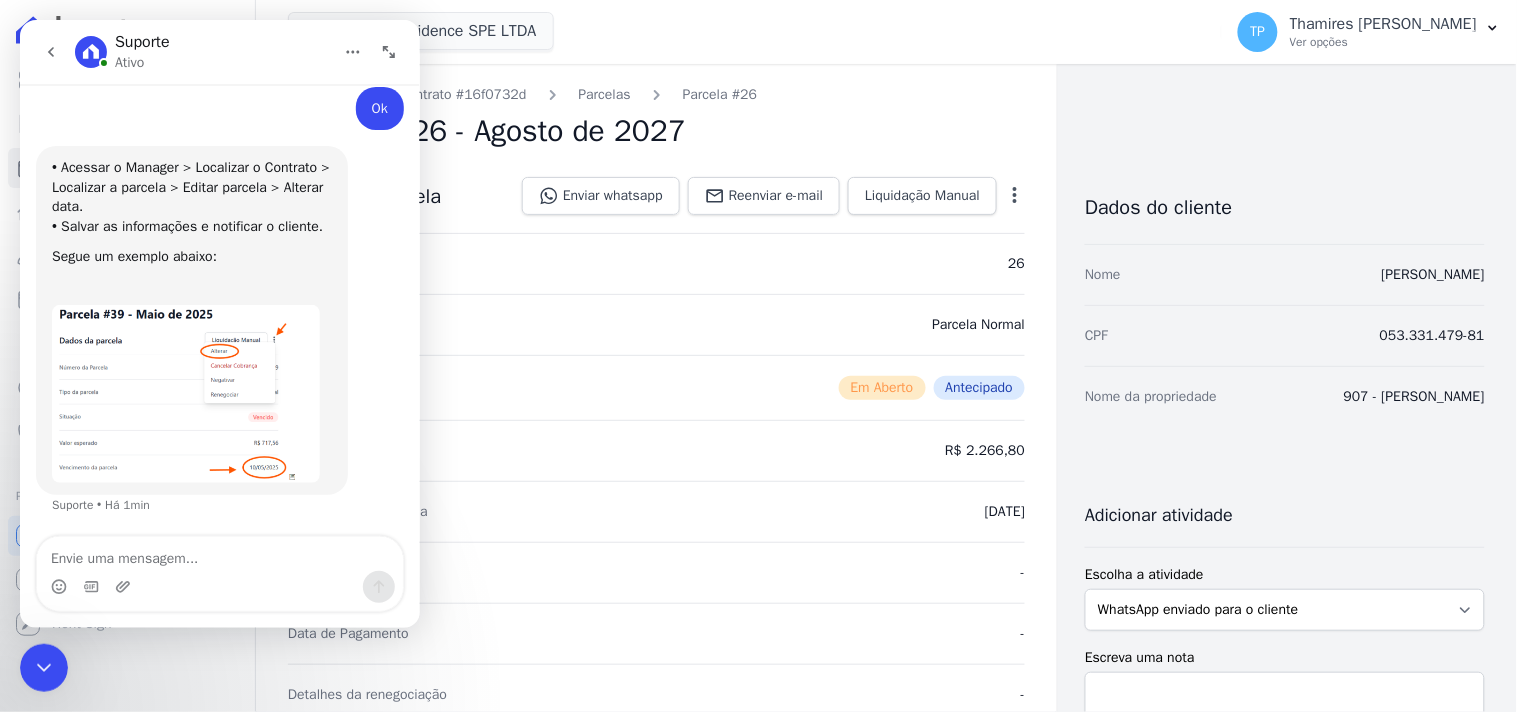 scroll, scrollTop: 0, scrollLeft: 0, axis: both 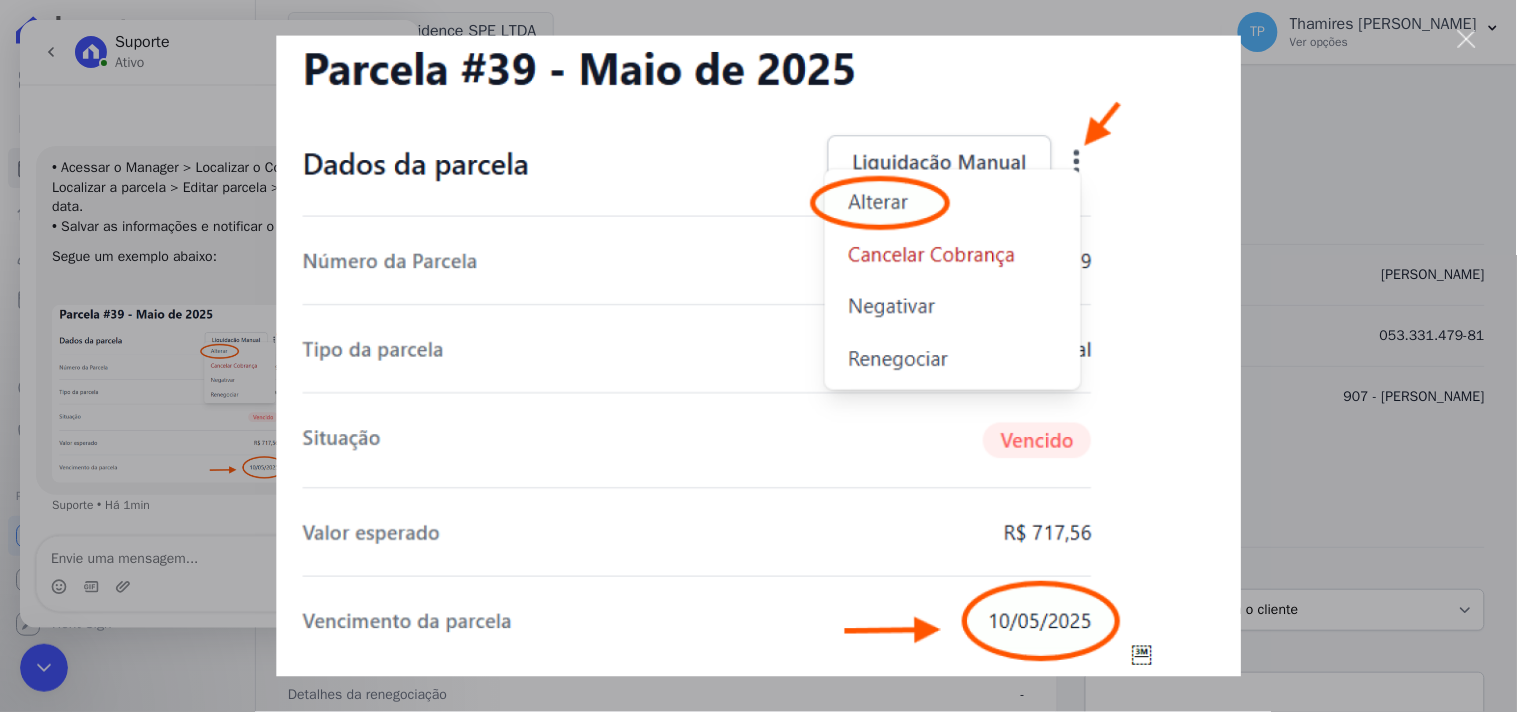 click at bounding box center [758, 356] 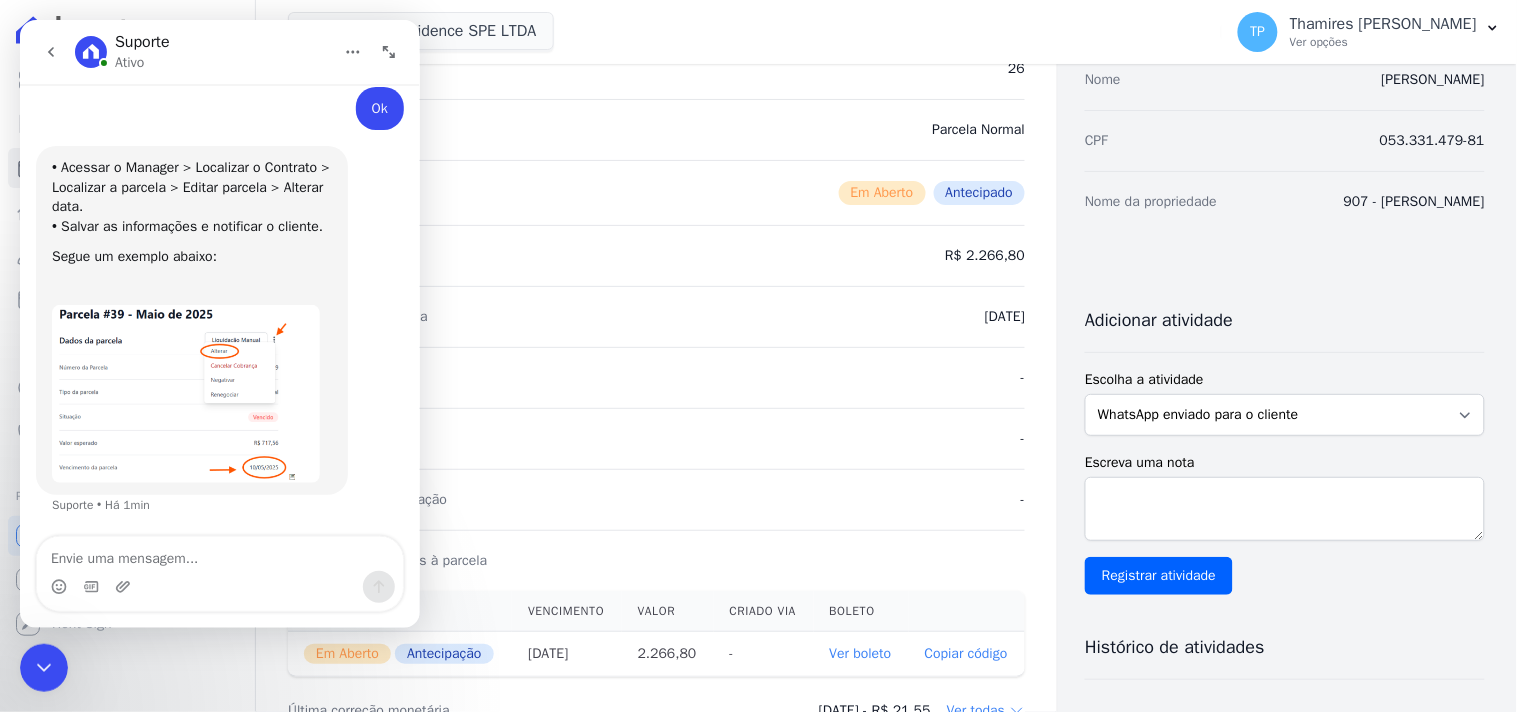 scroll, scrollTop: 222, scrollLeft: 0, axis: vertical 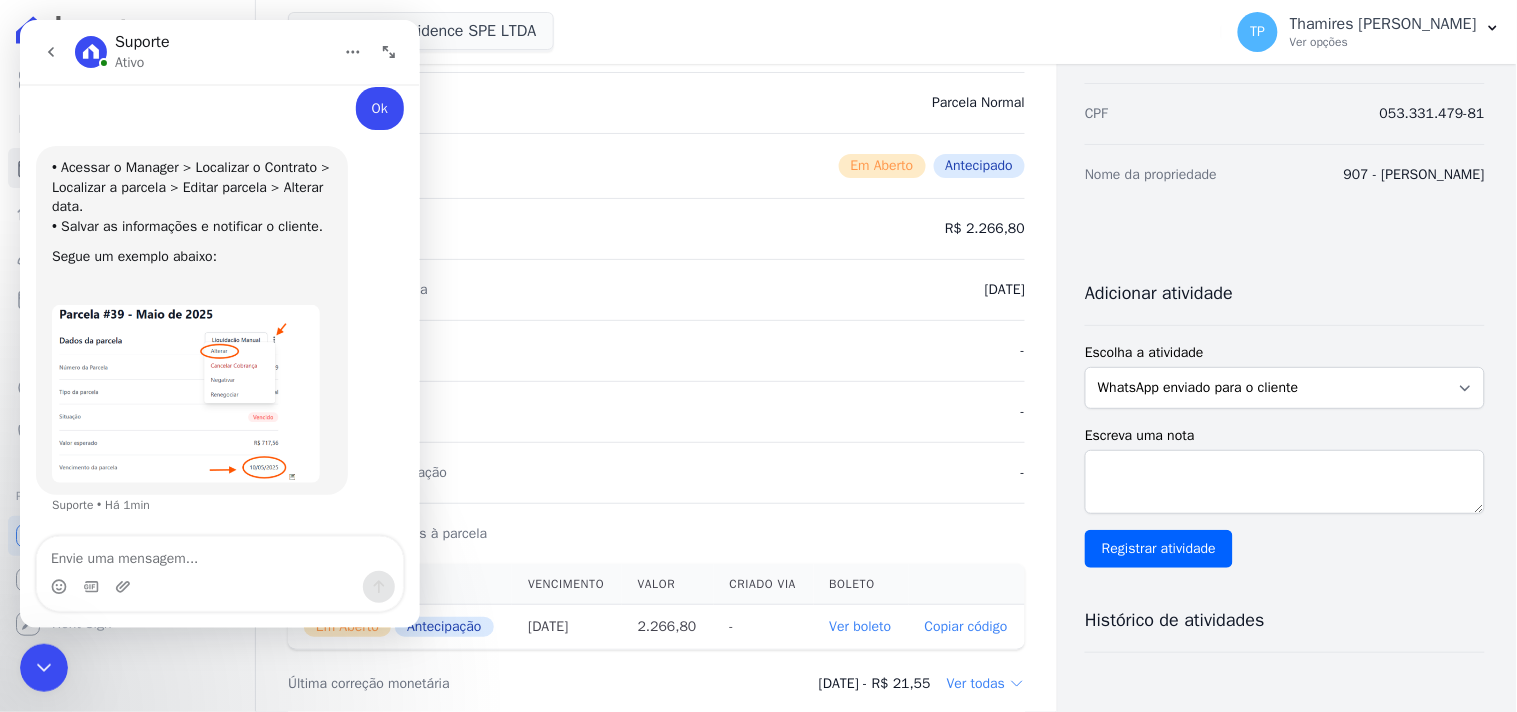 drag, startPoint x: 231, startPoint y: 45, endPoint x: 239, endPoint y: 64, distance: 20.615528 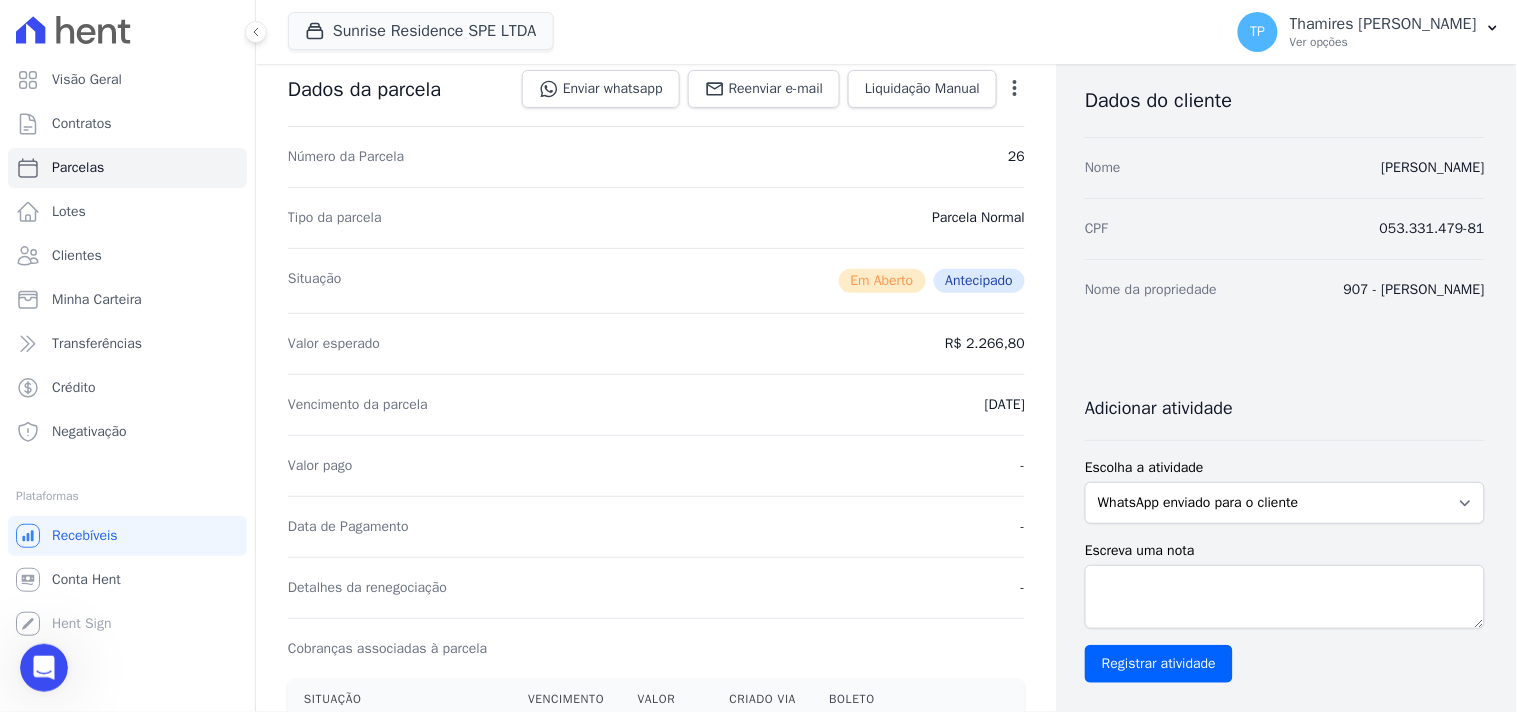 scroll, scrollTop: 0, scrollLeft: 0, axis: both 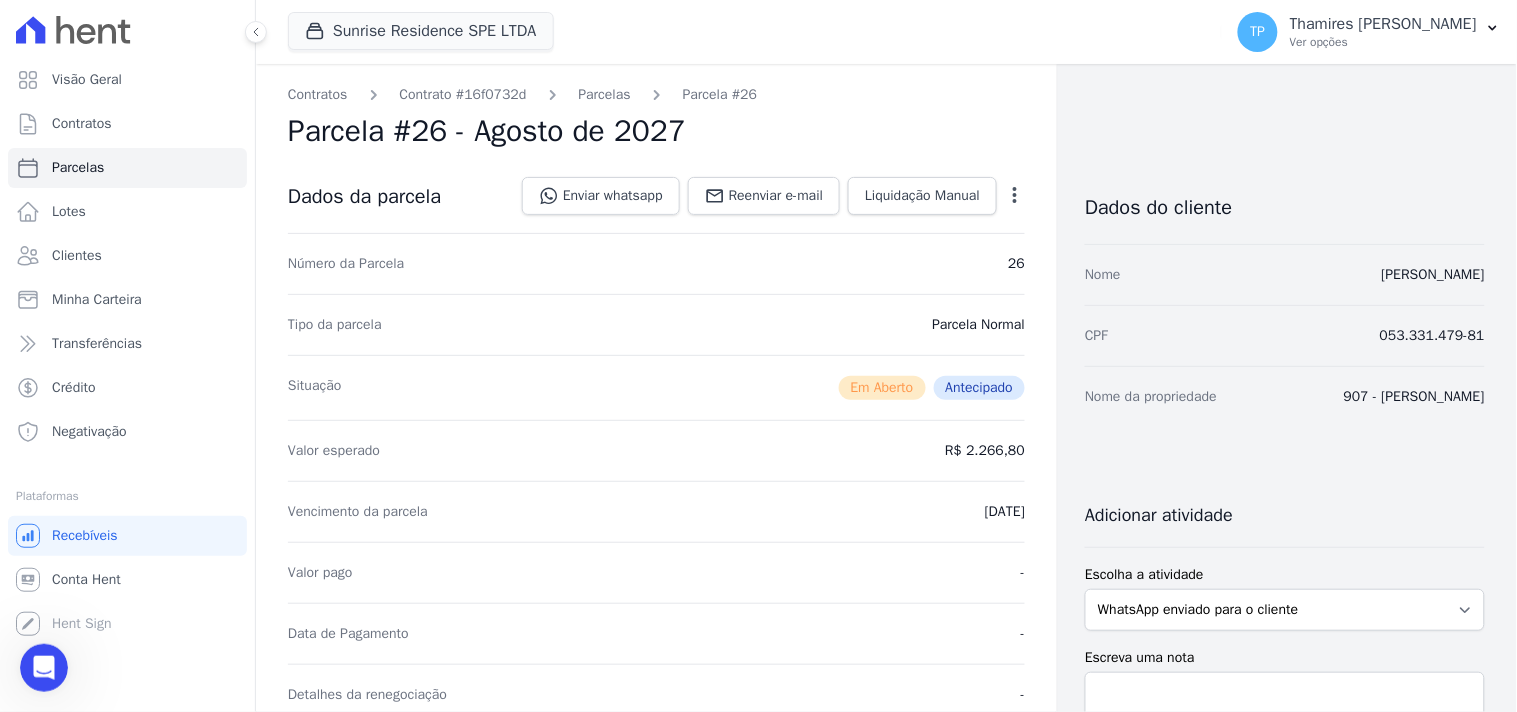 click at bounding box center [43, 667] 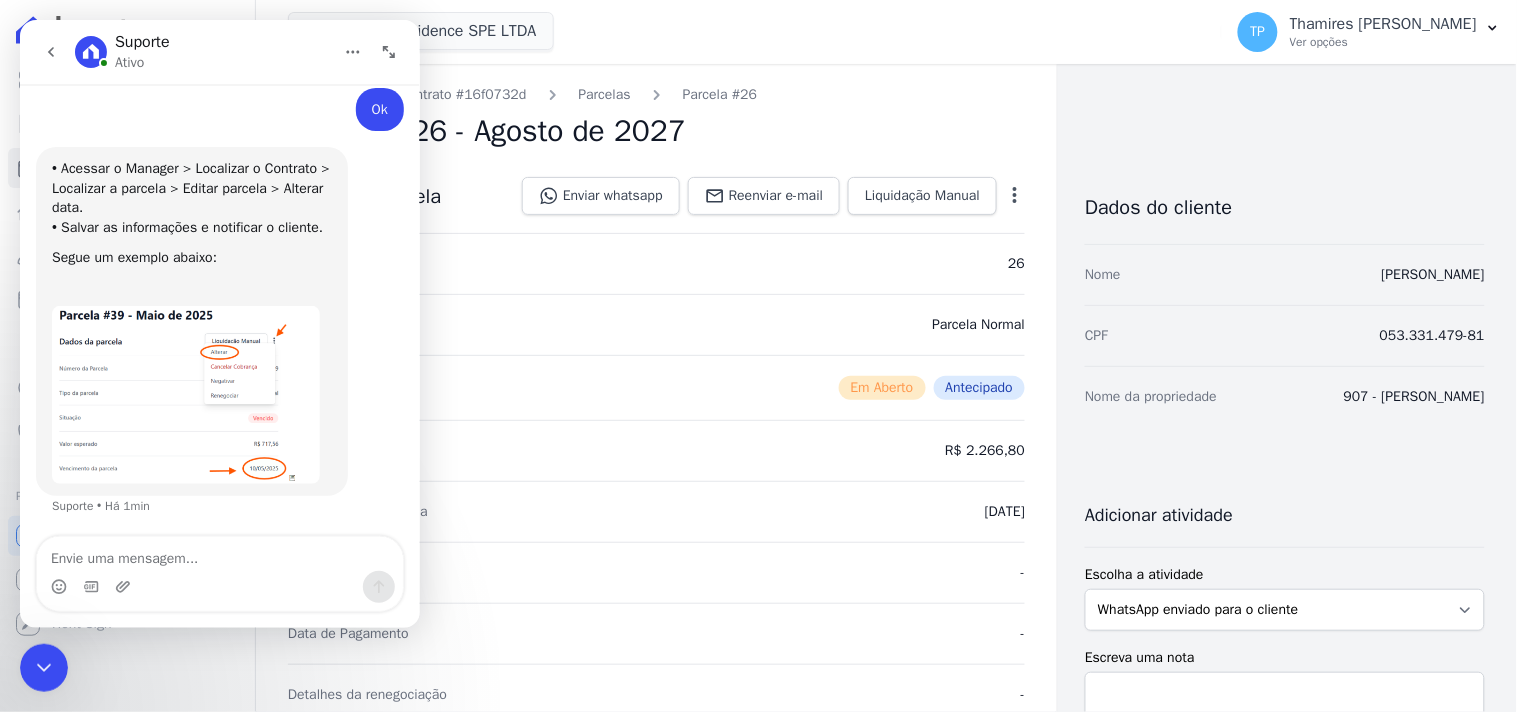 scroll, scrollTop: 996, scrollLeft: 0, axis: vertical 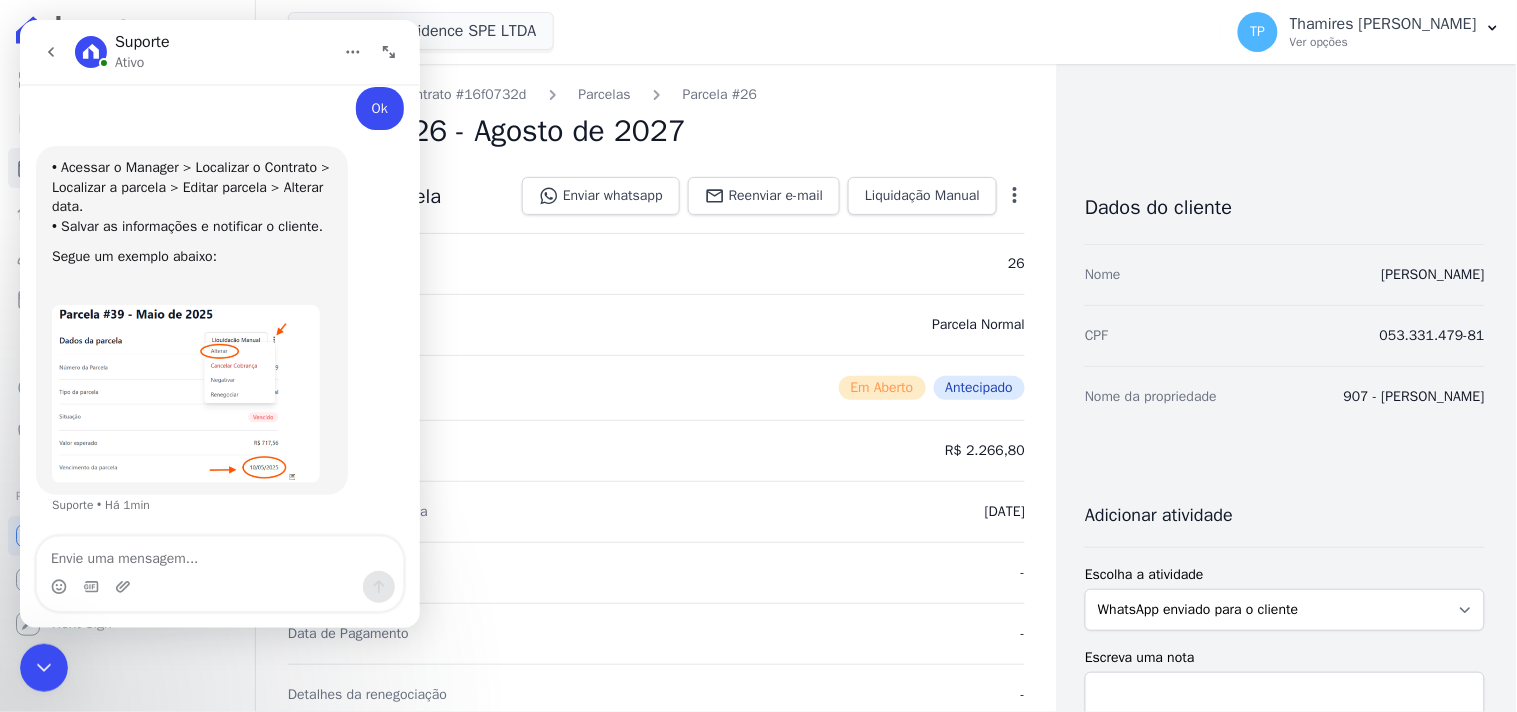 click at bounding box center (185, 393) 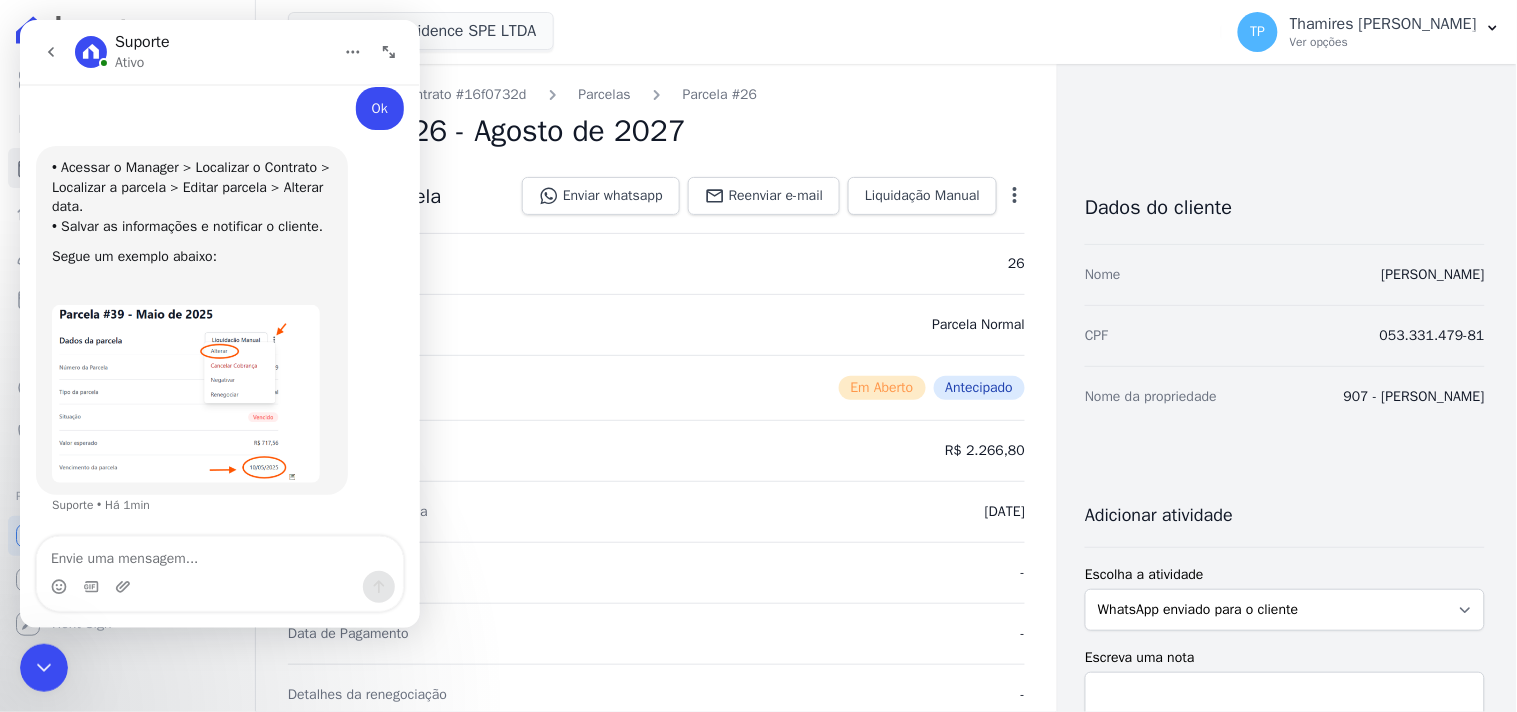 scroll, scrollTop: 0, scrollLeft: 0, axis: both 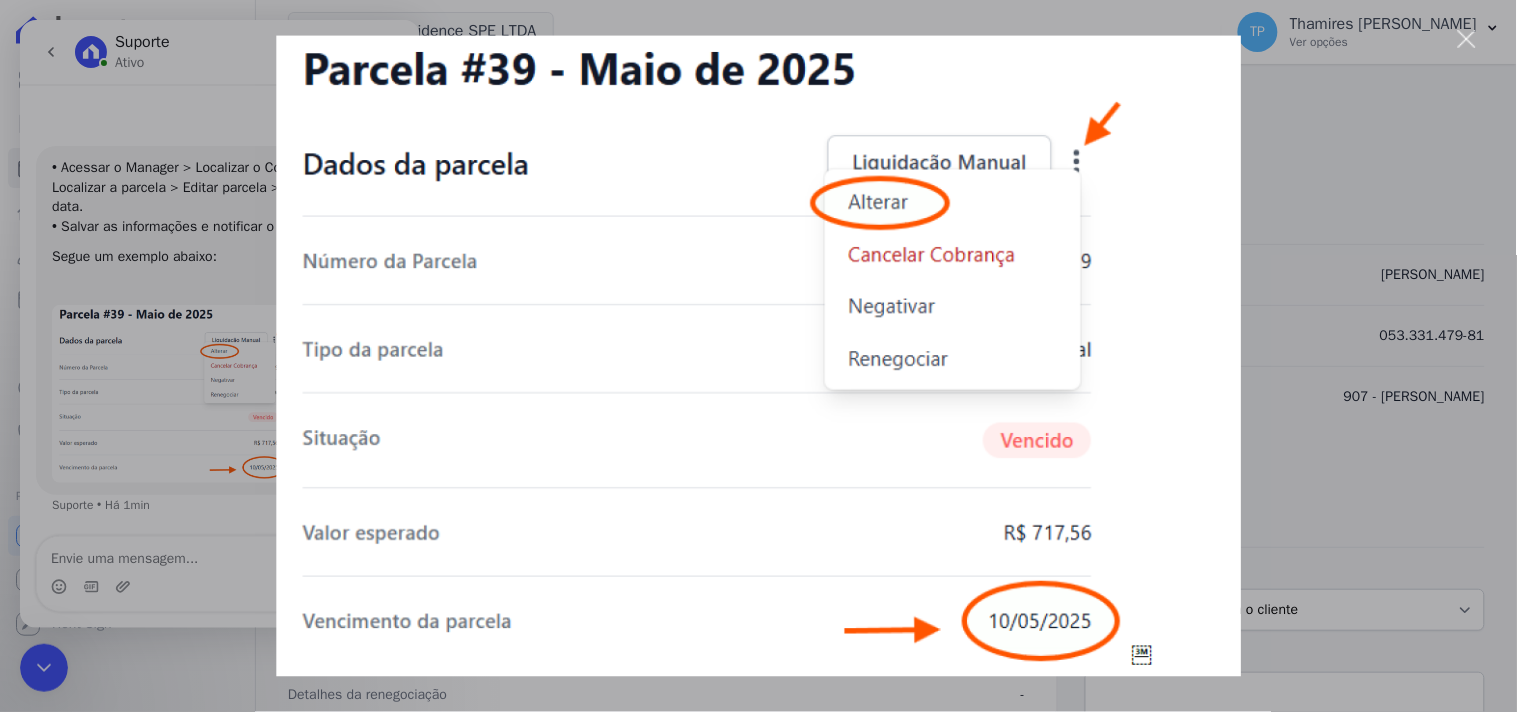 click at bounding box center (758, 356) 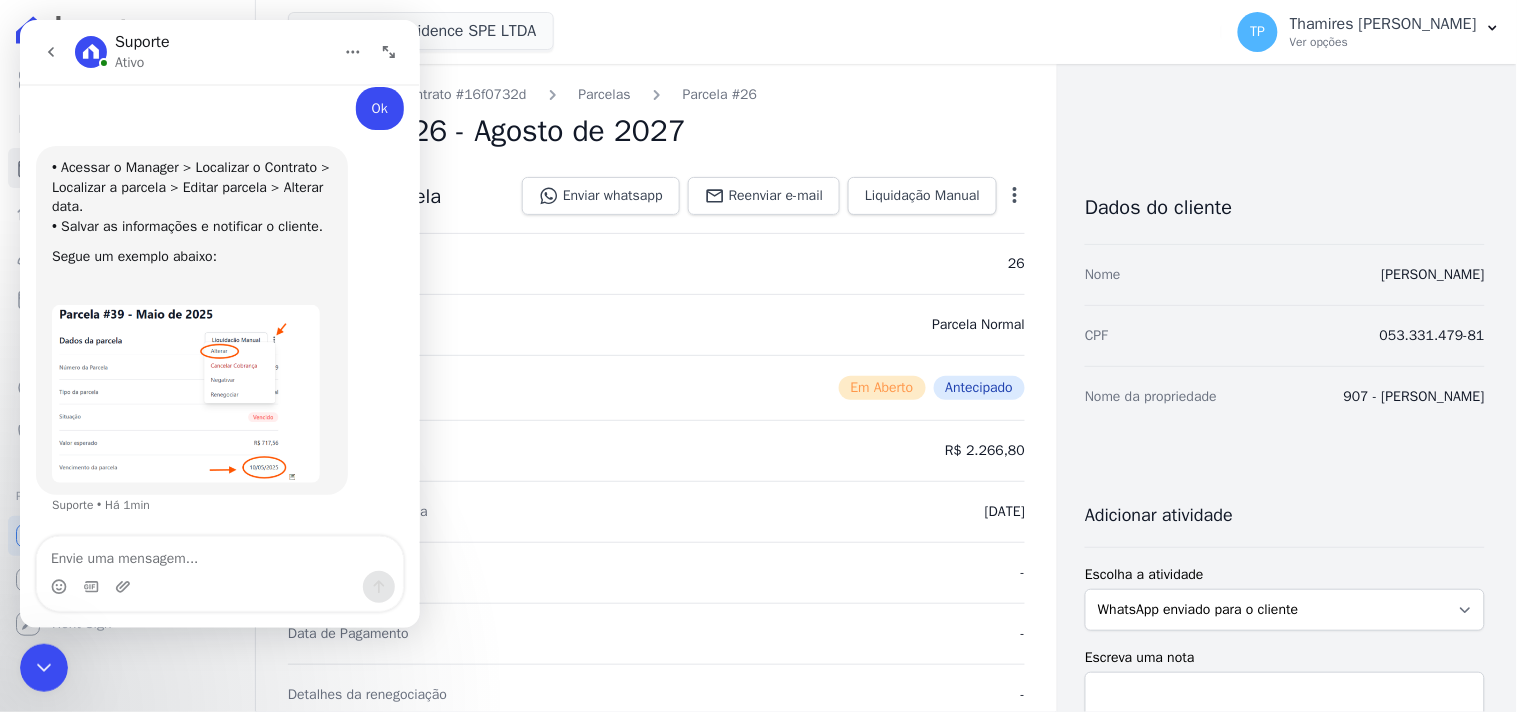 click 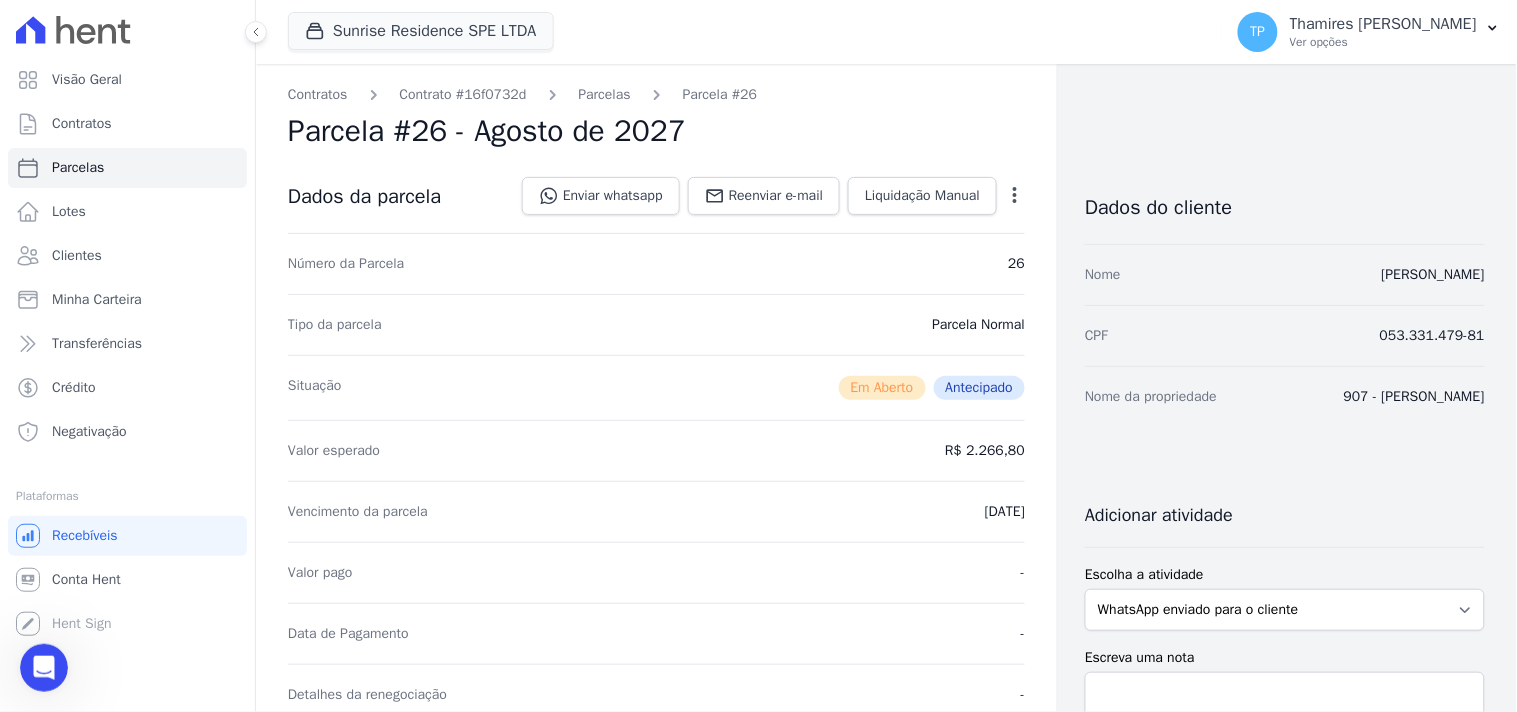 click on "Visão Geral
Contratos
[GEOGRAPHIC_DATA]
Lotes
Clientes
Minha Carteira
Transferências
Crédito
Negativação" at bounding box center (127, 356) 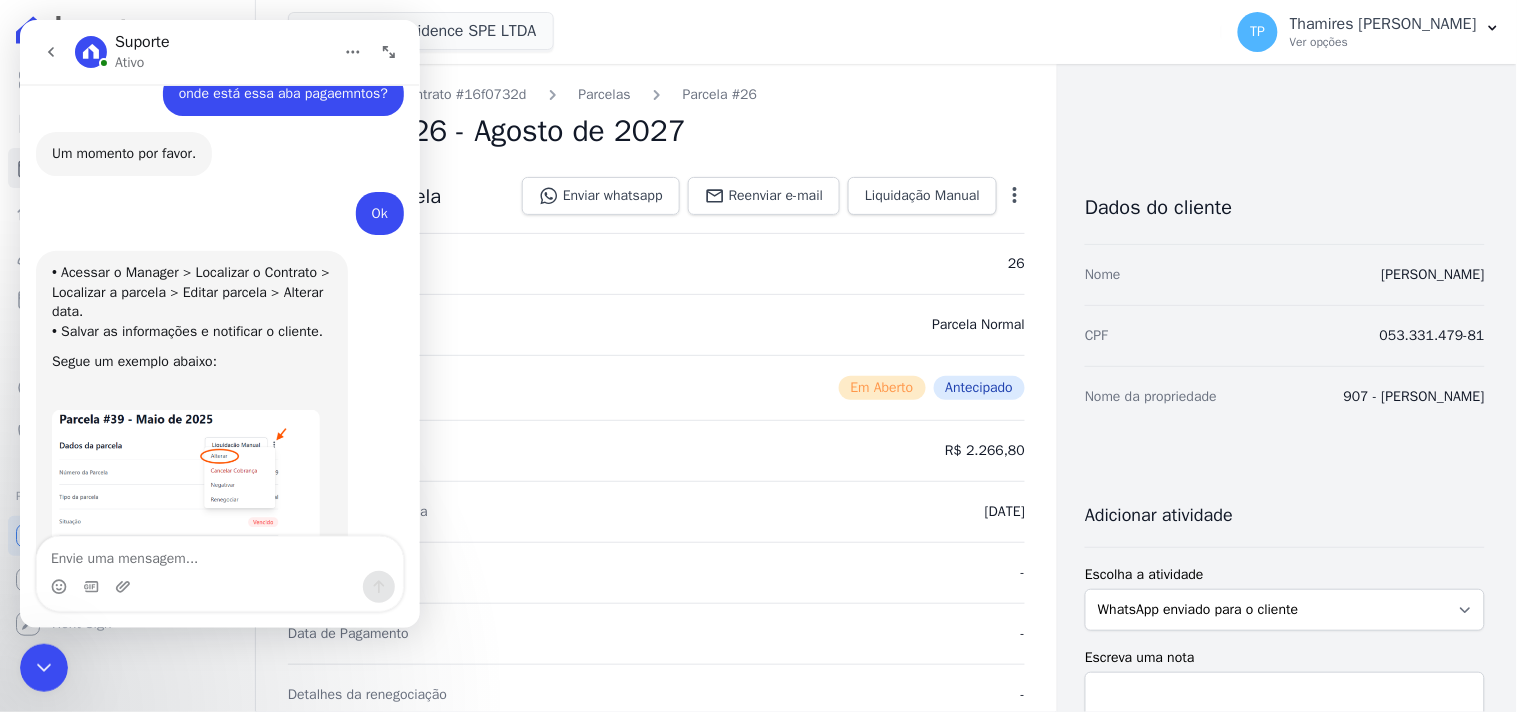 scroll, scrollTop: 996, scrollLeft: 0, axis: vertical 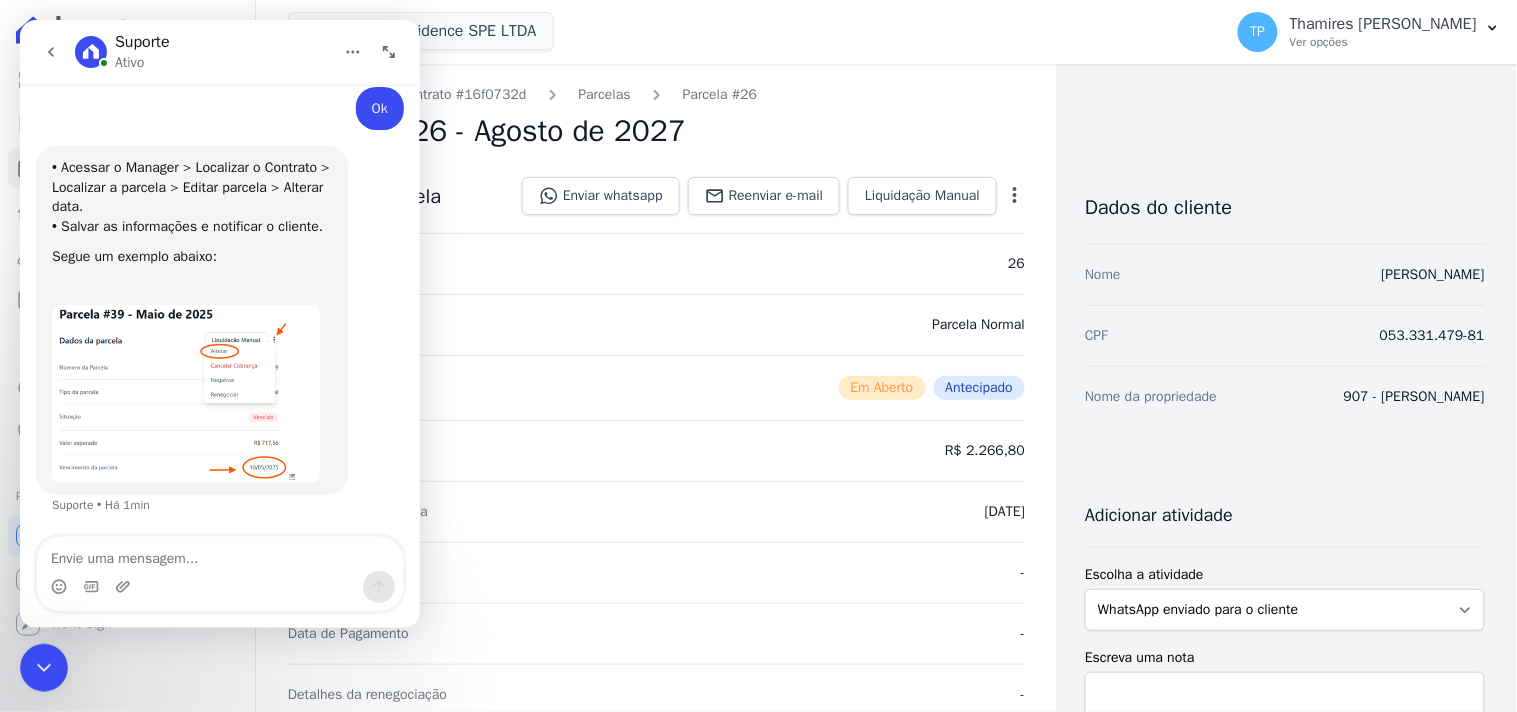 click at bounding box center [185, 393] 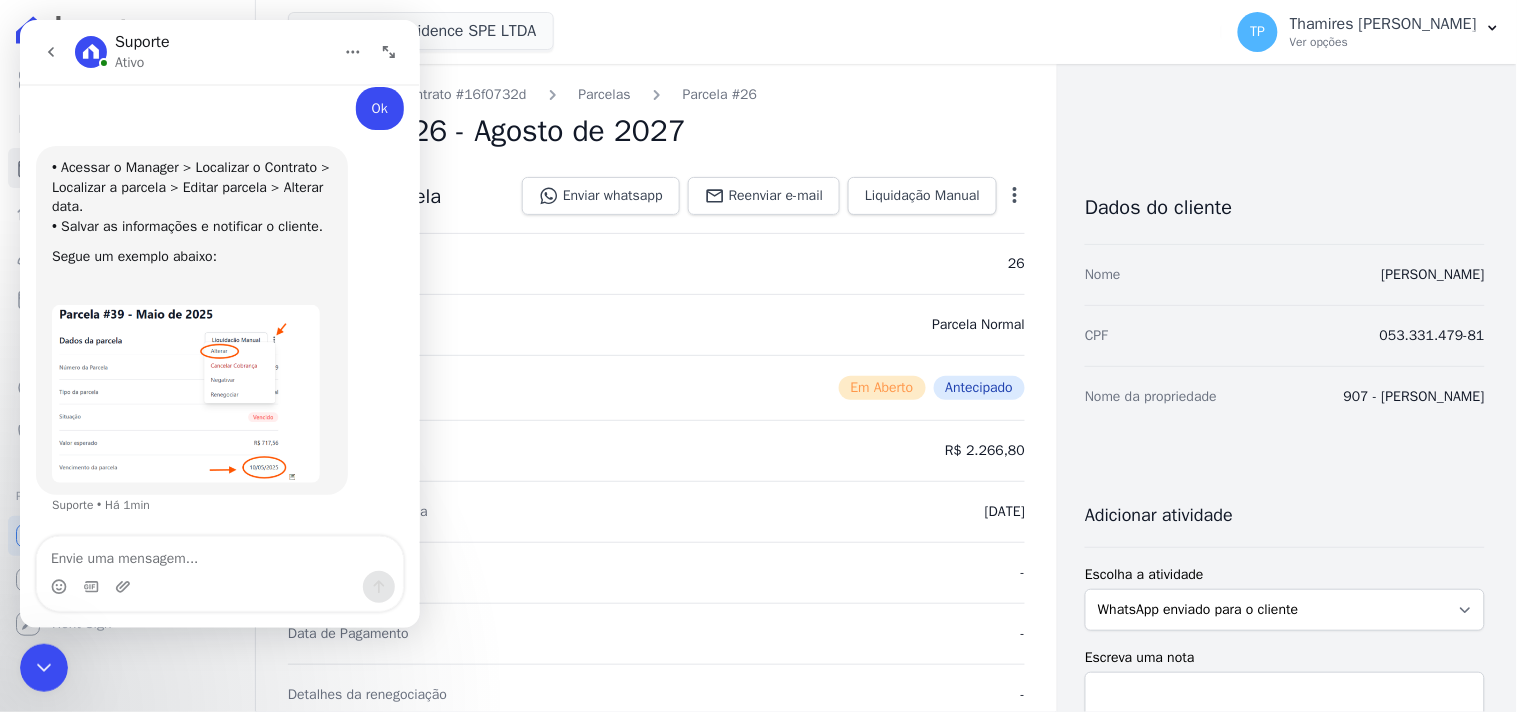 scroll, scrollTop: 0, scrollLeft: 0, axis: both 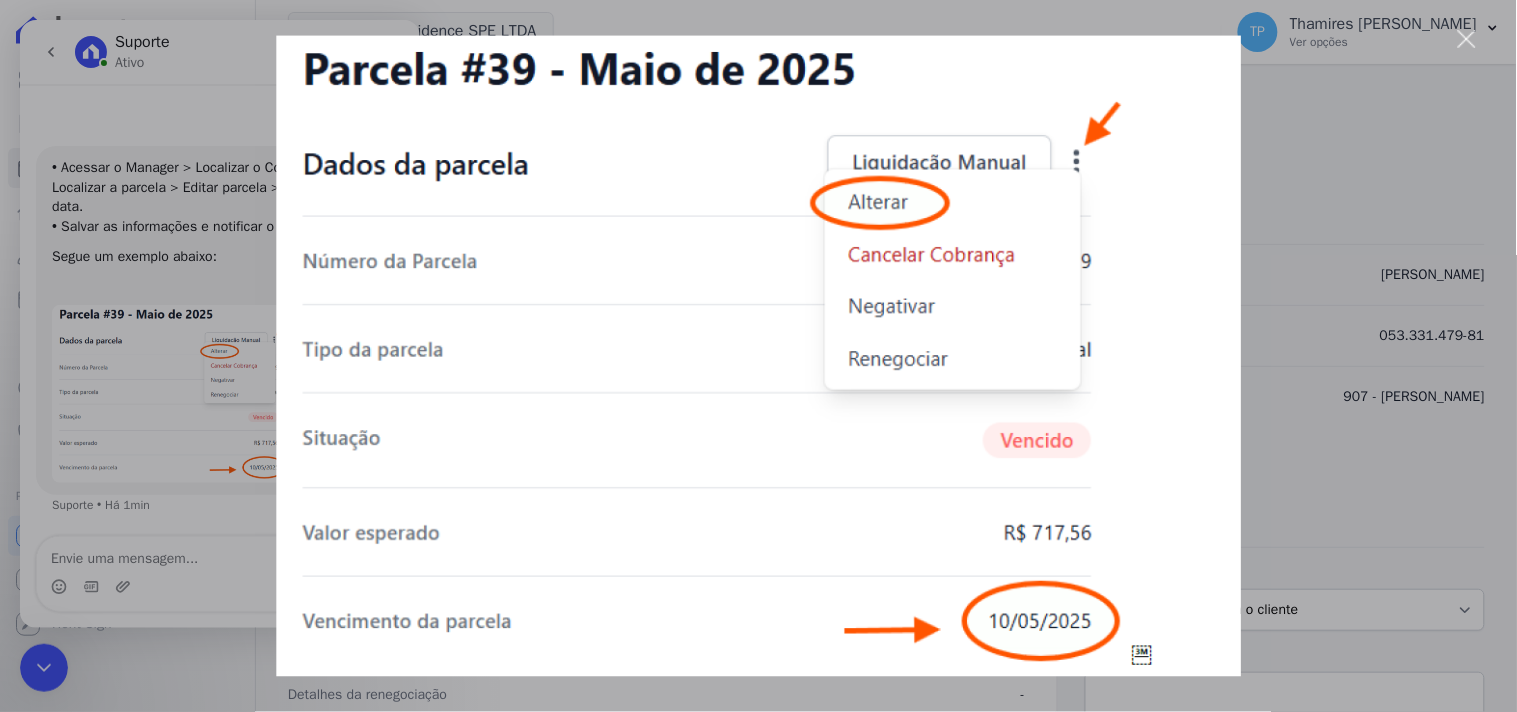 click at bounding box center [758, 356] 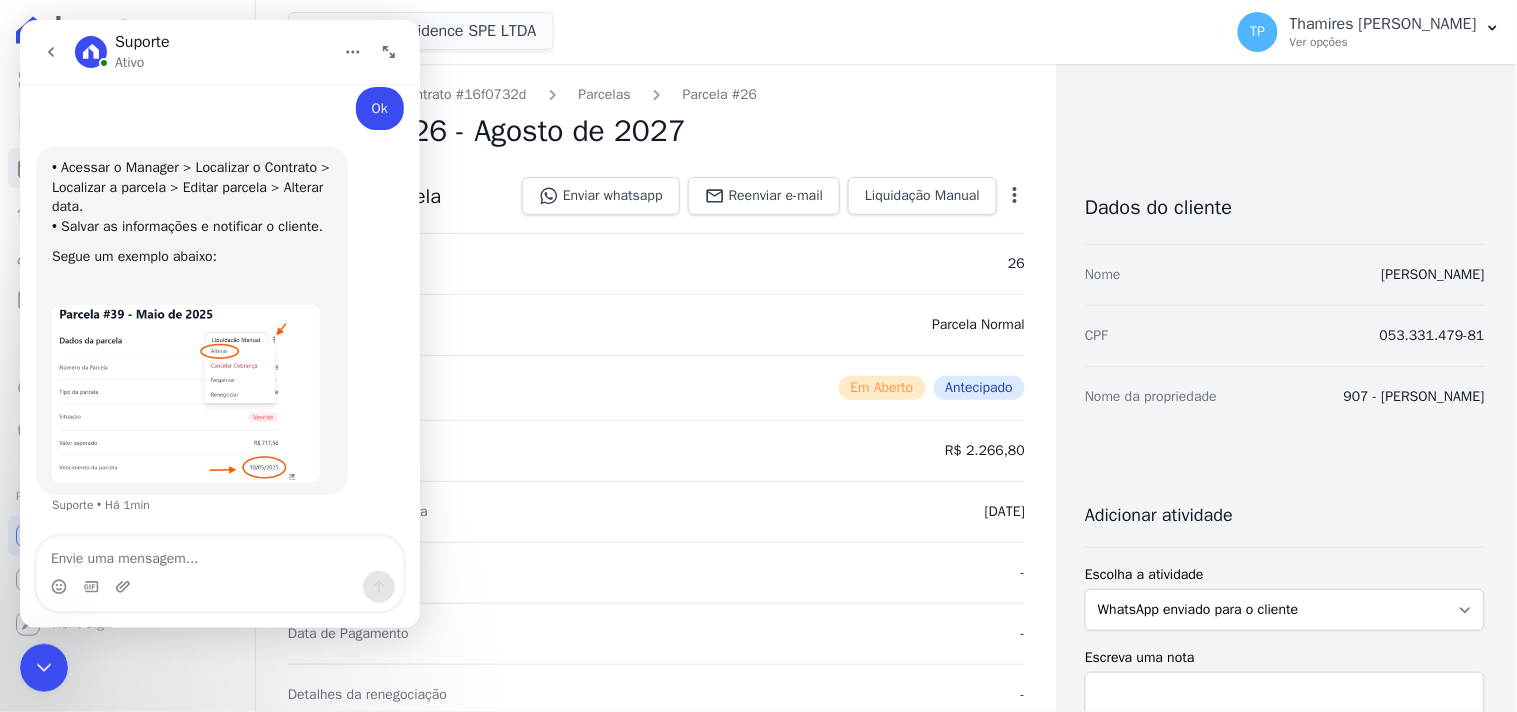 click at bounding box center (185, 393) 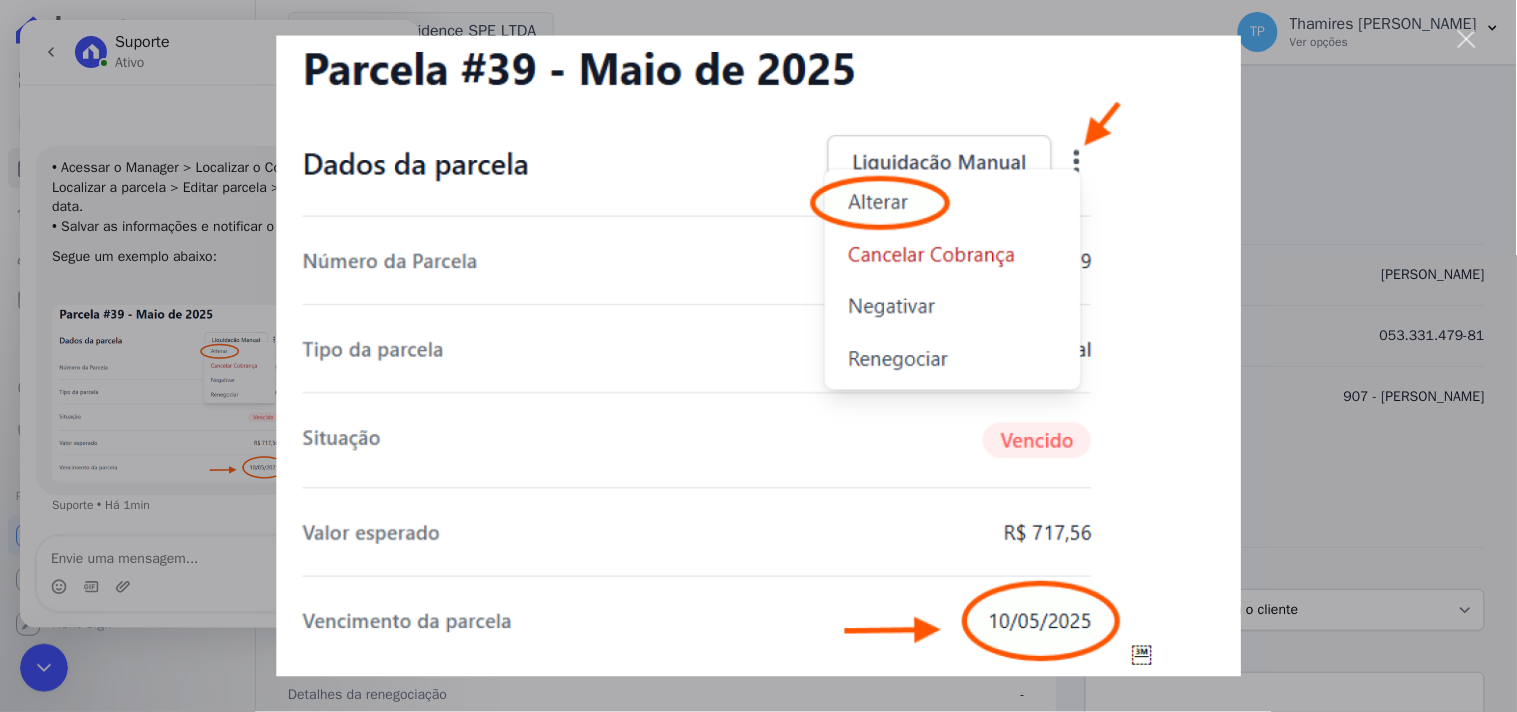 scroll, scrollTop: 0, scrollLeft: 0, axis: both 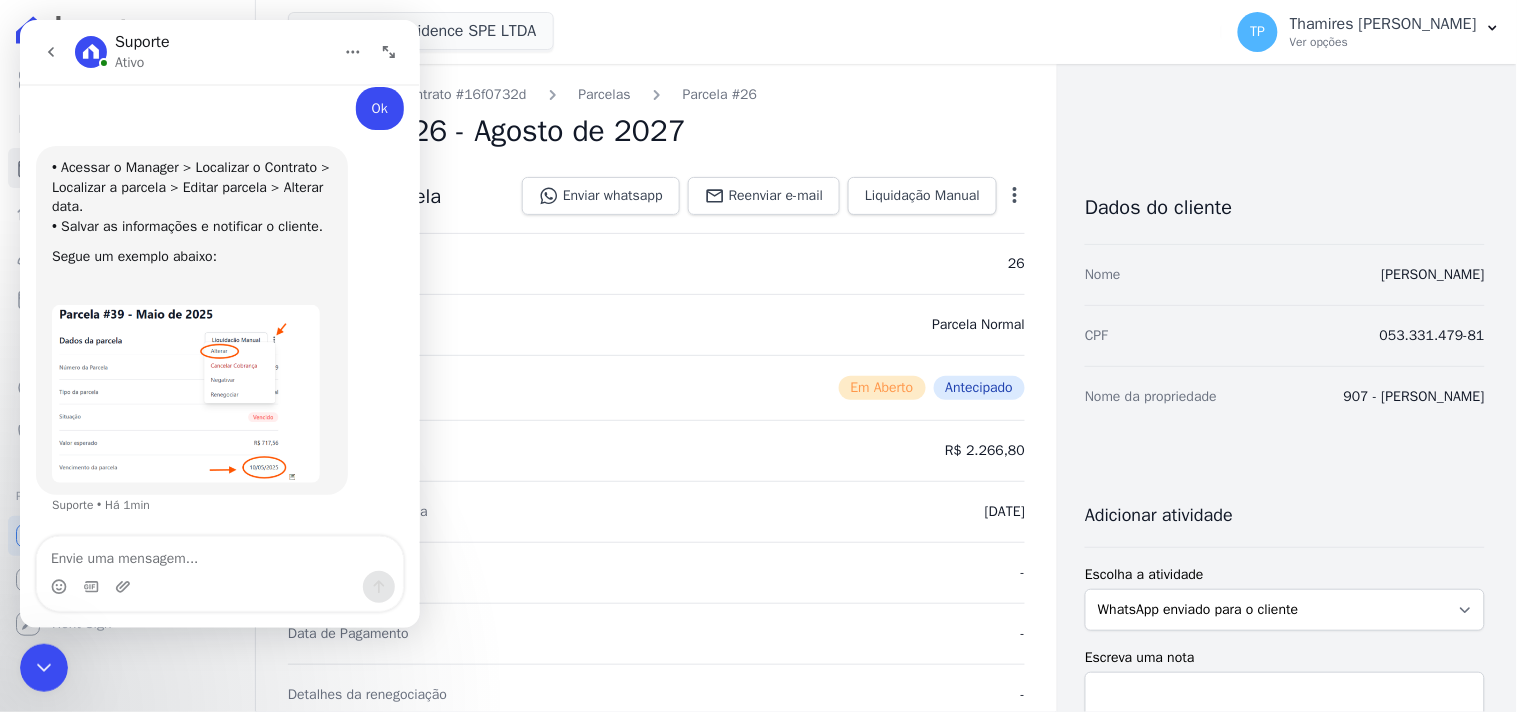 click 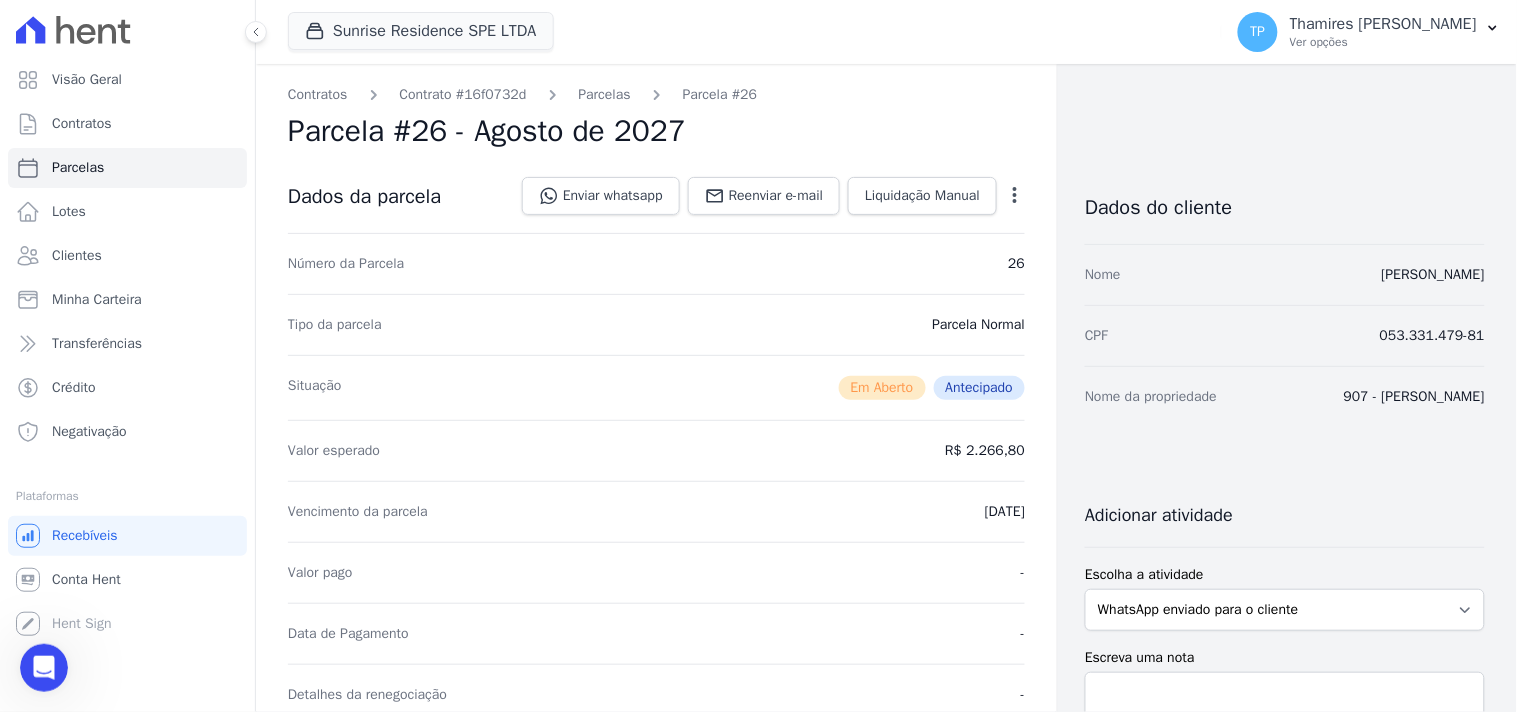 click 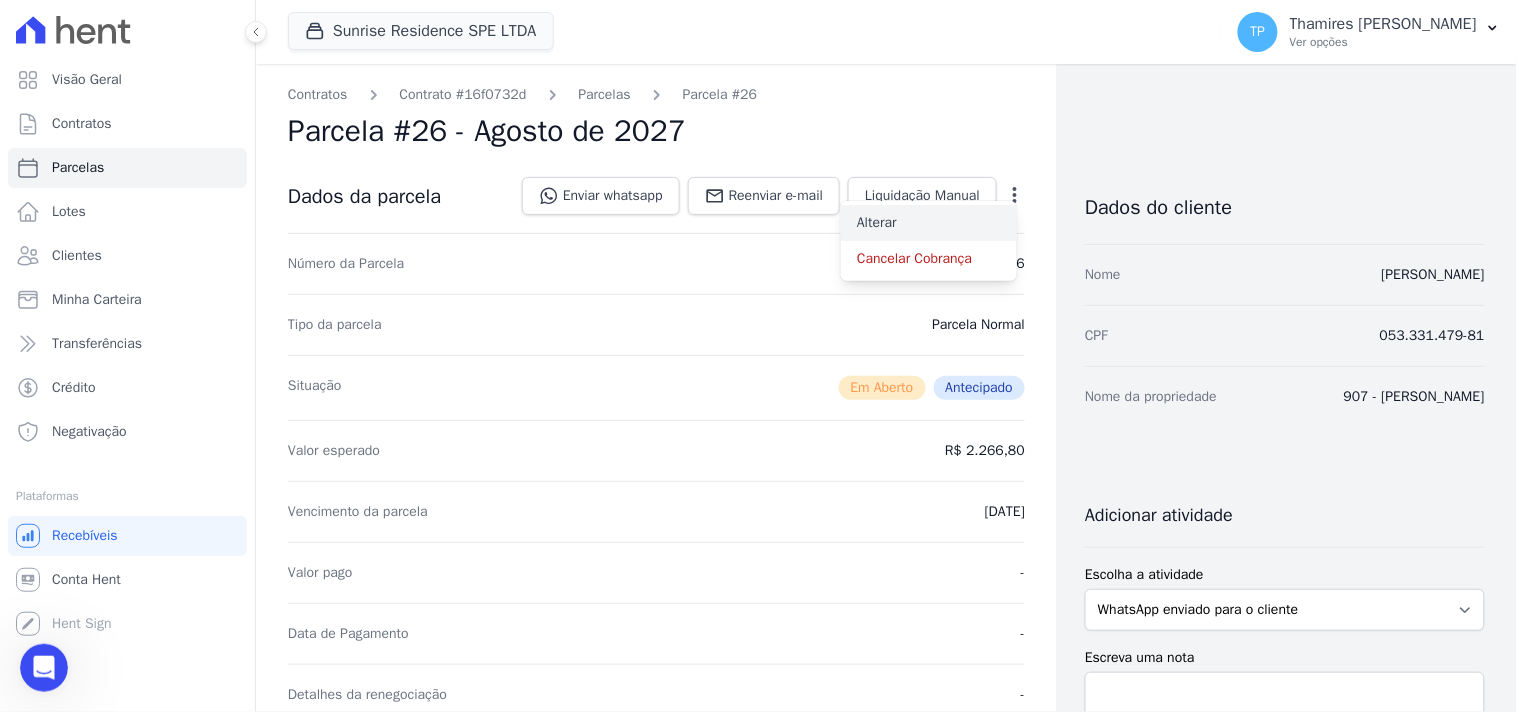 click on "Alterar" at bounding box center [929, 223] 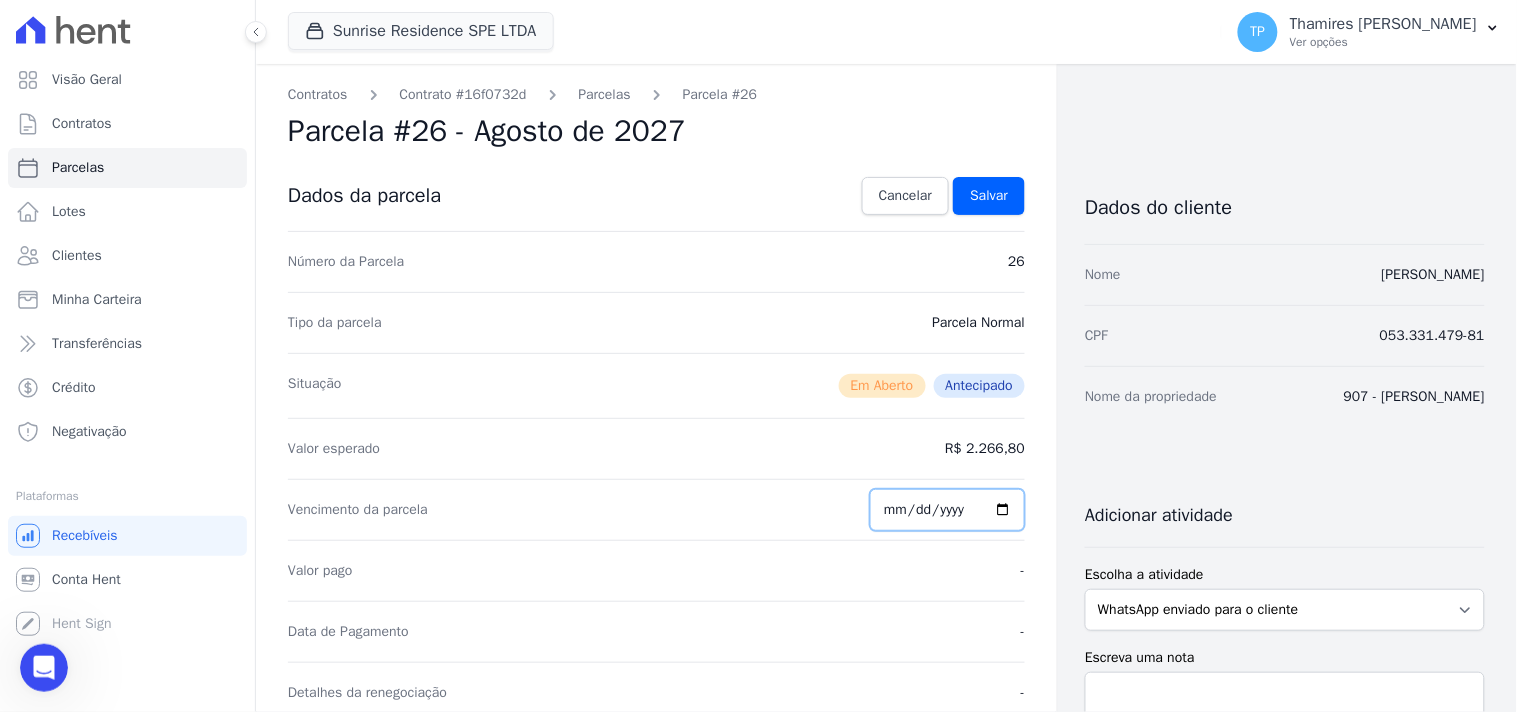click on "[DATE]" at bounding box center (947, 510) 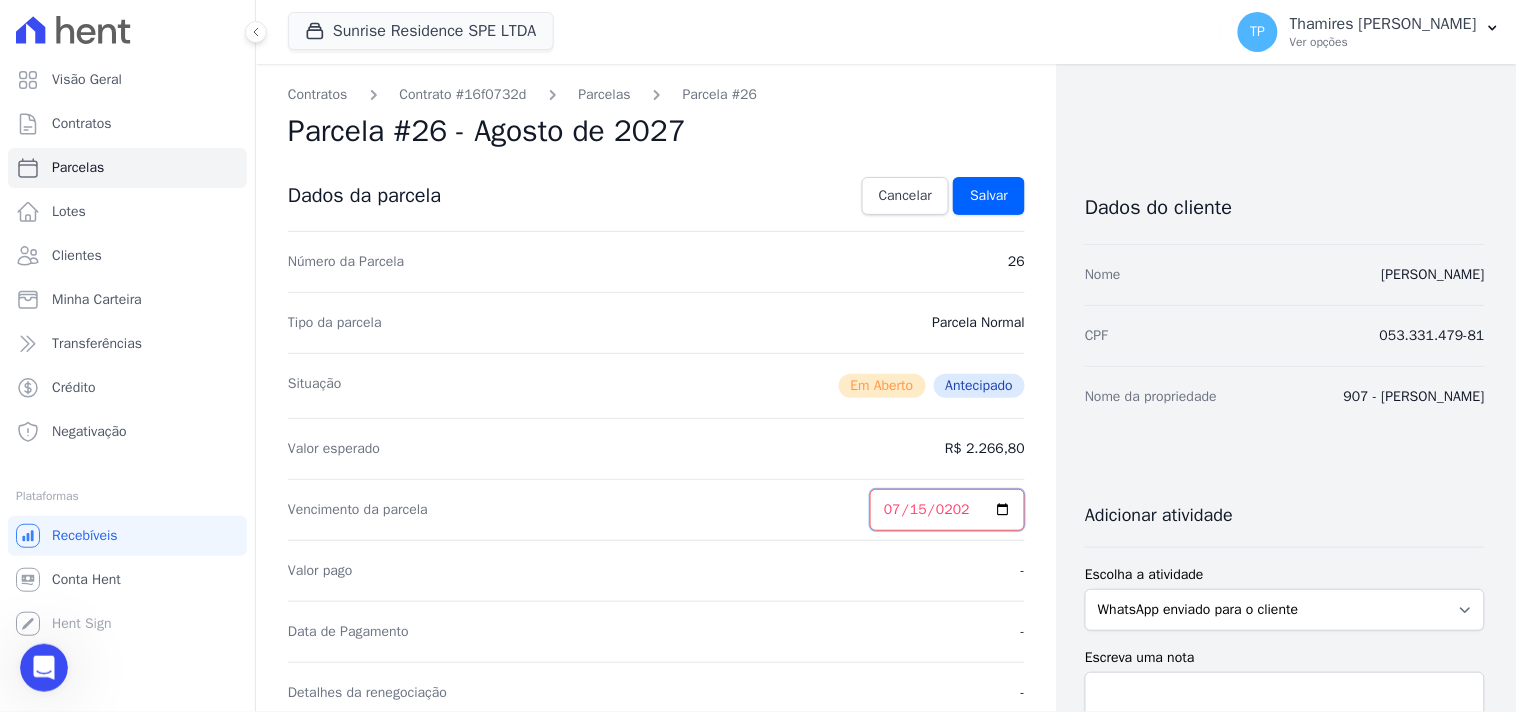 type on "[DATE]" 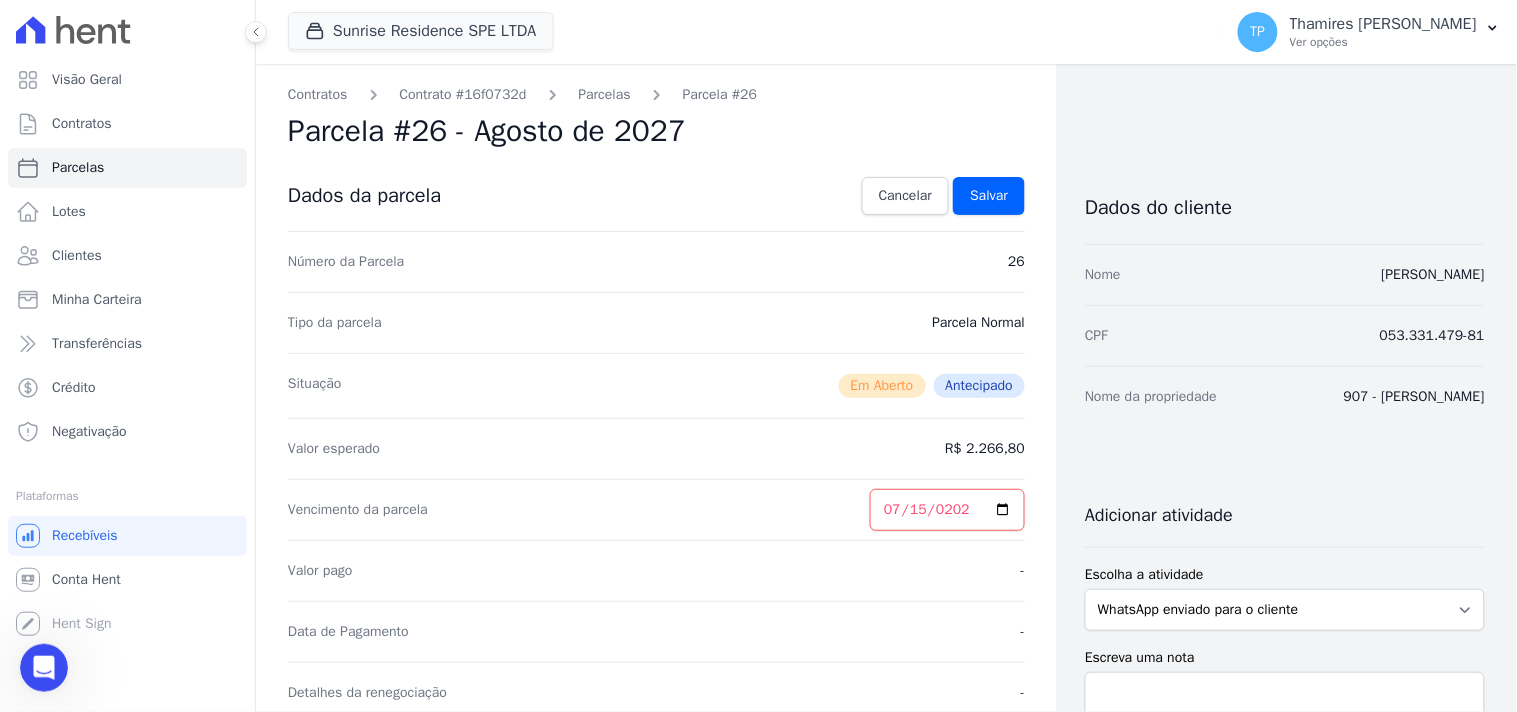 click on "Valor pago
-" at bounding box center [656, 570] 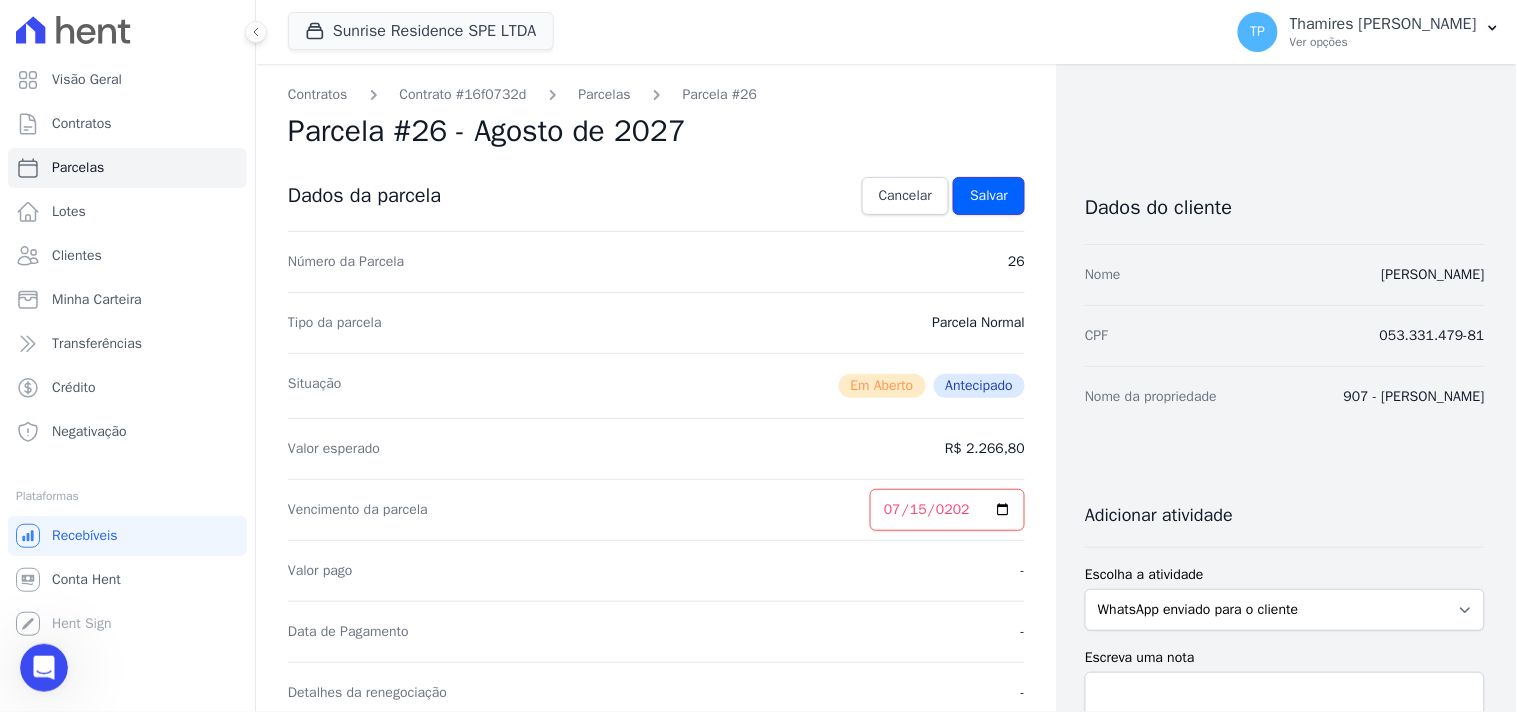 click on "Salvar" at bounding box center [989, 196] 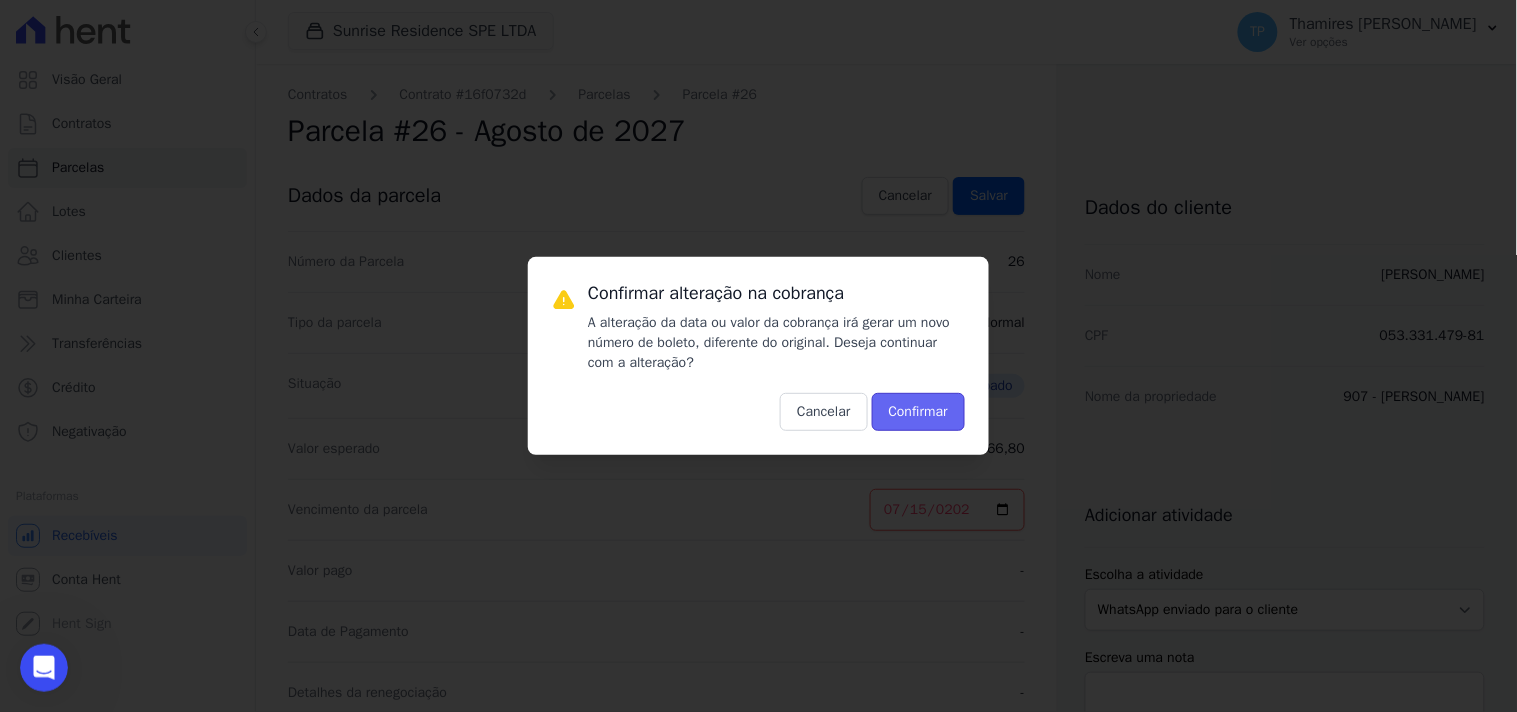 click on "Confirmar" at bounding box center (918, 412) 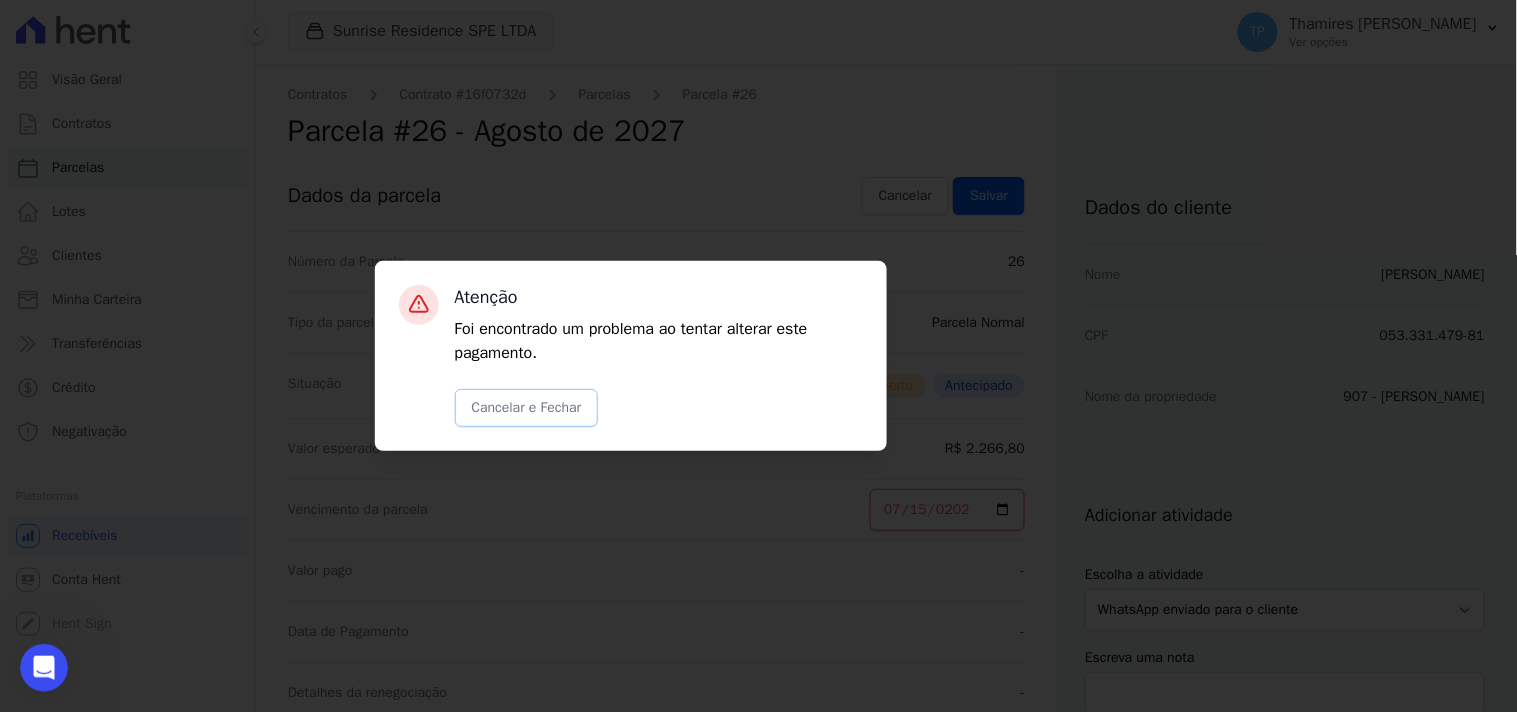 click on "Cancelar e Fechar" at bounding box center [527, 408] 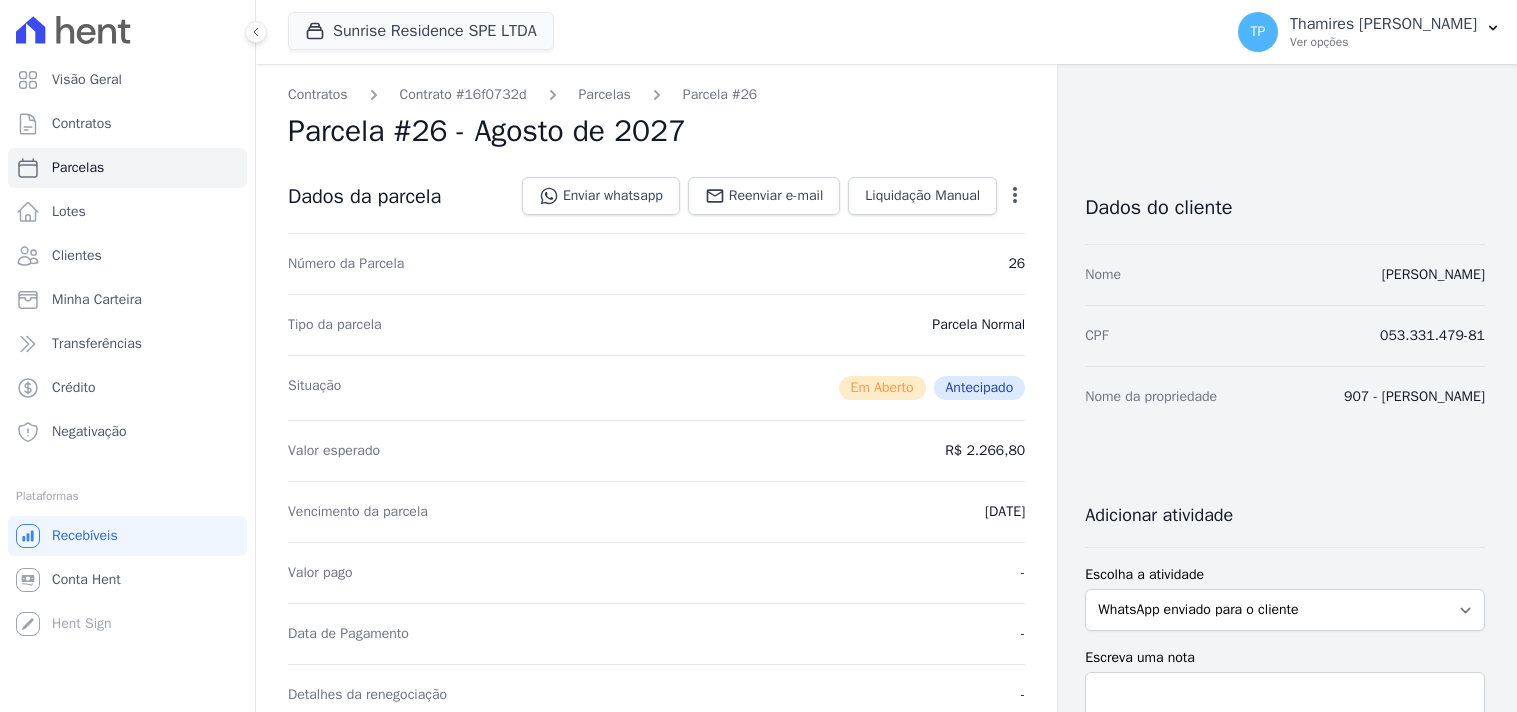 scroll, scrollTop: 0, scrollLeft: 0, axis: both 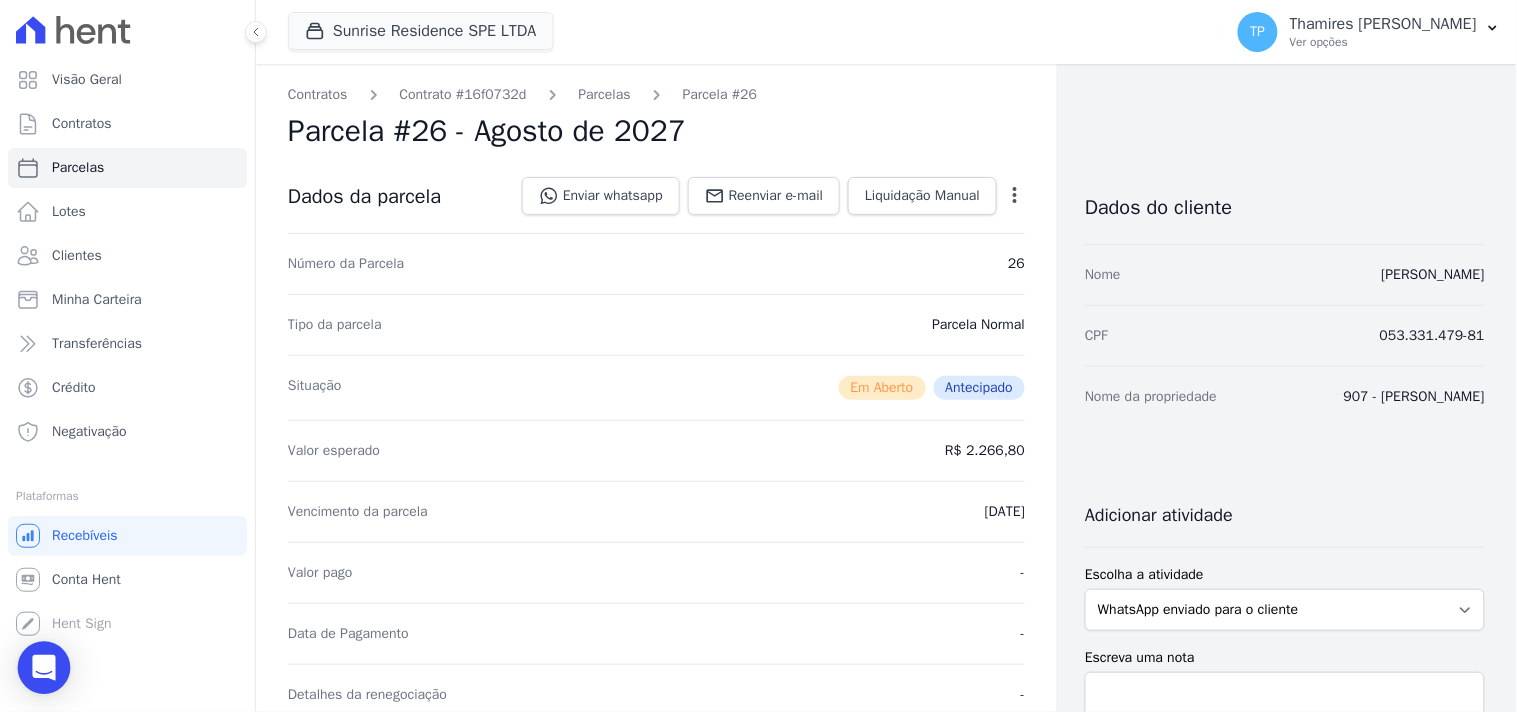 click 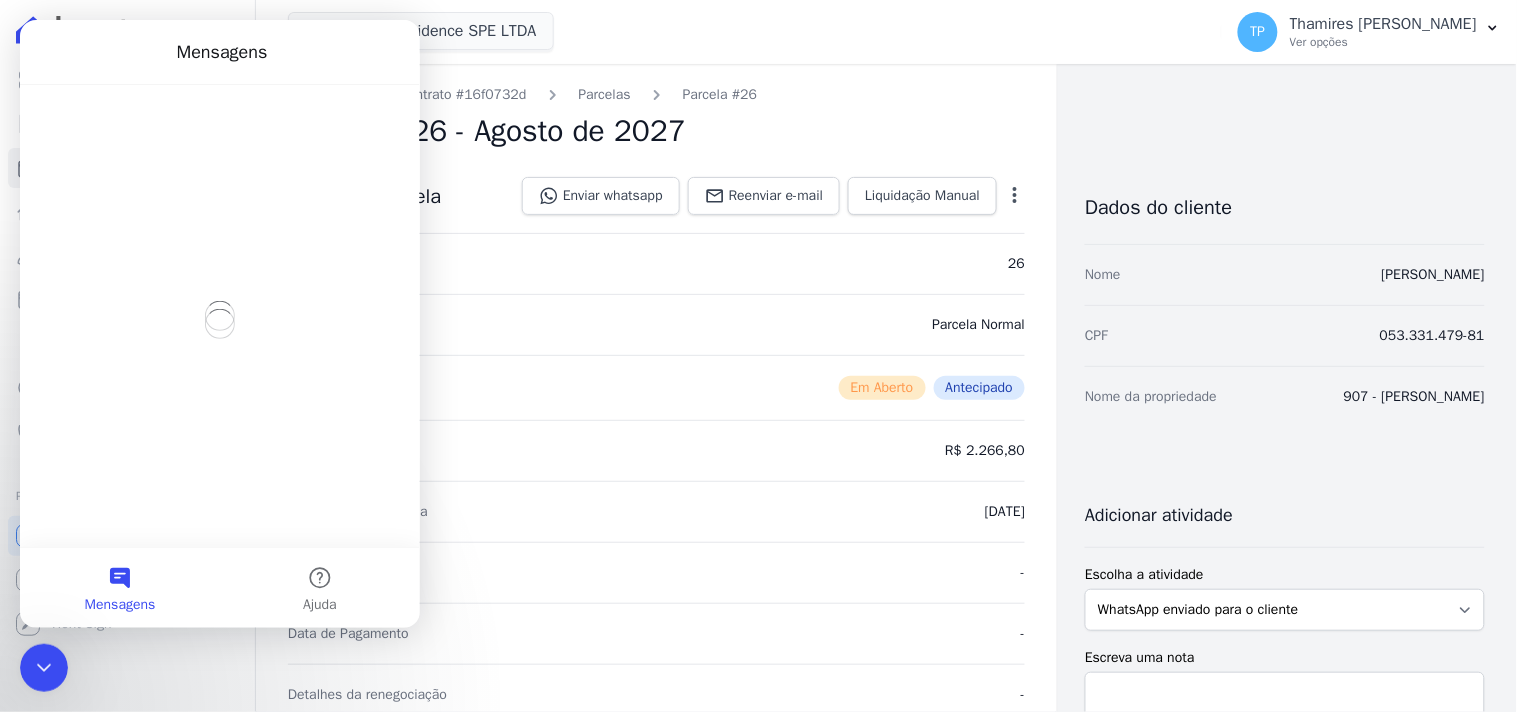 scroll, scrollTop: 0, scrollLeft: 0, axis: both 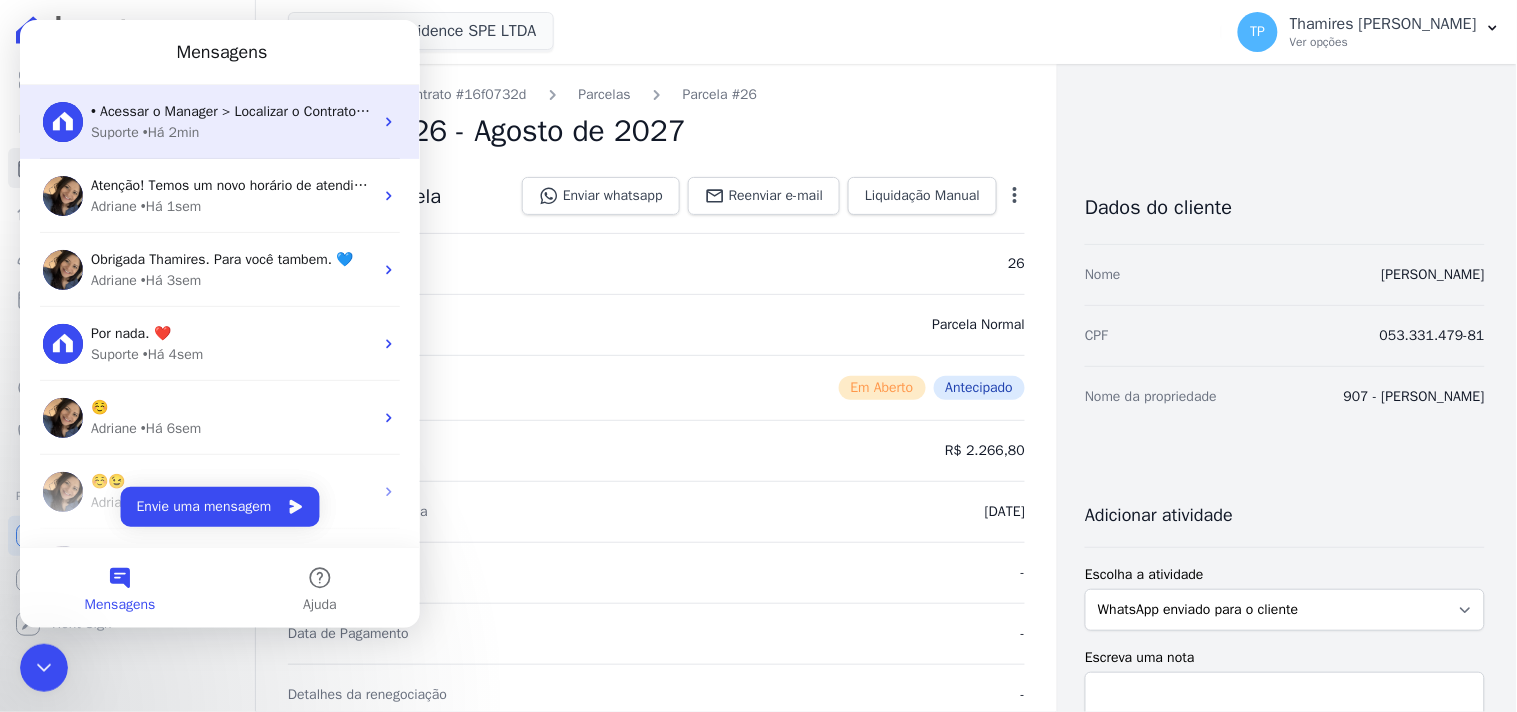 click on "• Acessar o Manager > Localizar o Contrato > Localizar a parcela > Editar parcela > Alterar data.  • Salvar as informações e notificar o cliente.   Segue um exemplo abaixo:  ​ Suporte •  Há 2min" at bounding box center (219, 121) 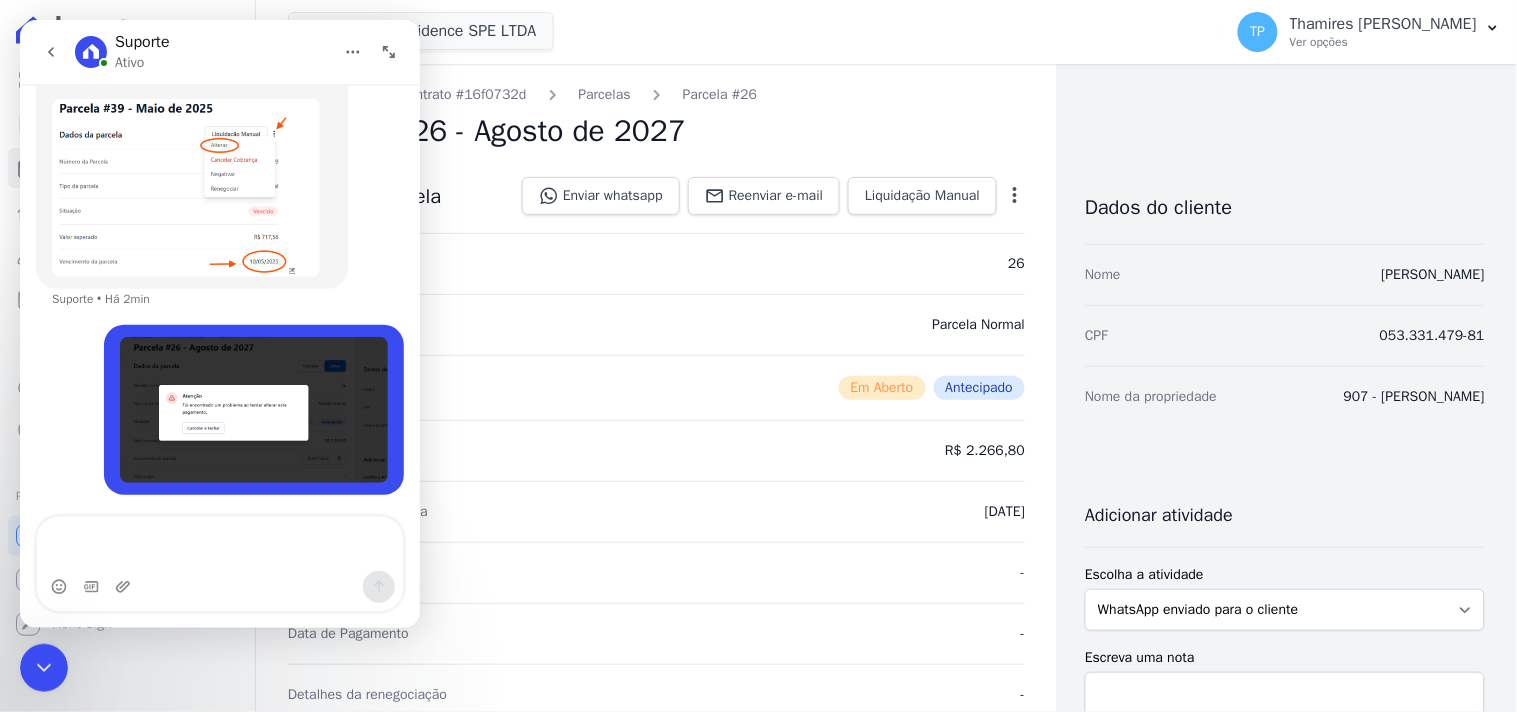 scroll, scrollTop: 1201, scrollLeft: 0, axis: vertical 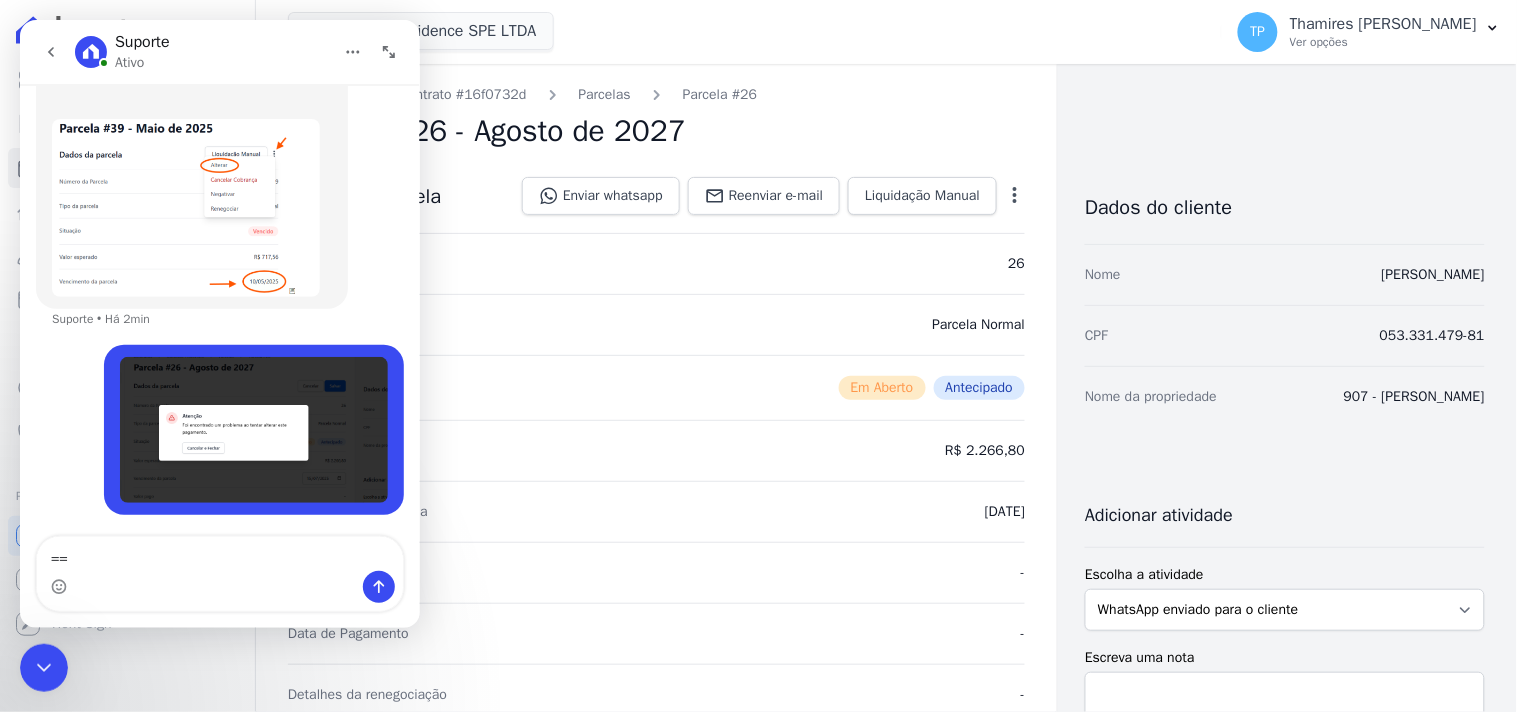 type on "=" 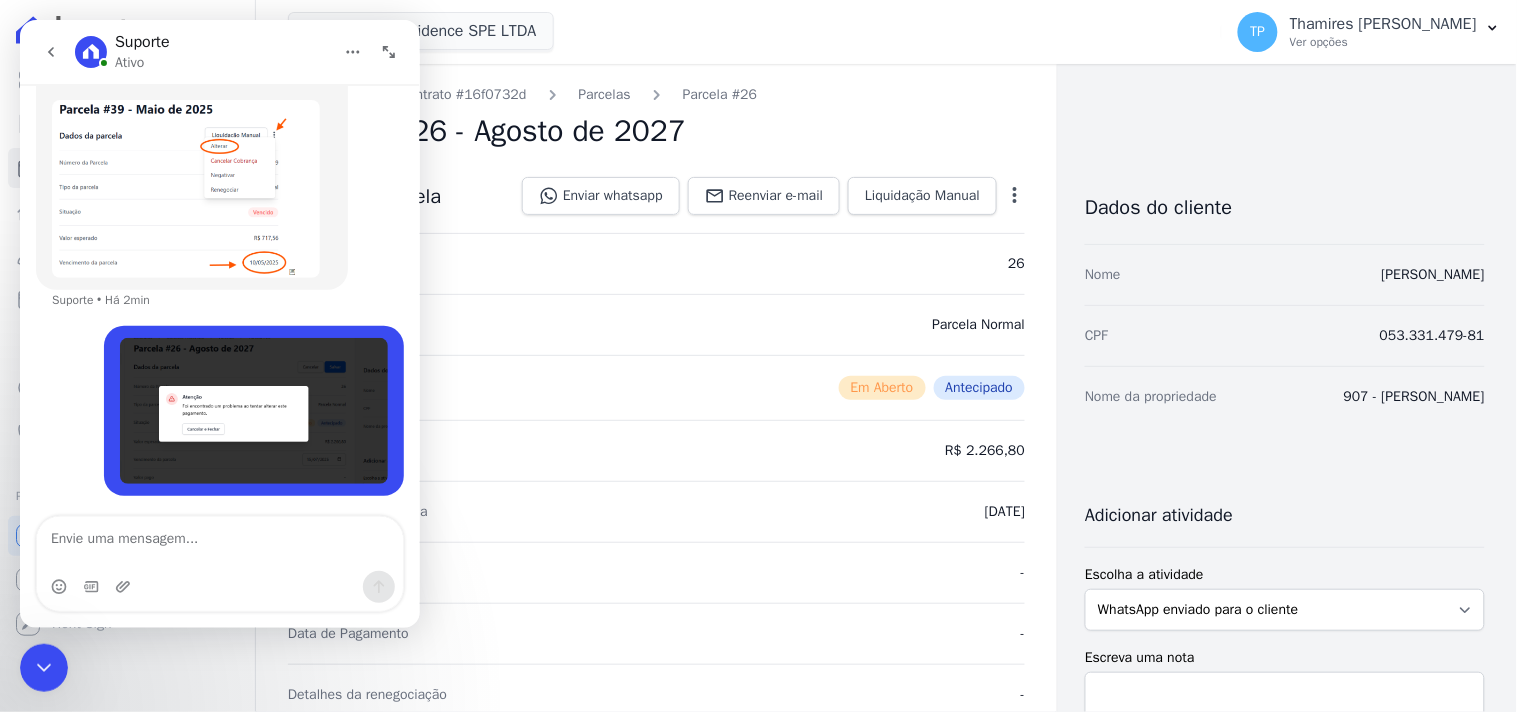 scroll, scrollTop: 1182, scrollLeft: 0, axis: vertical 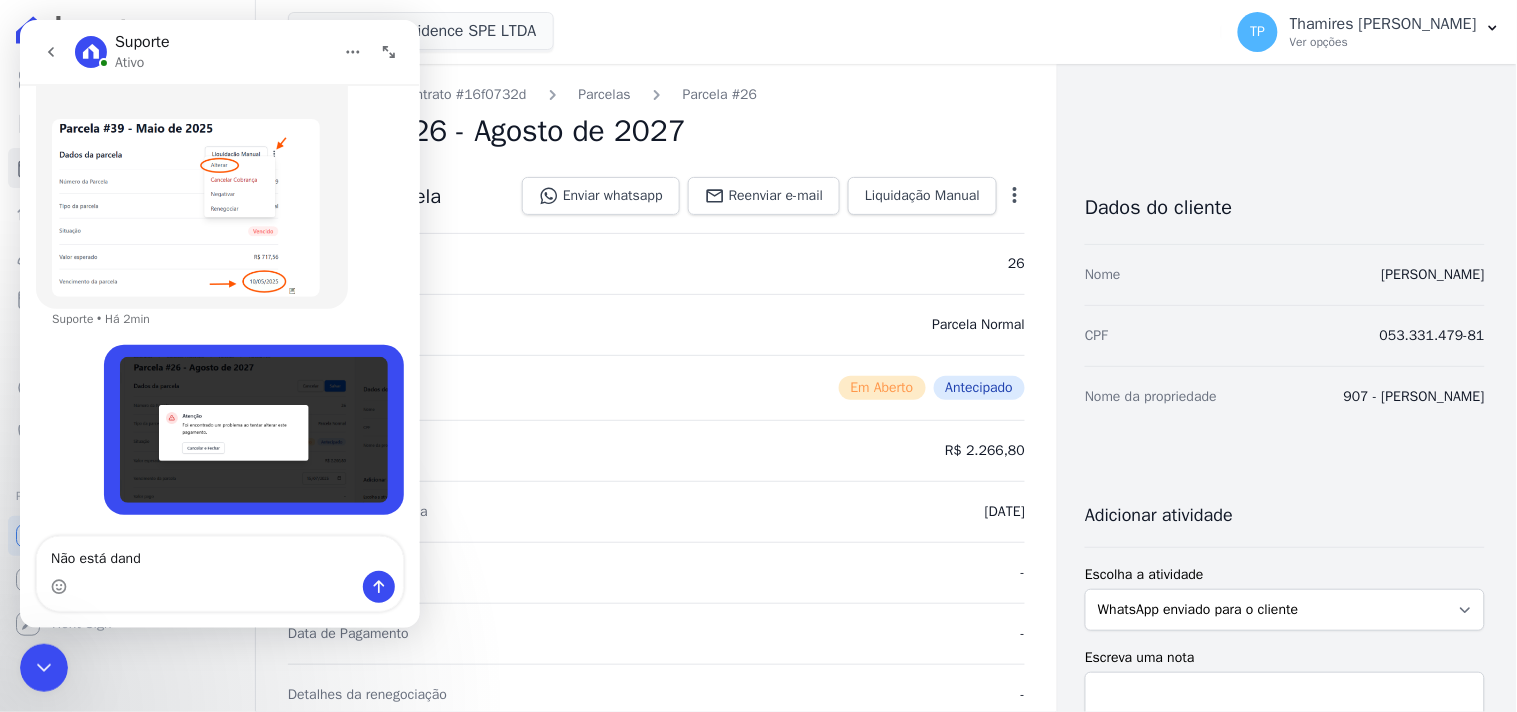 type on "Não está dando" 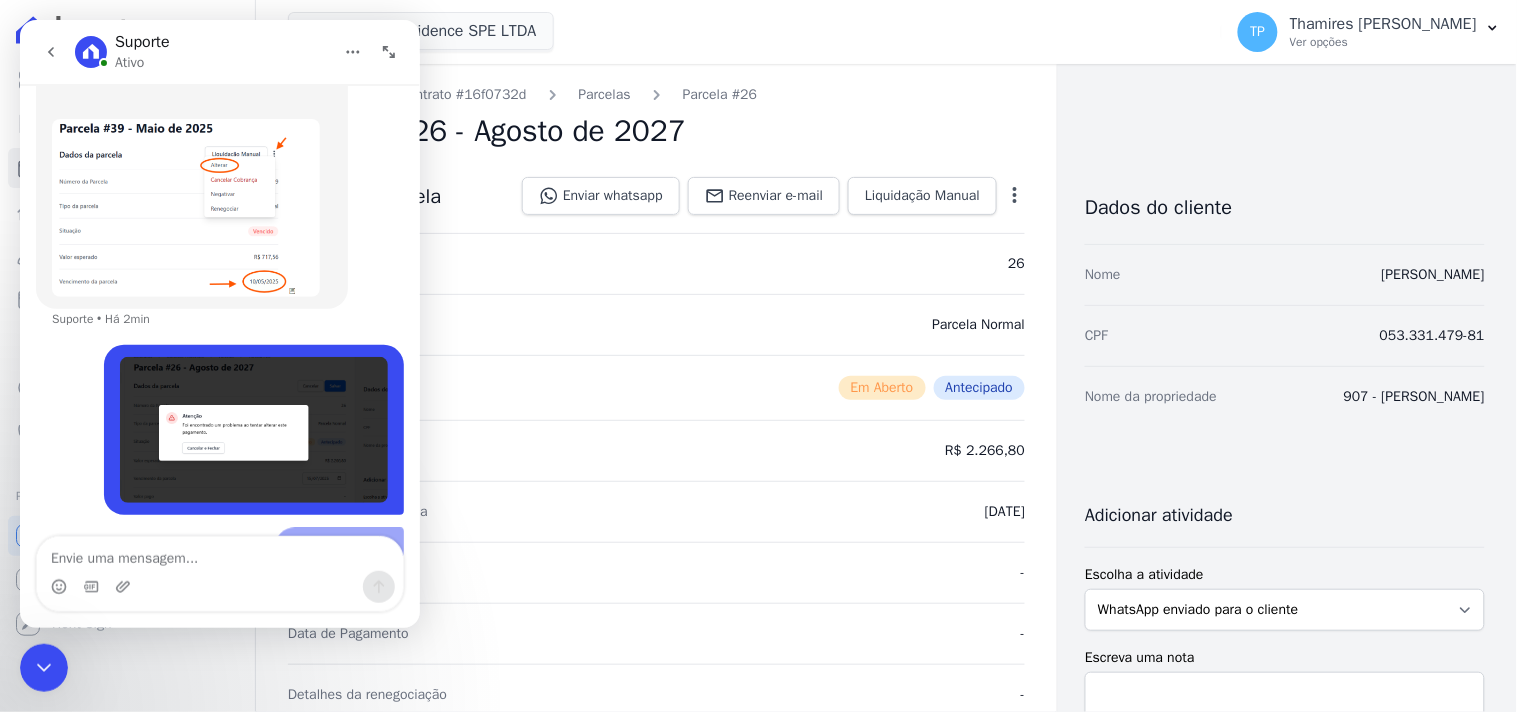 scroll, scrollTop: 1227, scrollLeft: 0, axis: vertical 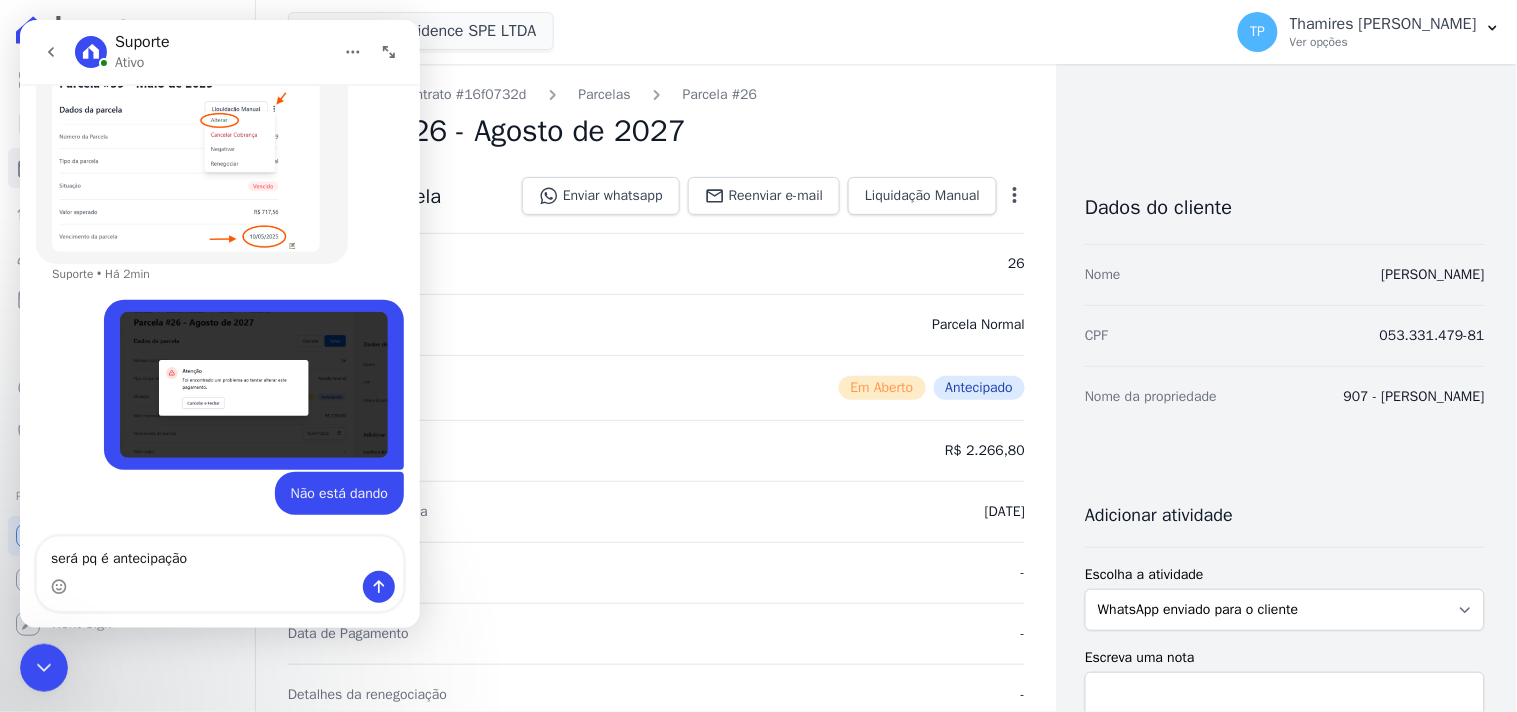 type on "será pq é antecipação?" 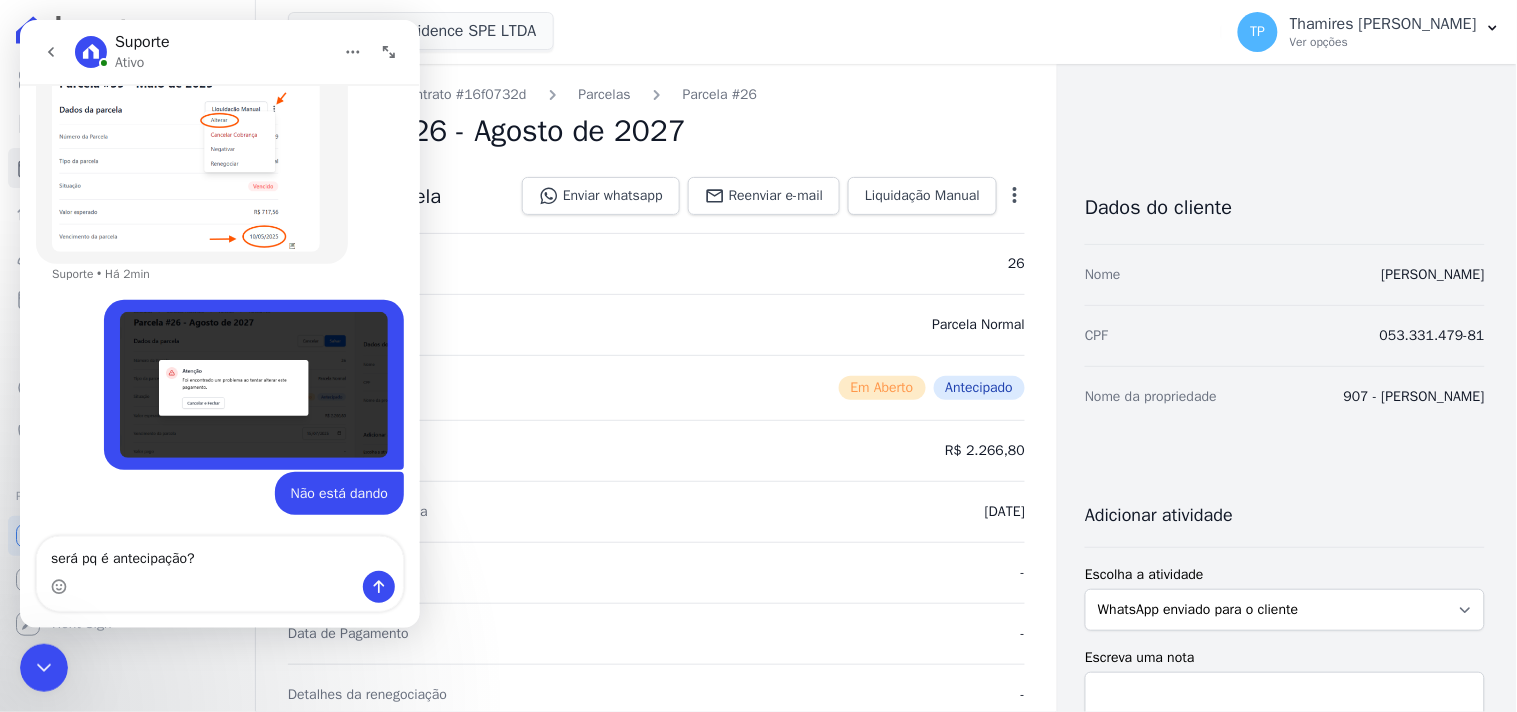 type 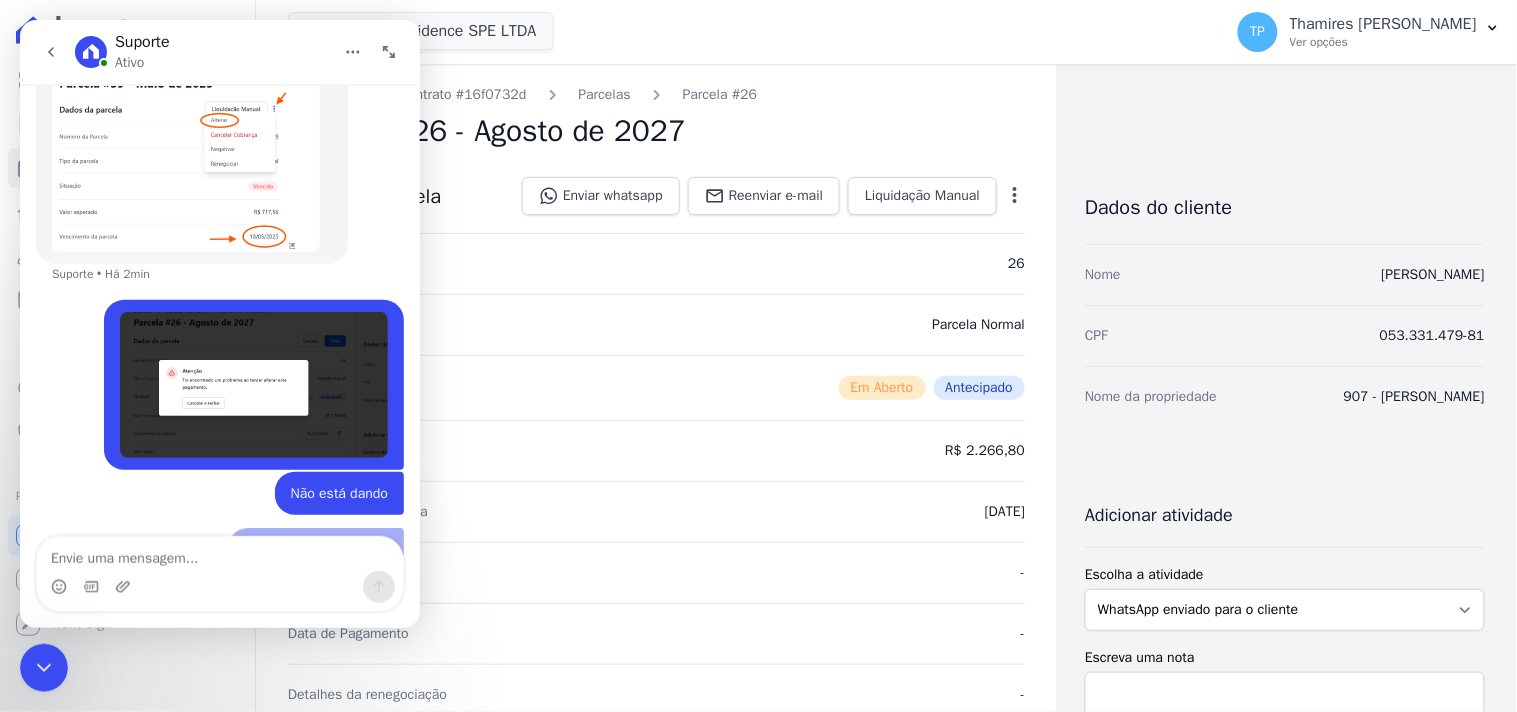 scroll, scrollTop: 1273, scrollLeft: 0, axis: vertical 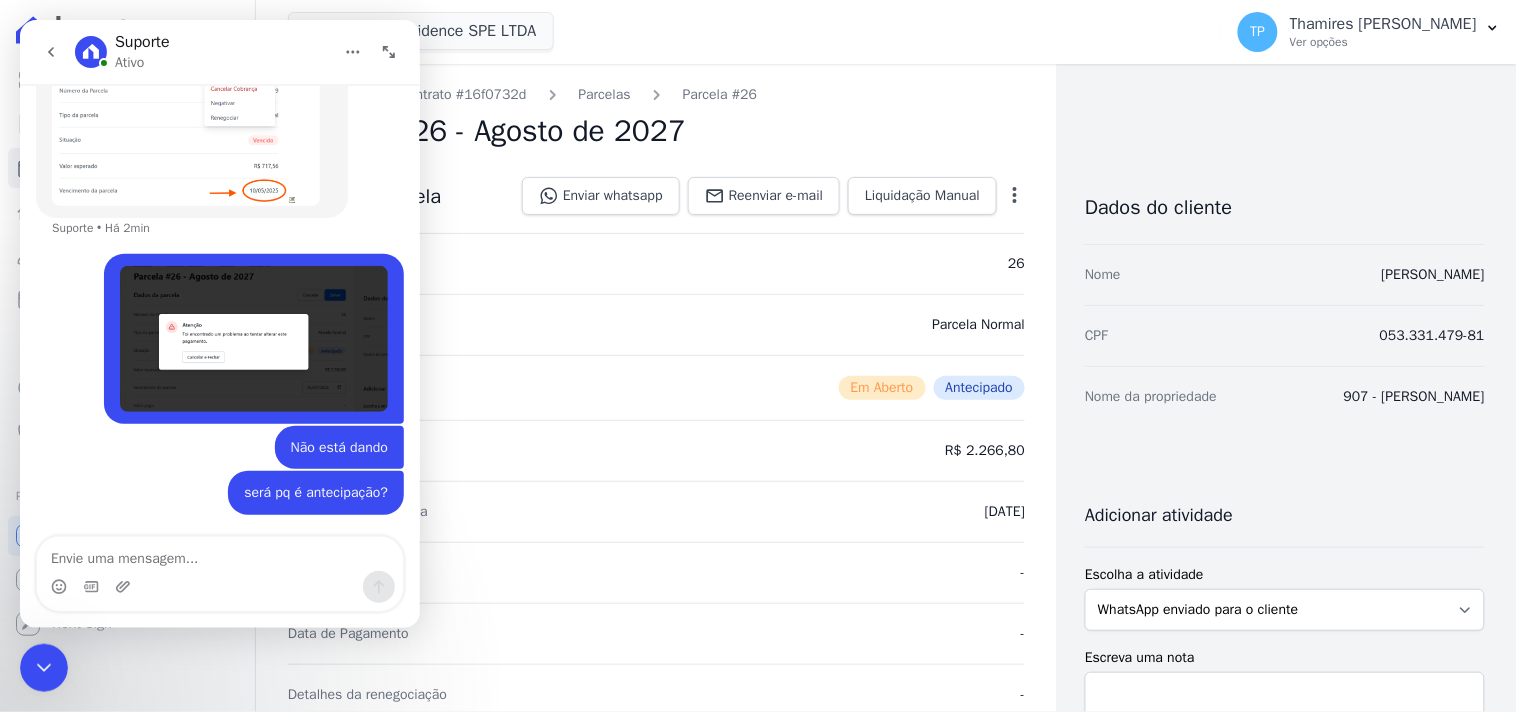 click 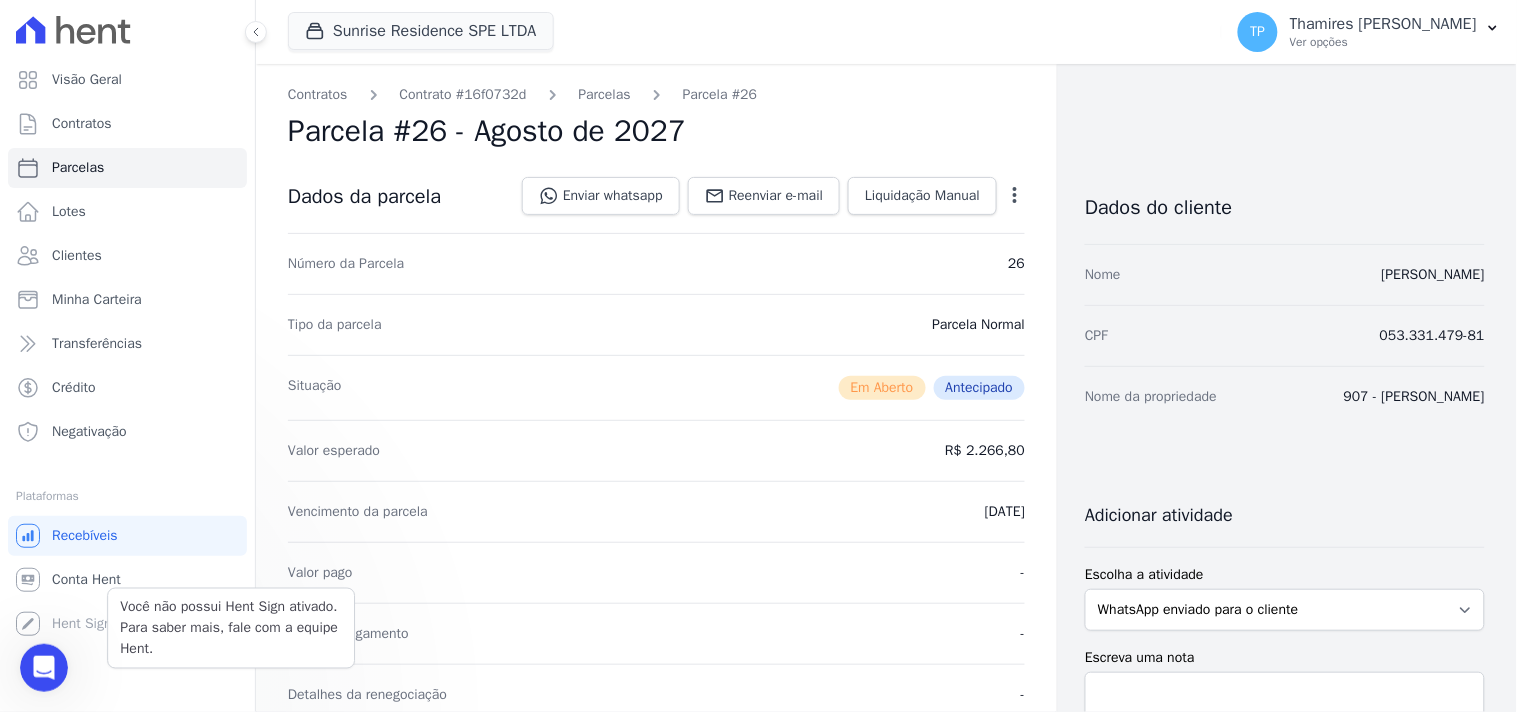 scroll, scrollTop: 0, scrollLeft: 0, axis: both 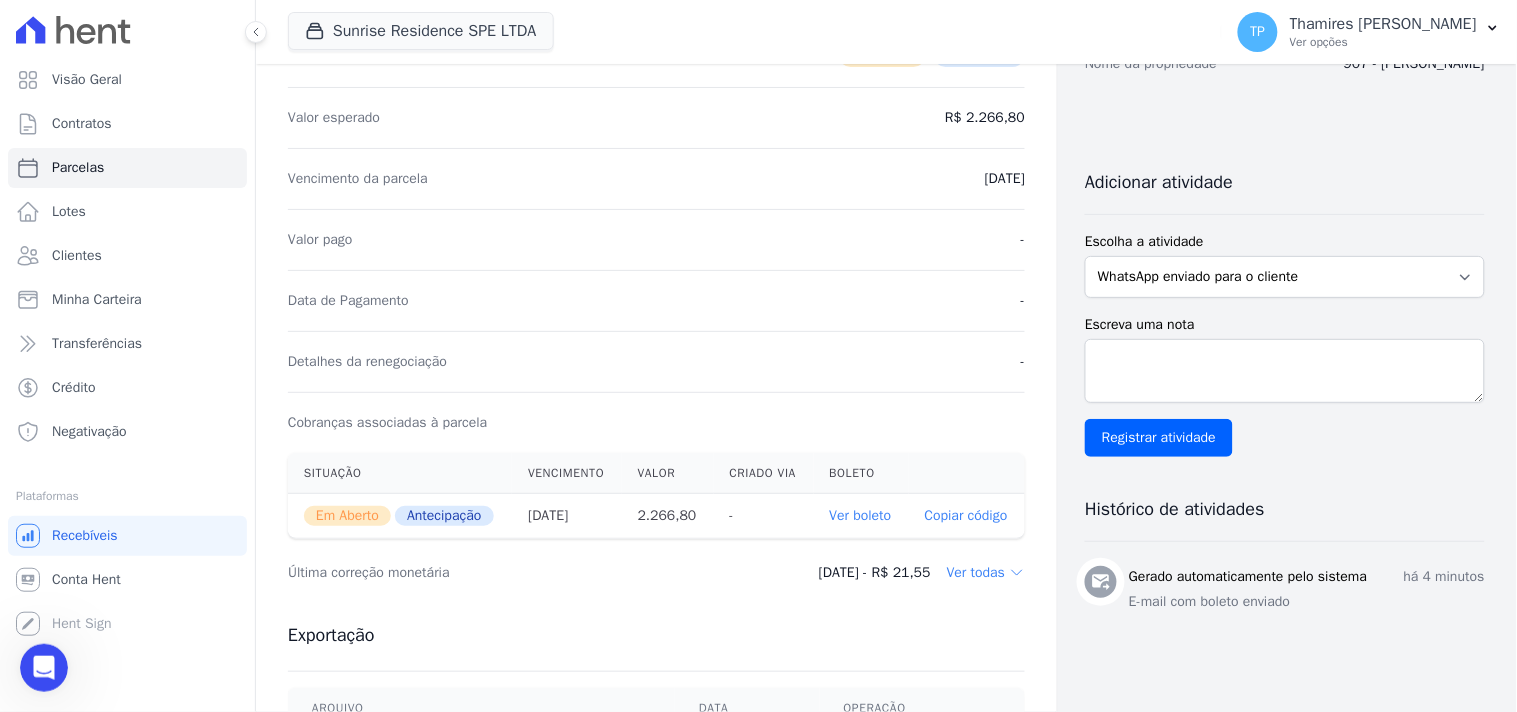 click at bounding box center [43, 667] 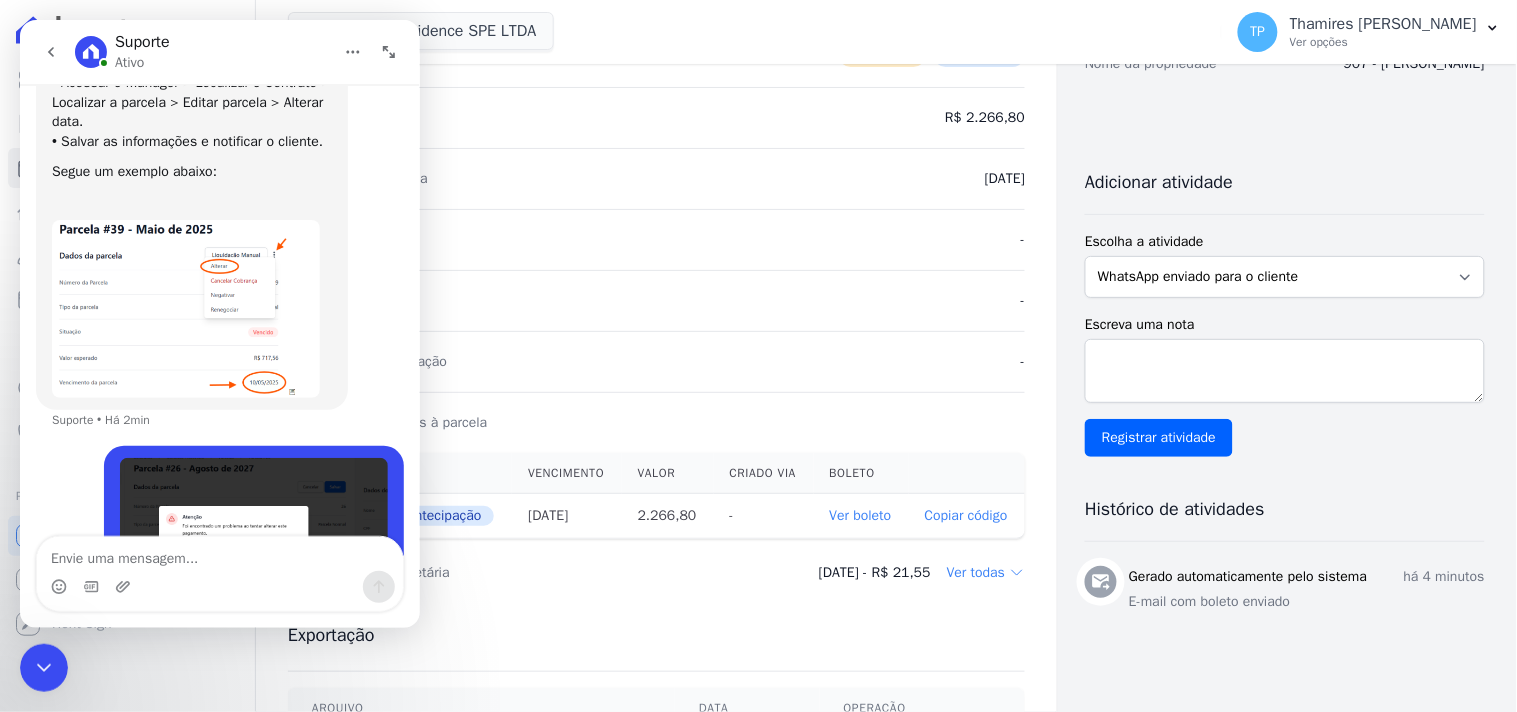 scroll, scrollTop: 1273, scrollLeft: 0, axis: vertical 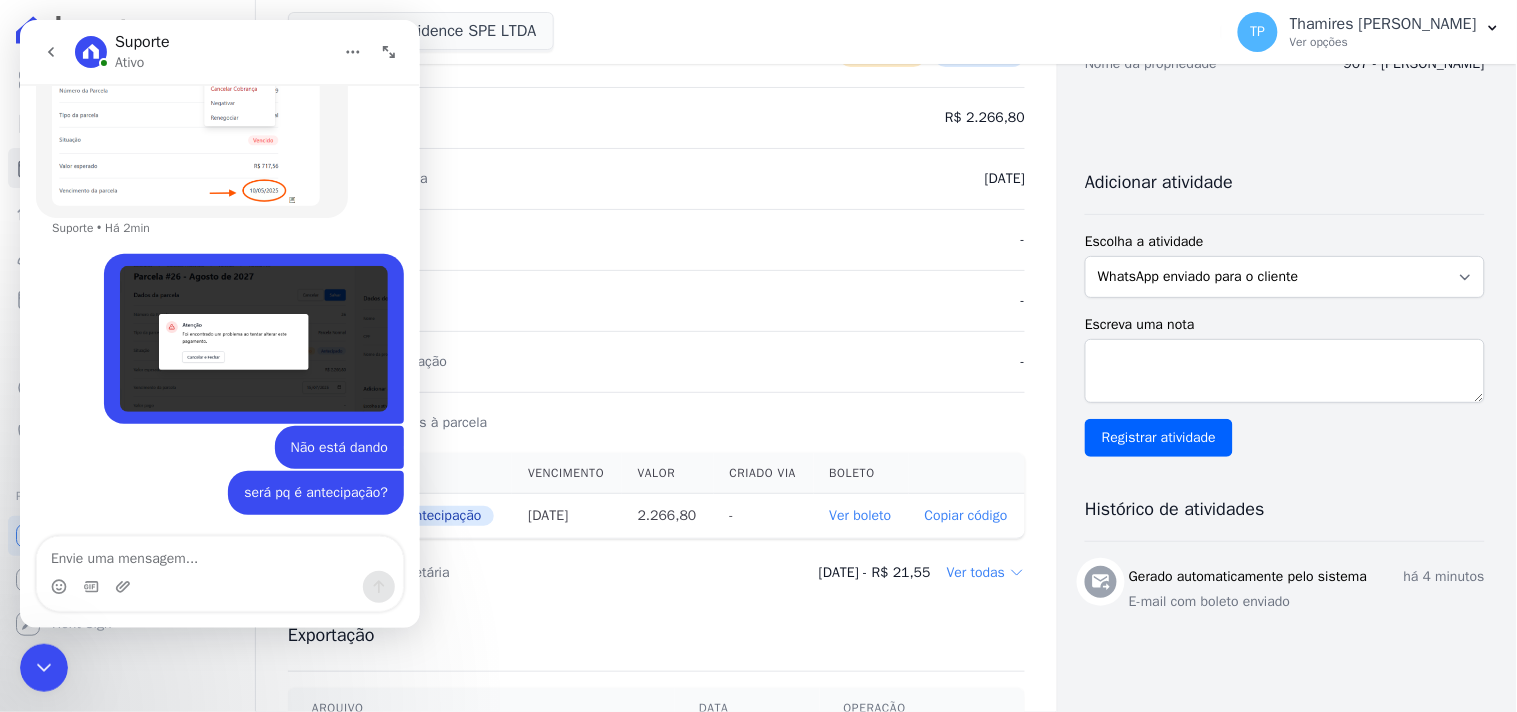 click at bounding box center (219, 553) 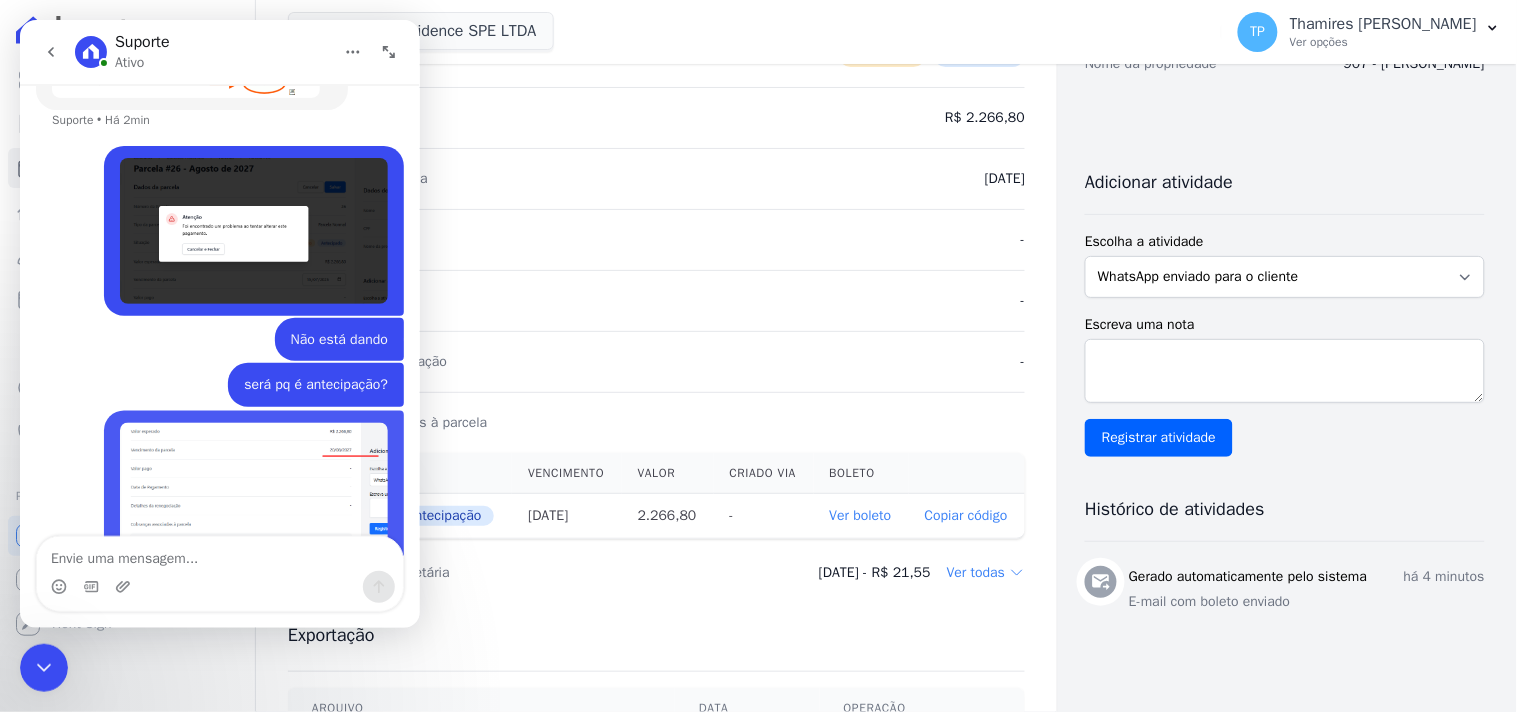 scroll, scrollTop: 1468, scrollLeft: 0, axis: vertical 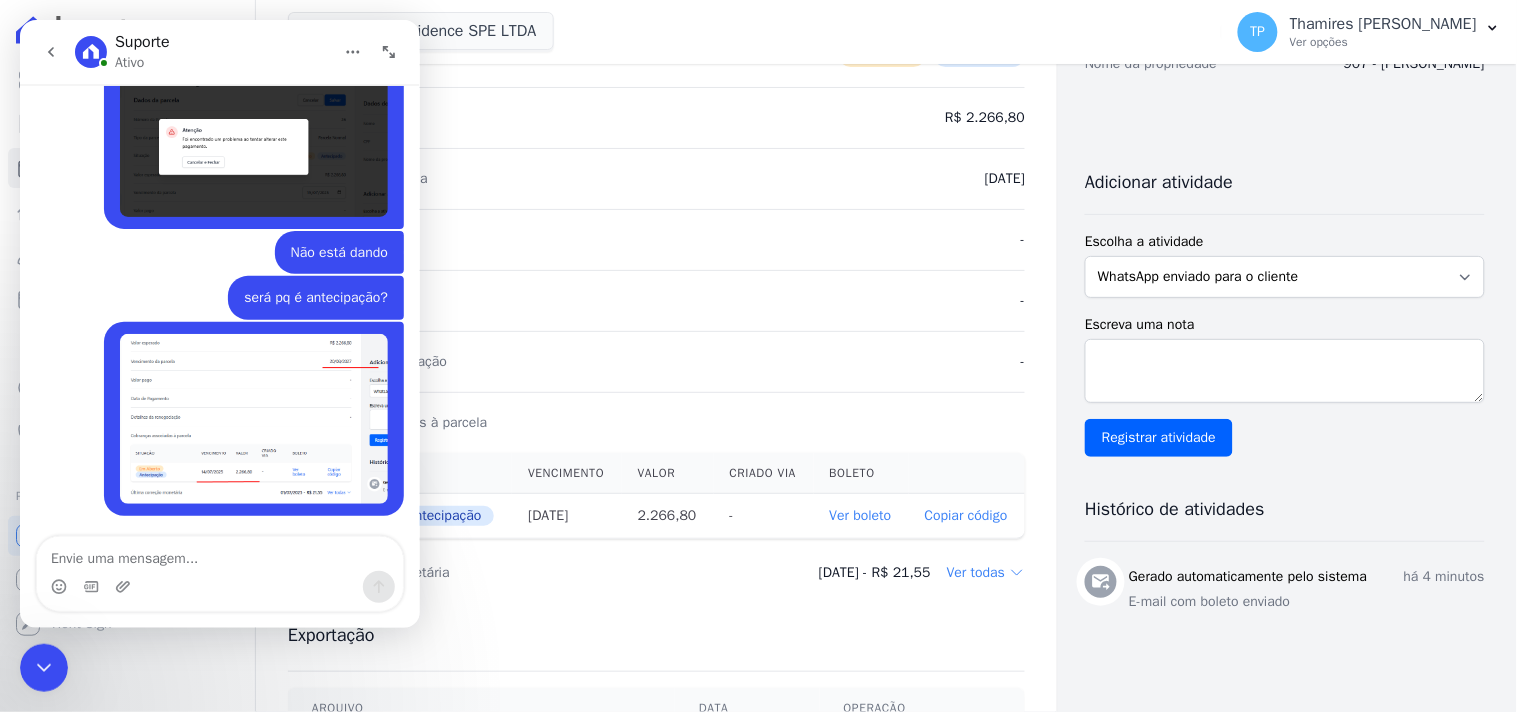 click on "Última correção monetária" at bounding box center (506, 573) 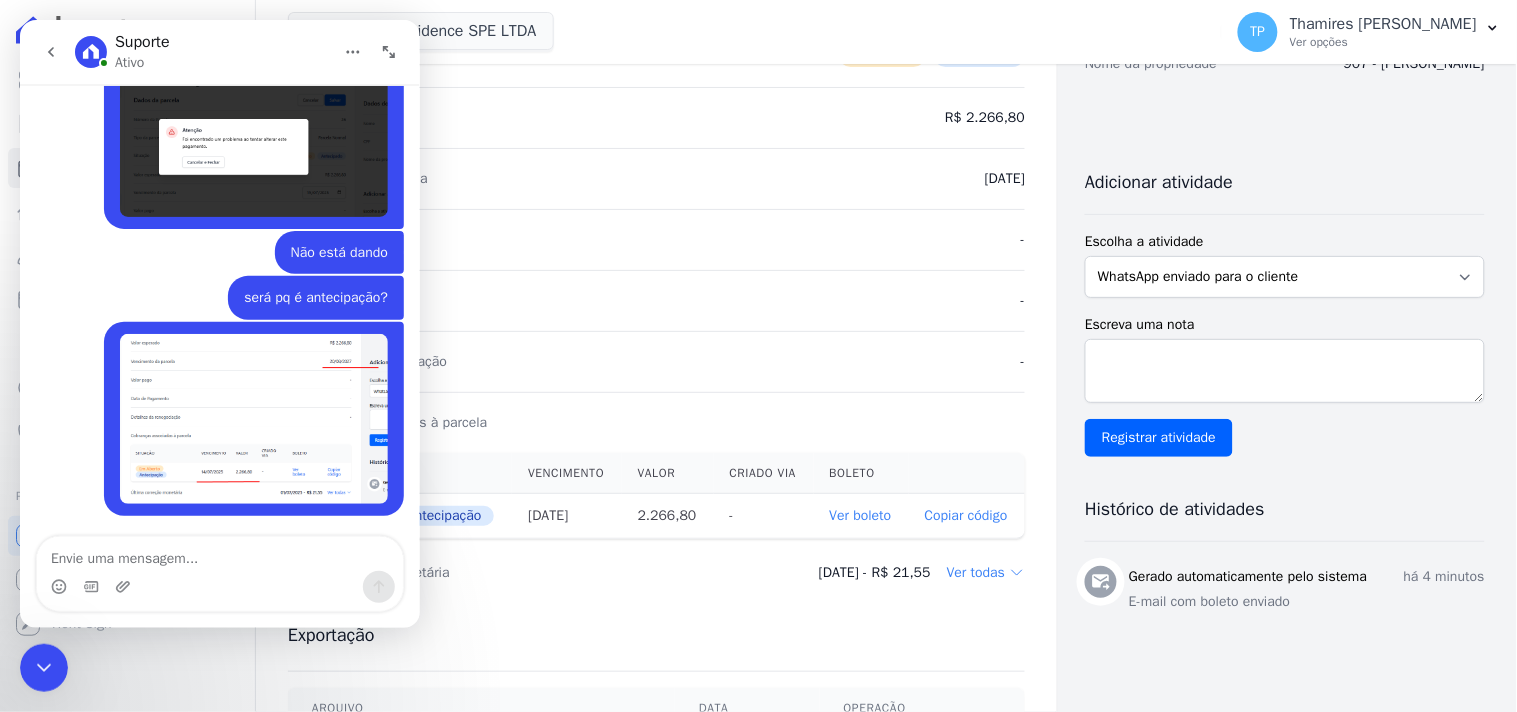 click 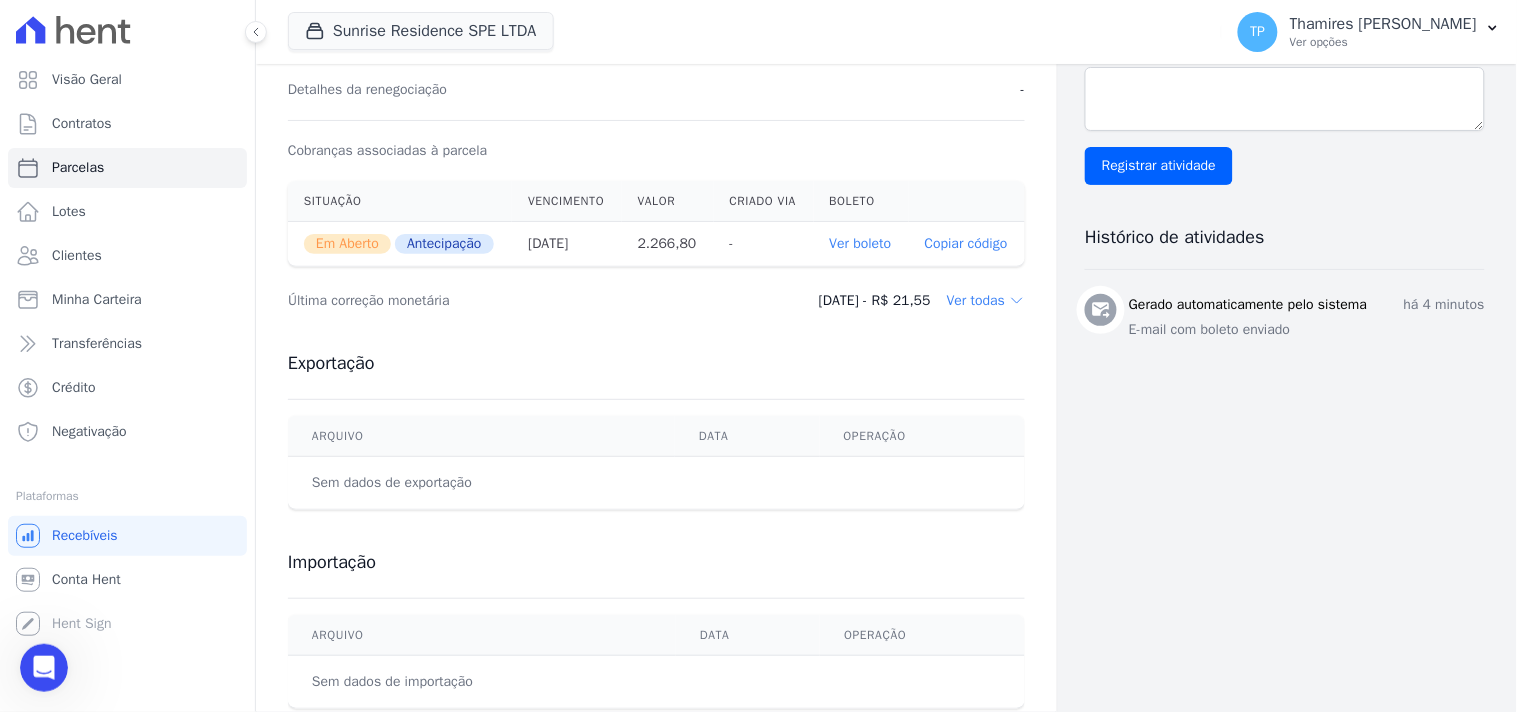 scroll, scrollTop: 555, scrollLeft: 0, axis: vertical 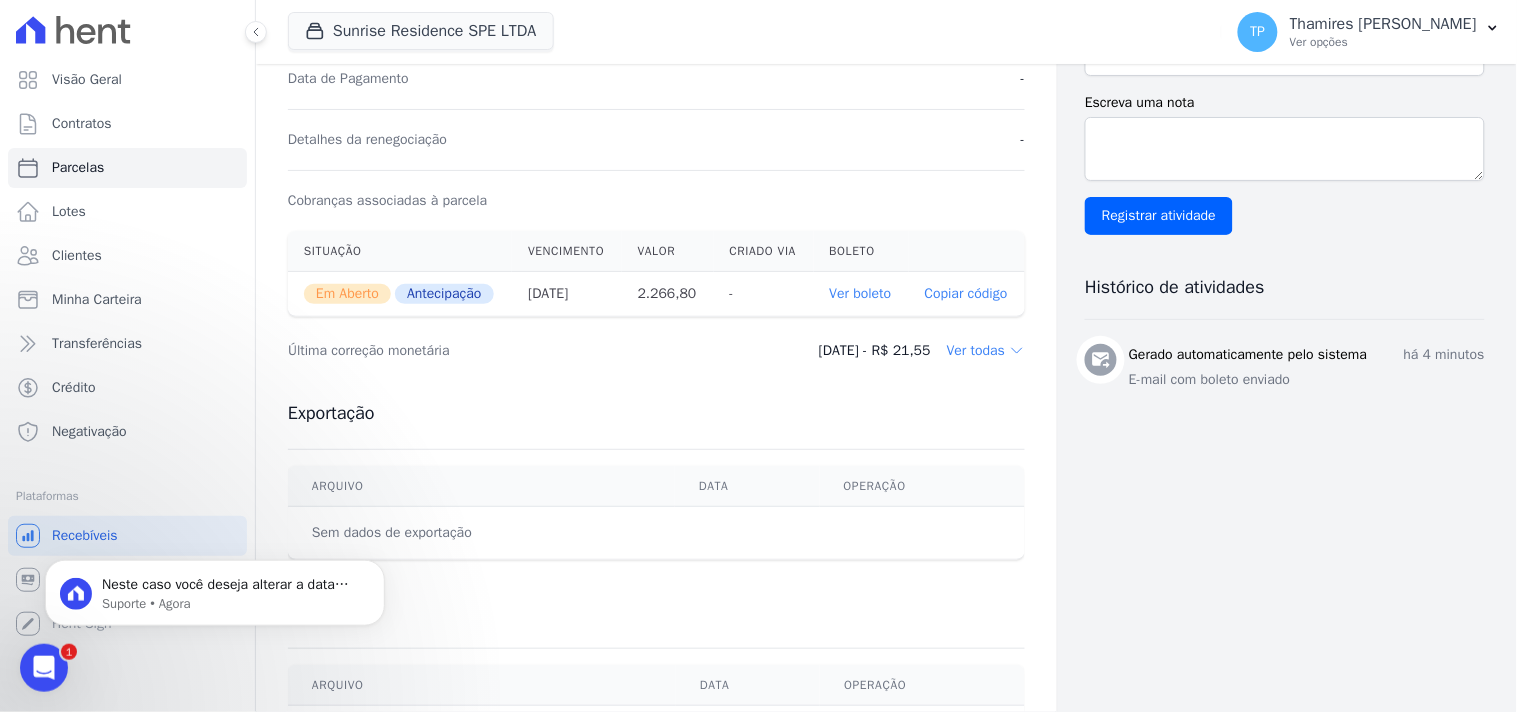 click 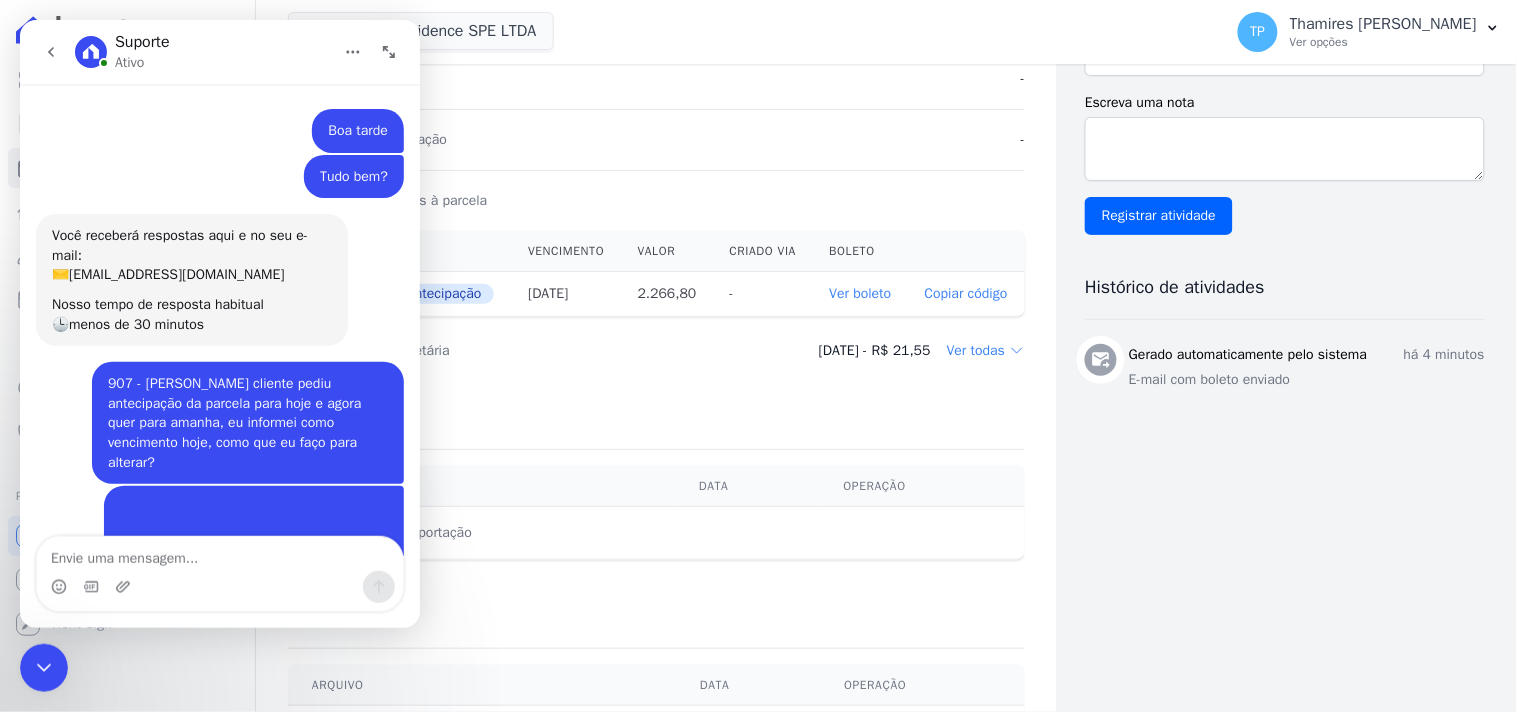 scroll, scrollTop: 3, scrollLeft: 0, axis: vertical 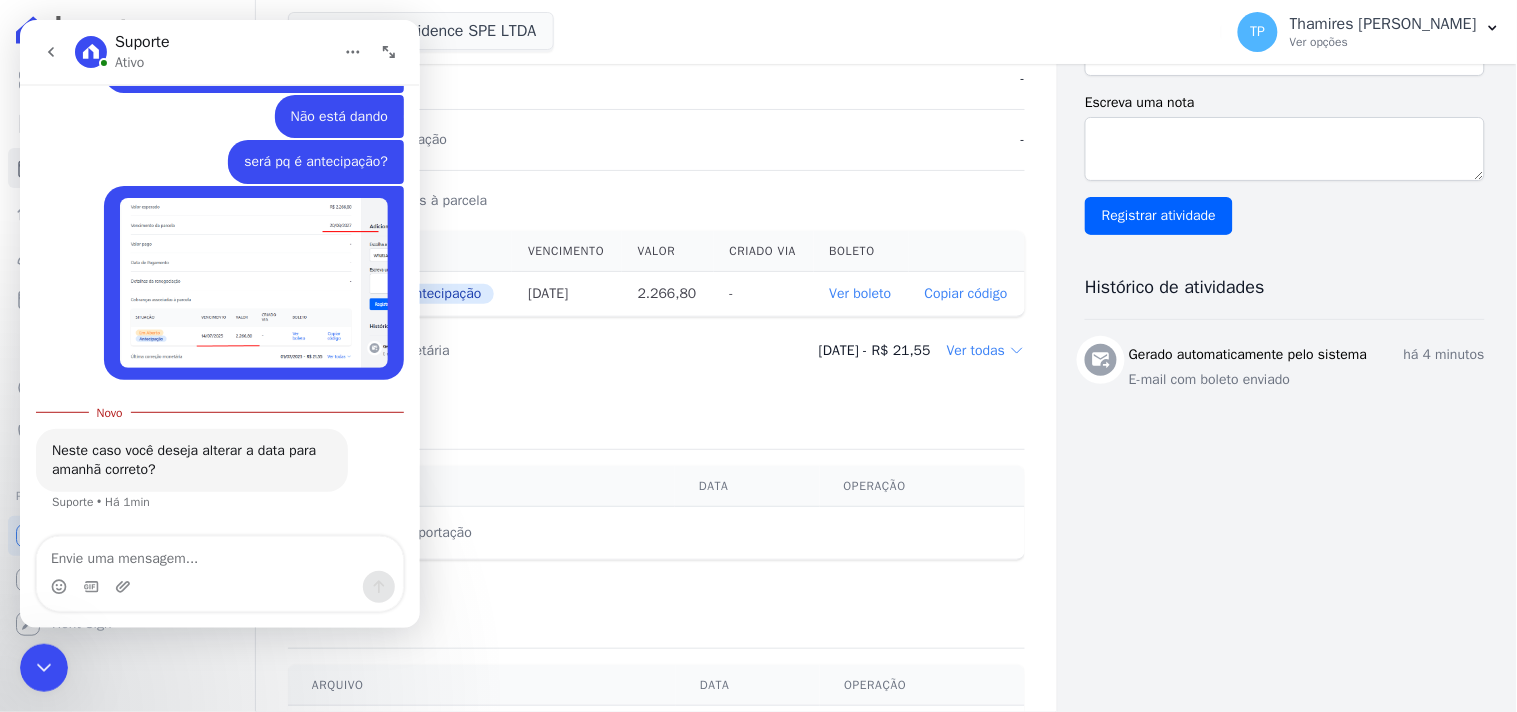 click at bounding box center (219, 553) 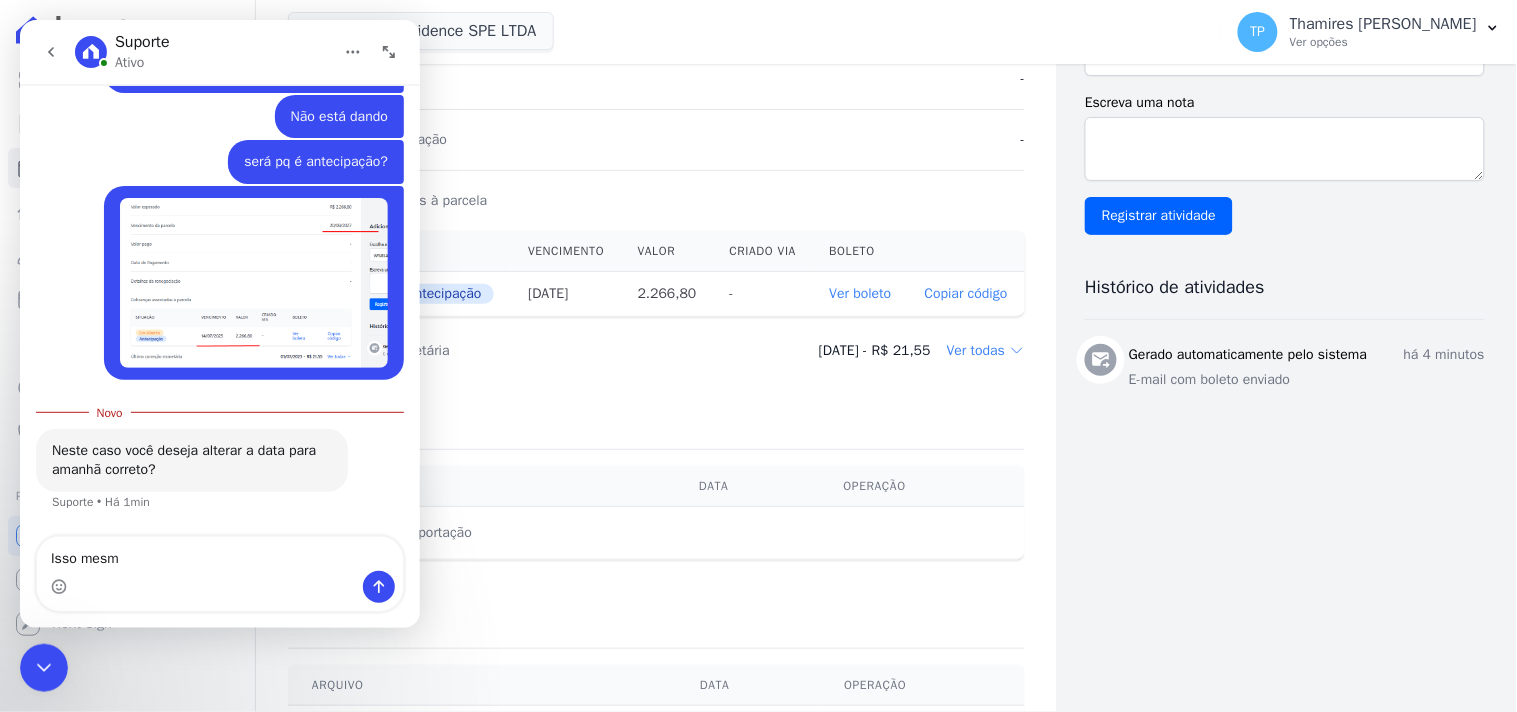 type on "Isso mesmo" 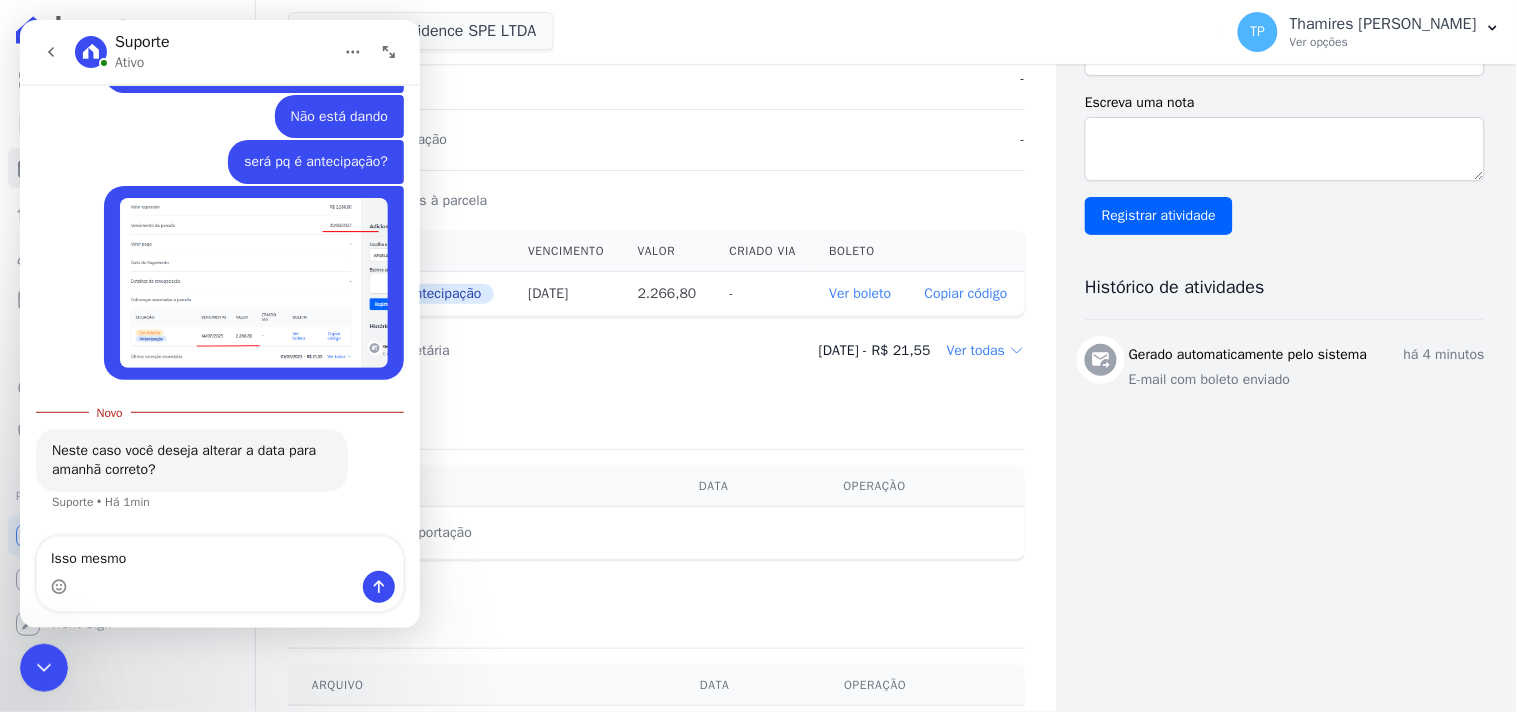 type 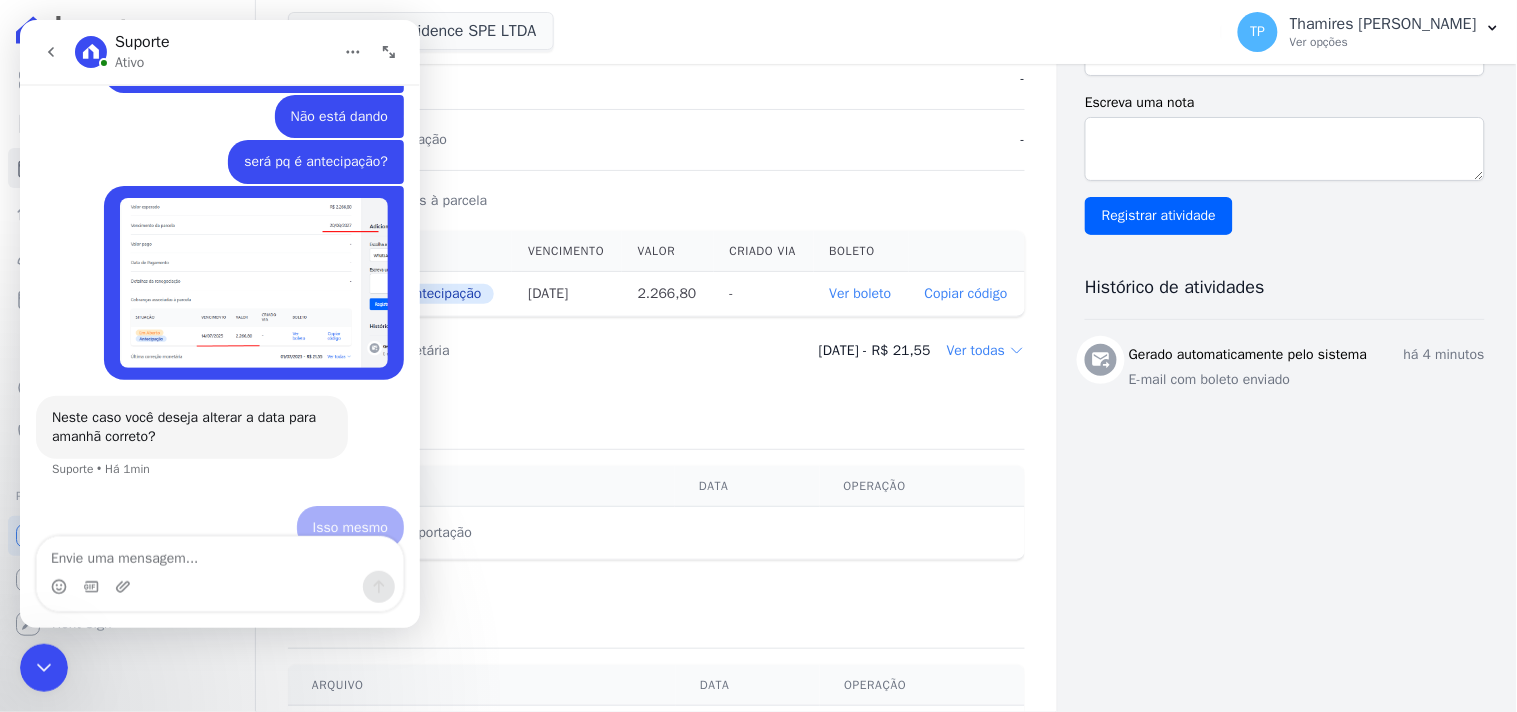 scroll, scrollTop: 2, scrollLeft: 0, axis: vertical 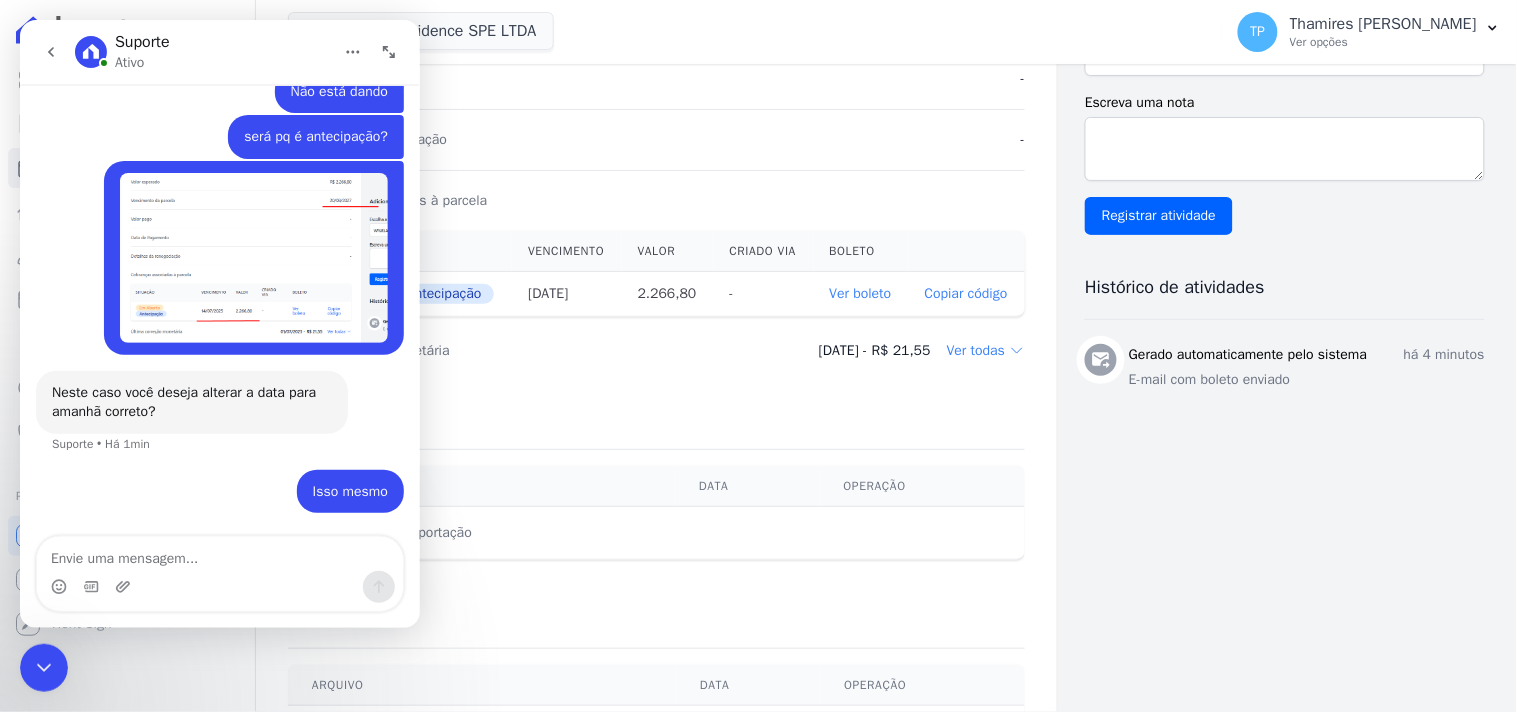 click at bounding box center (43, 667) 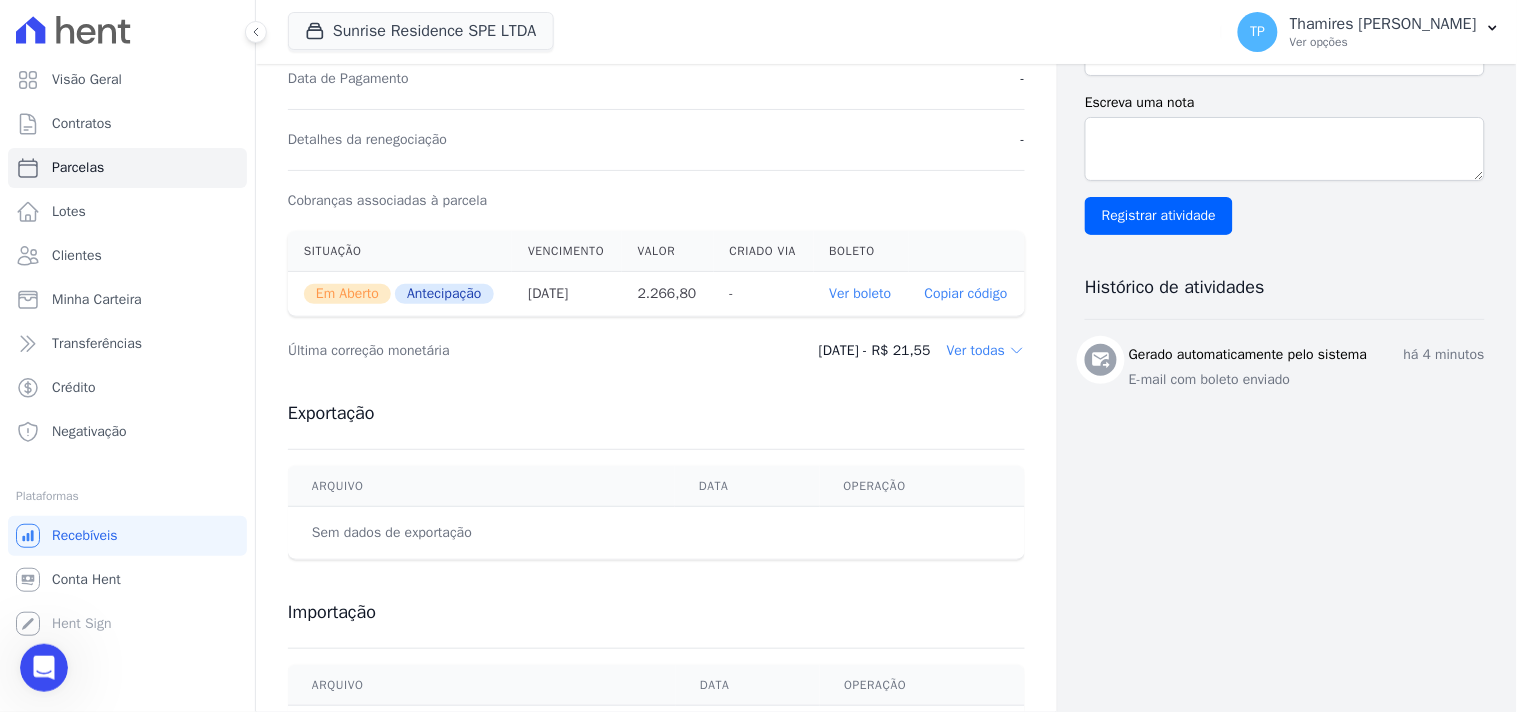 click 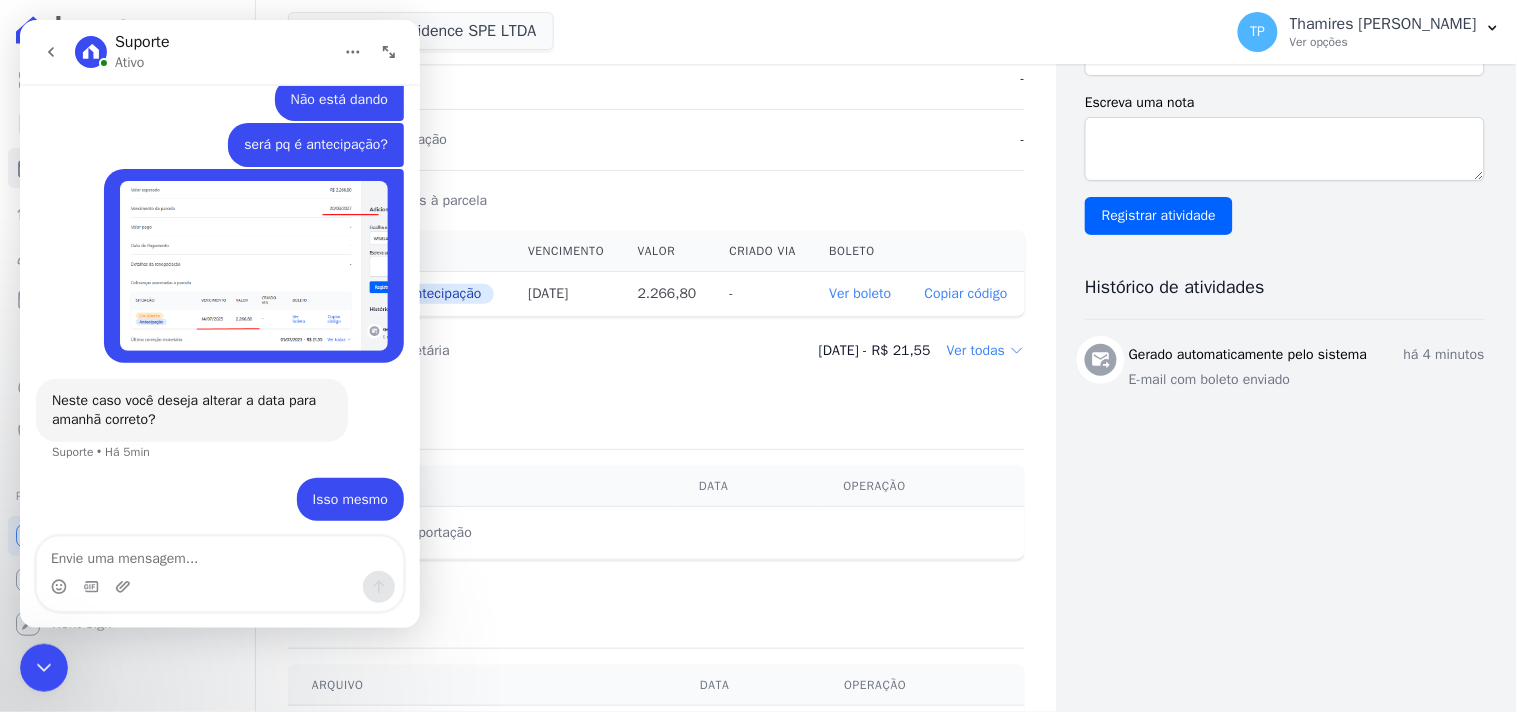 scroll, scrollTop: 1607, scrollLeft: 0, axis: vertical 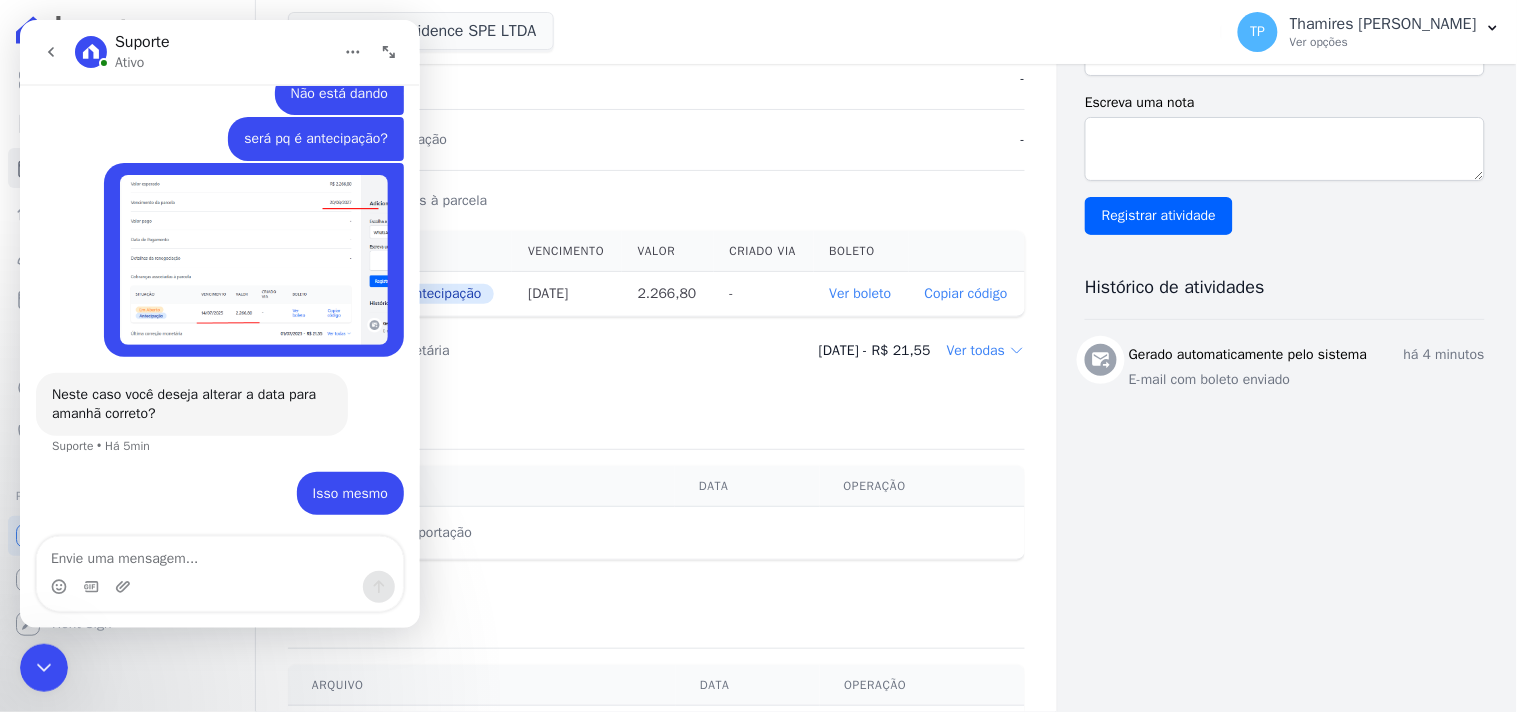 click at bounding box center [219, 553] 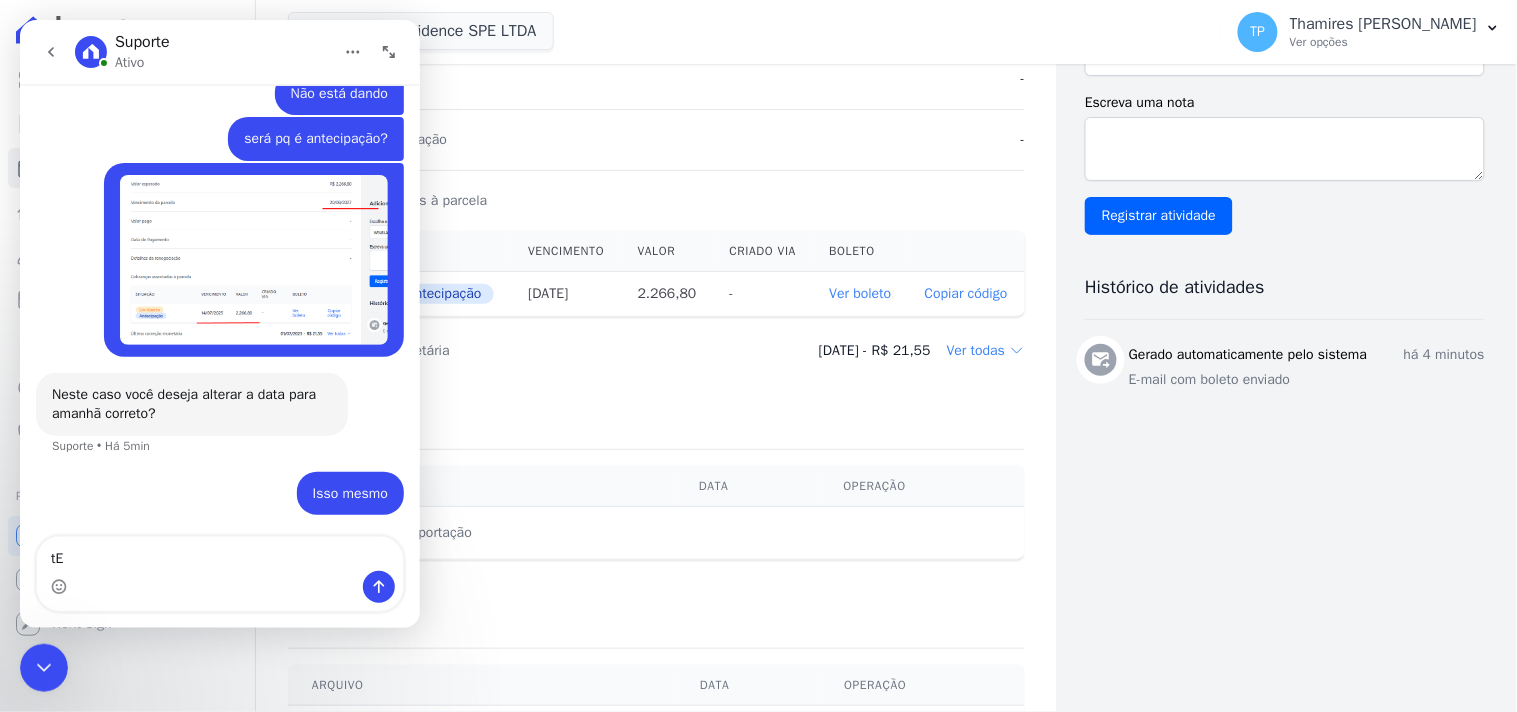 type on "t" 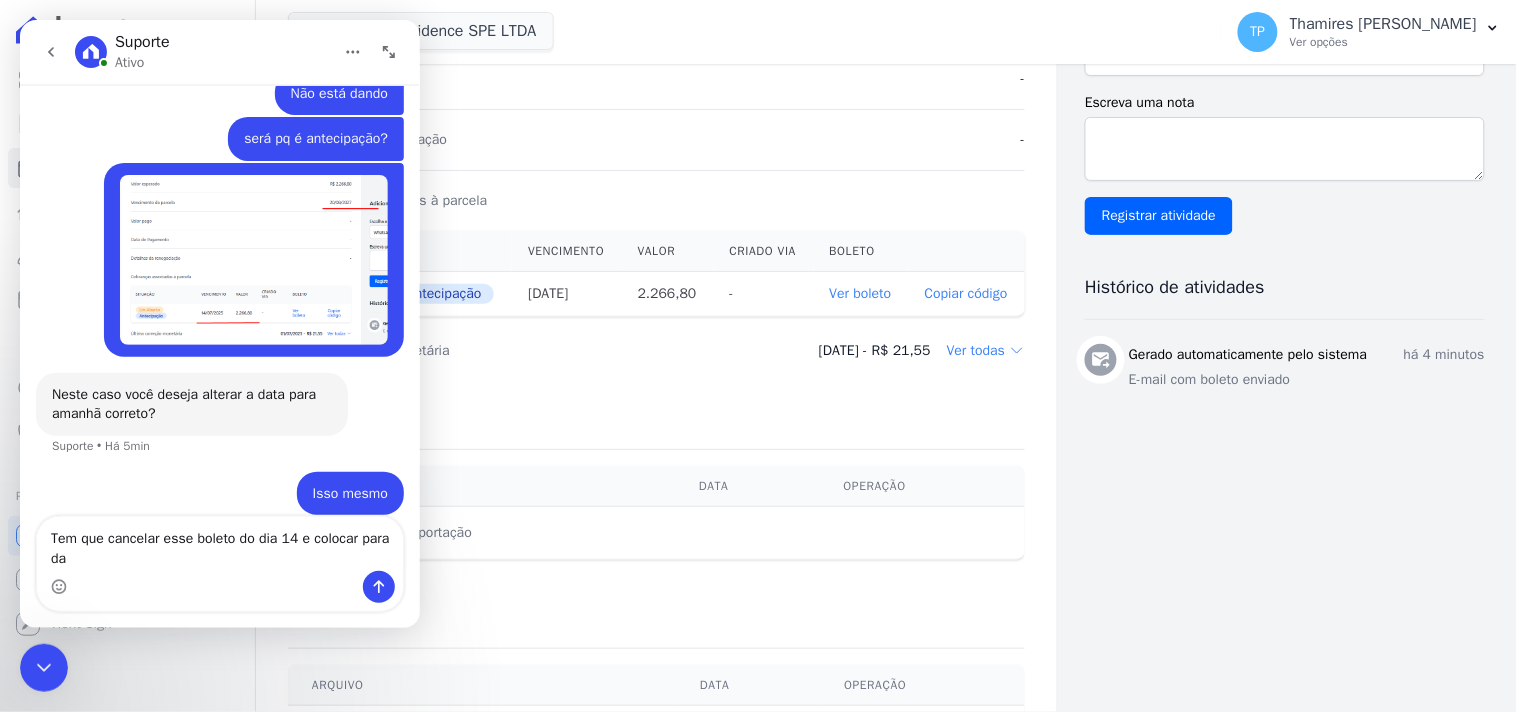 scroll, scrollTop: 1627, scrollLeft: 0, axis: vertical 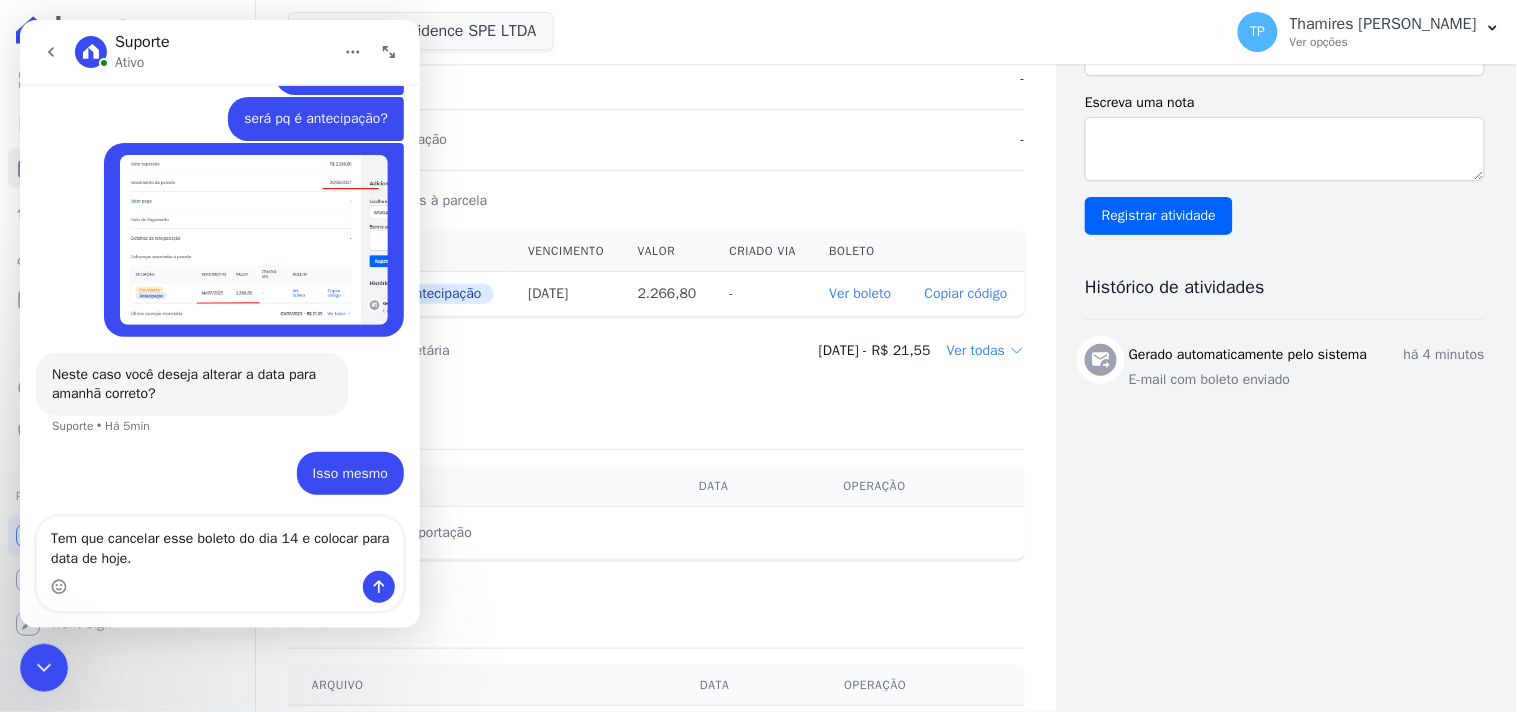 type on "Tem que cancelar esse boleto do dia 14 e colocar para data de hoje.." 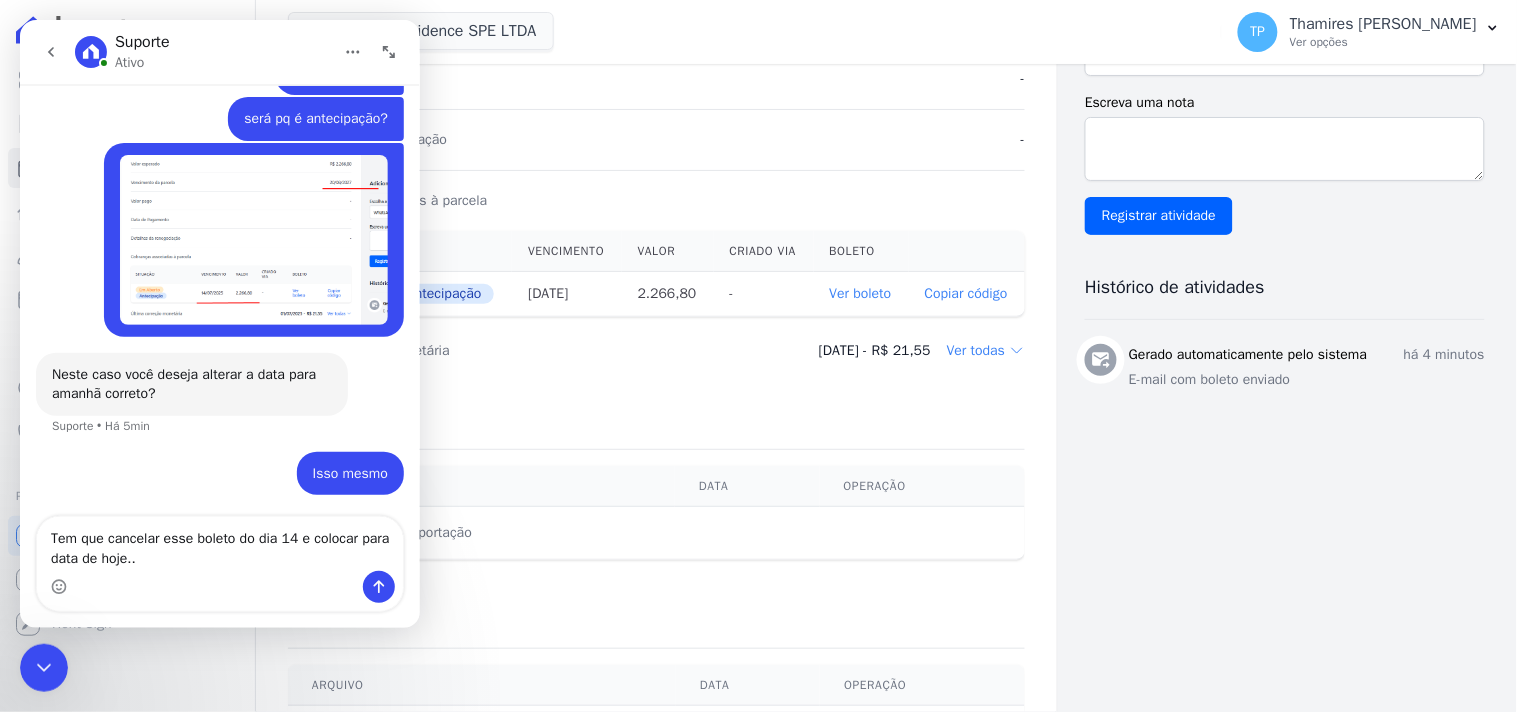 type 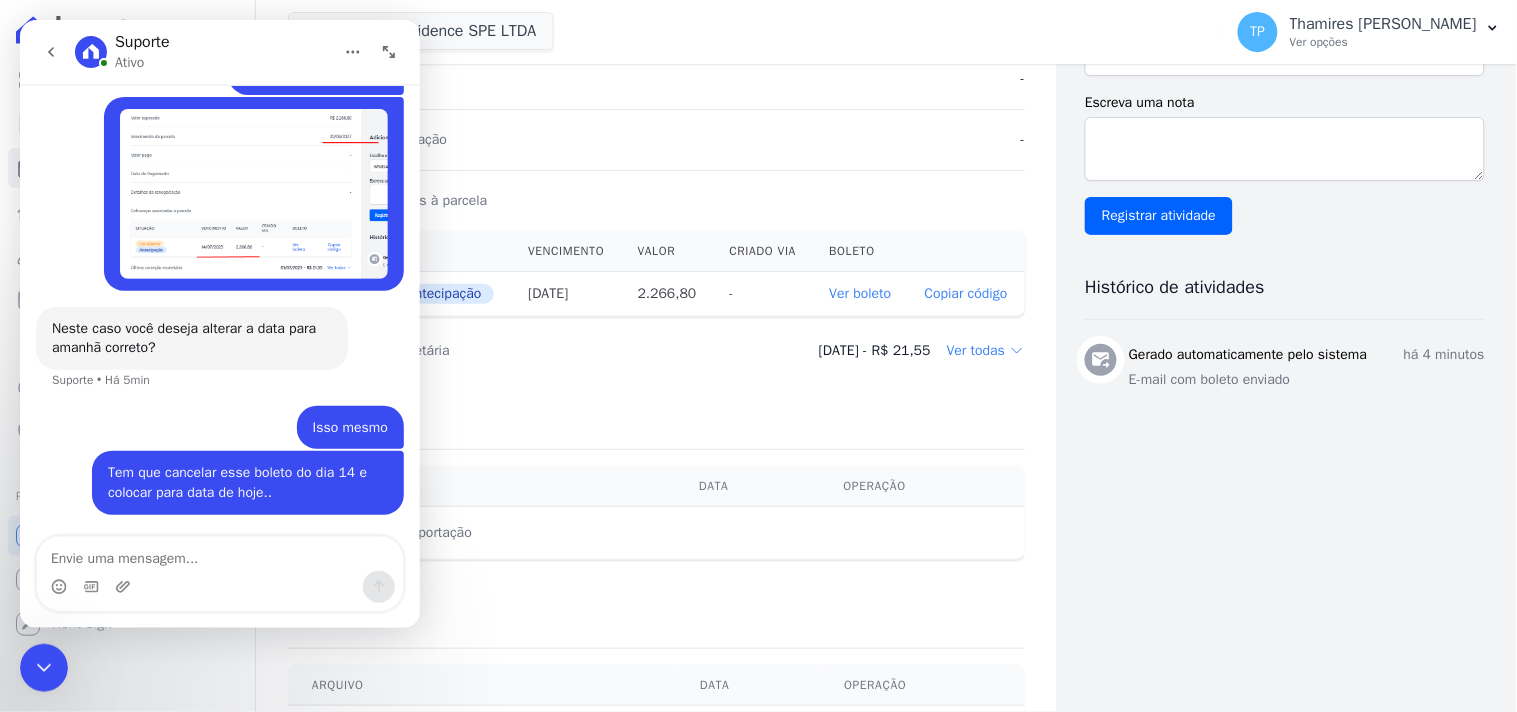 scroll, scrollTop: 1672, scrollLeft: 0, axis: vertical 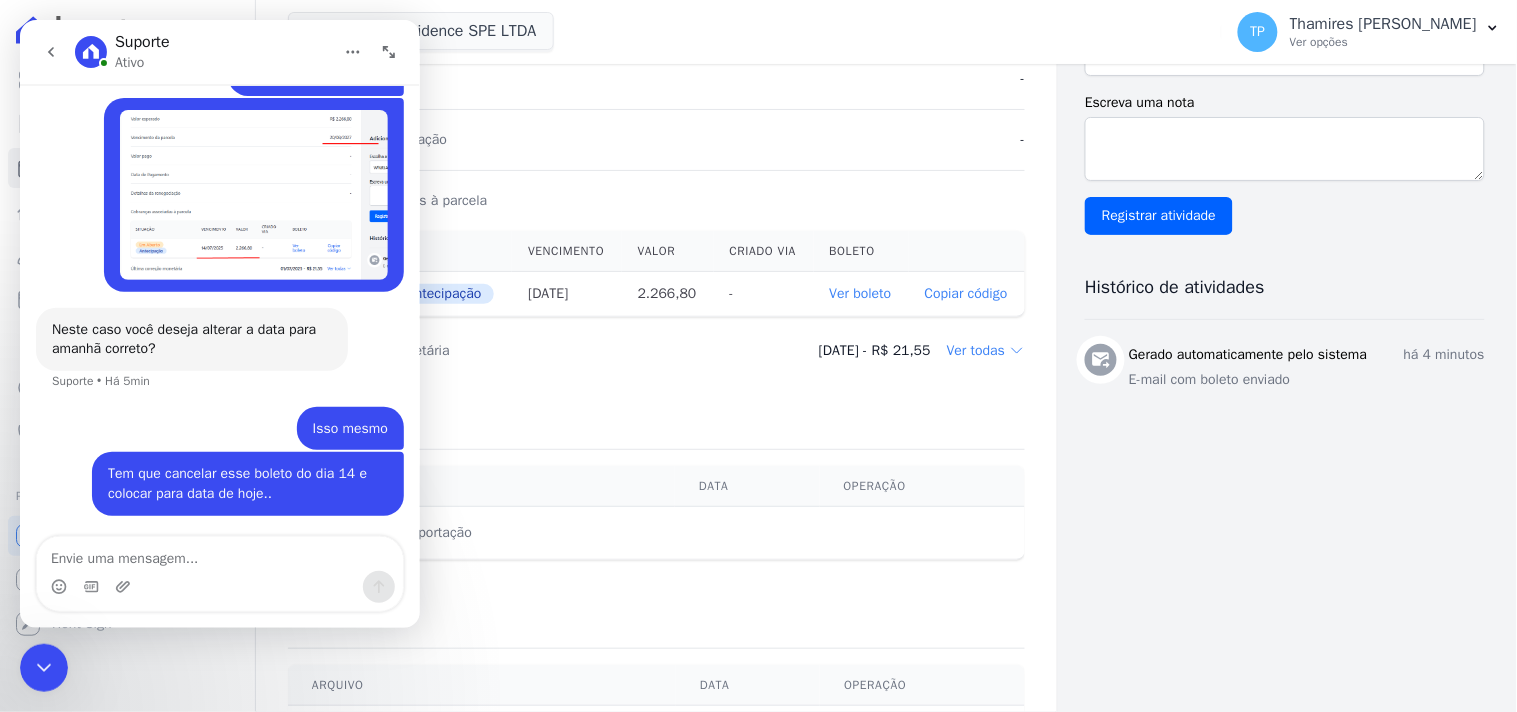 click 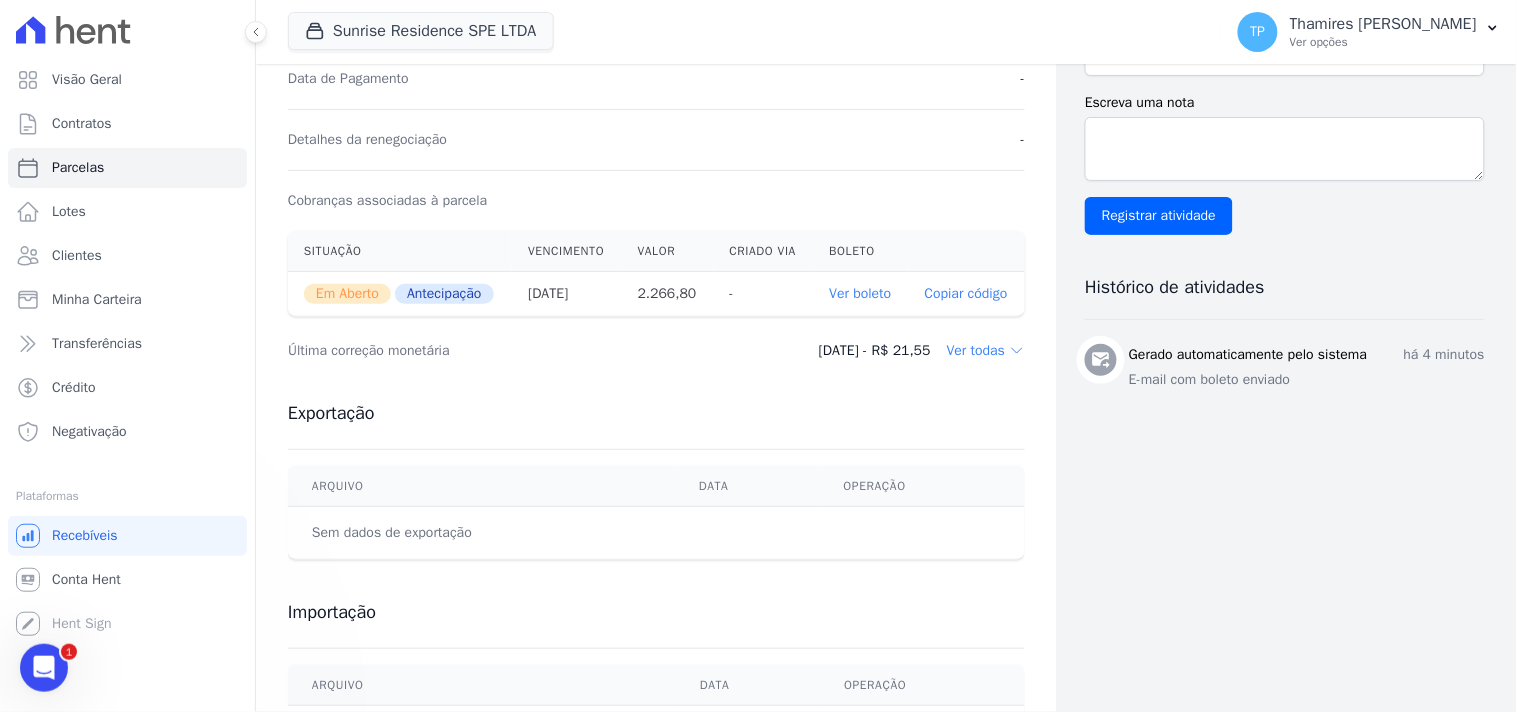 scroll, scrollTop: 1892, scrollLeft: 0, axis: vertical 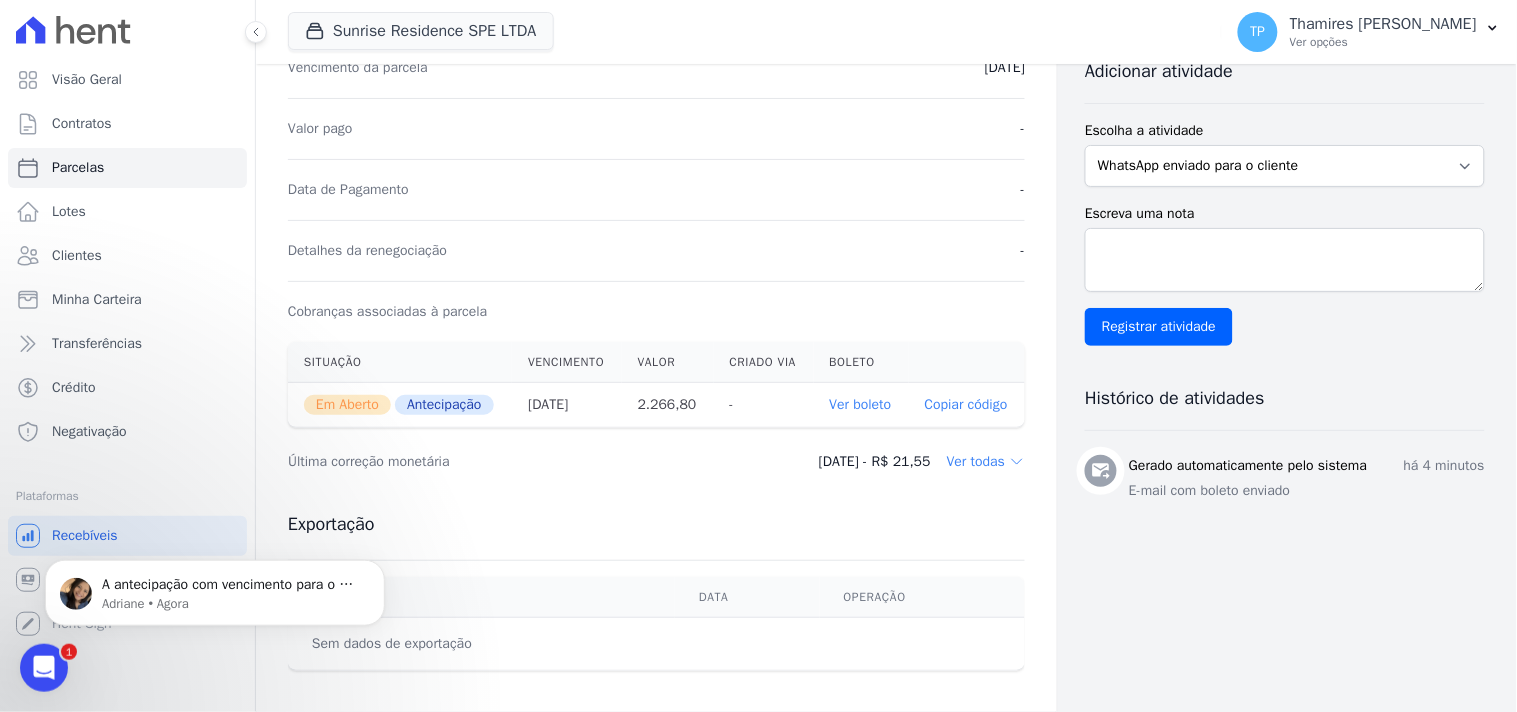 click on "Visão Geral
Contratos
[GEOGRAPHIC_DATA]
Lotes
Clientes
Minha Carteira
Transferências
Crédito
Negativação" at bounding box center [127, 356] 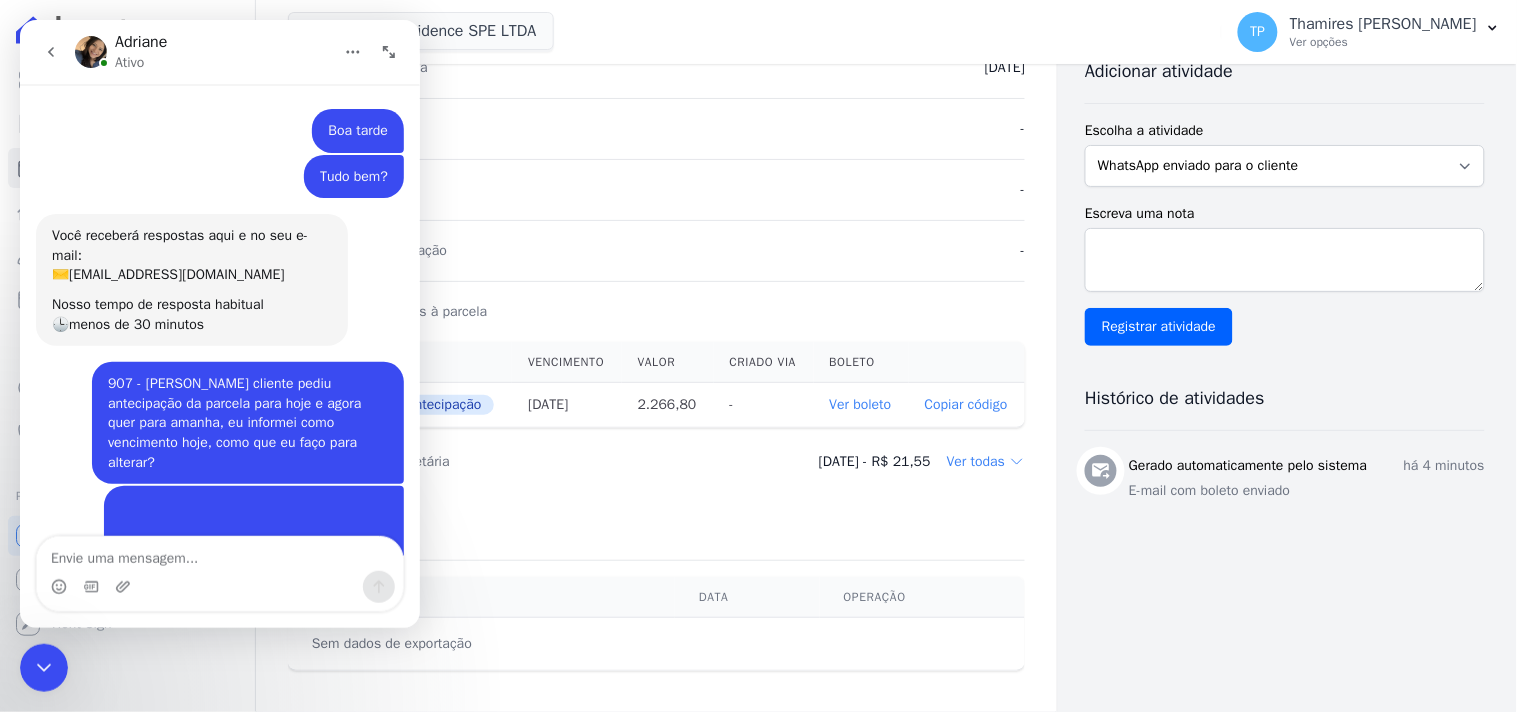 scroll, scrollTop: 3, scrollLeft: 0, axis: vertical 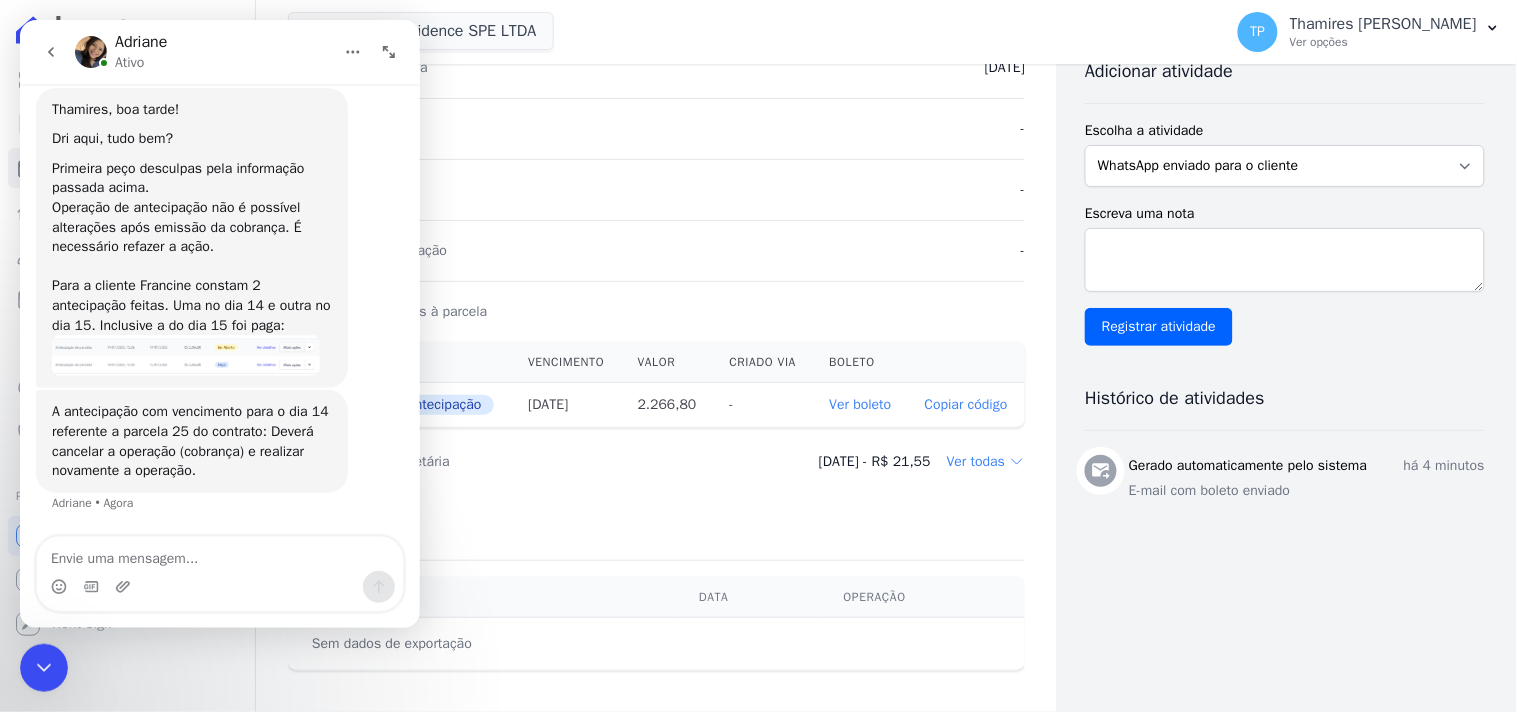 click at bounding box center (185, 354) 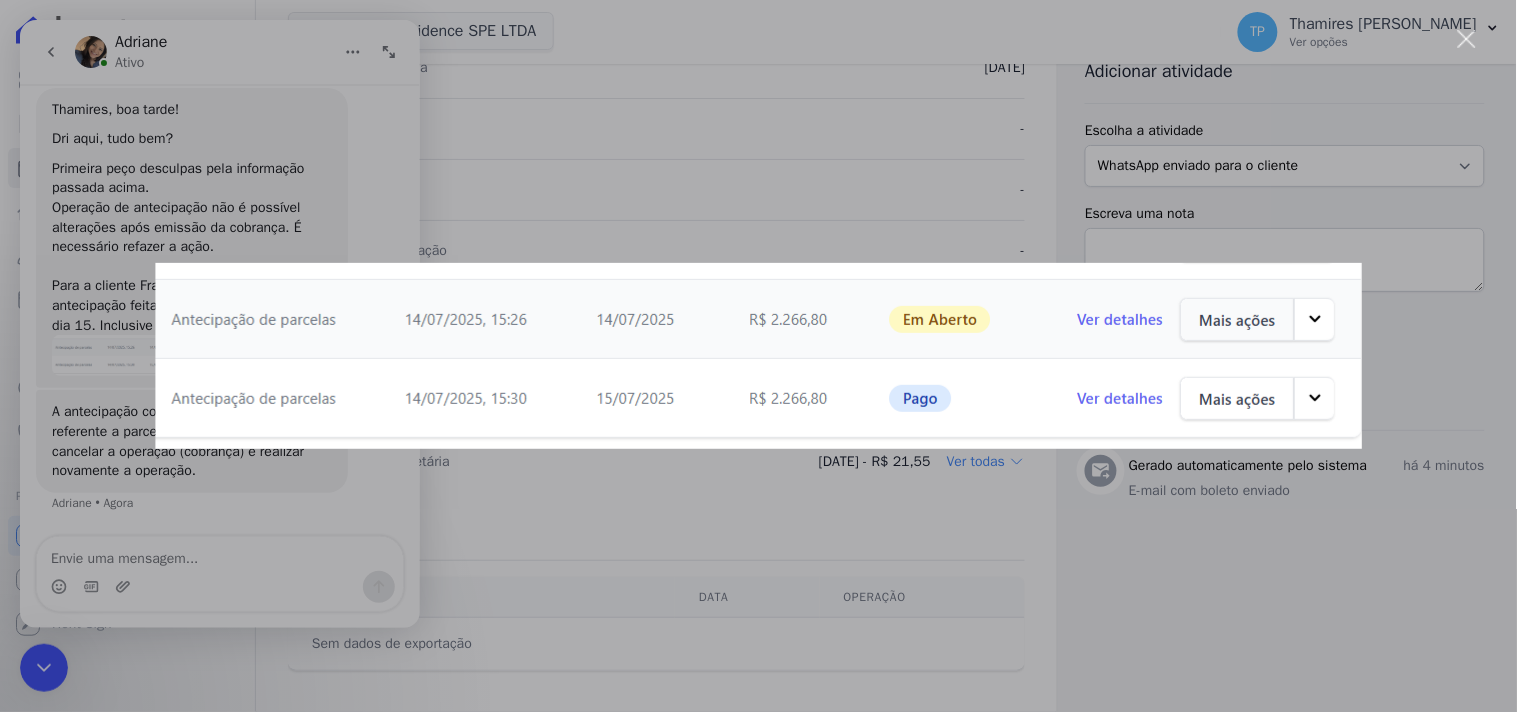 scroll, scrollTop: 0, scrollLeft: 0, axis: both 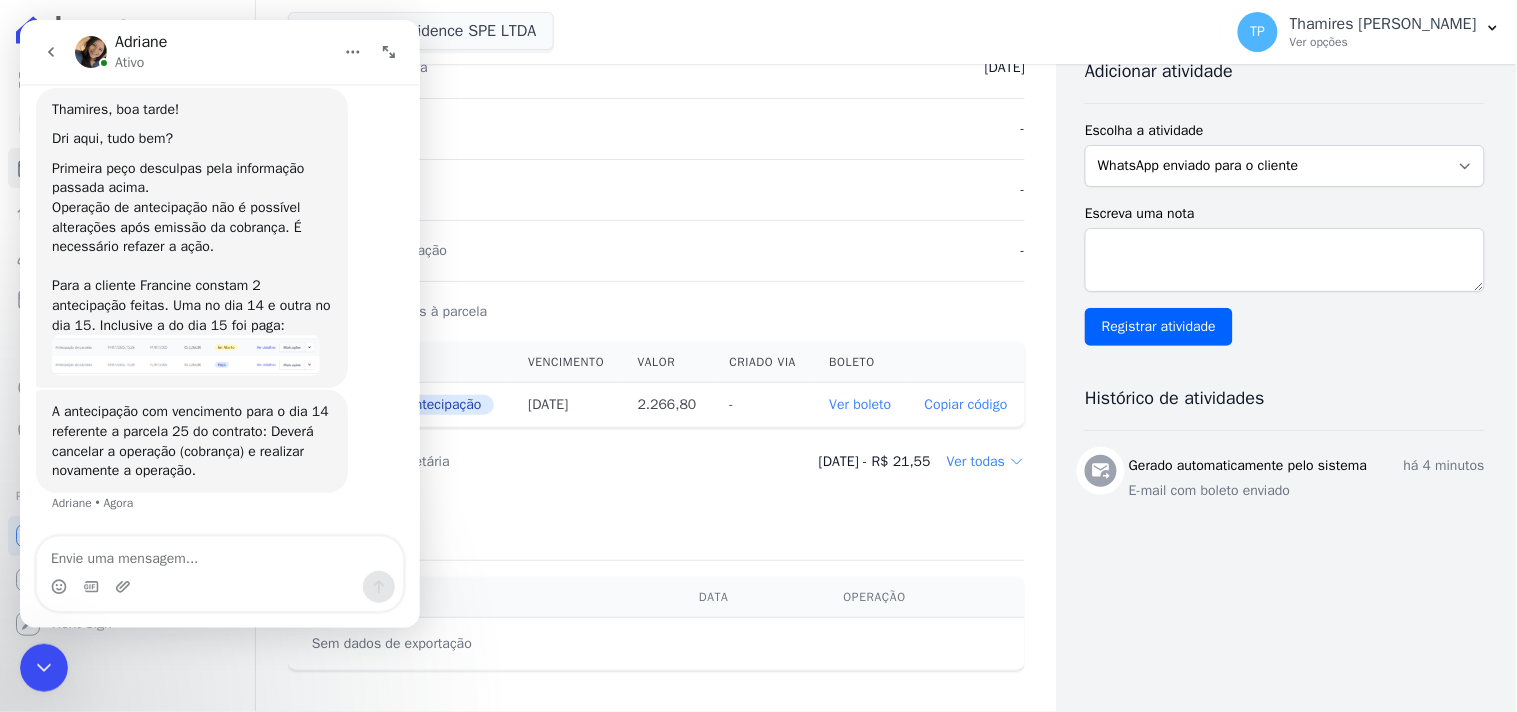 click at bounding box center [43, 667] 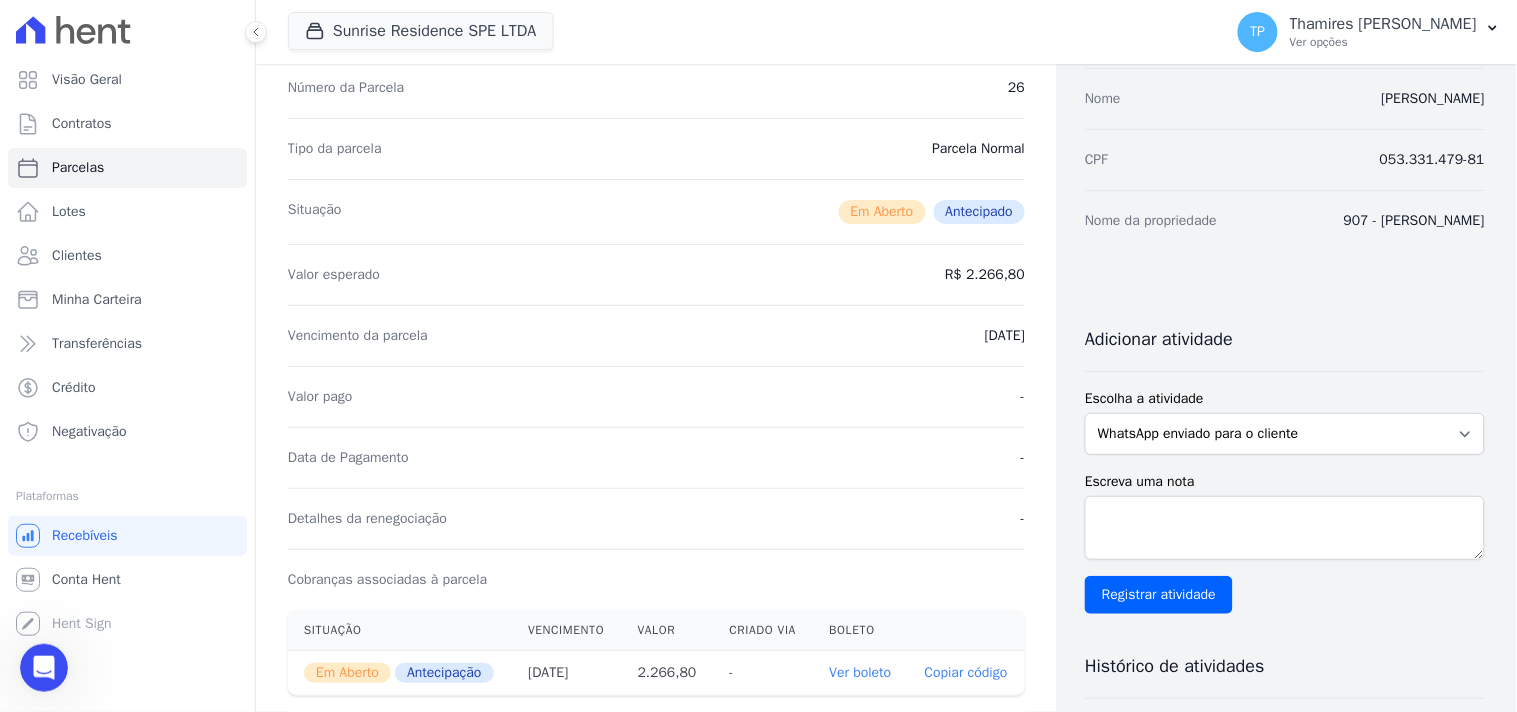 scroll, scrollTop: 0, scrollLeft: 0, axis: both 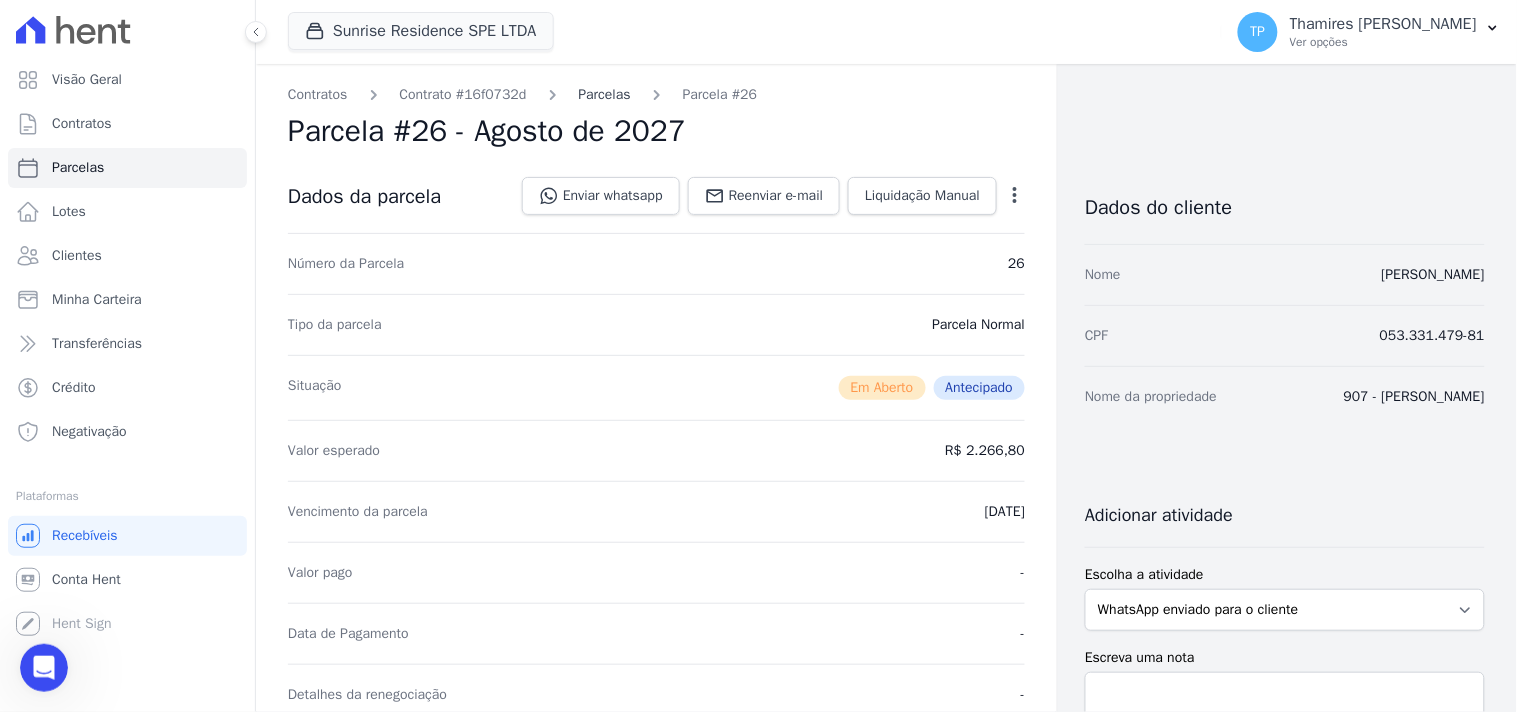 click on "Parcelas" at bounding box center [605, 94] 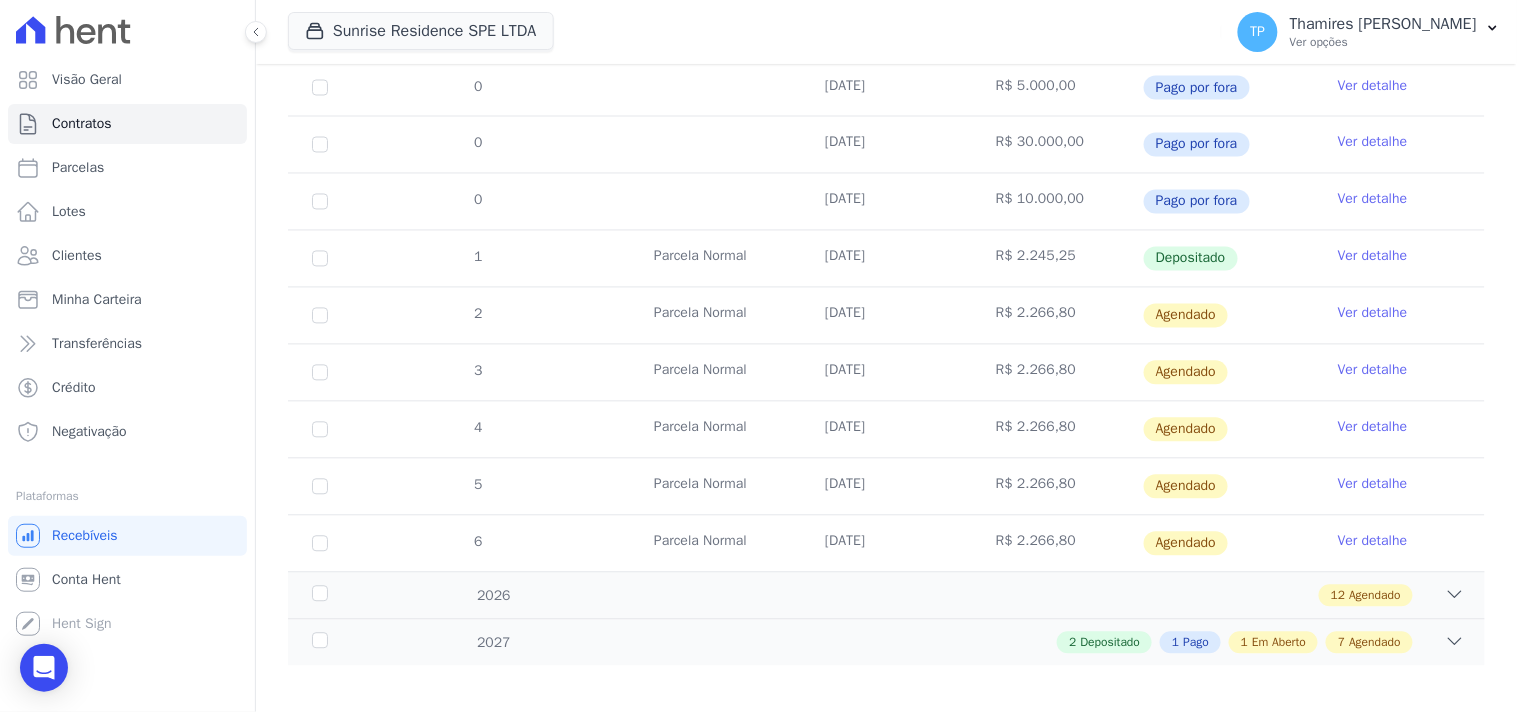 scroll, scrollTop: 946, scrollLeft: 0, axis: vertical 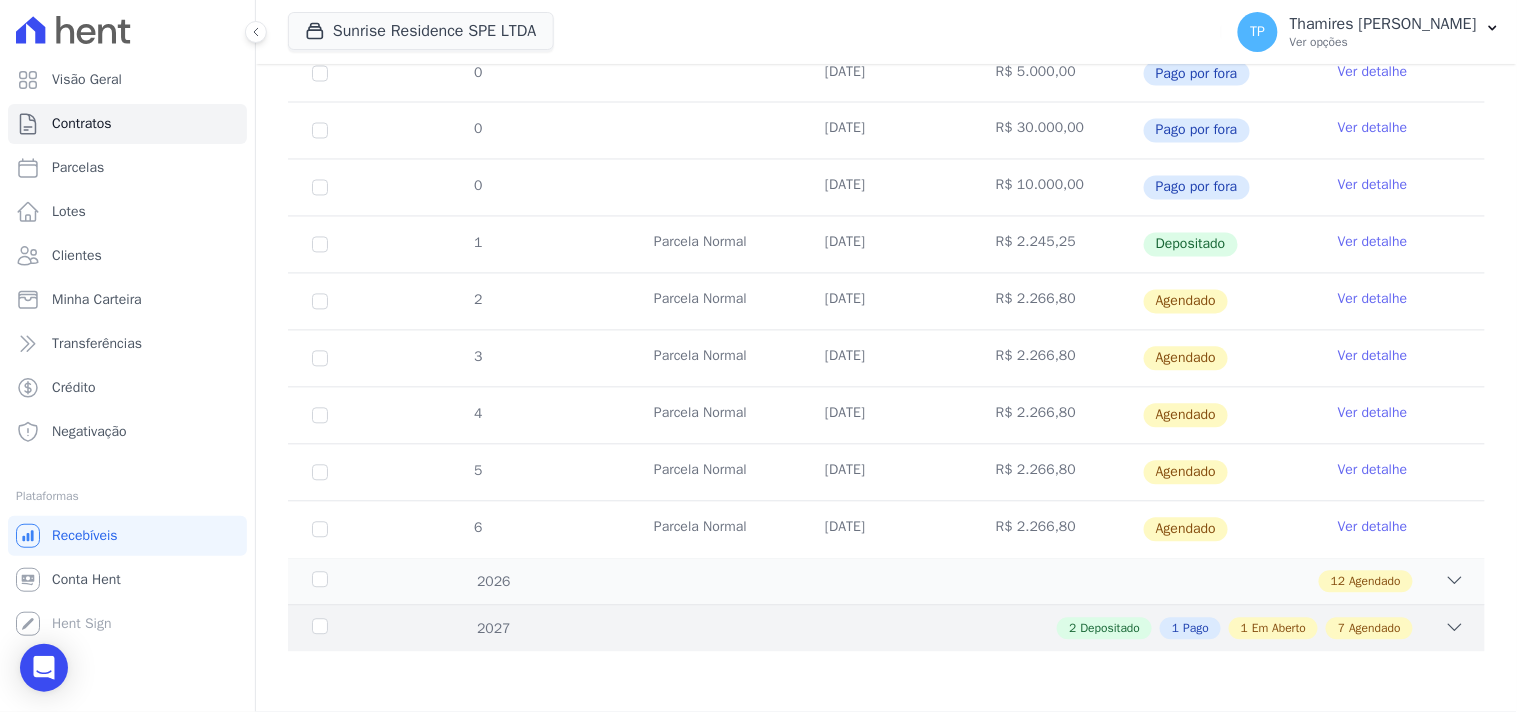 click on "Em Aberto" at bounding box center [1279, 629] 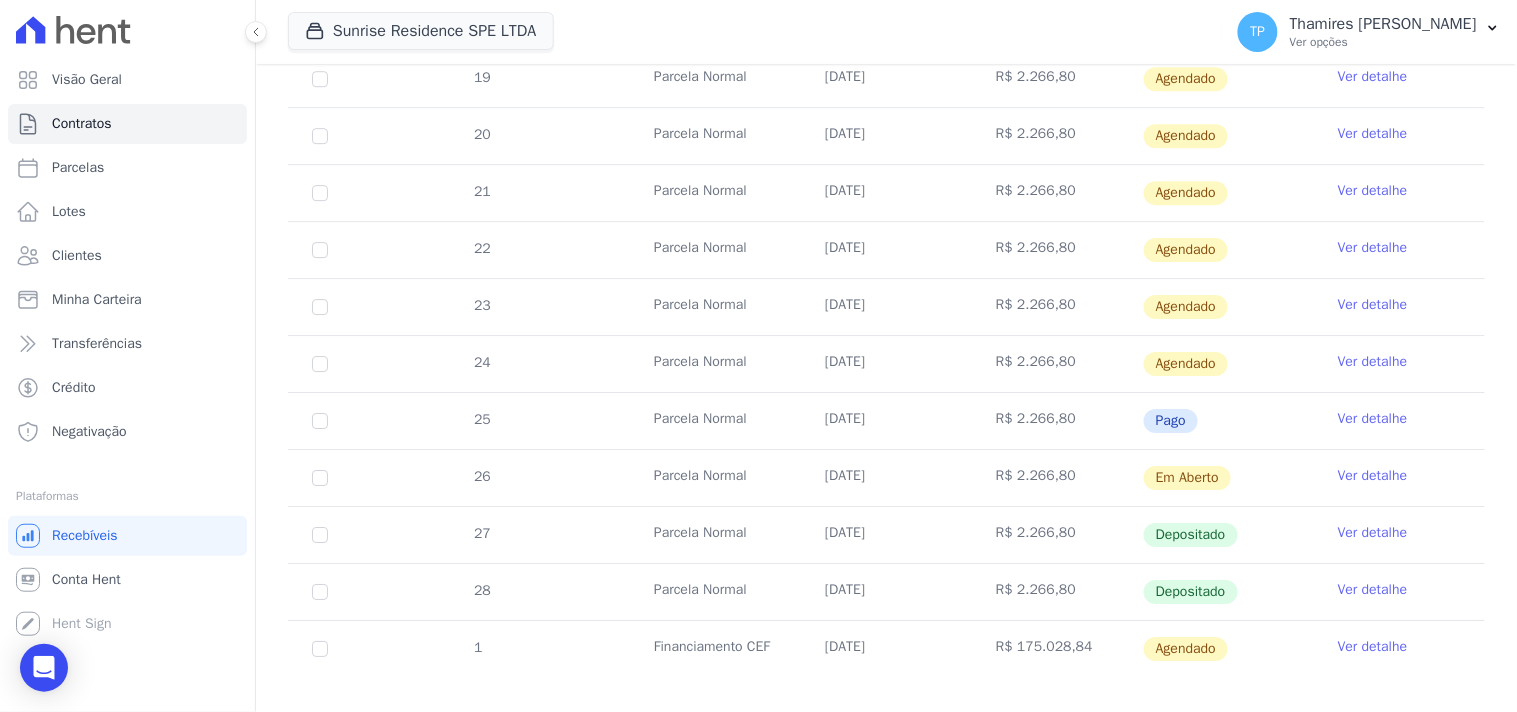 scroll, scrollTop: 1574, scrollLeft: 0, axis: vertical 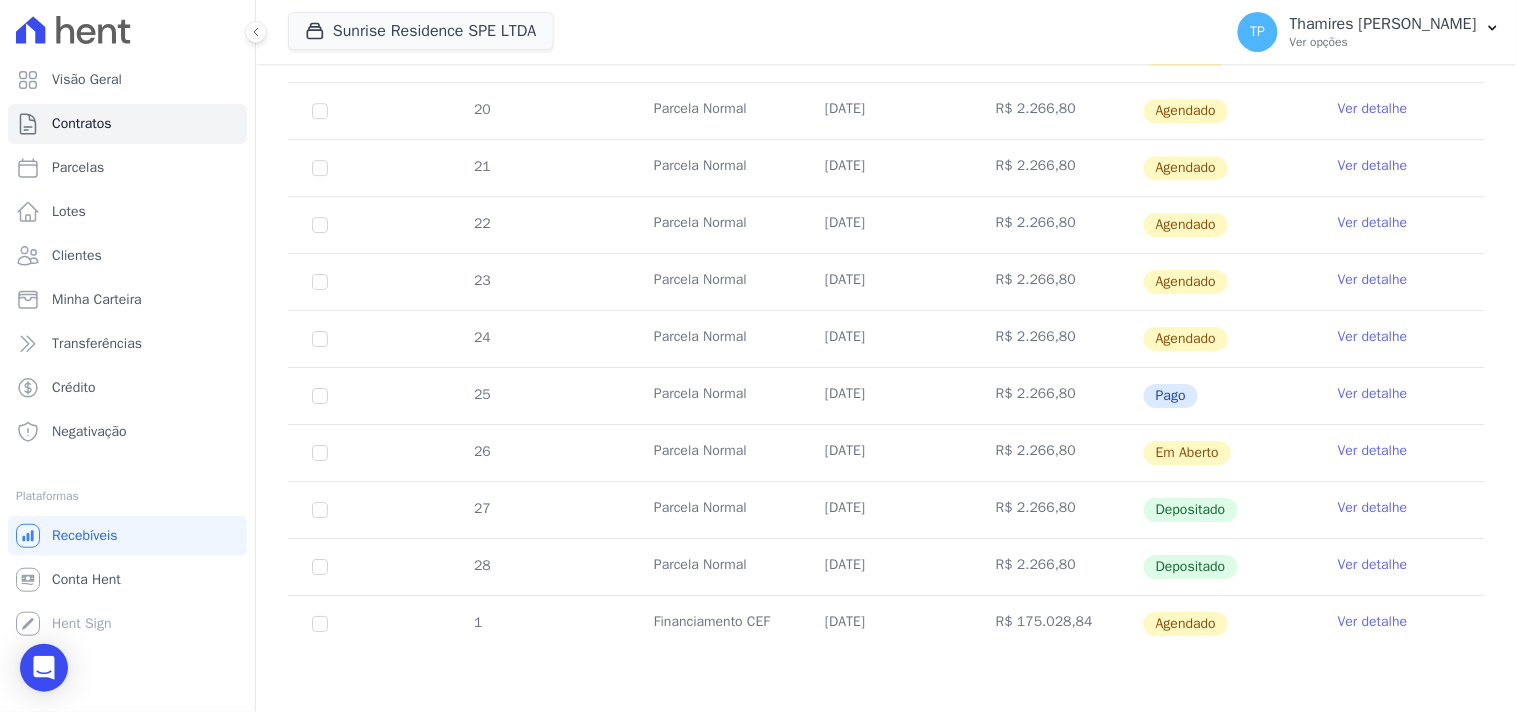click on "Ver detalhe" at bounding box center [1373, 451] 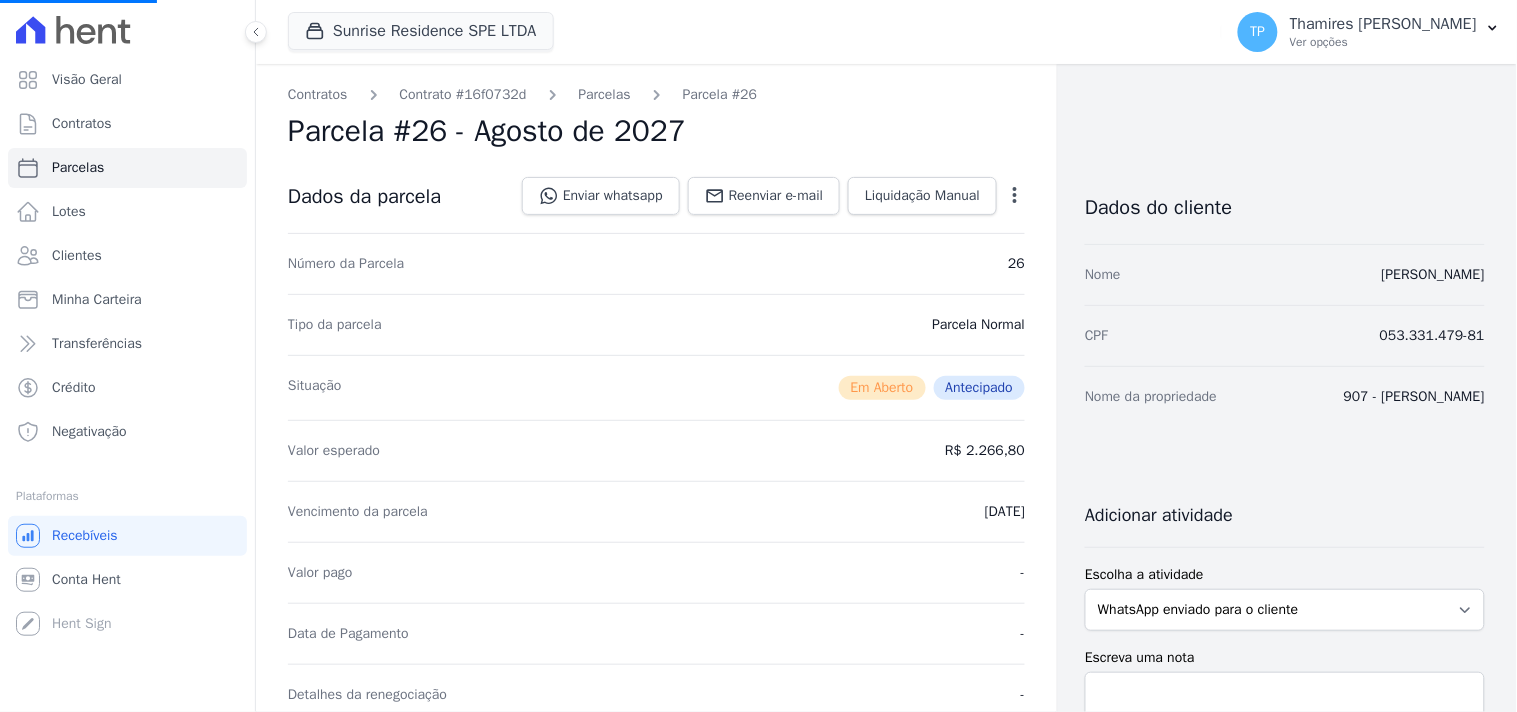 scroll, scrollTop: 0, scrollLeft: 0, axis: both 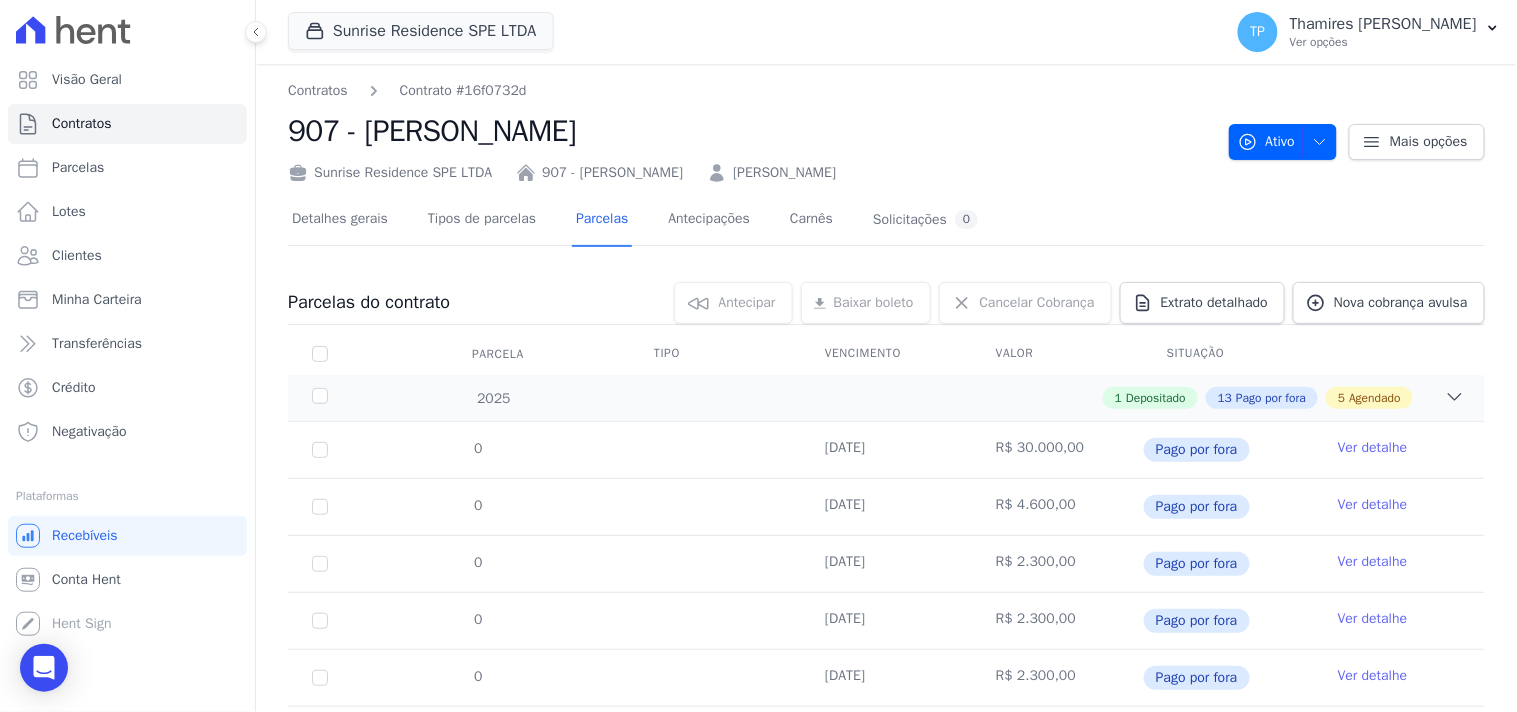 click on "Visão Geral
Contratos
[GEOGRAPHIC_DATA]
Lotes
Clientes
Minha Carteira
Transferências
Crédito
Negativação" at bounding box center (127, 356) 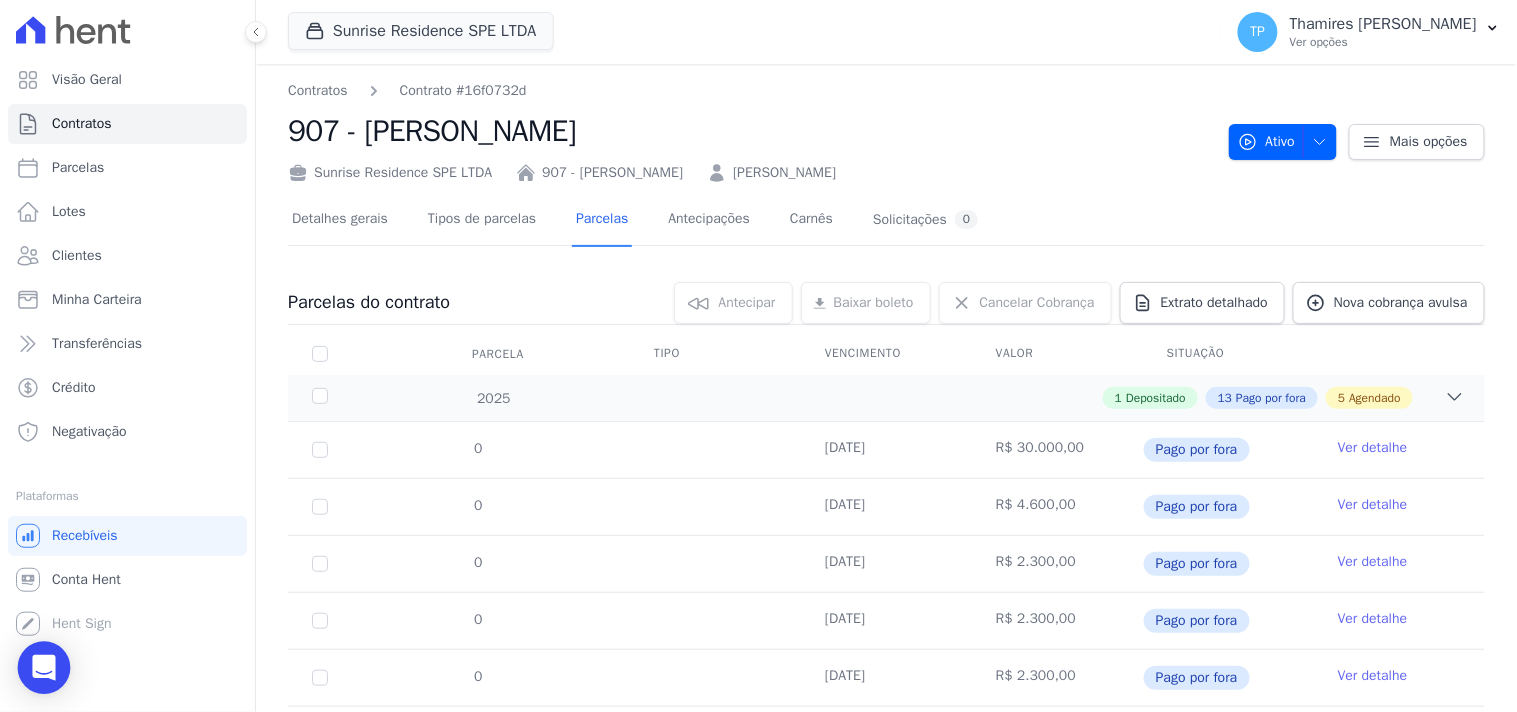drag, startPoint x: 25, startPoint y: 658, endPoint x: 173, endPoint y: 632, distance: 150.26643 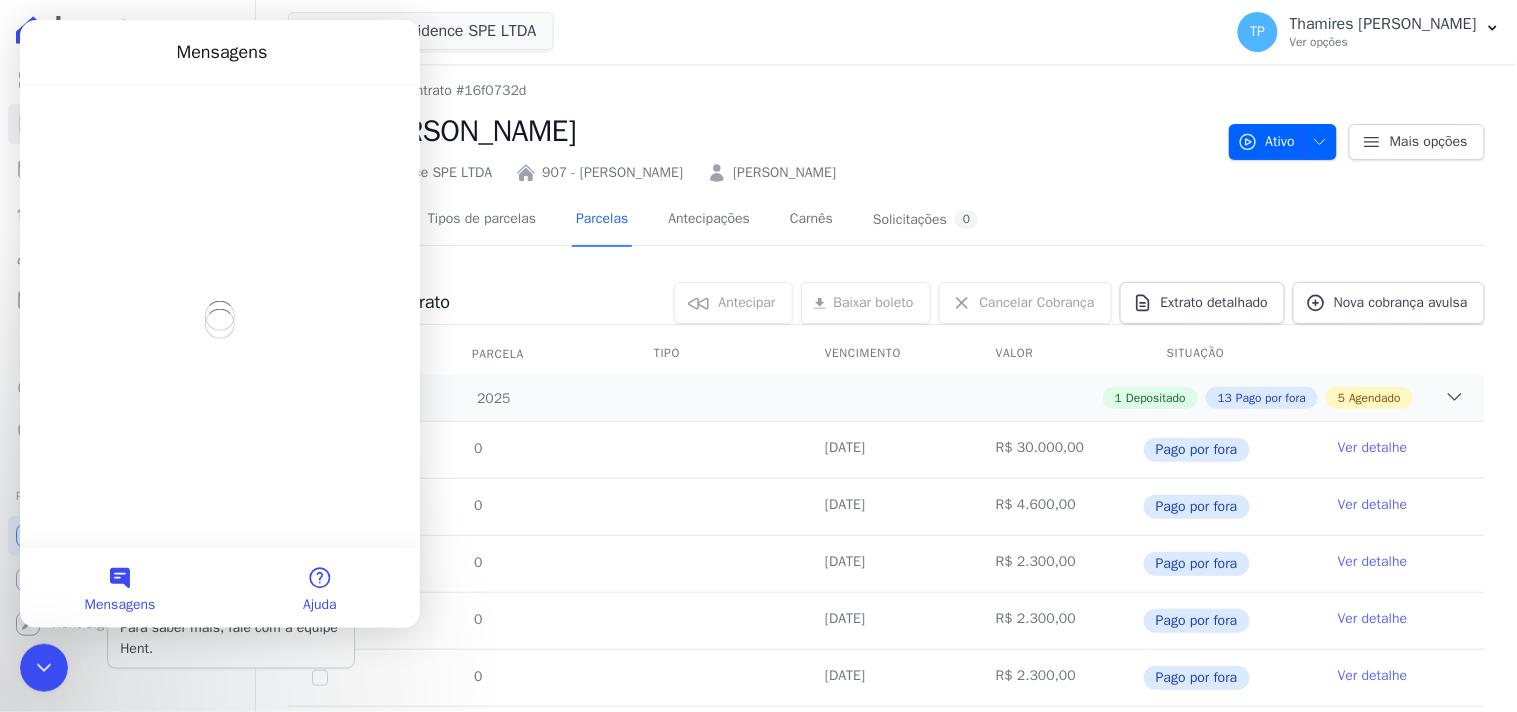 scroll, scrollTop: 0, scrollLeft: 0, axis: both 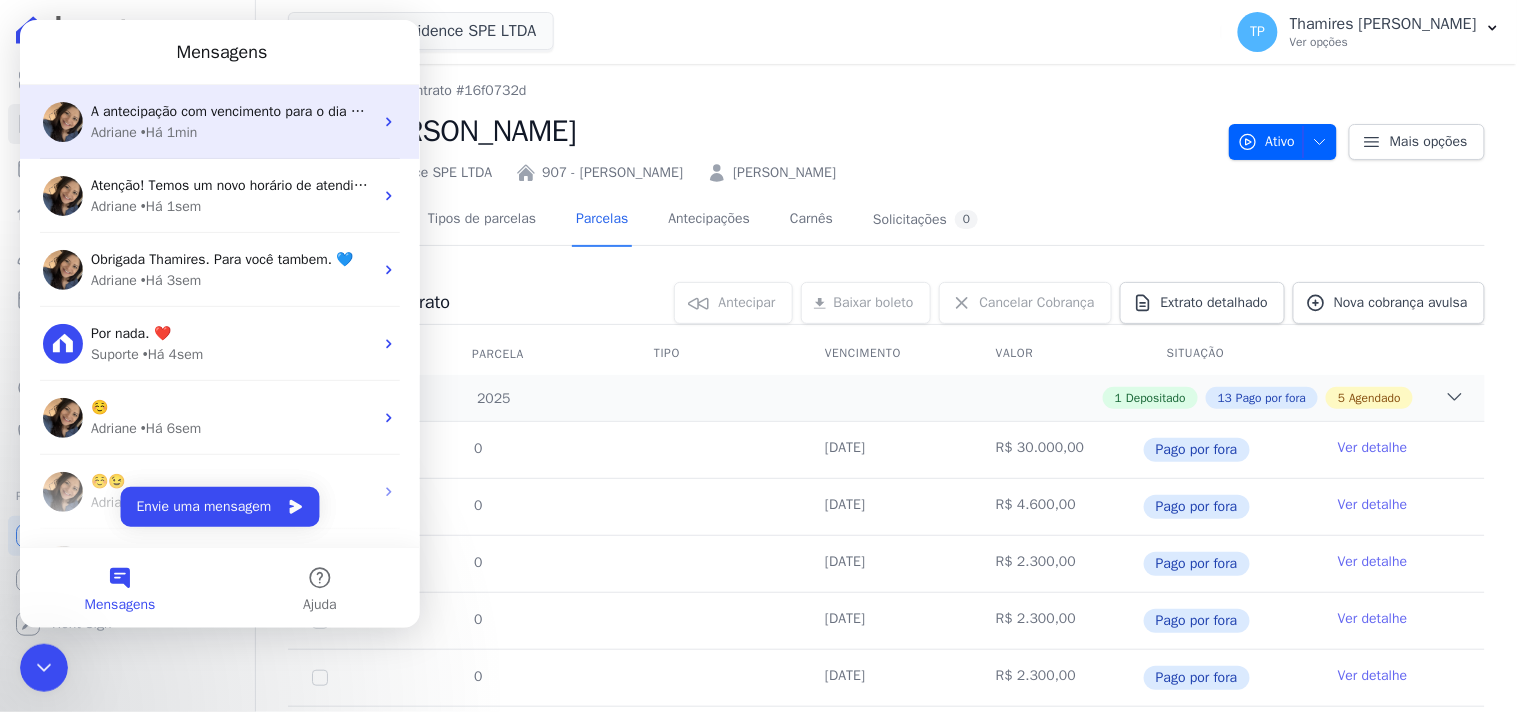 click on "A antecipação com vencimento para o dia 14 referente a parcela 25 do contrato: Deverá cancelar a operação (cobrança) e realizar novamente a operação." at bounding box center (563, 110) 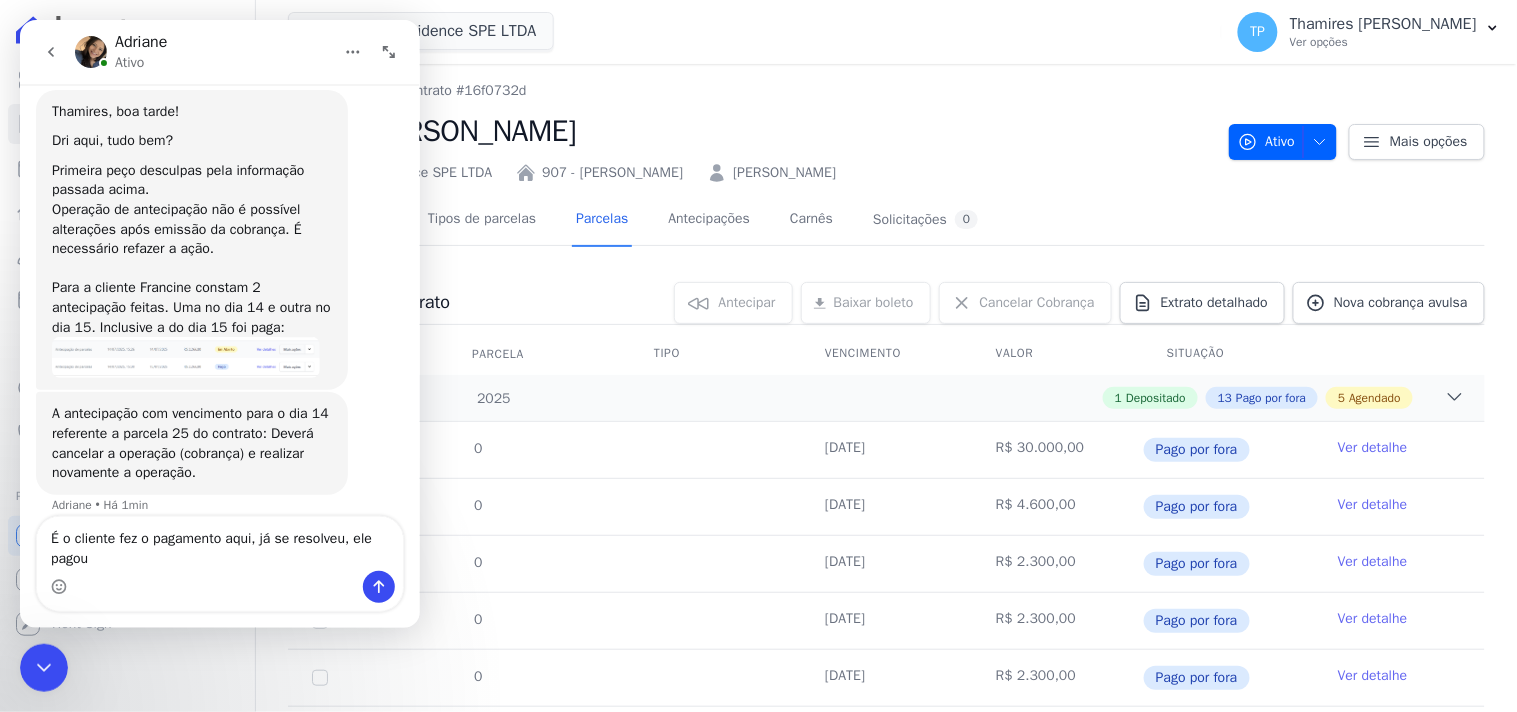 scroll, scrollTop: 2114, scrollLeft: 0, axis: vertical 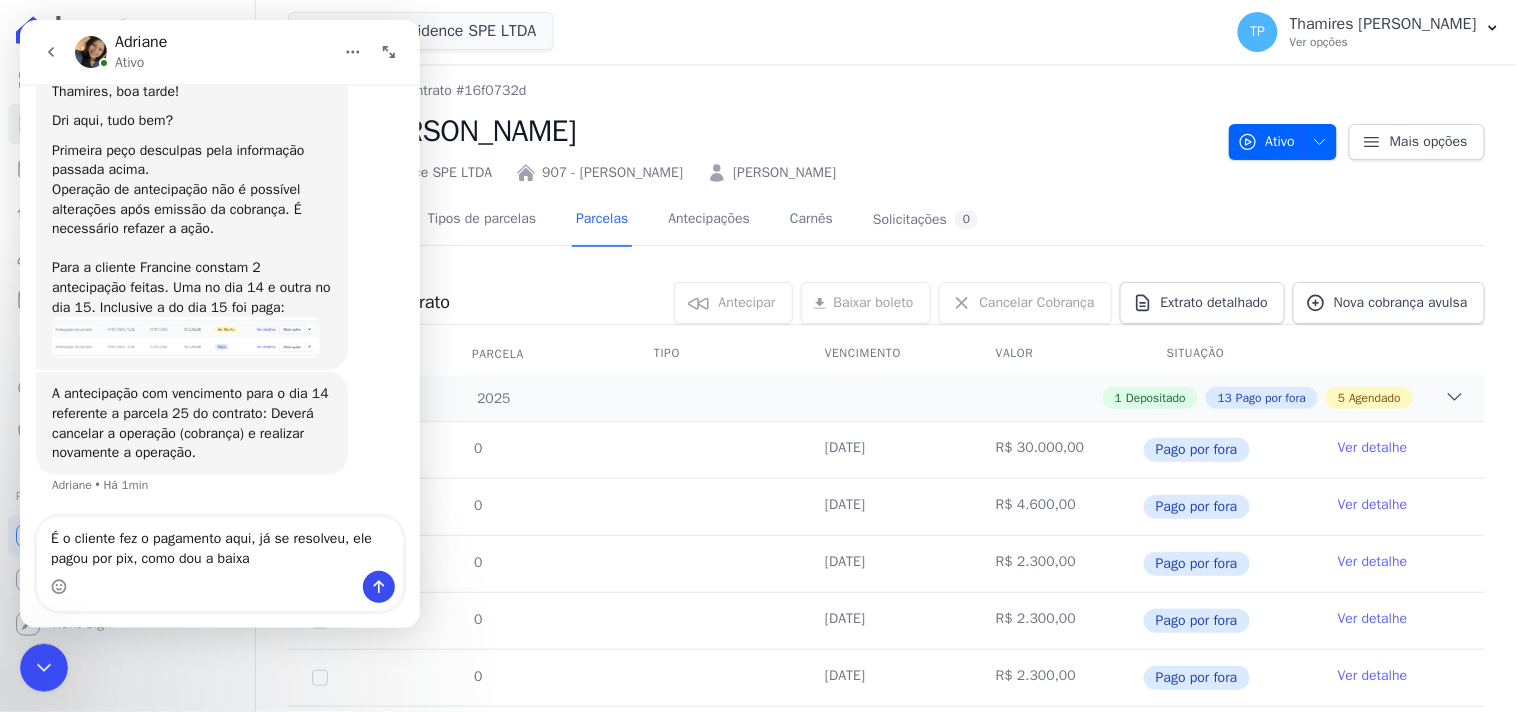 type on "É o cliente fez o pagamento aqui, já se resolveu, ele pagou por pix, como dou a baixa?" 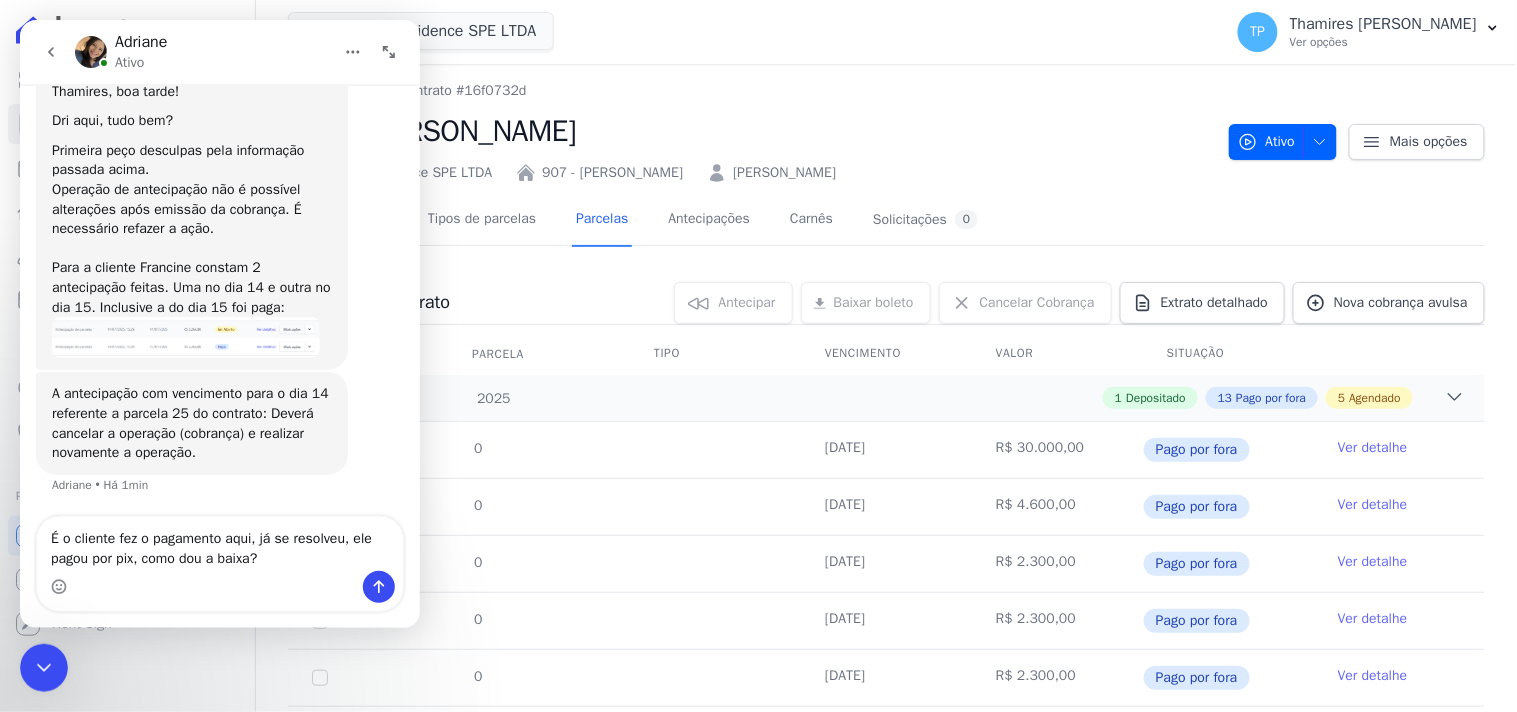 type 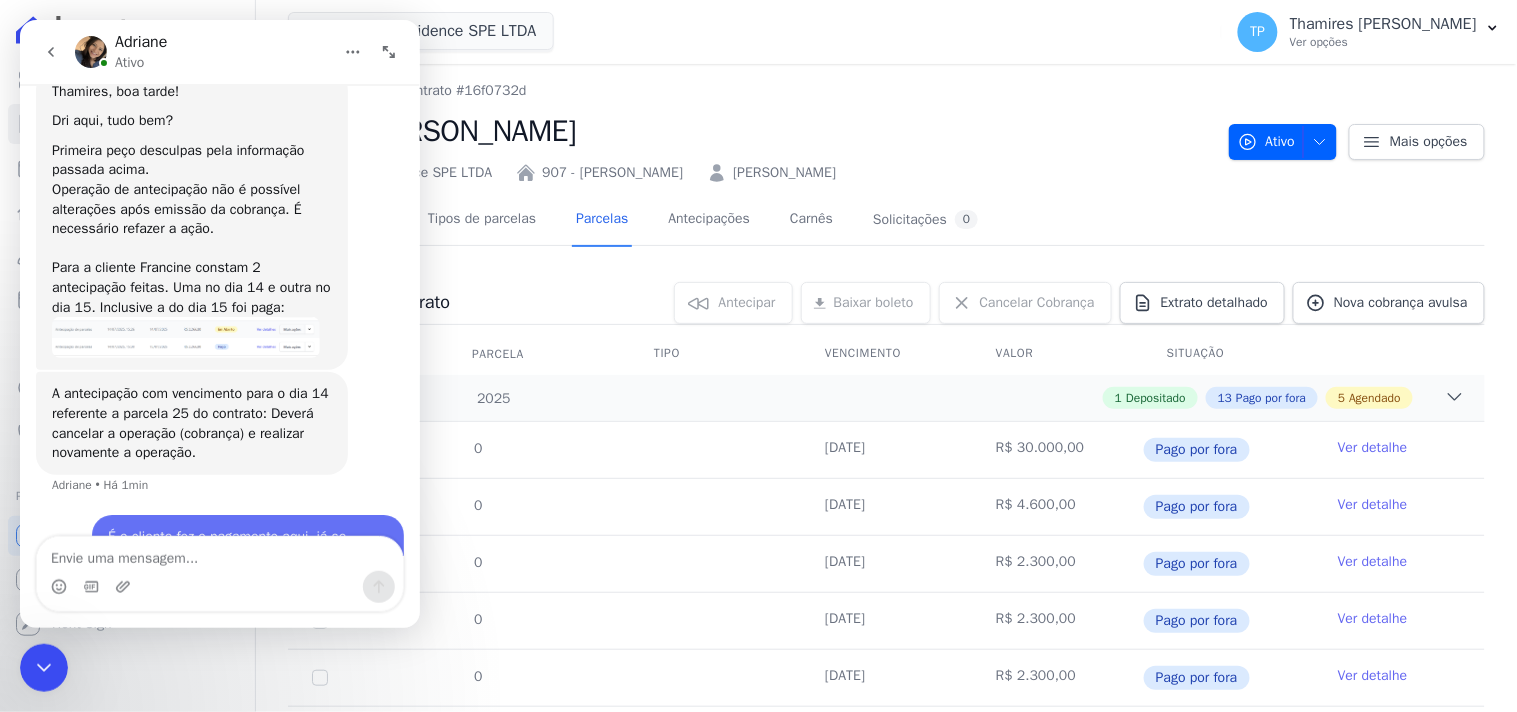 scroll, scrollTop: 2192, scrollLeft: 0, axis: vertical 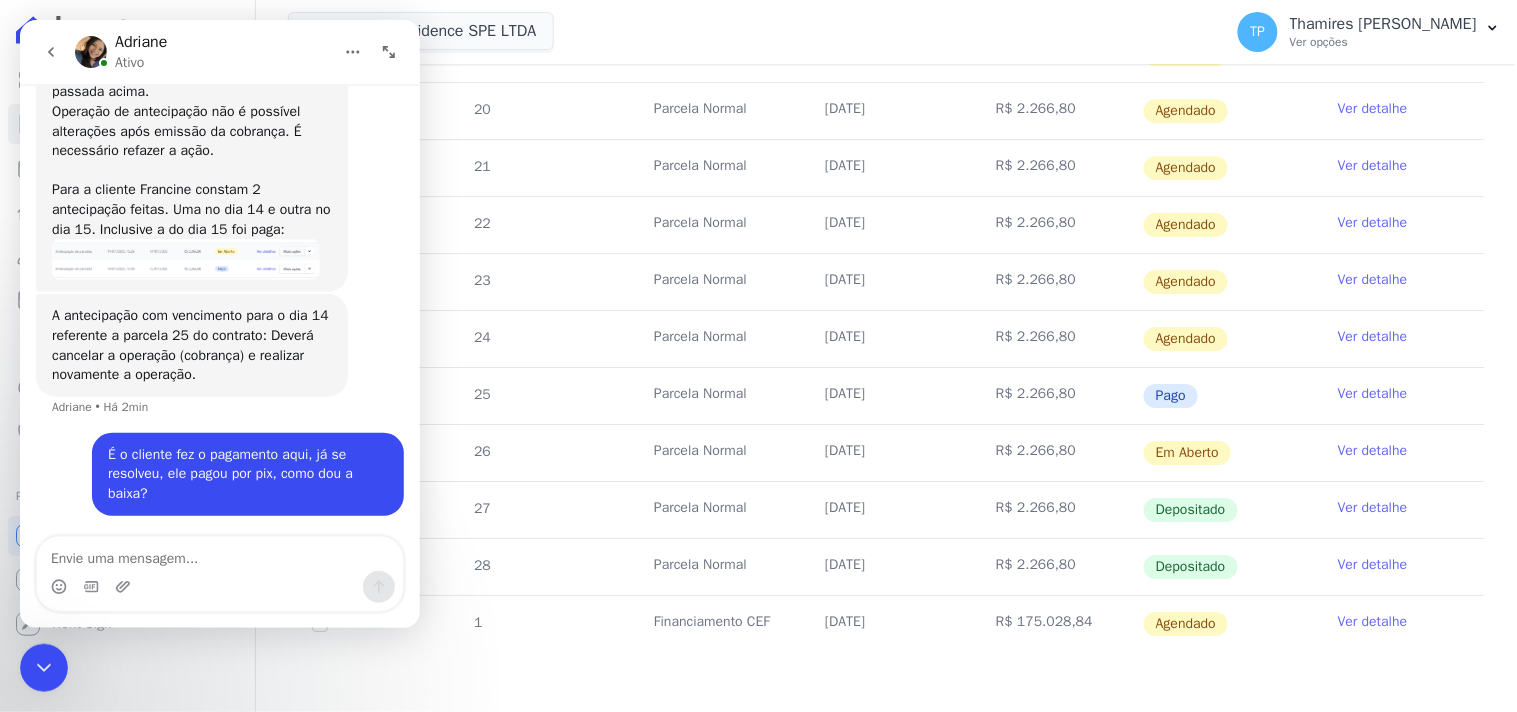 click 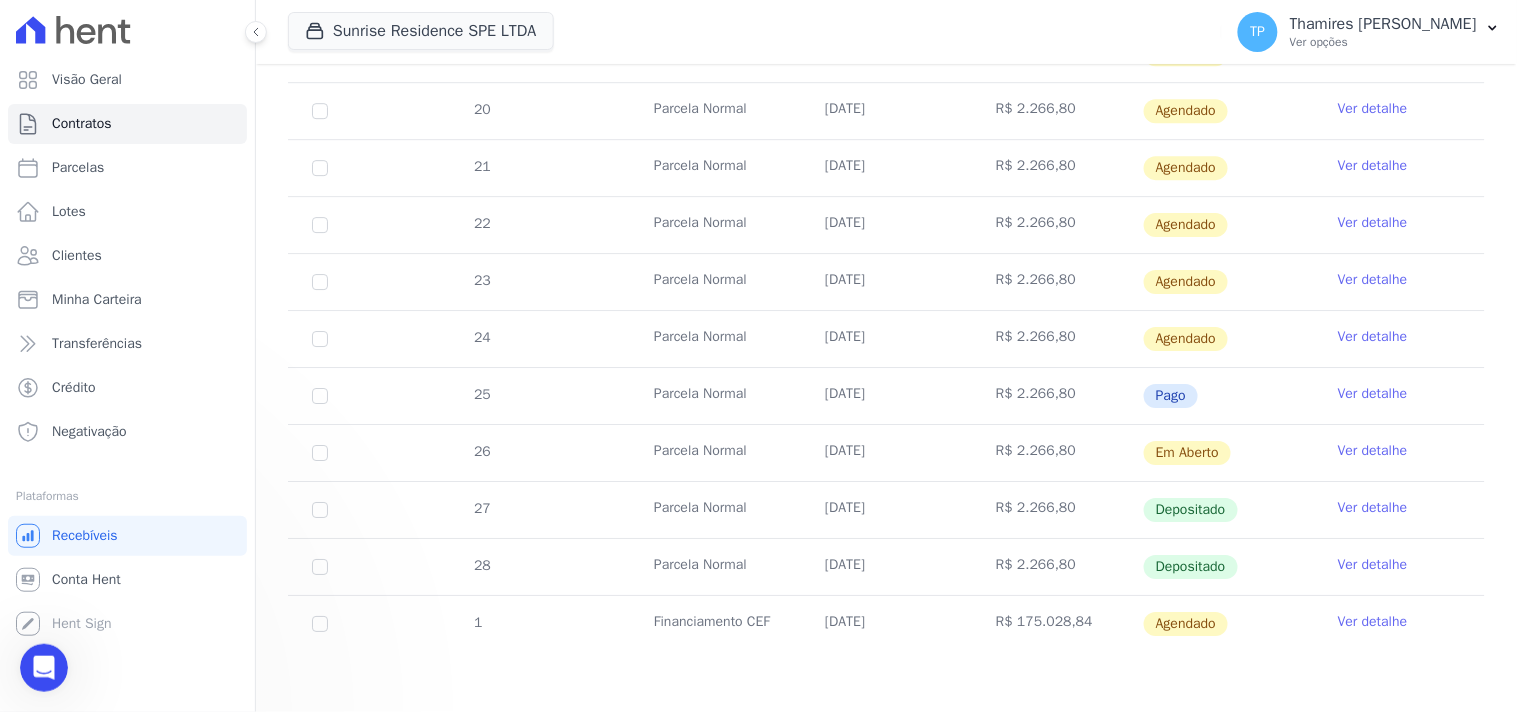 scroll, scrollTop: 0, scrollLeft: 0, axis: both 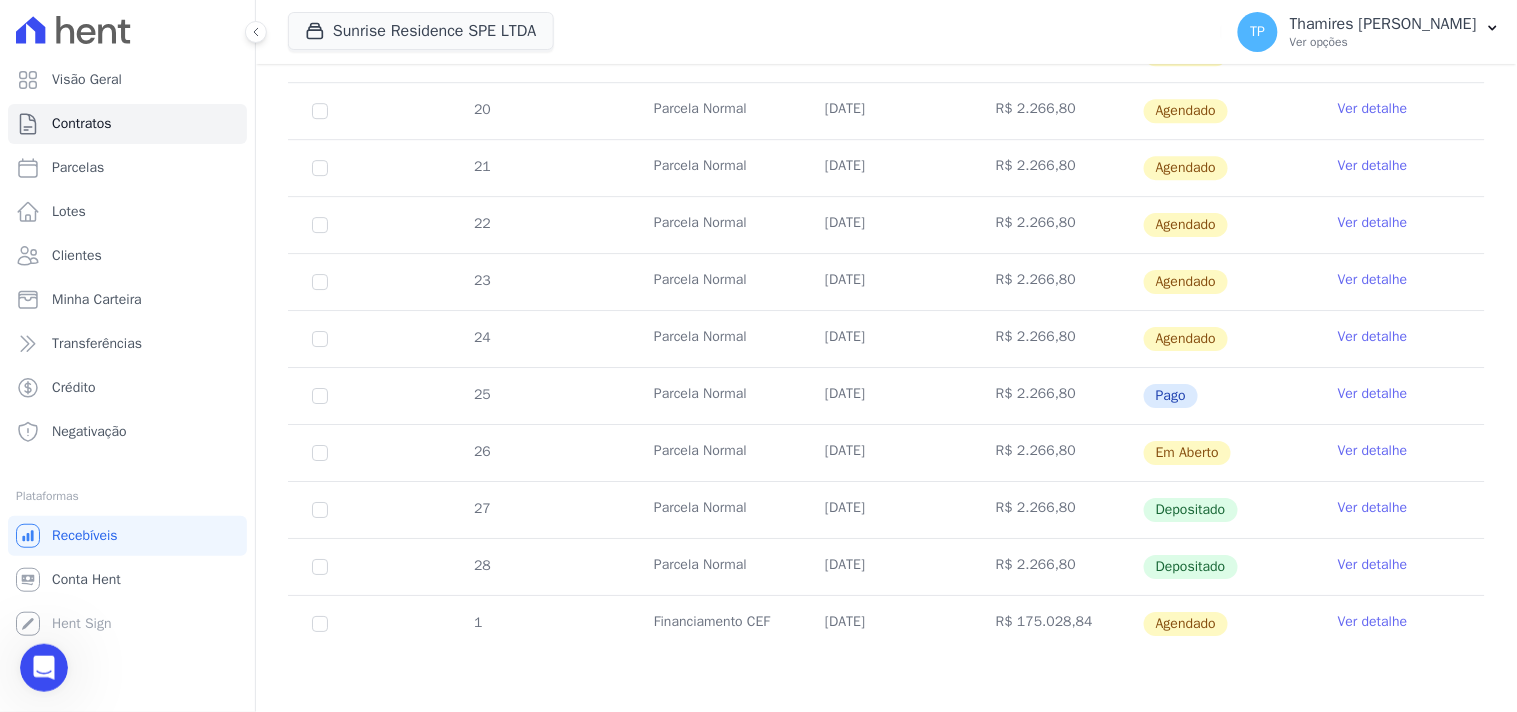 click on "Ver detalhe" at bounding box center (1373, 451) 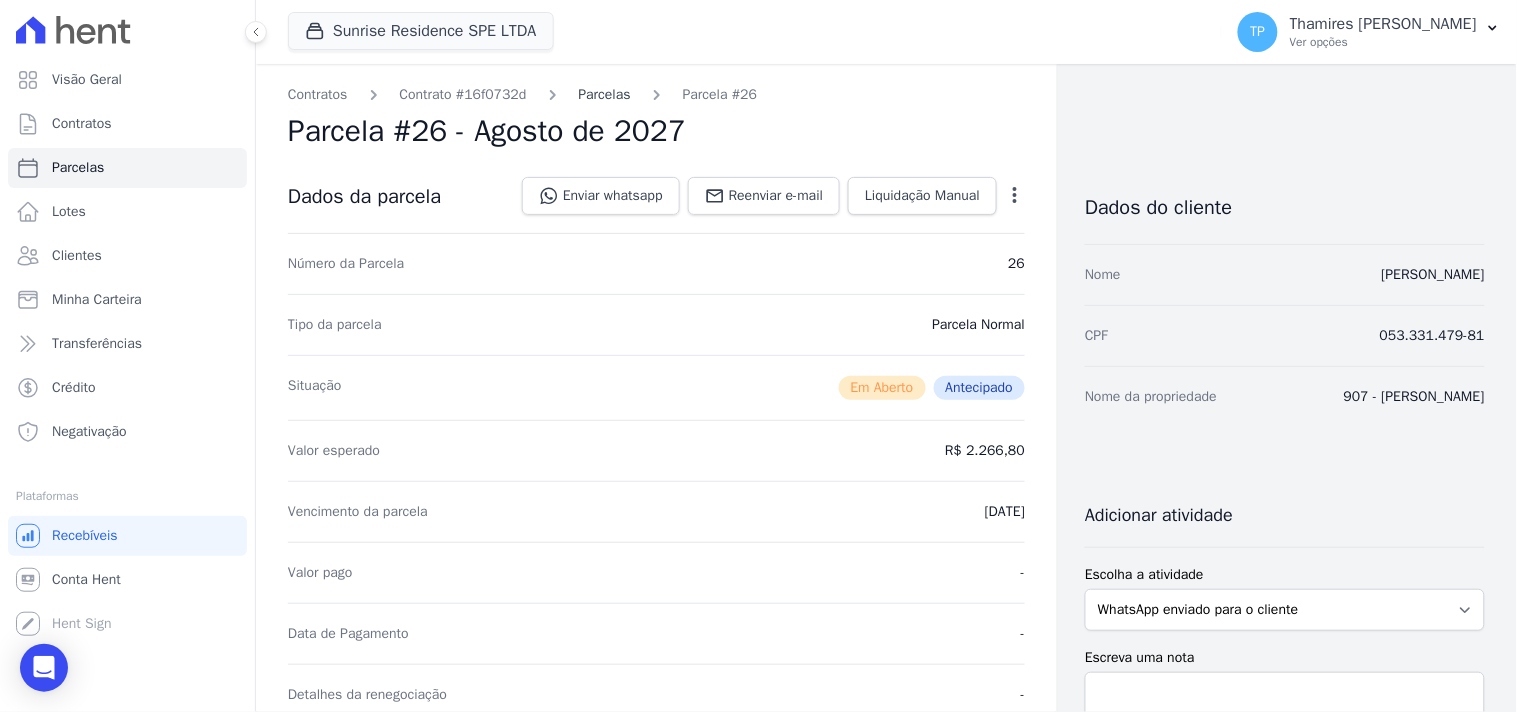click on "Parcelas" at bounding box center (605, 94) 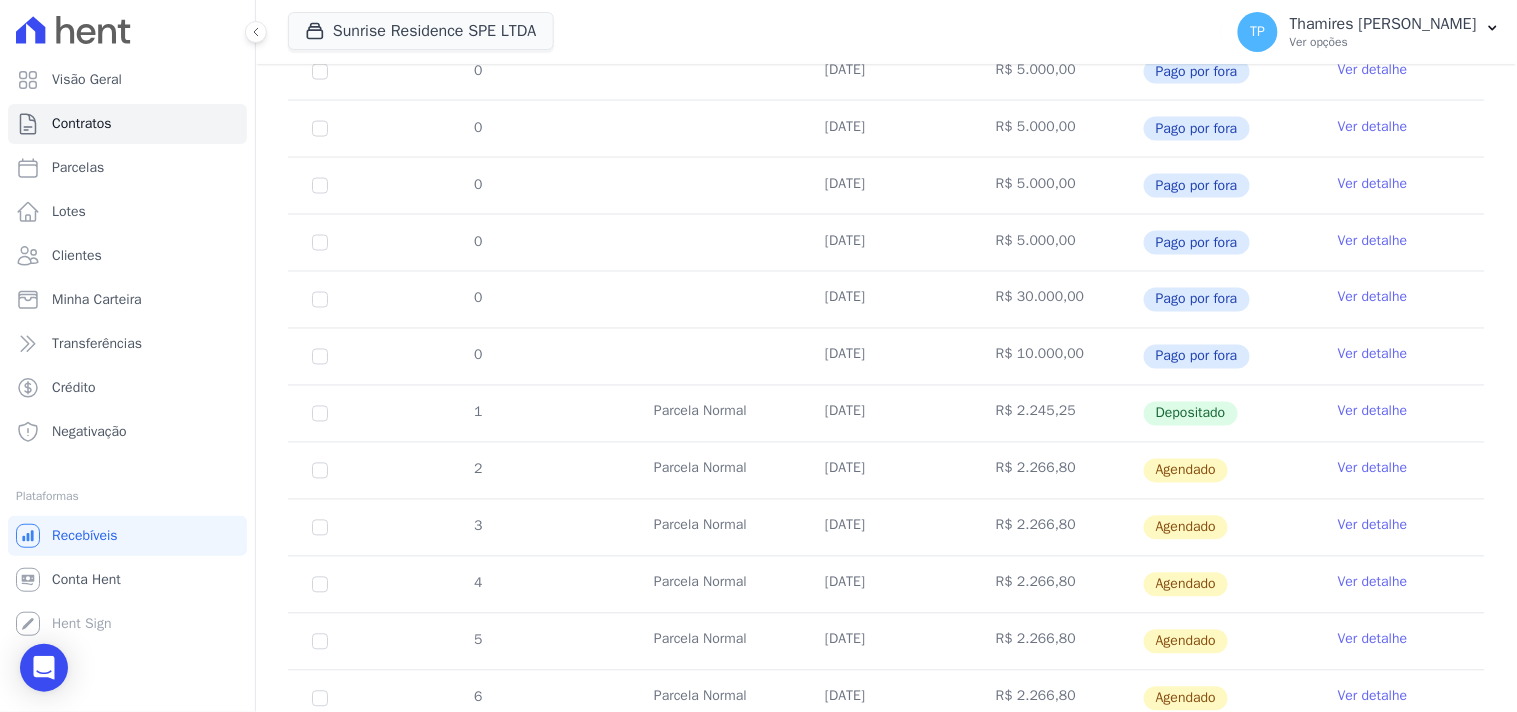 scroll, scrollTop: 946, scrollLeft: 0, axis: vertical 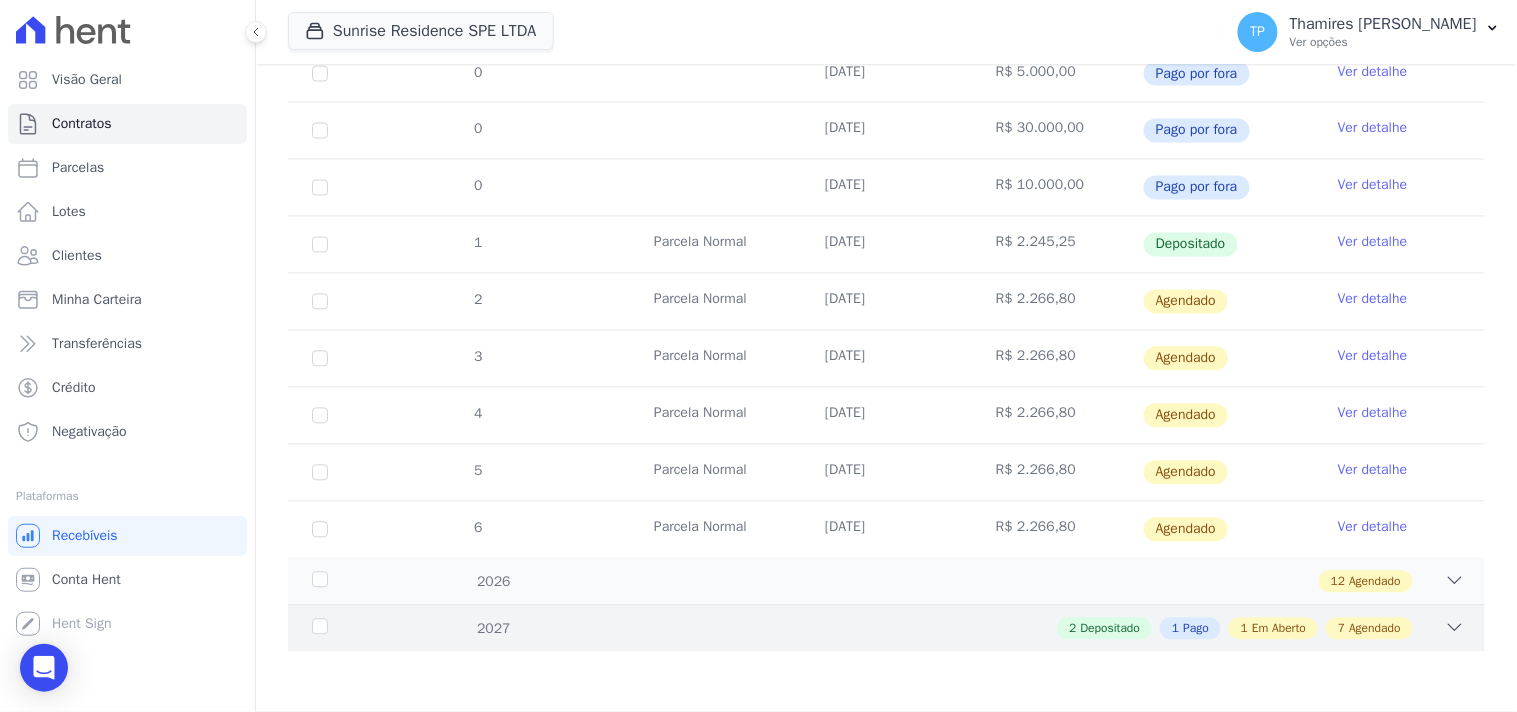 click on "2
Depositado" at bounding box center [1104, 629] 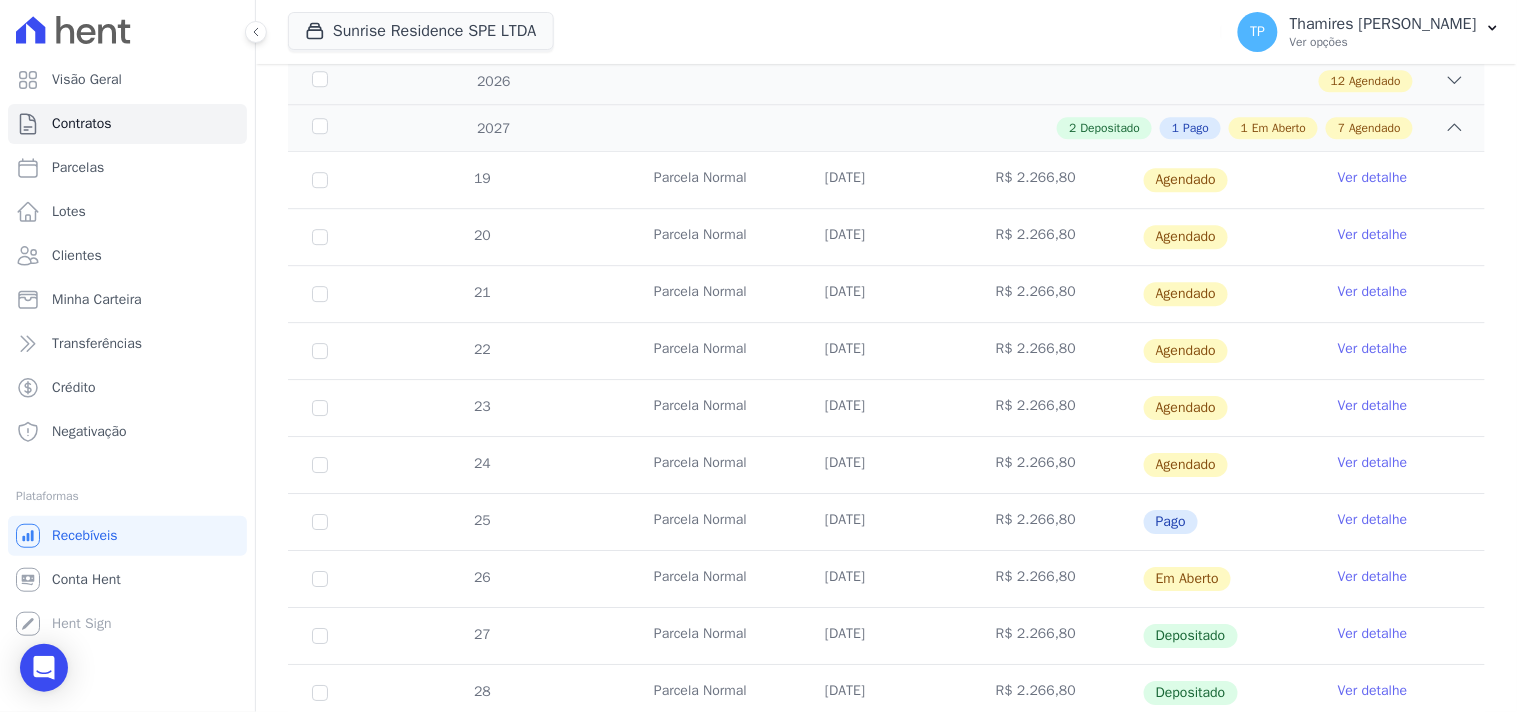 scroll, scrollTop: 1574, scrollLeft: 0, axis: vertical 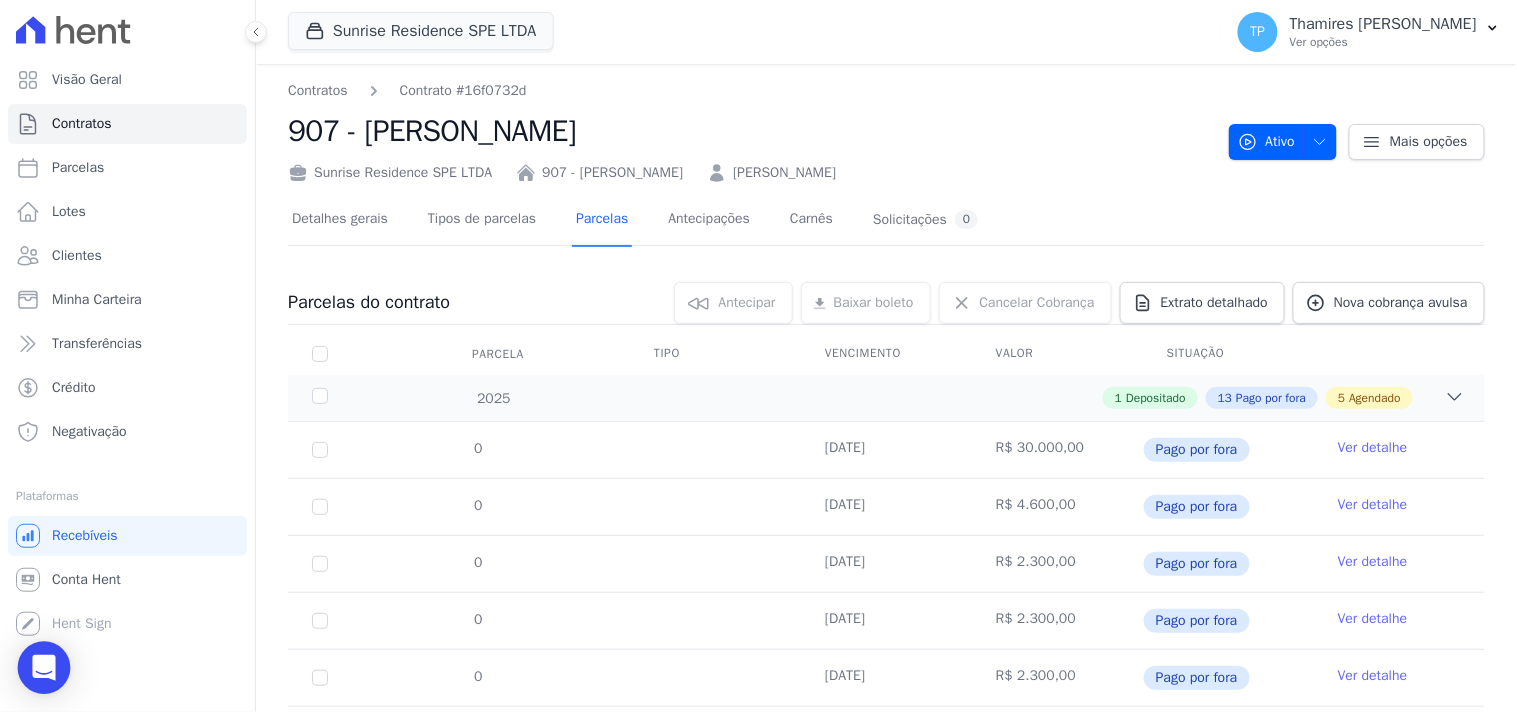 click at bounding box center (44, 668) 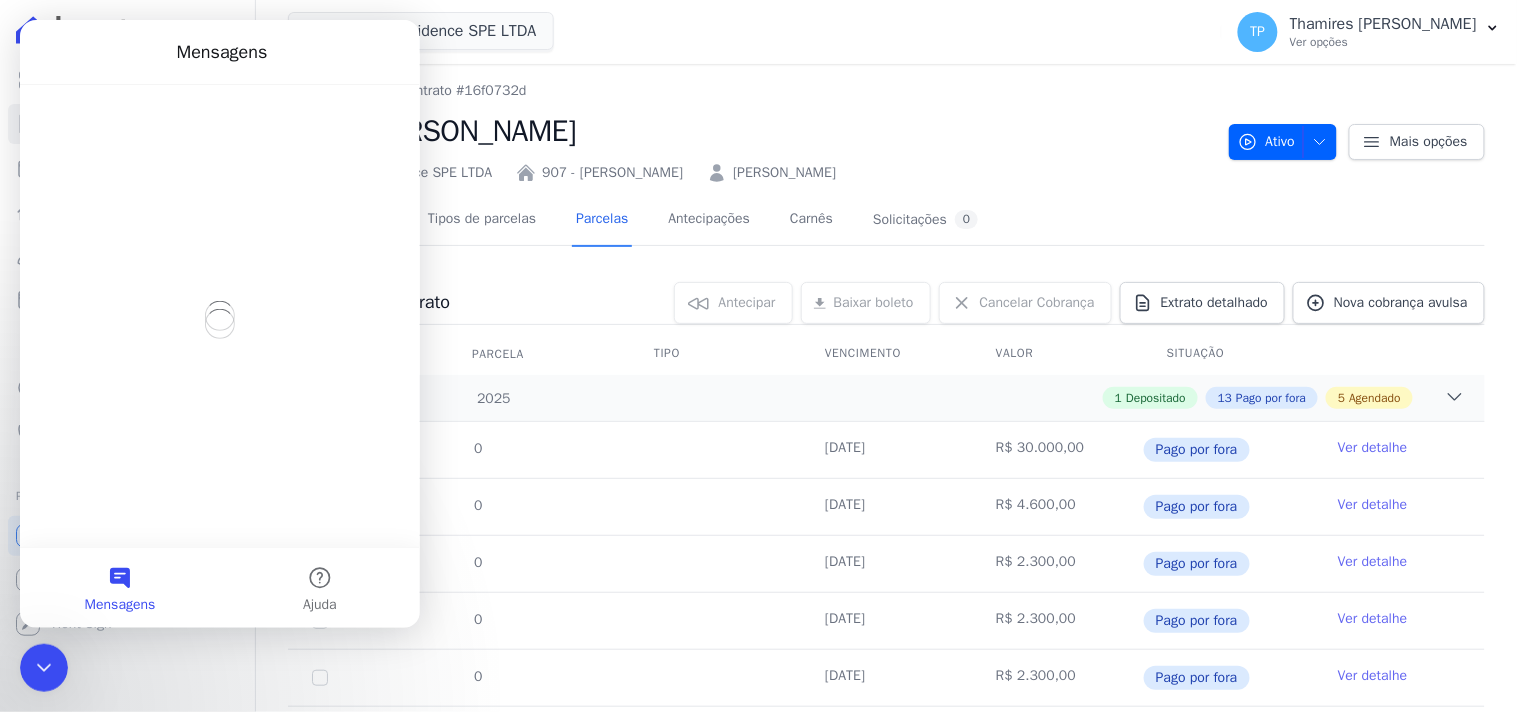 scroll, scrollTop: 0, scrollLeft: 0, axis: both 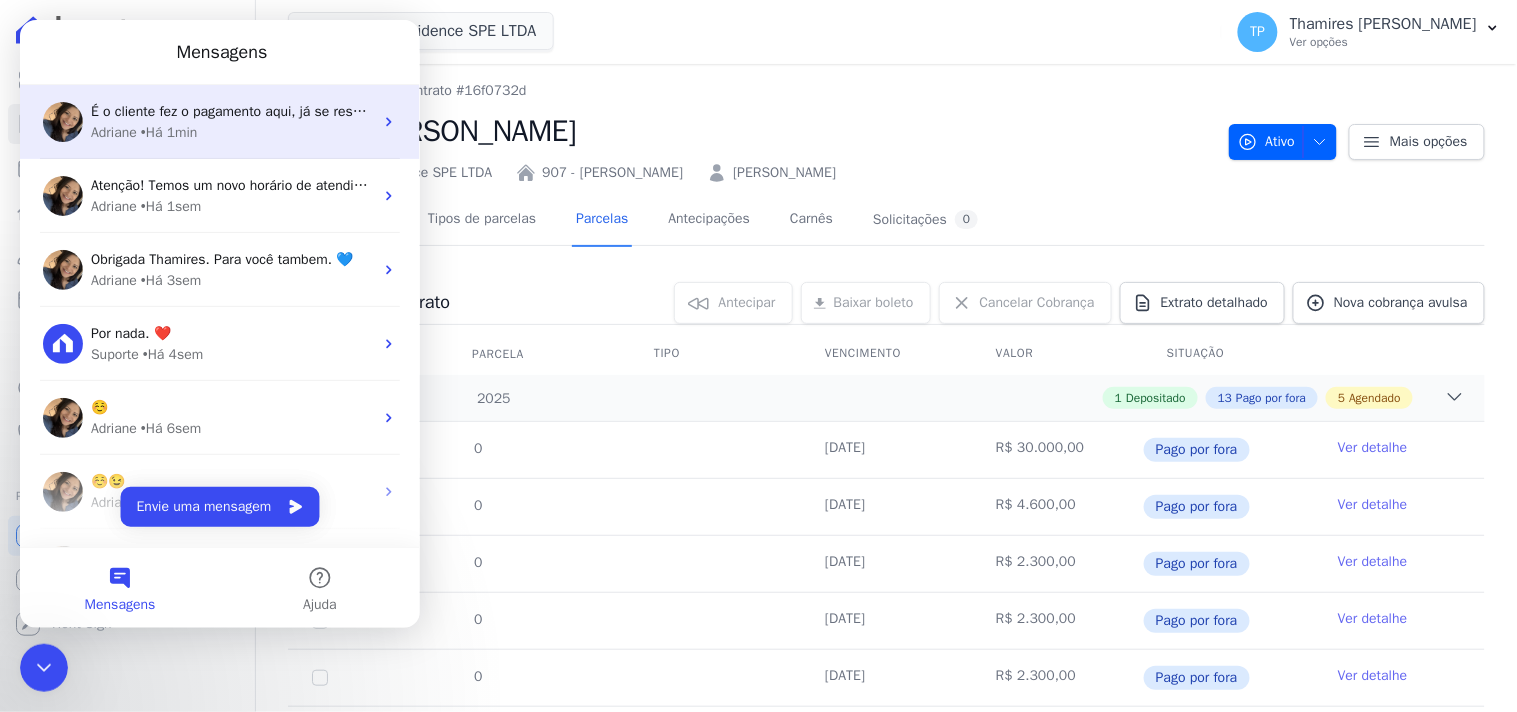 click on "É o cliente fez o pagamento aqui, já se resolveu, ele pagou por pix, como dou a baixa?" at bounding box center [356, 110] 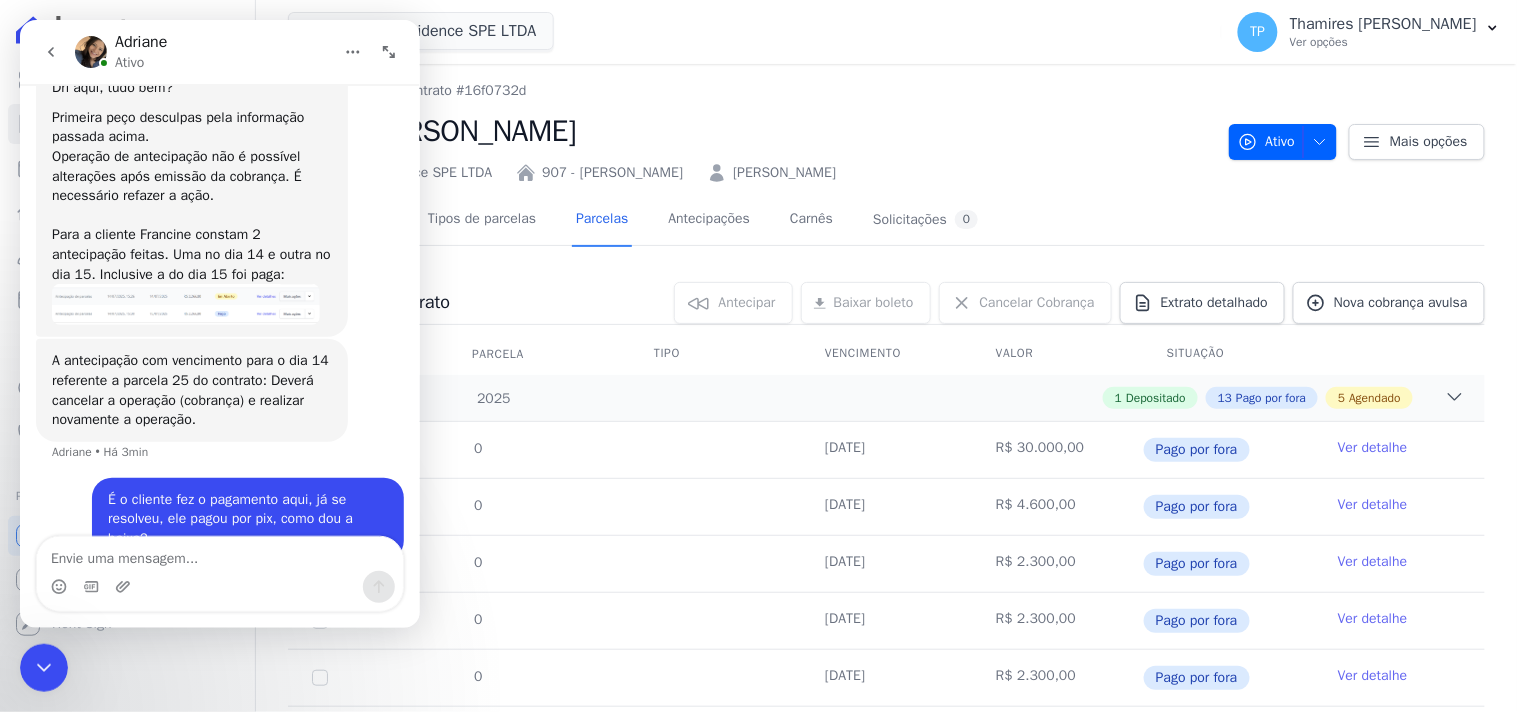 click on "Contratos
Contrato
#16f0732d
907 - Franciane Ranzoni
Sunrise Residence SPE LTDA
907 - Franciane Ranzoni
Franciane Ranzoni" at bounding box center [750, 131] 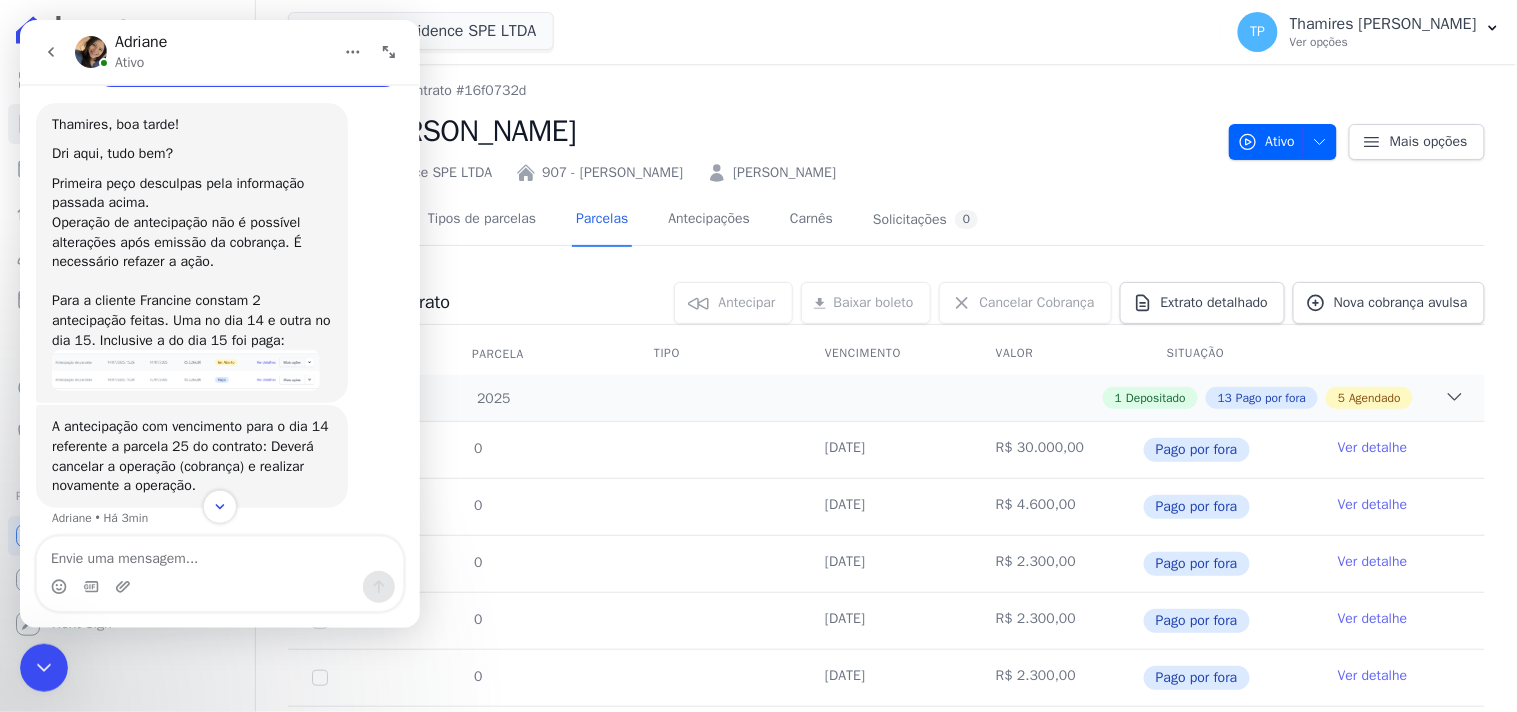 scroll, scrollTop: 1970, scrollLeft: 0, axis: vertical 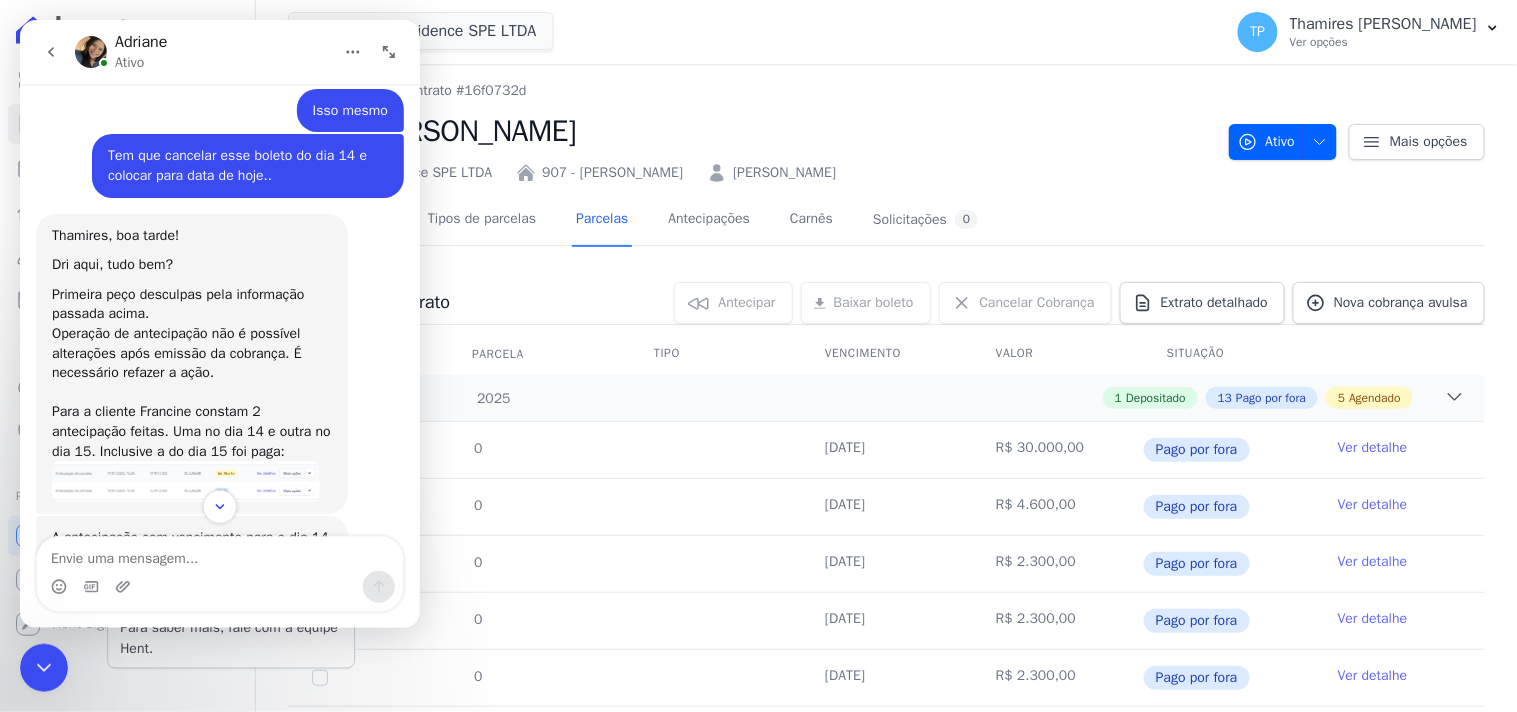 click on "Você não possui Hent Sign ativado. Para saber mais, fale com a equipe Hent.
Hent Sign" at bounding box center (127, 624) 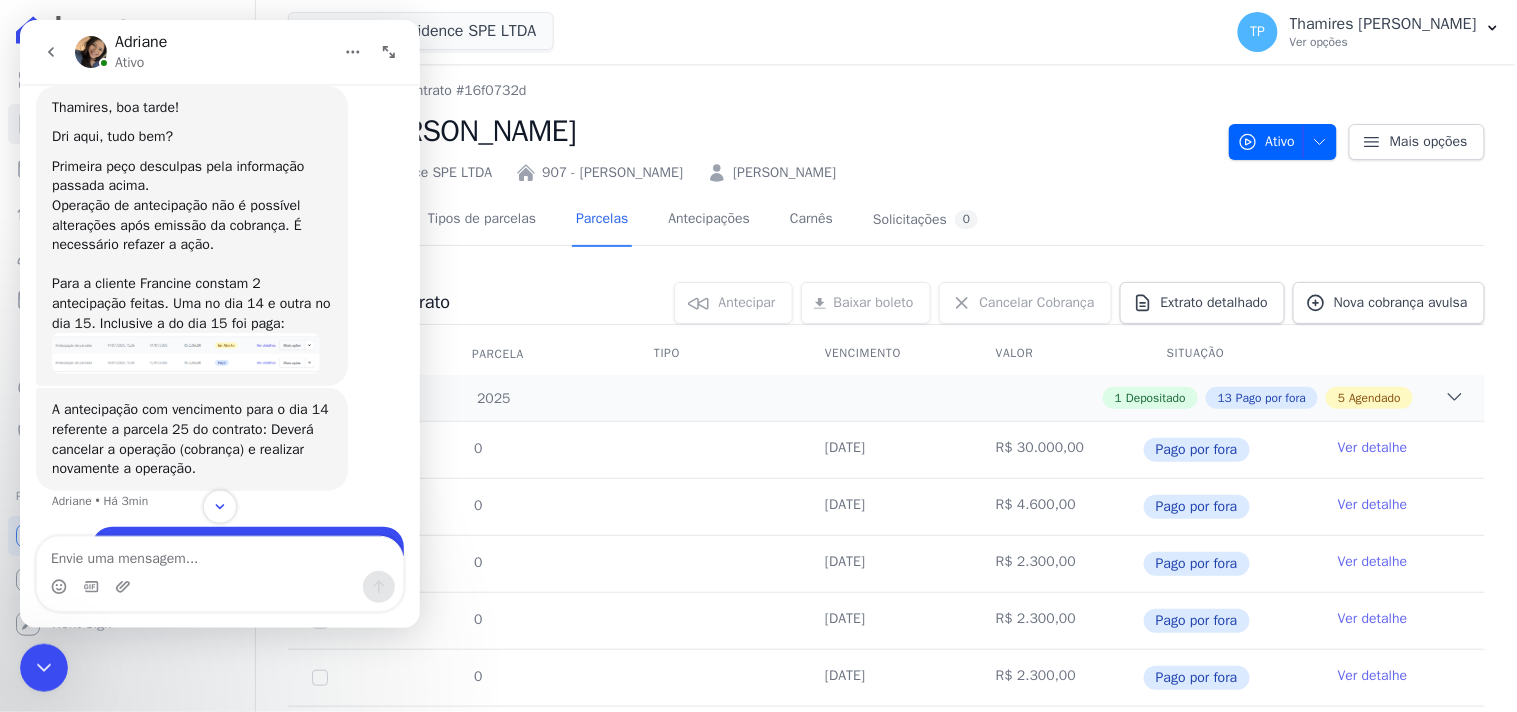 scroll, scrollTop: 2192, scrollLeft: 0, axis: vertical 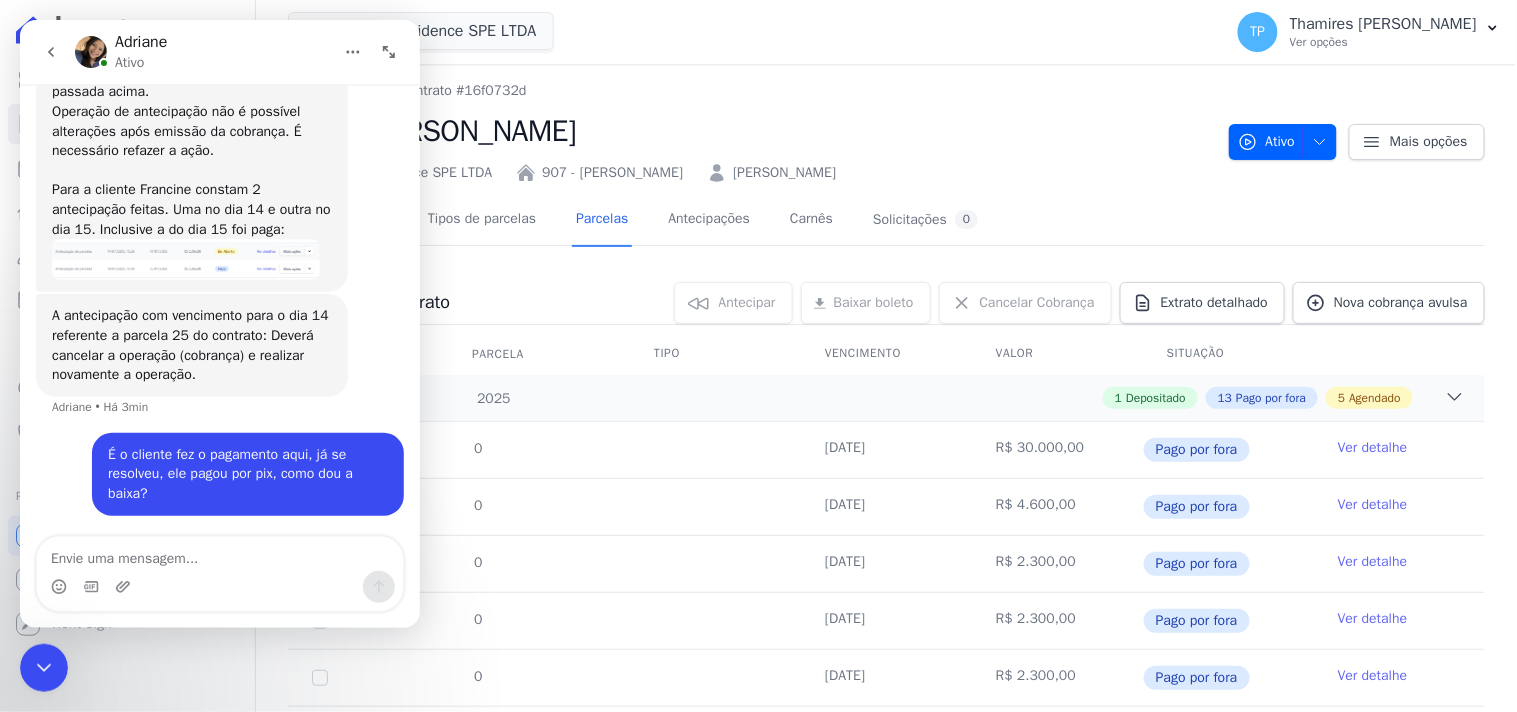 click at bounding box center [43, 667] 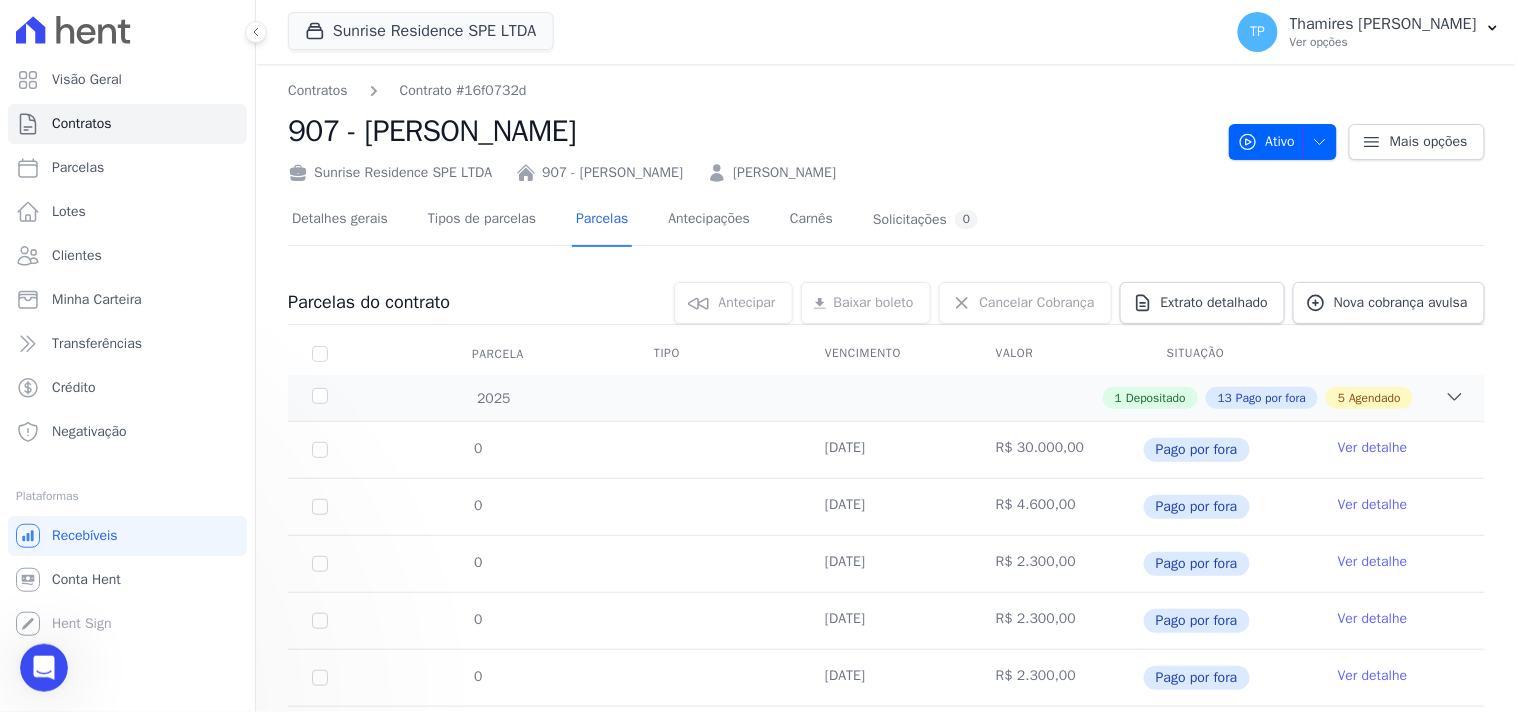 scroll, scrollTop: 0, scrollLeft: 0, axis: both 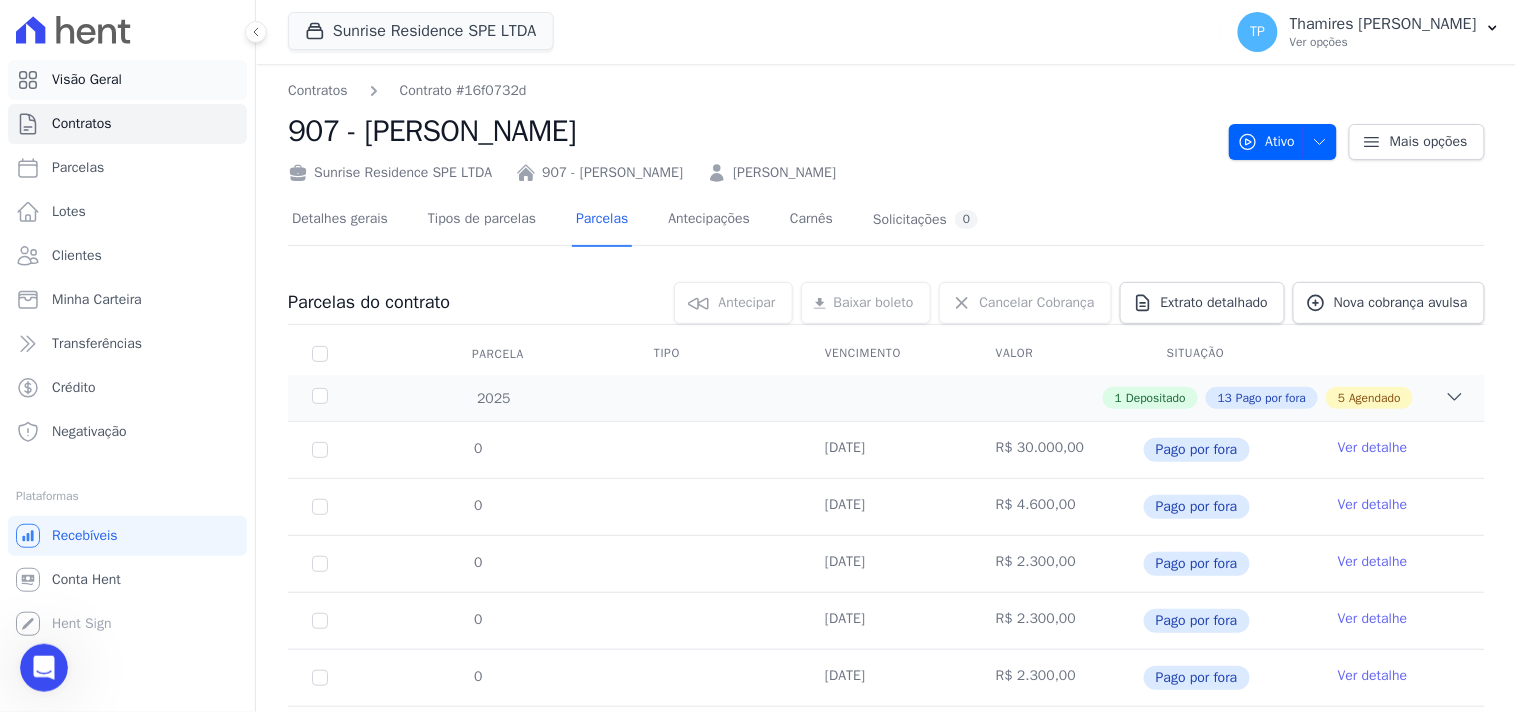 click on "Visão Geral" at bounding box center [127, 80] 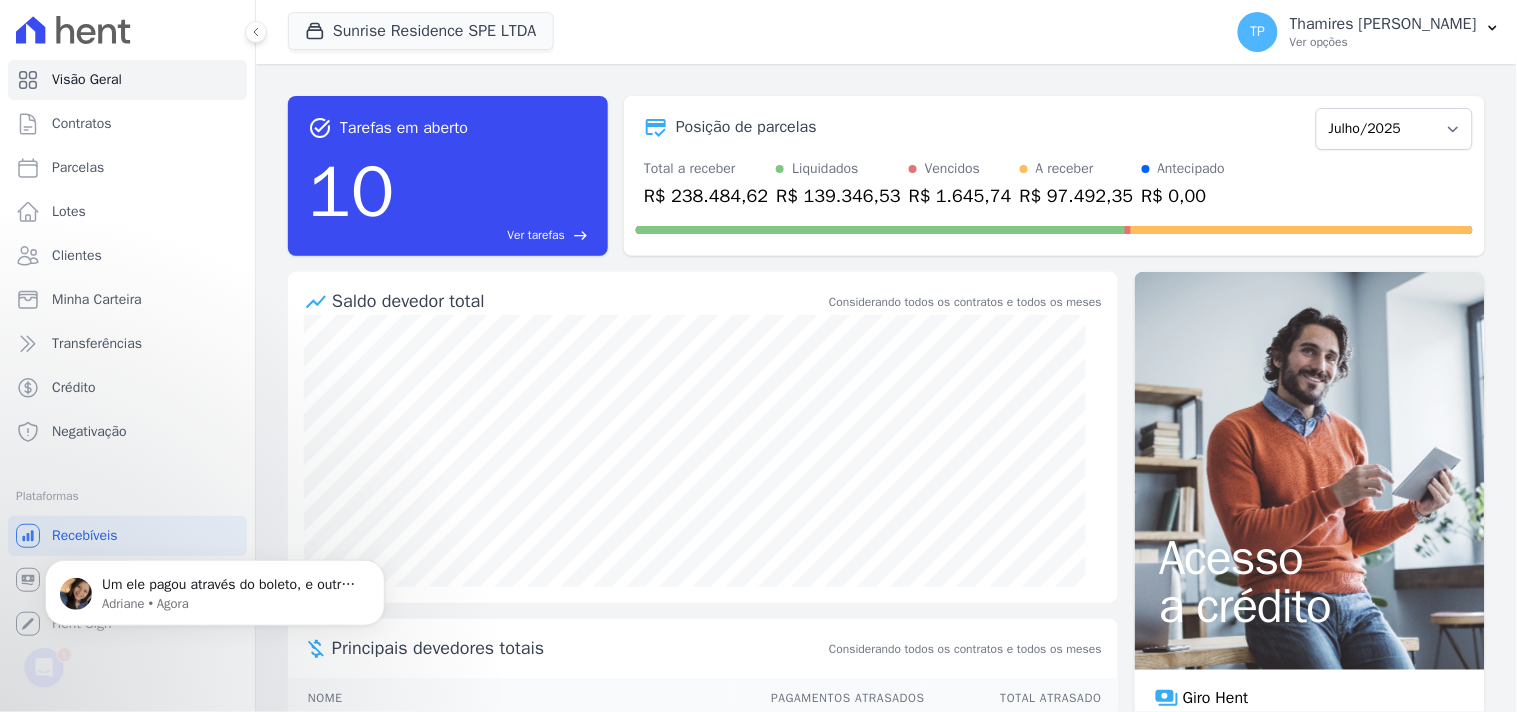 scroll, scrollTop: 0, scrollLeft: 0, axis: both 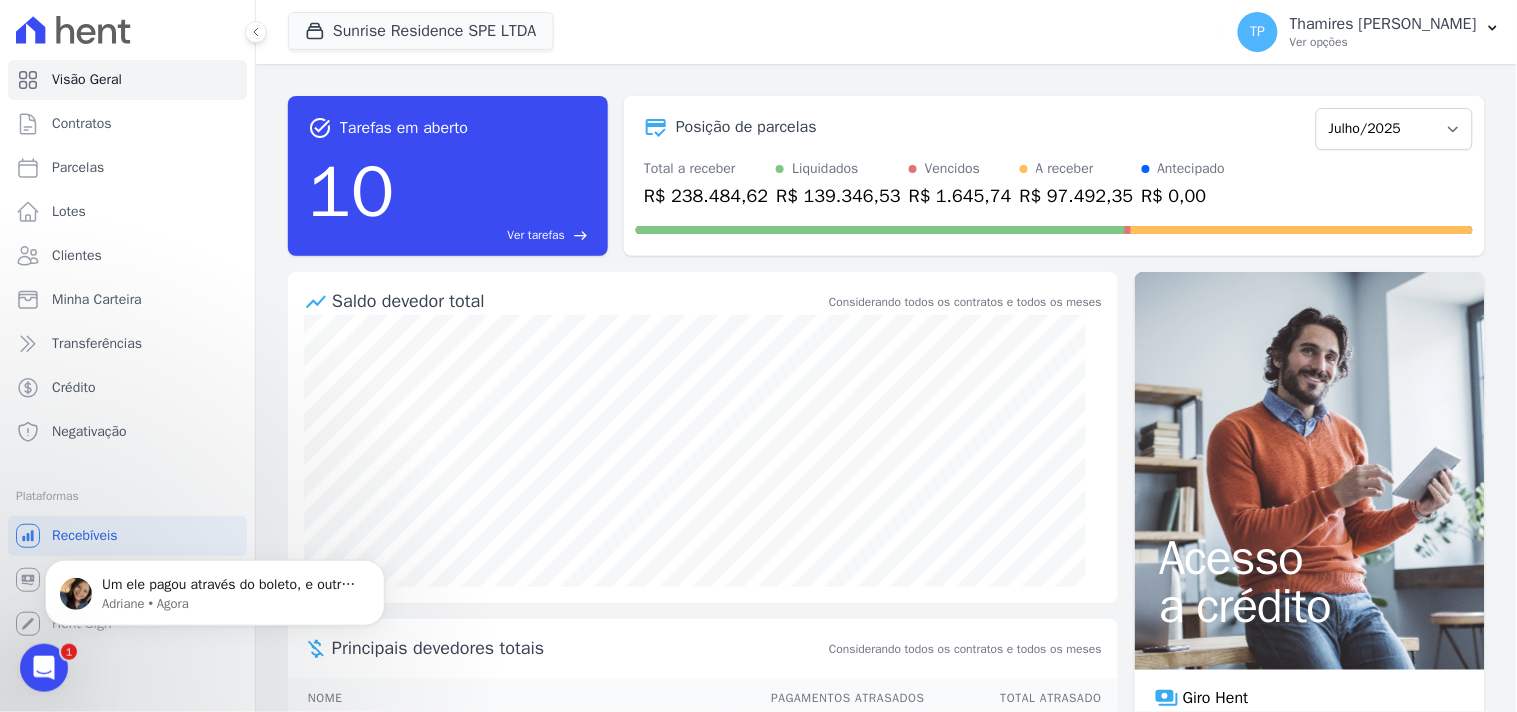 click 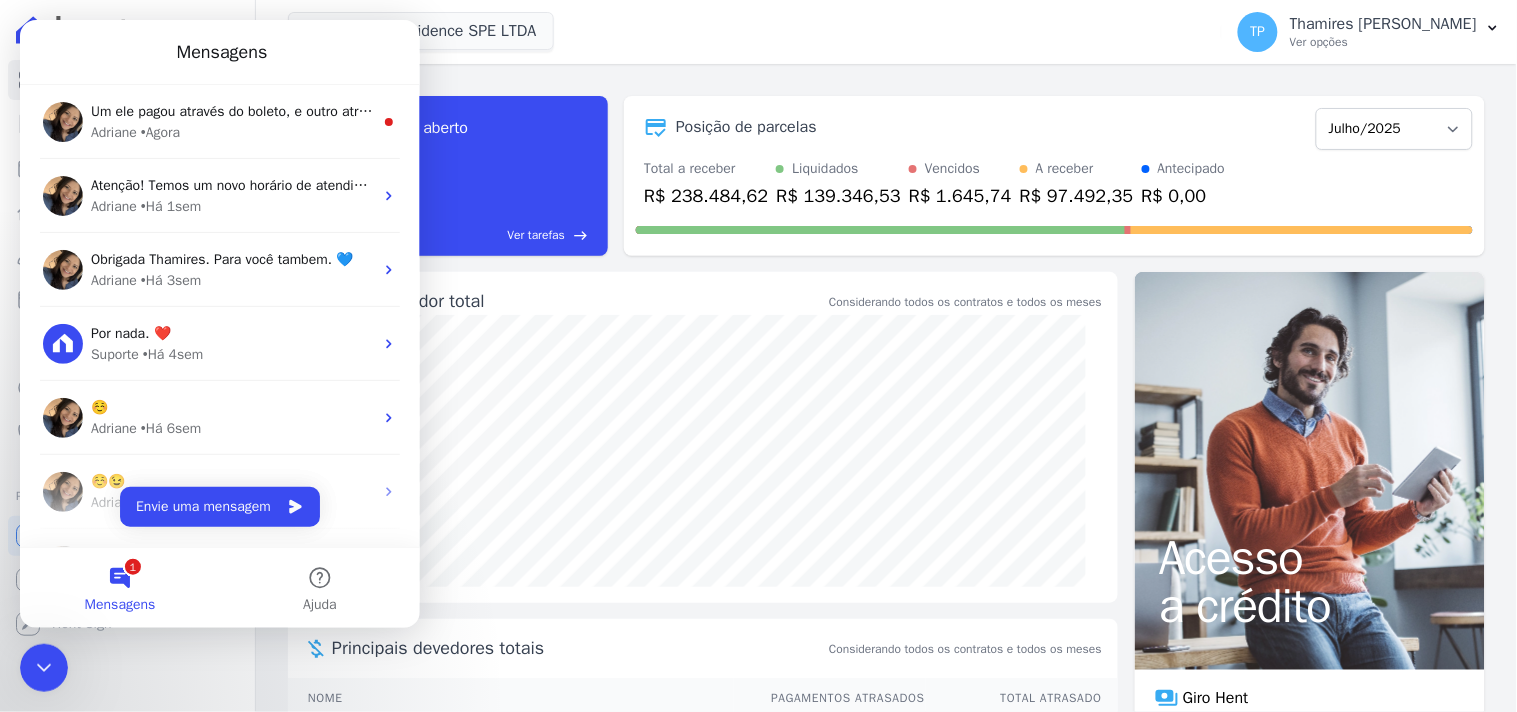 scroll, scrollTop: 0, scrollLeft: 0, axis: both 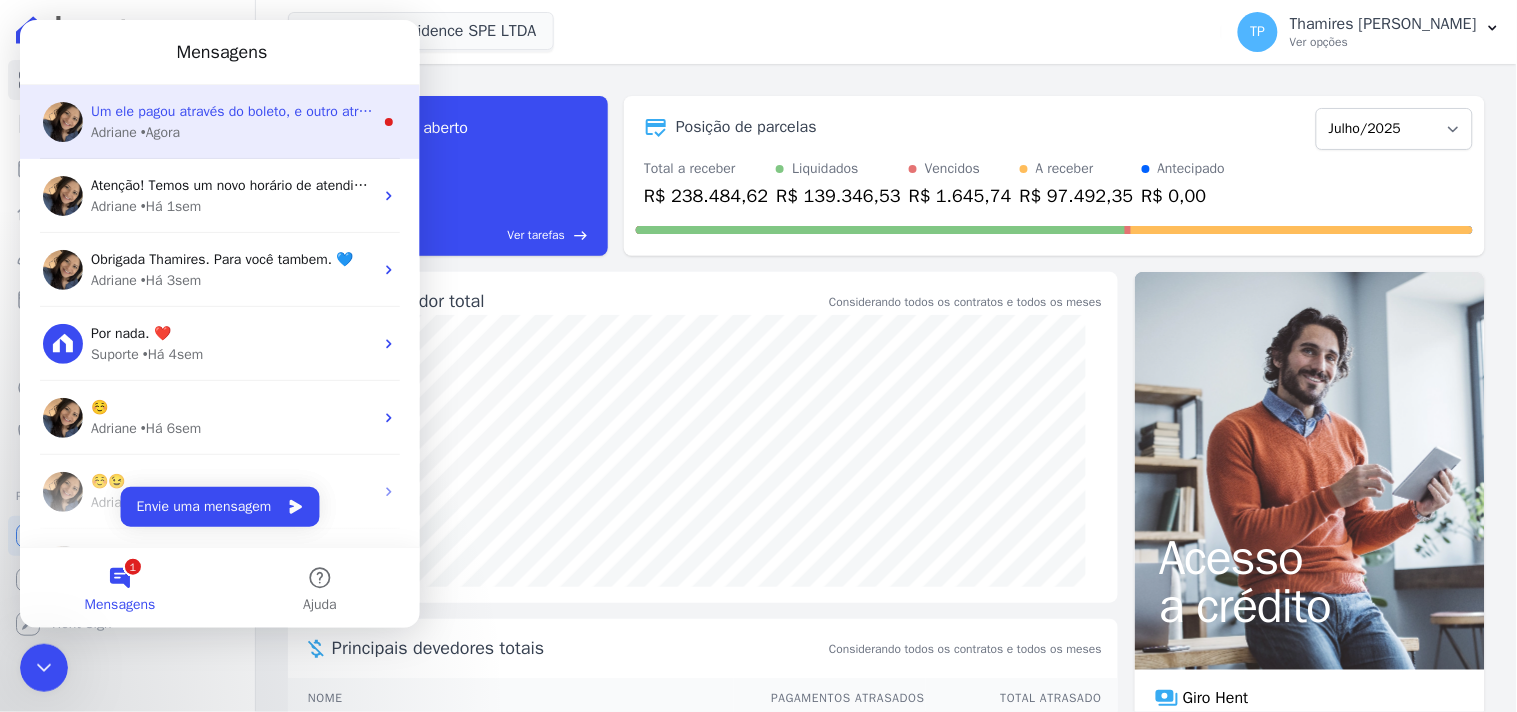 click on "Adriane •  Agora" at bounding box center [231, 131] 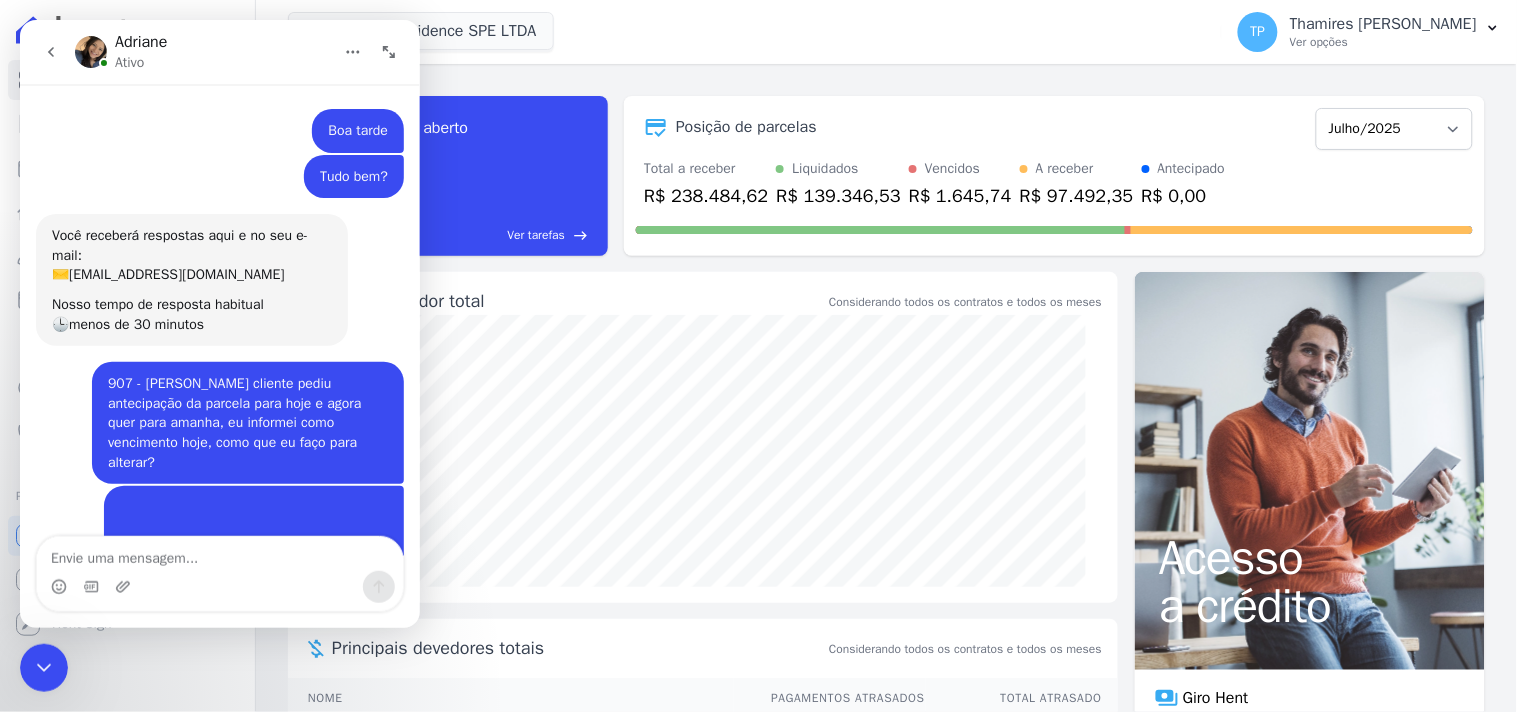 scroll, scrollTop: 2, scrollLeft: 0, axis: vertical 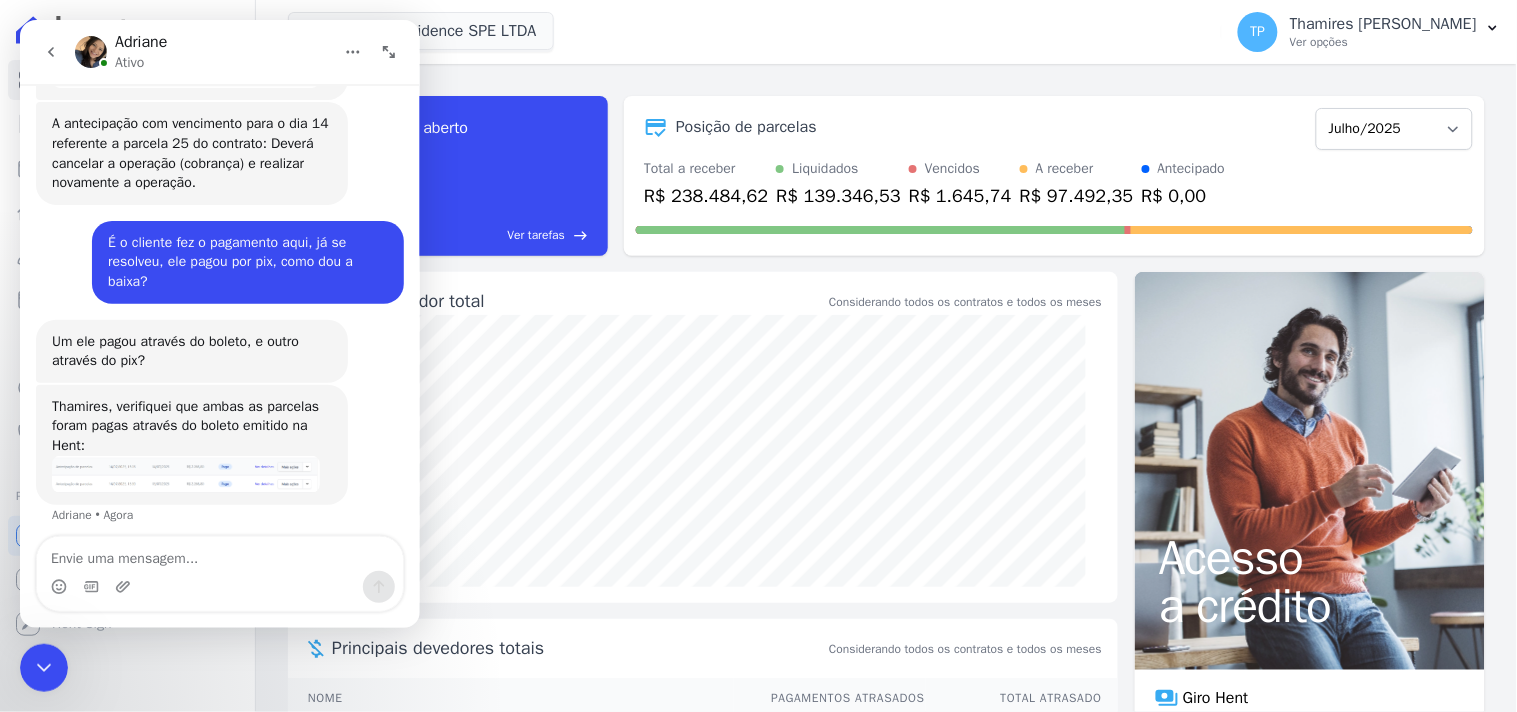 click at bounding box center (185, 473) 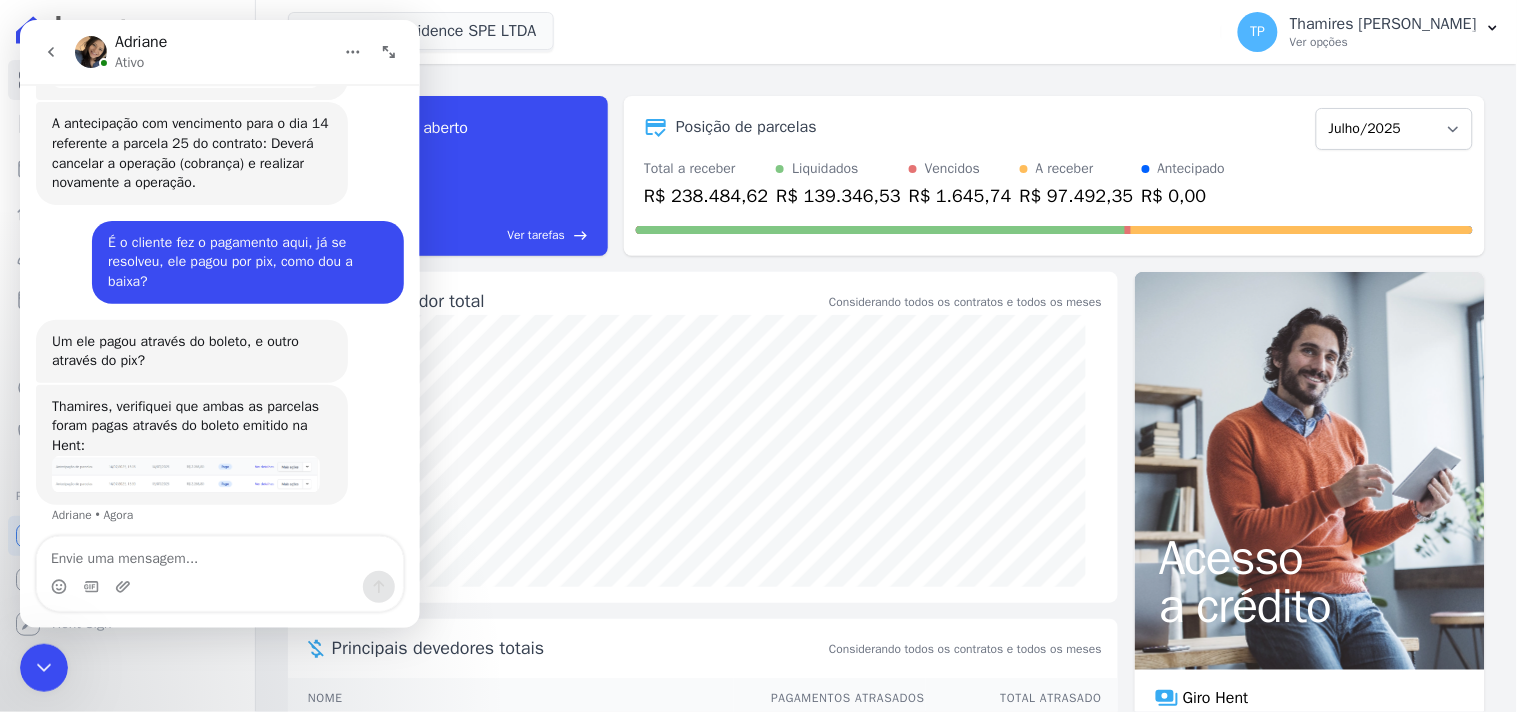 scroll, scrollTop: 0, scrollLeft: 0, axis: both 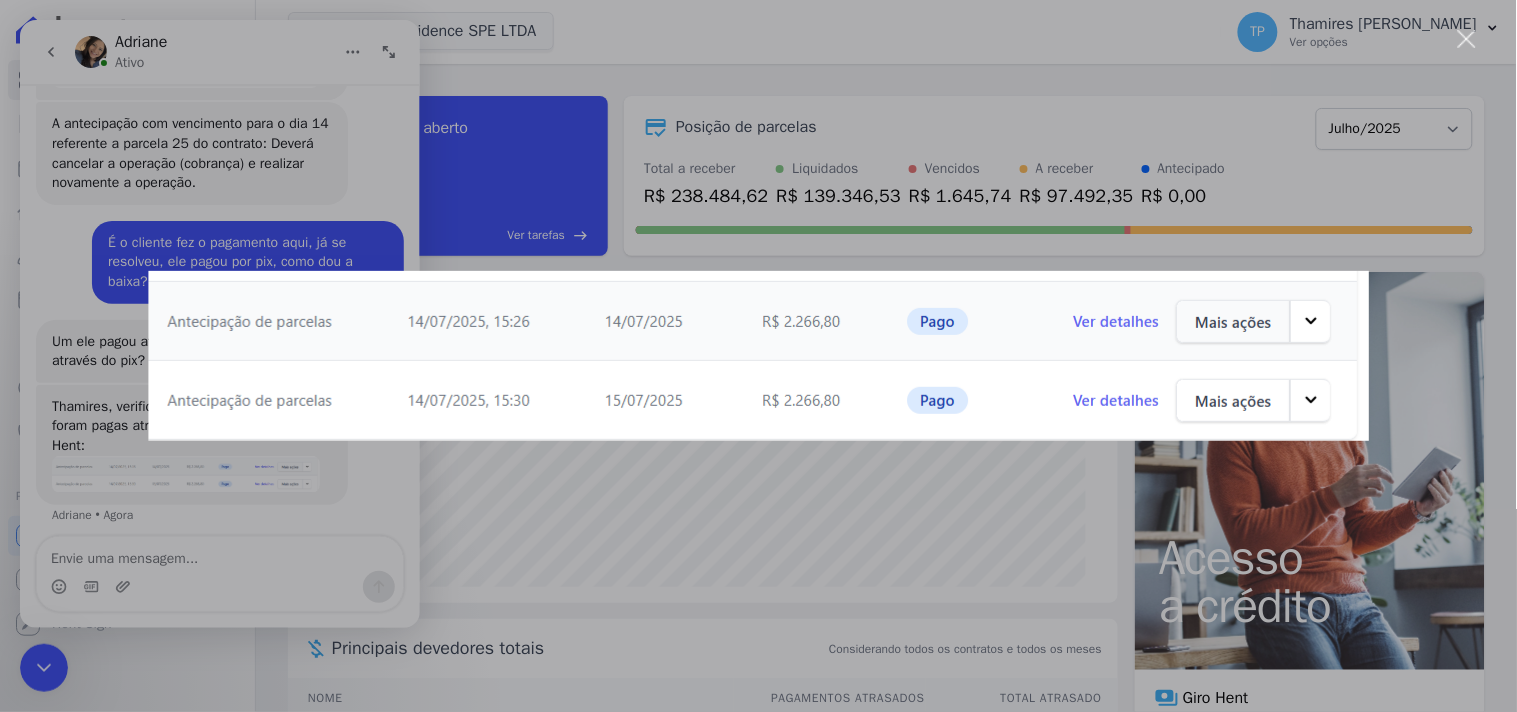 click at bounding box center [758, 356] 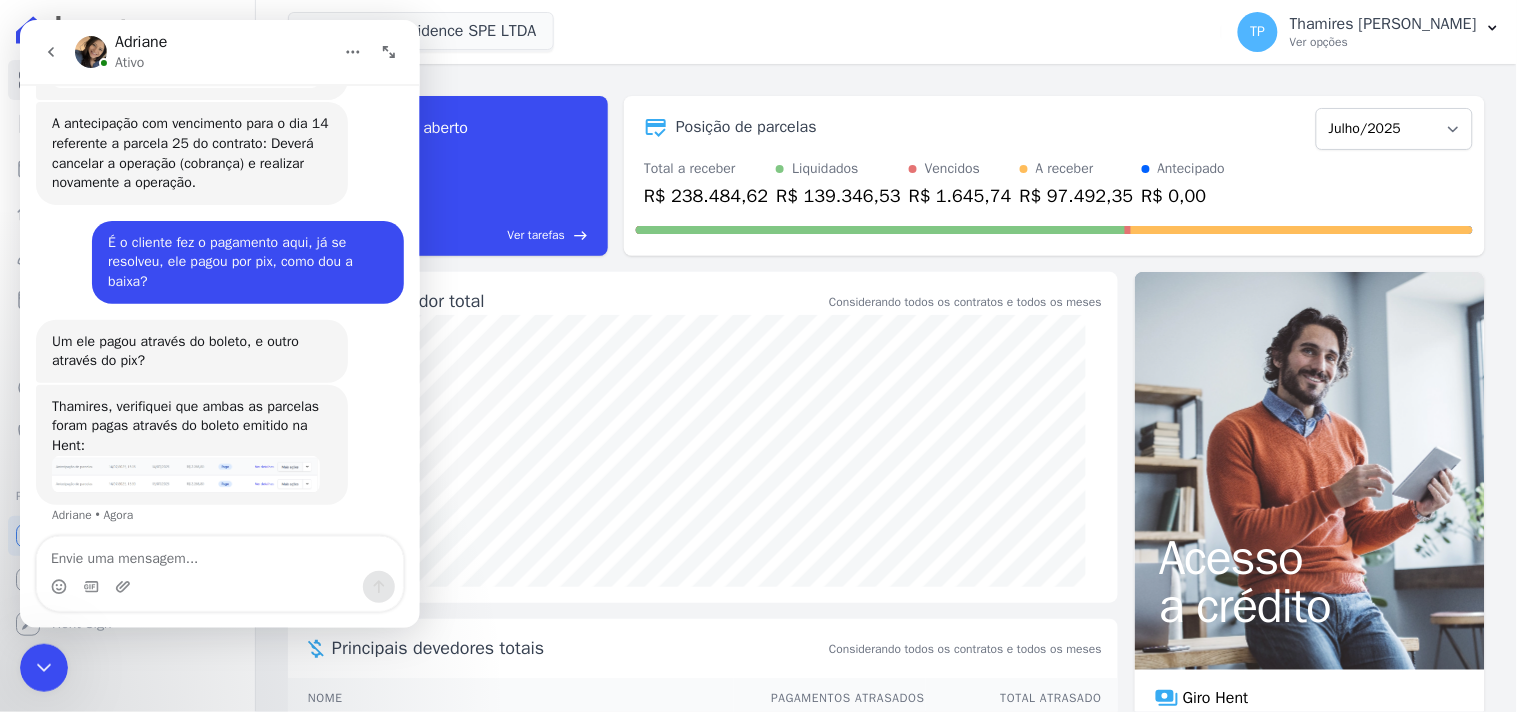 click at bounding box center [185, 473] 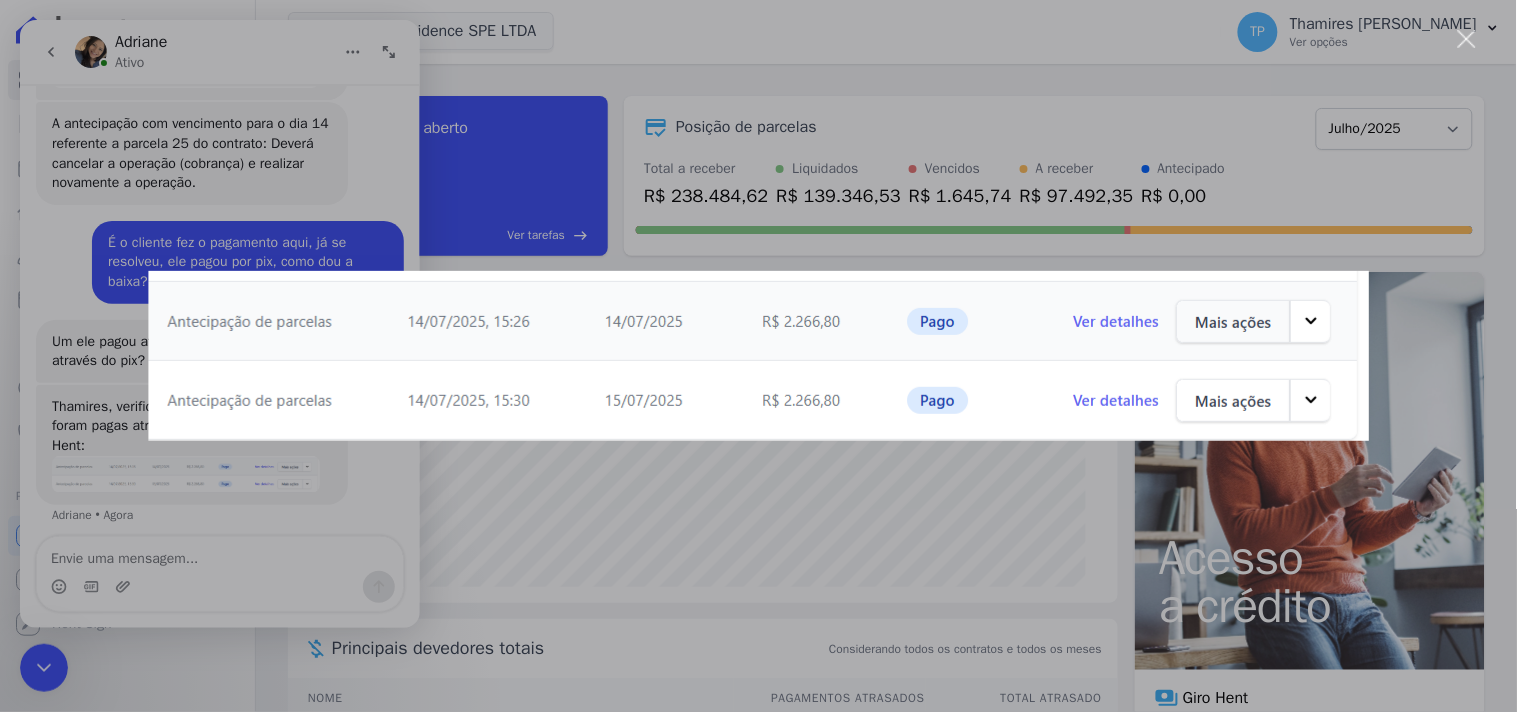 scroll, scrollTop: 0, scrollLeft: 0, axis: both 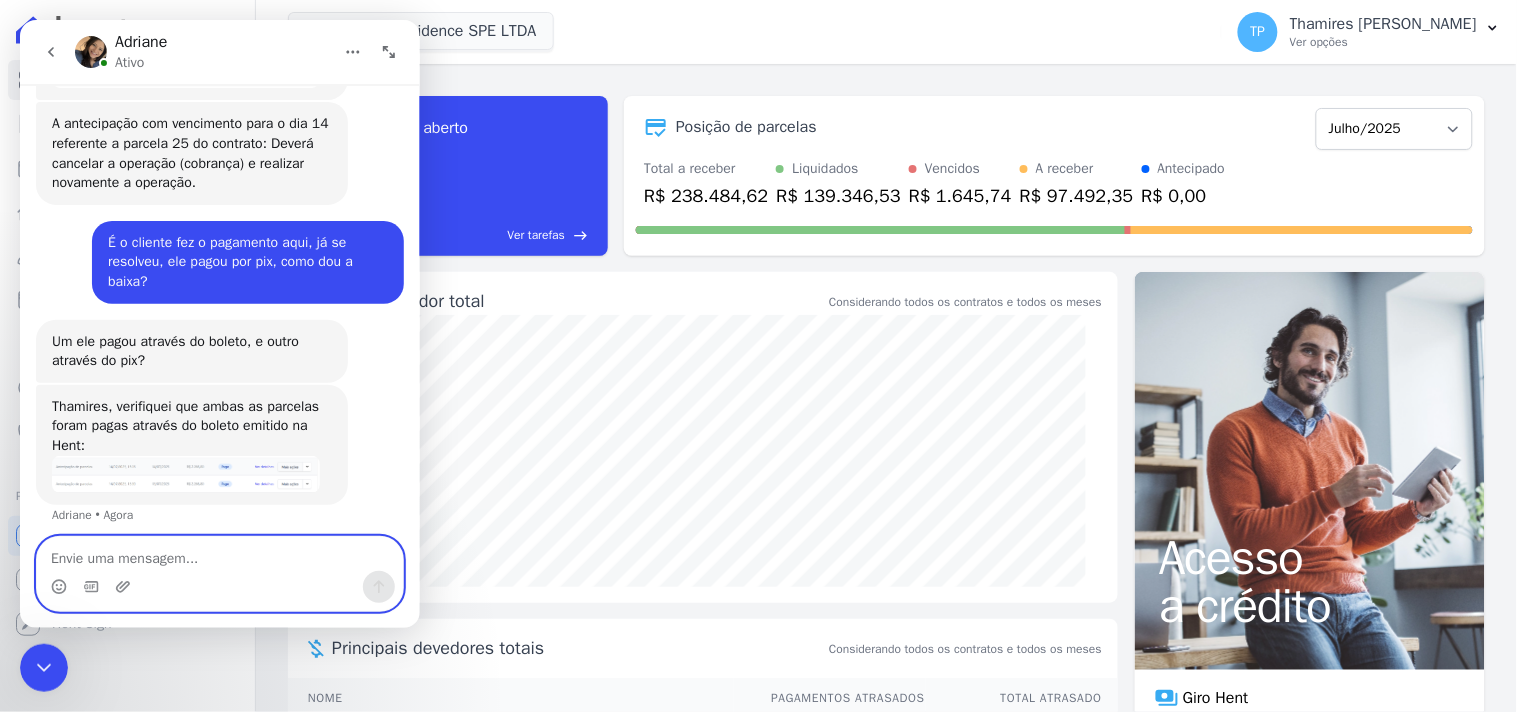 click at bounding box center [219, 553] 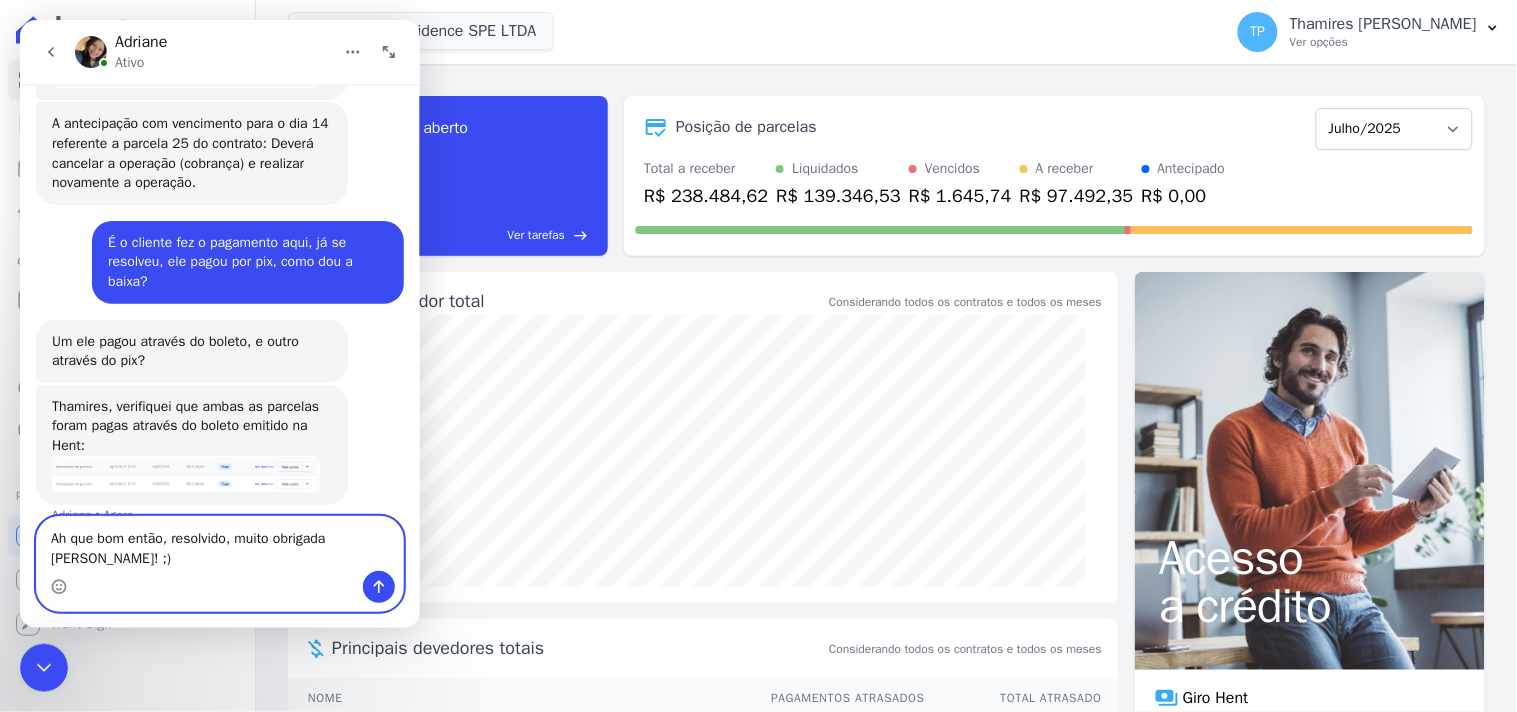 type on "Ah que bom então, resolvido, muito obrigada Adriane! ;)" 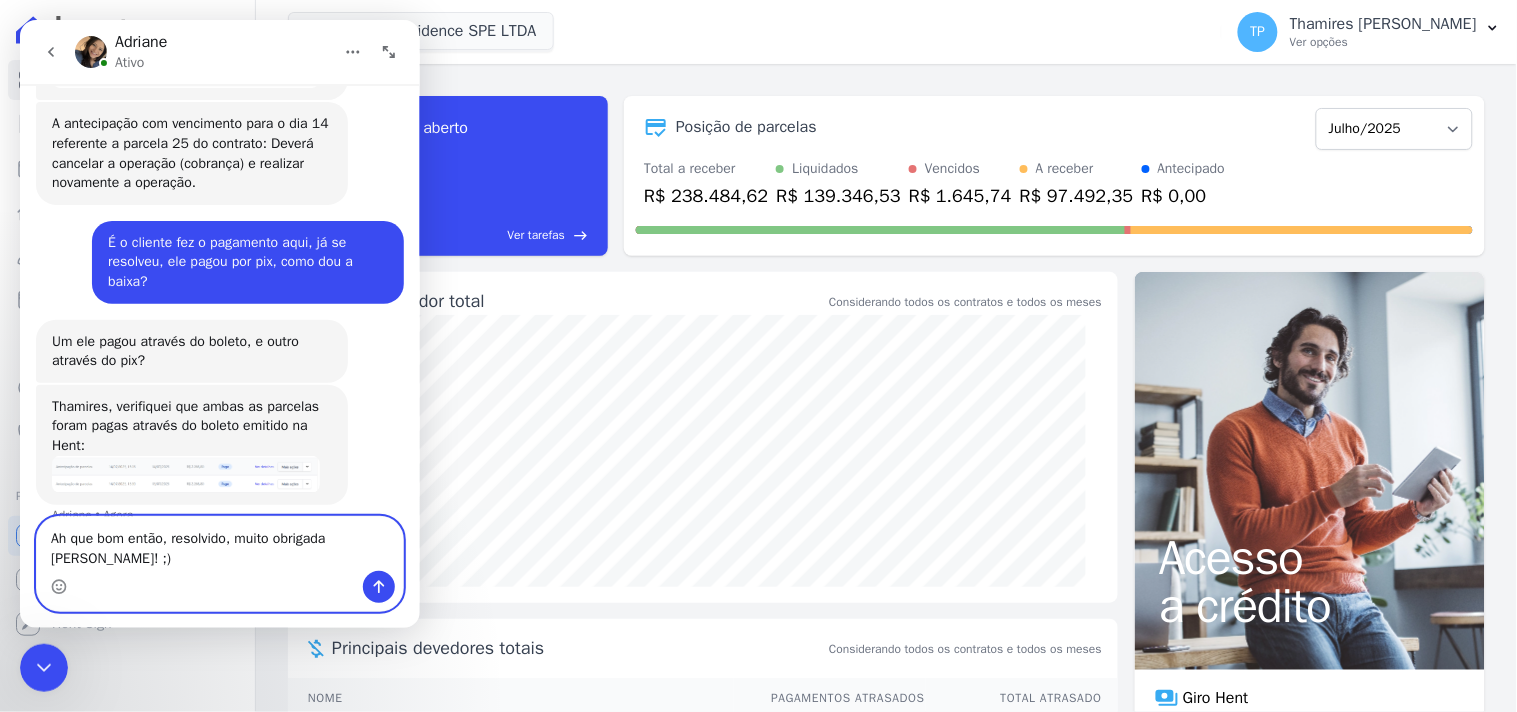 type 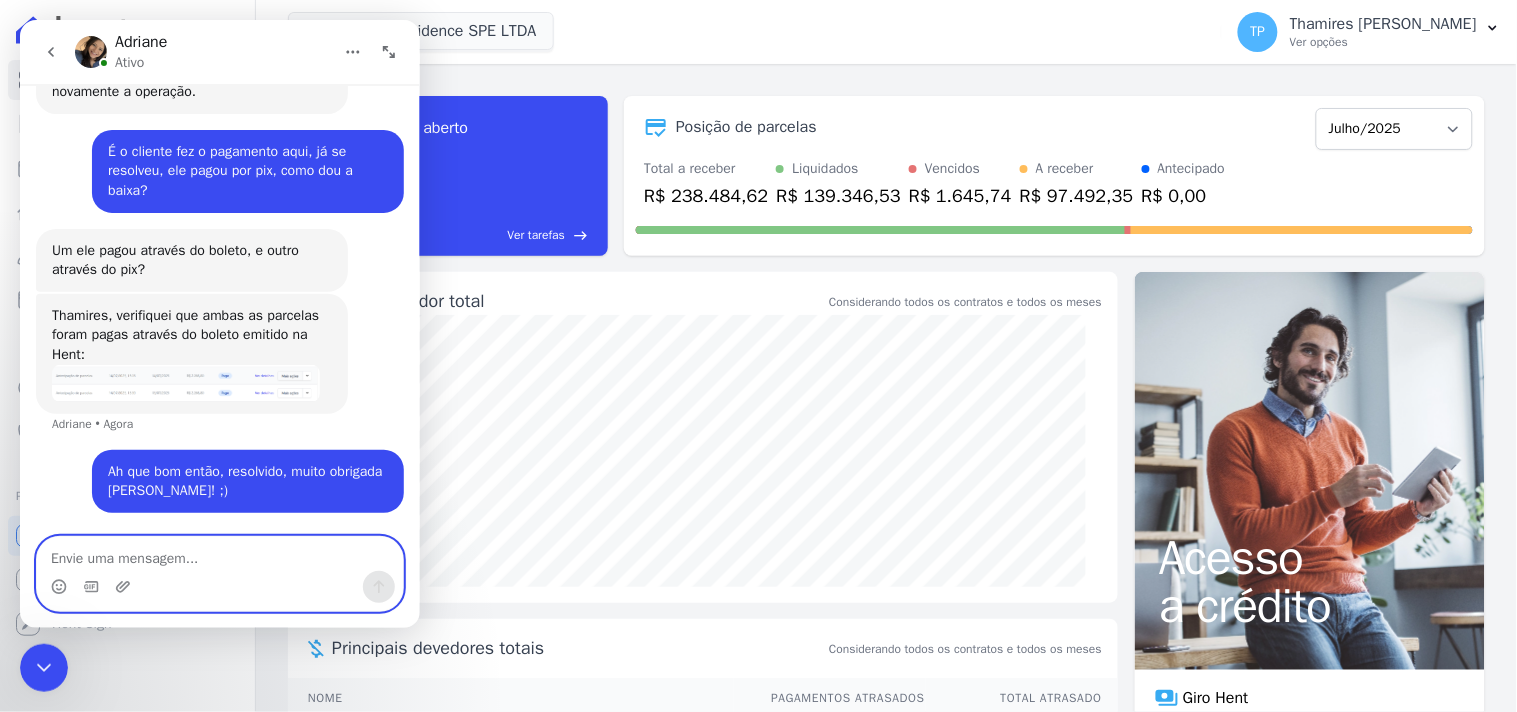 scroll, scrollTop: 2472, scrollLeft: 0, axis: vertical 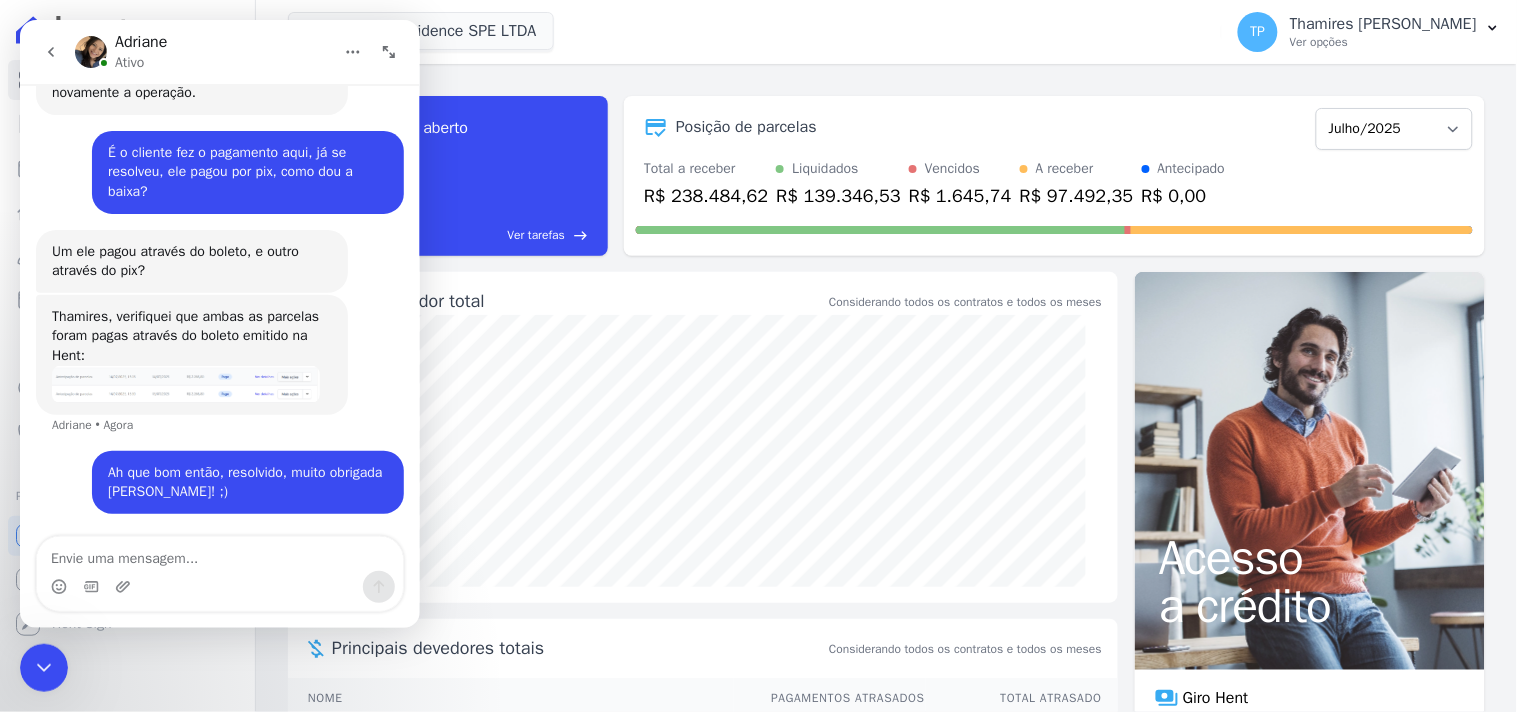 click at bounding box center (43, 667) 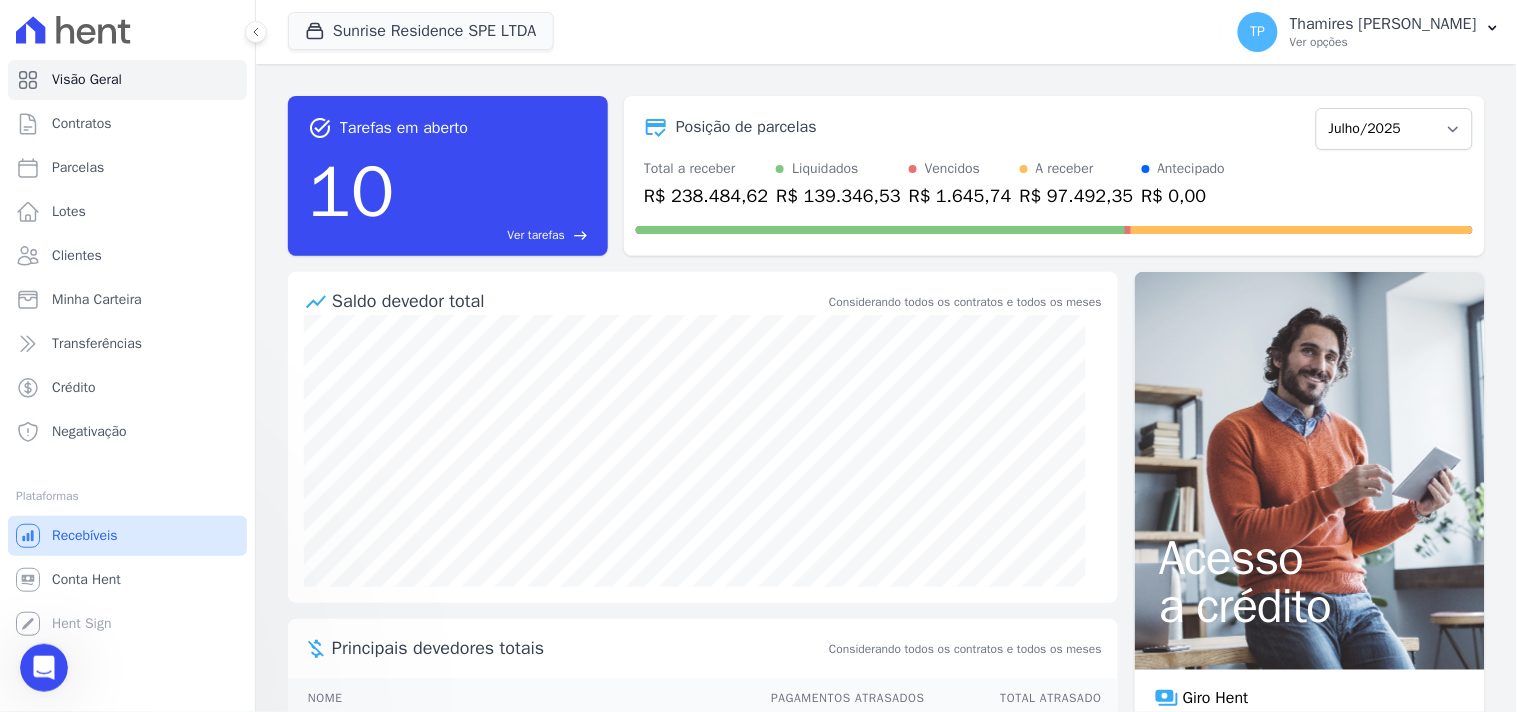 scroll, scrollTop: 0, scrollLeft: 0, axis: both 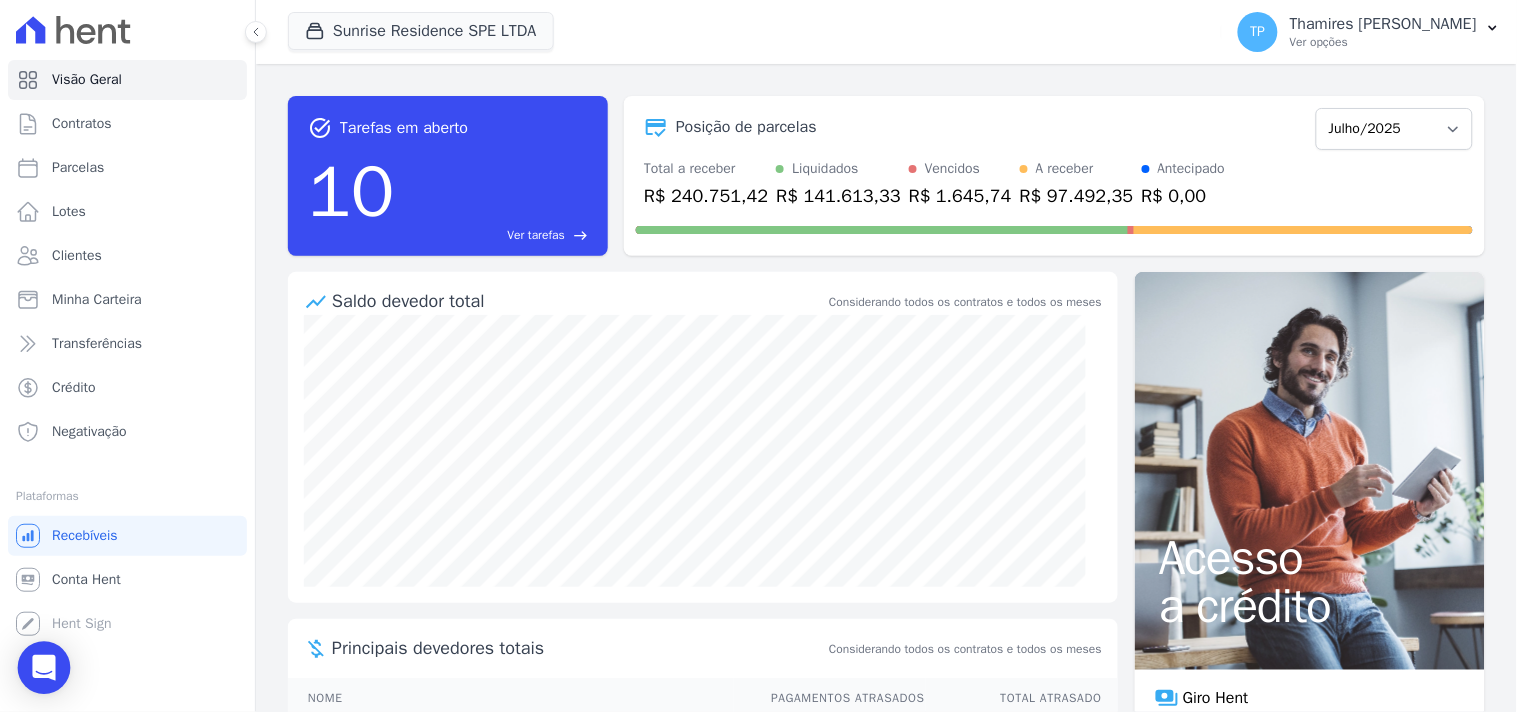 click on "Visão Geral
Contratos
Parcelas
Lotes
Clientes
Minha Carteira
Transferências
Crédito" at bounding box center (758, 356) 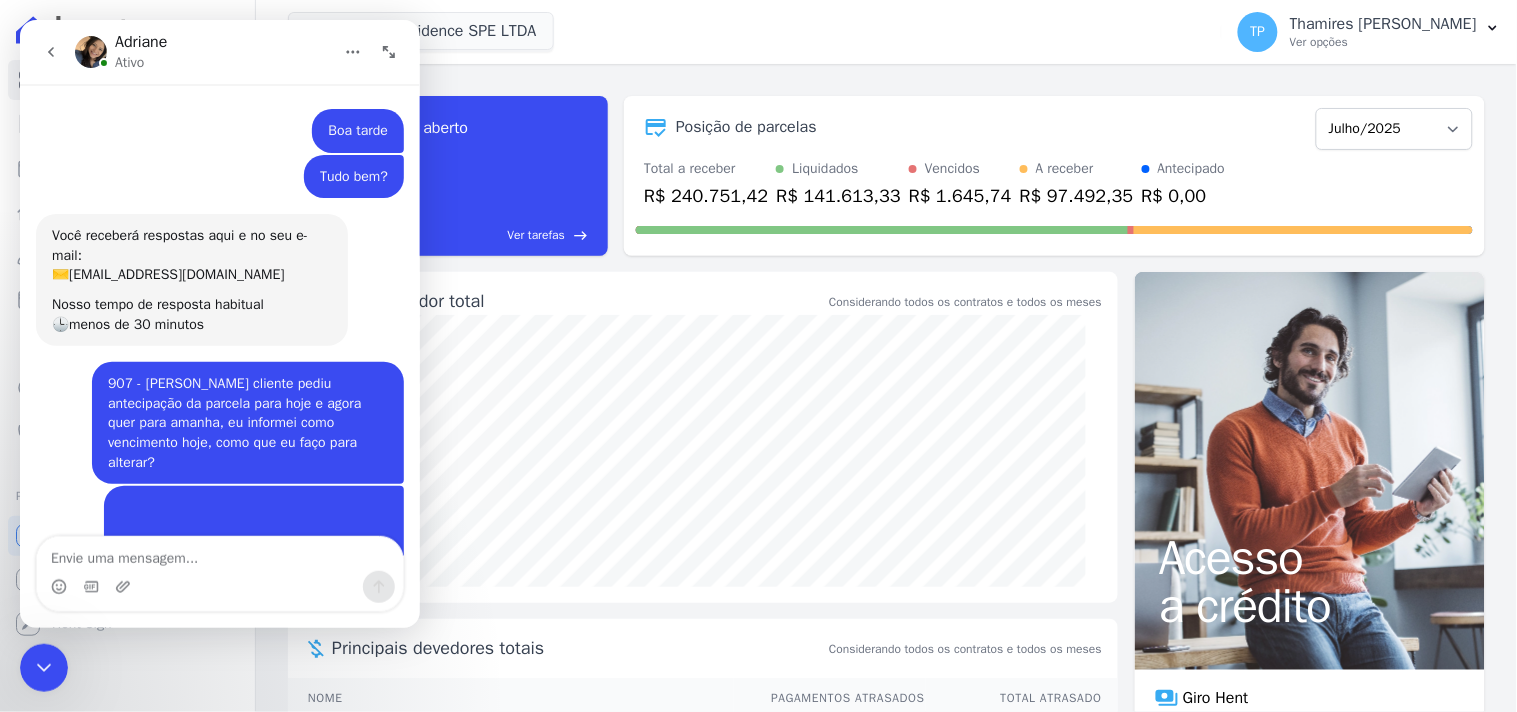 scroll, scrollTop: 0, scrollLeft: 0, axis: both 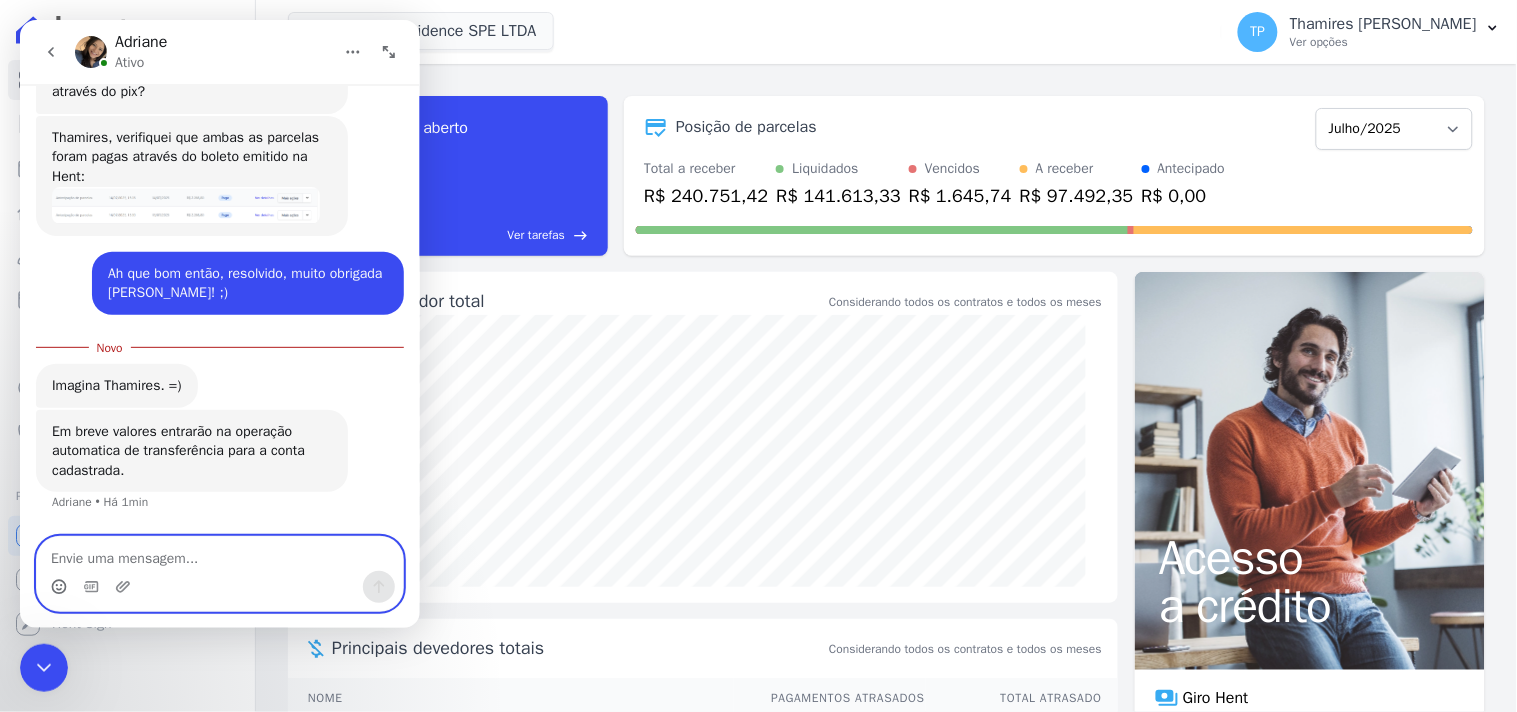 click 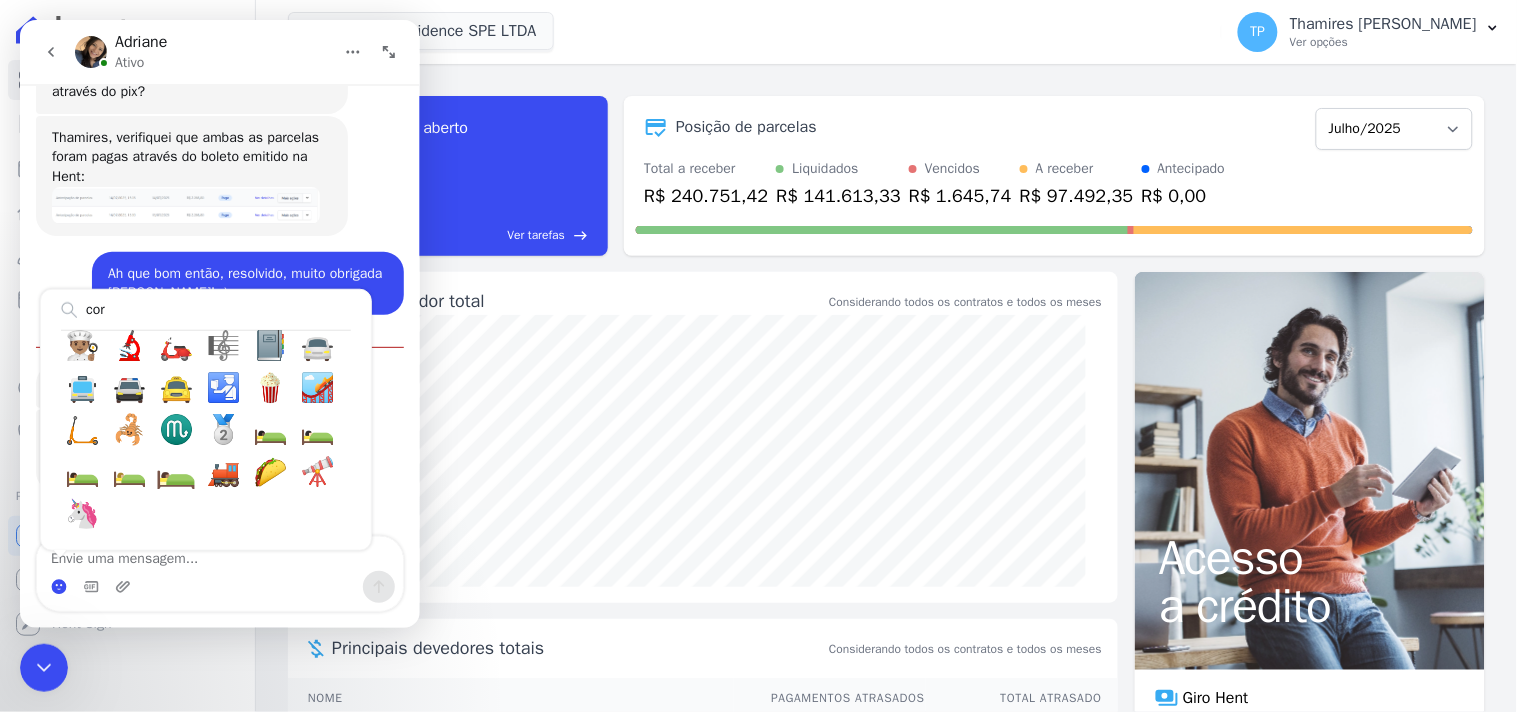 scroll, scrollTop: 0, scrollLeft: 0, axis: both 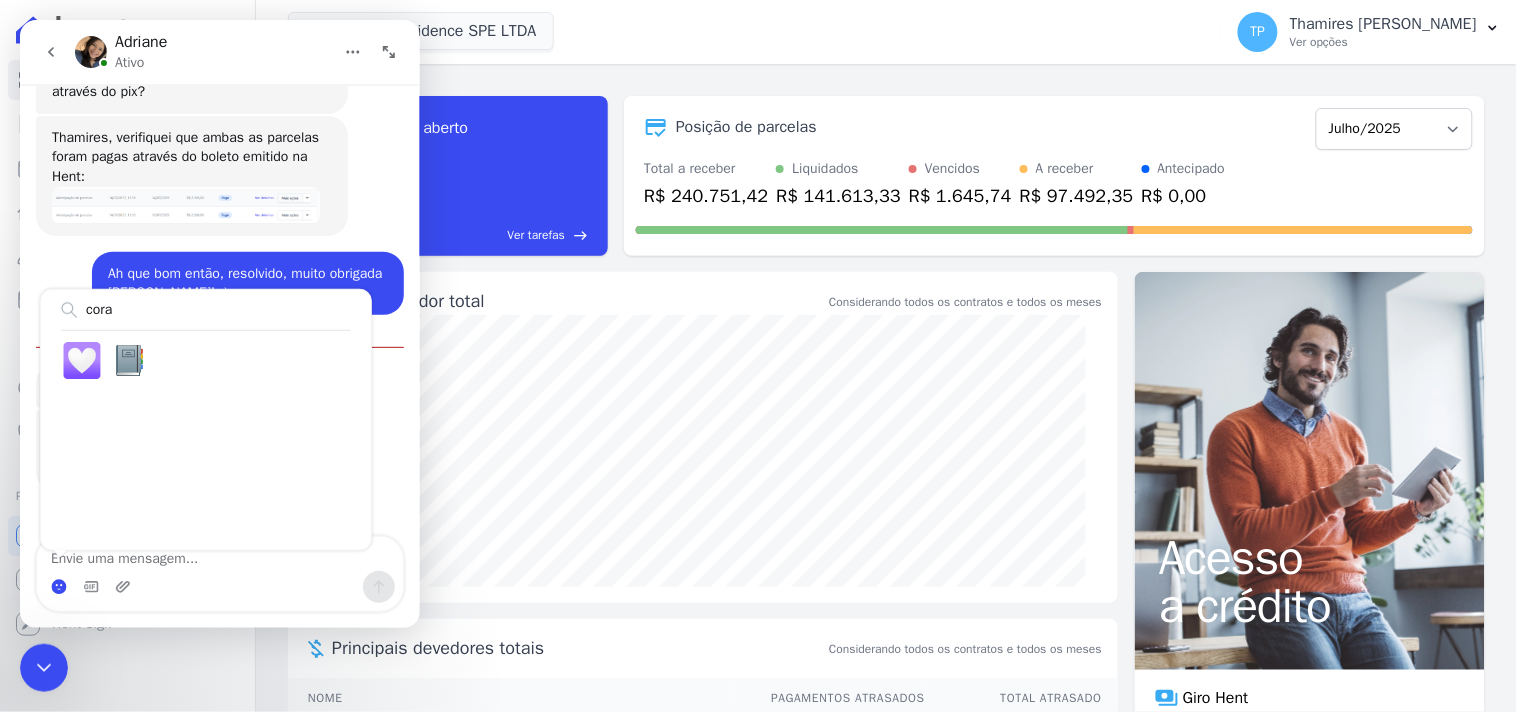 type on "cora" 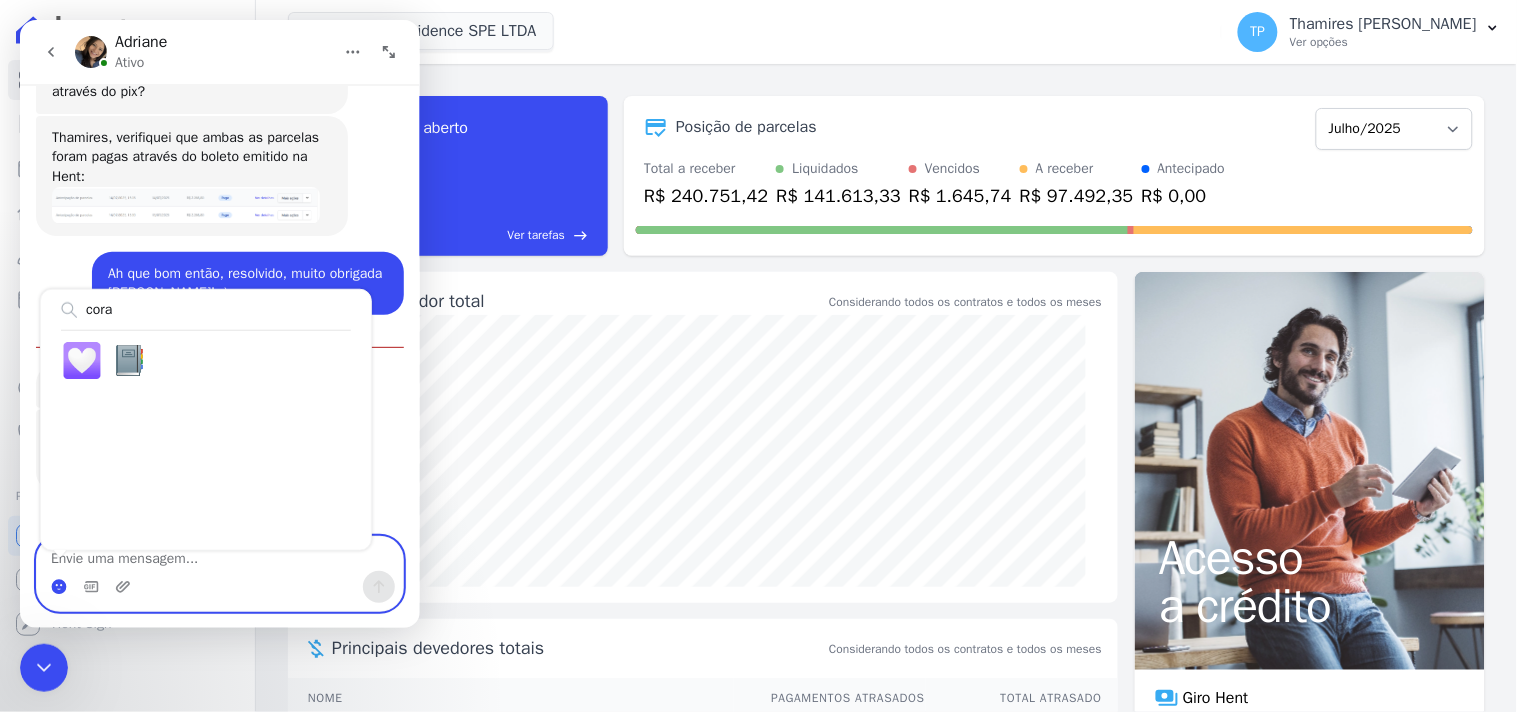 scroll, scrollTop: 2, scrollLeft: 0, axis: vertical 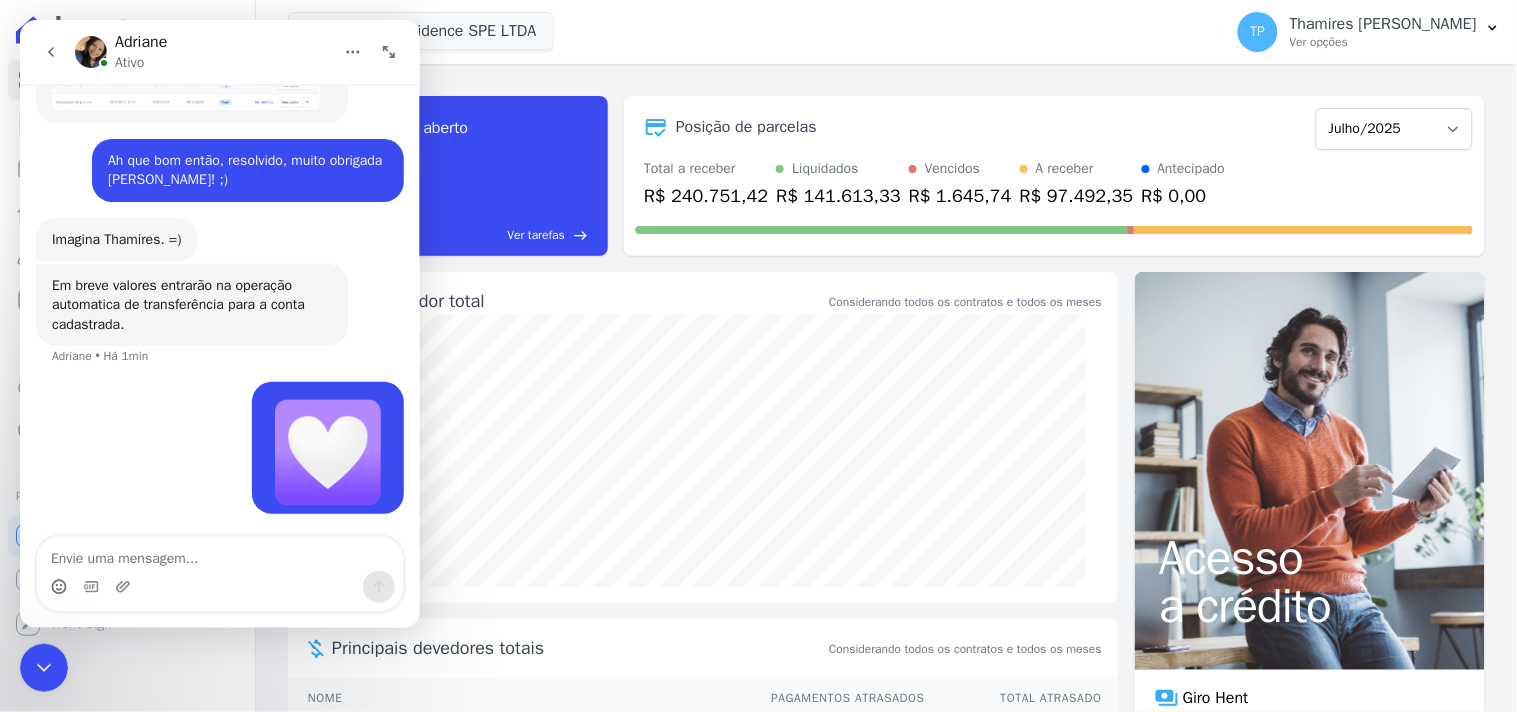 click 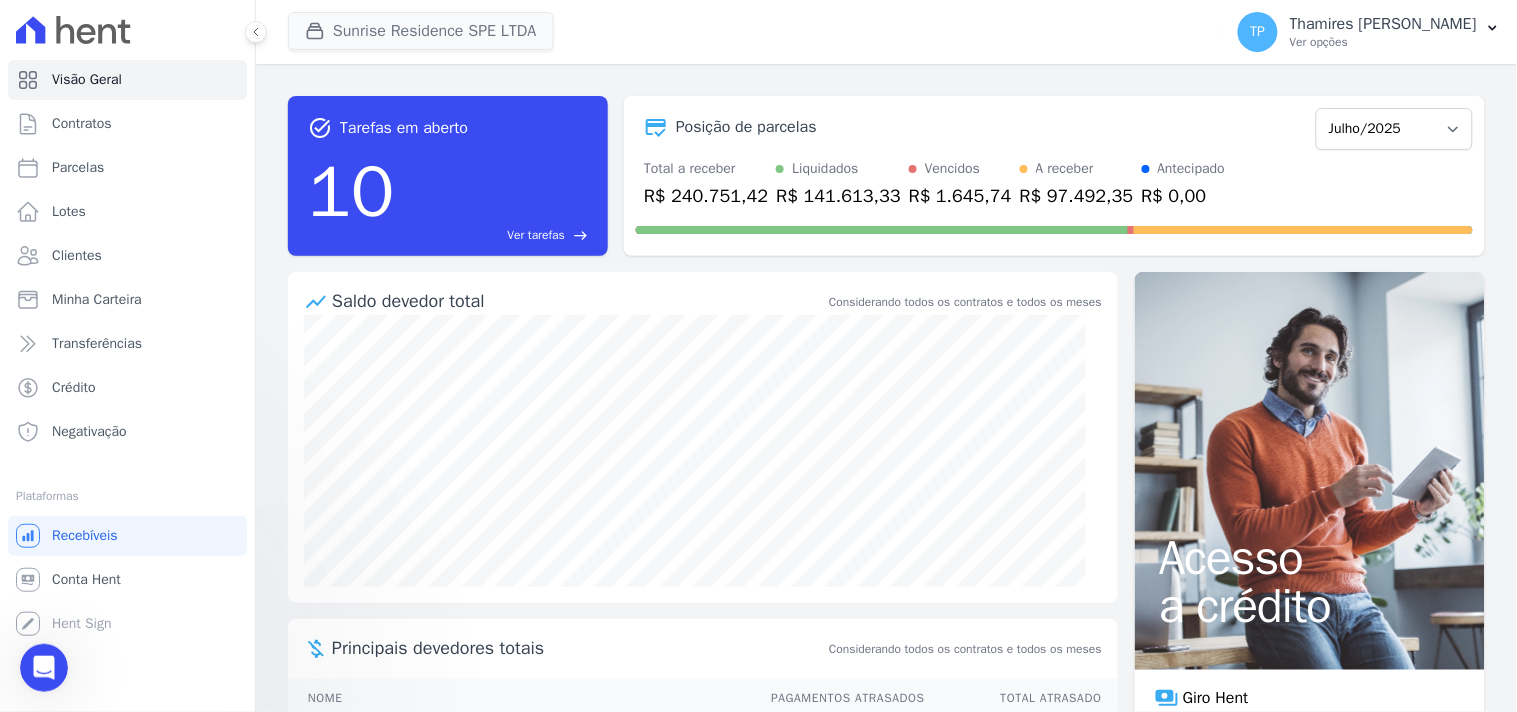 scroll, scrollTop: 0, scrollLeft: 0, axis: both 